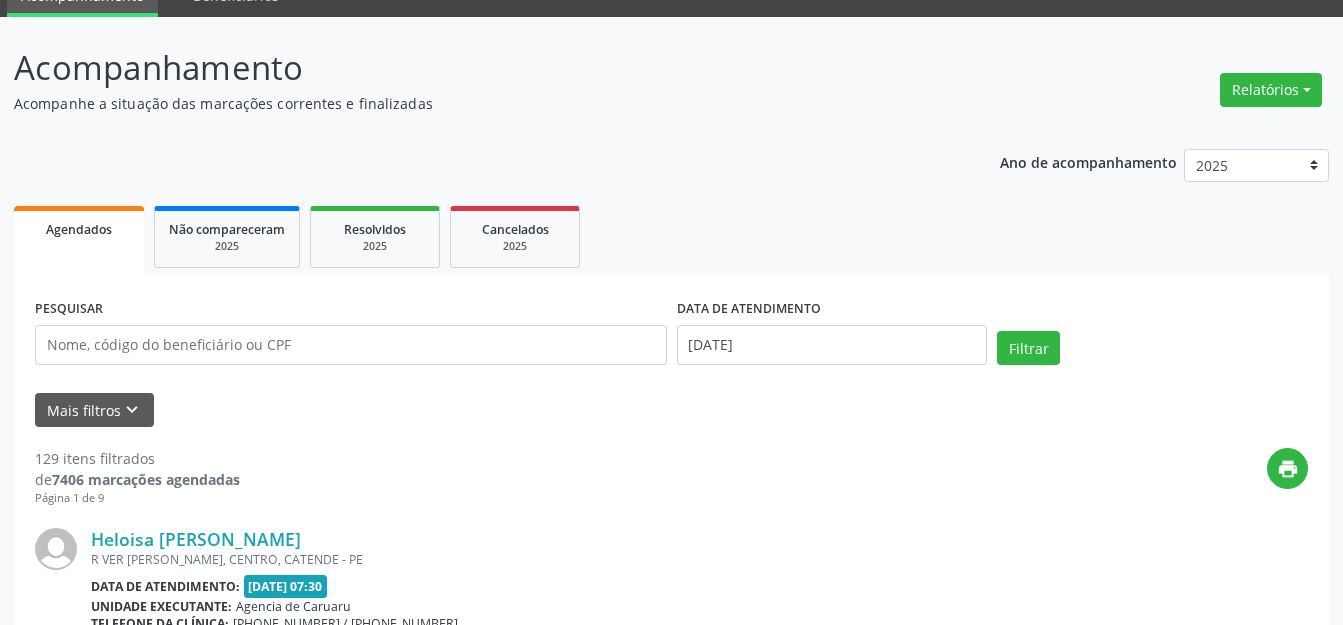 scroll, scrollTop: 200, scrollLeft: 0, axis: vertical 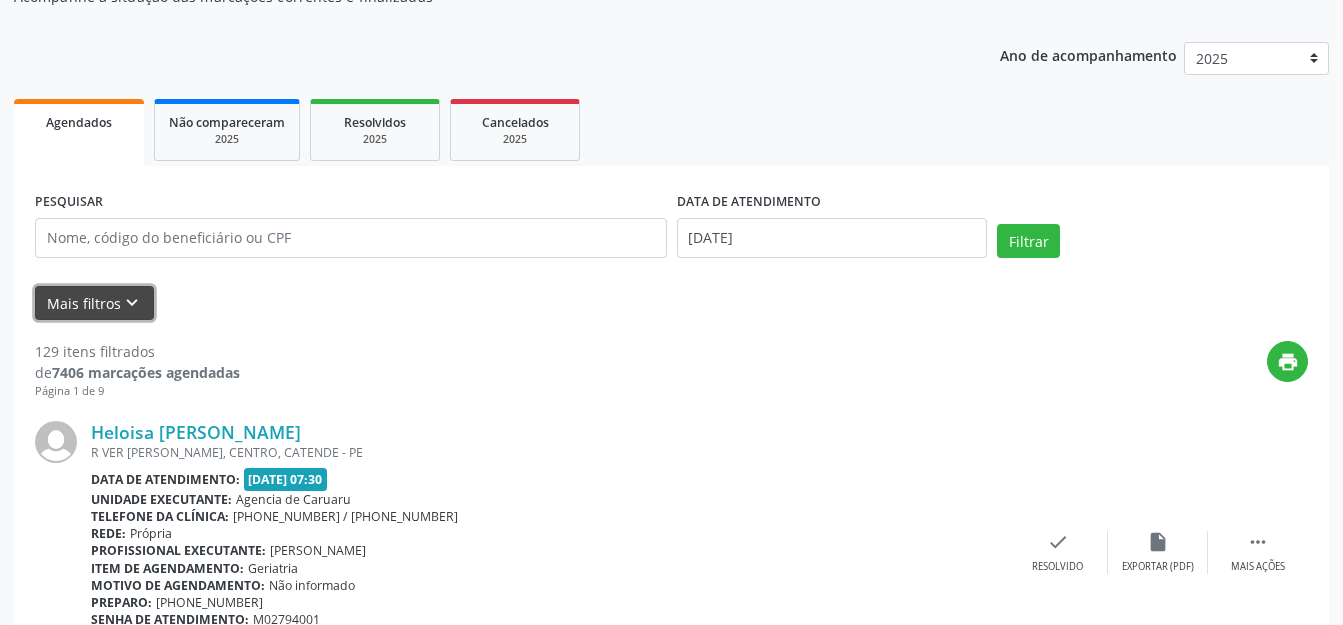 click on "Mais filtros
keyboard_arrow_down" at bounding box center (94, 303) 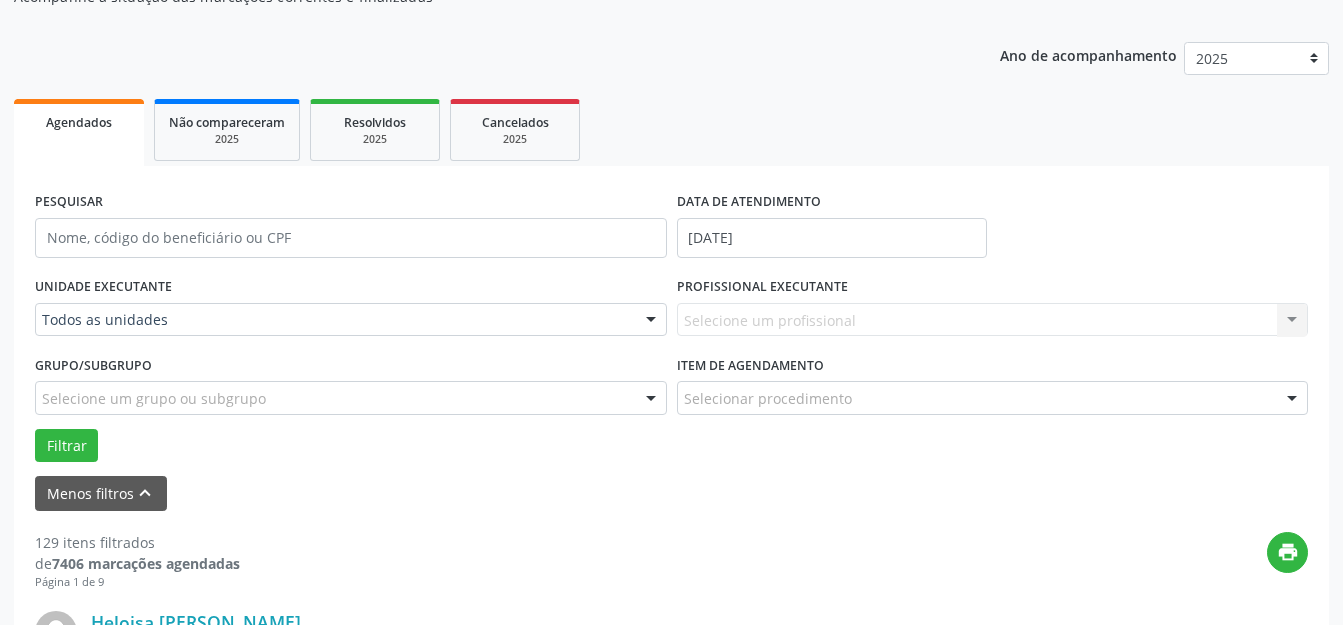 click on "Selecione um profissional
Nenhum resultado encontrado para: "   "
Não há nenhuma opção para ser exibida." at bounding box center (993, 320) 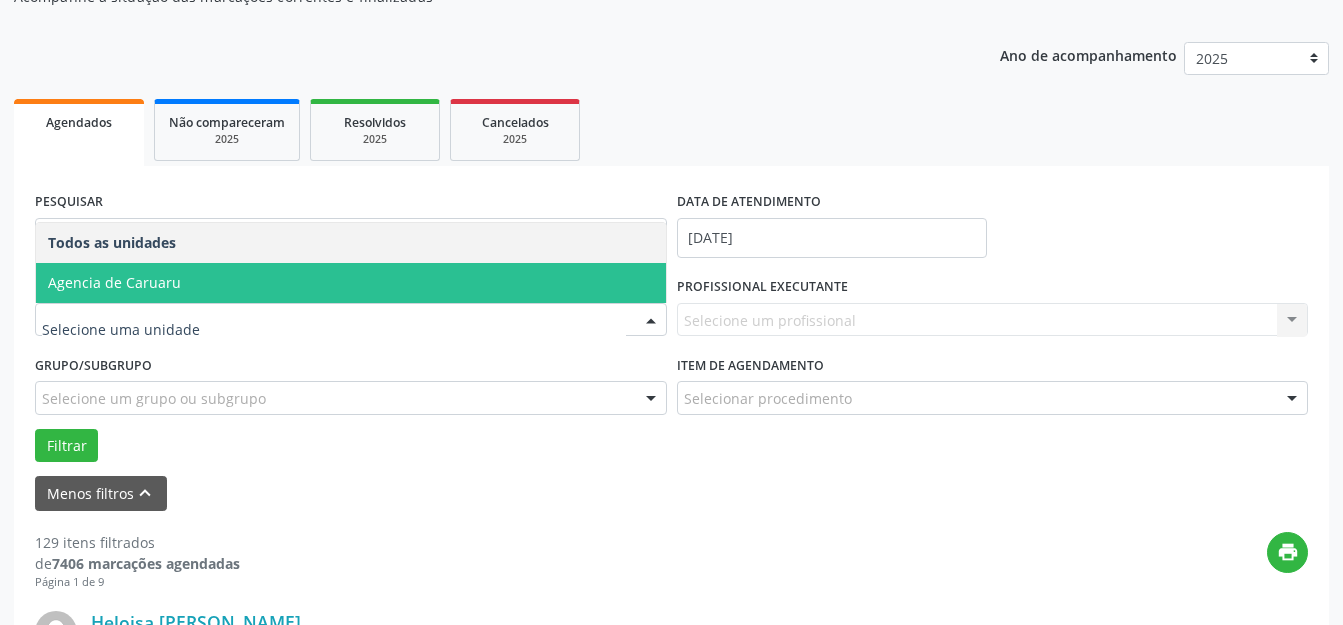 click on "Agencia de Caruaru" at bounding box center [351, 283] 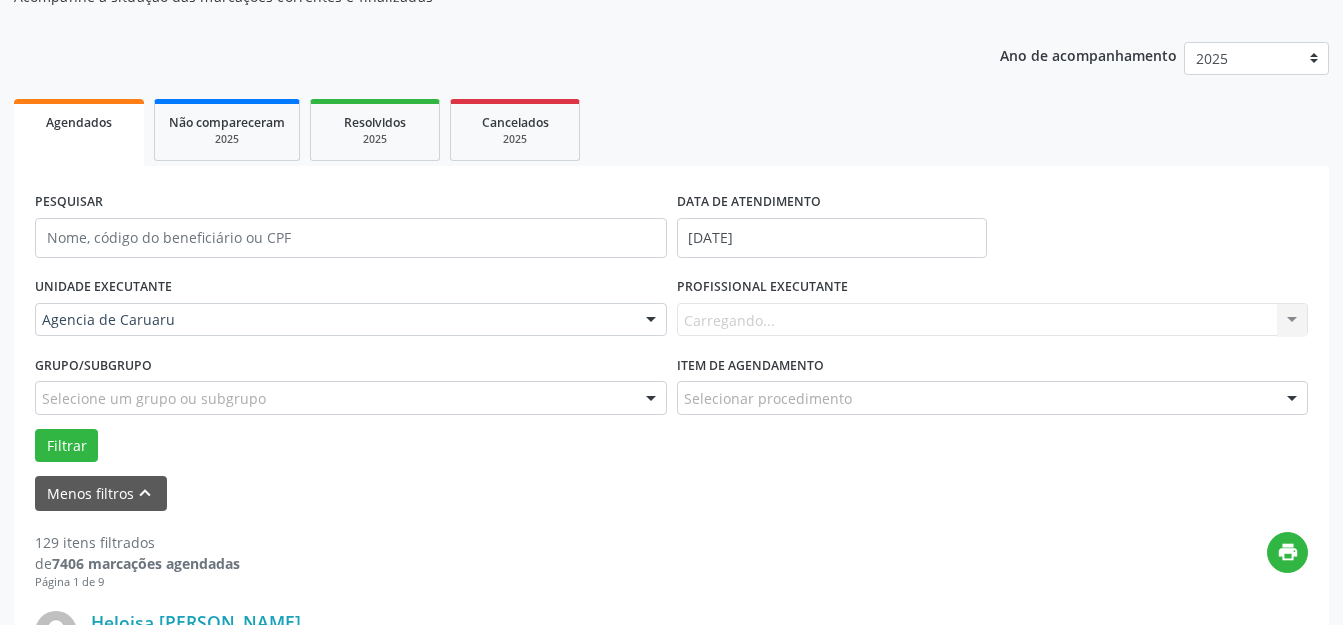 click on "Carregando...
Nenhum resultado encontrado para: "   "
Não há nenhuma opção para ser exibida." at bounding box center (993, 320) 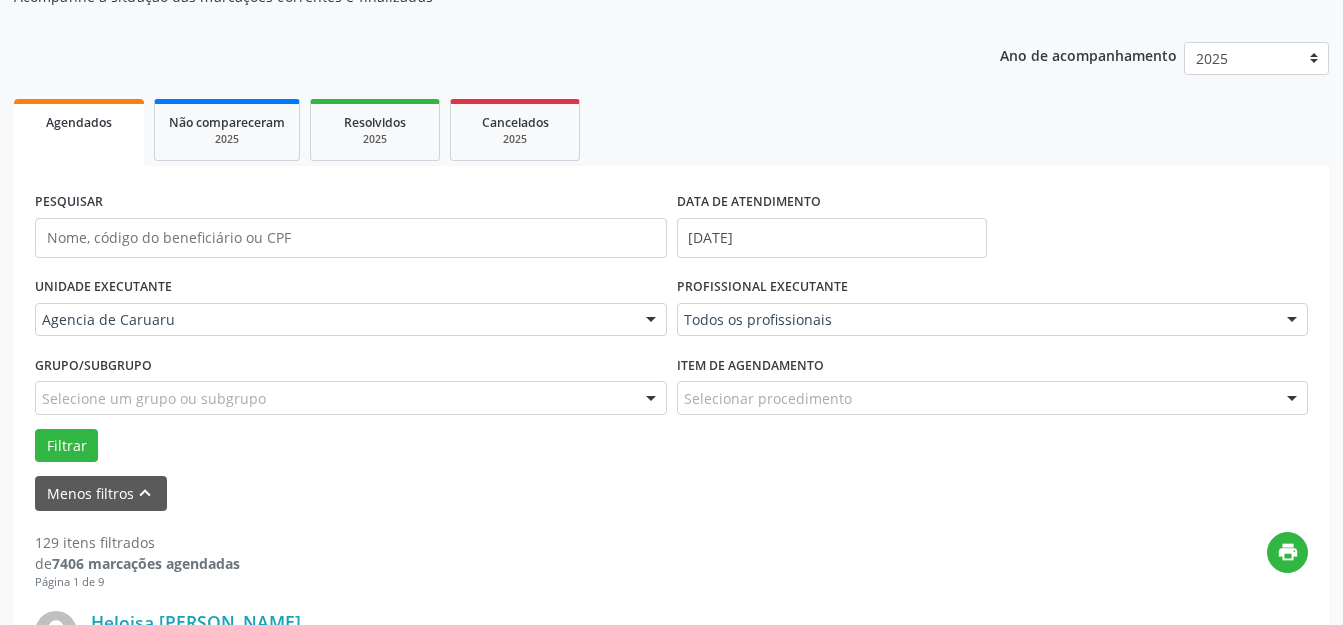 click on "Todos os profissionais" at bounding box center [993, 320] 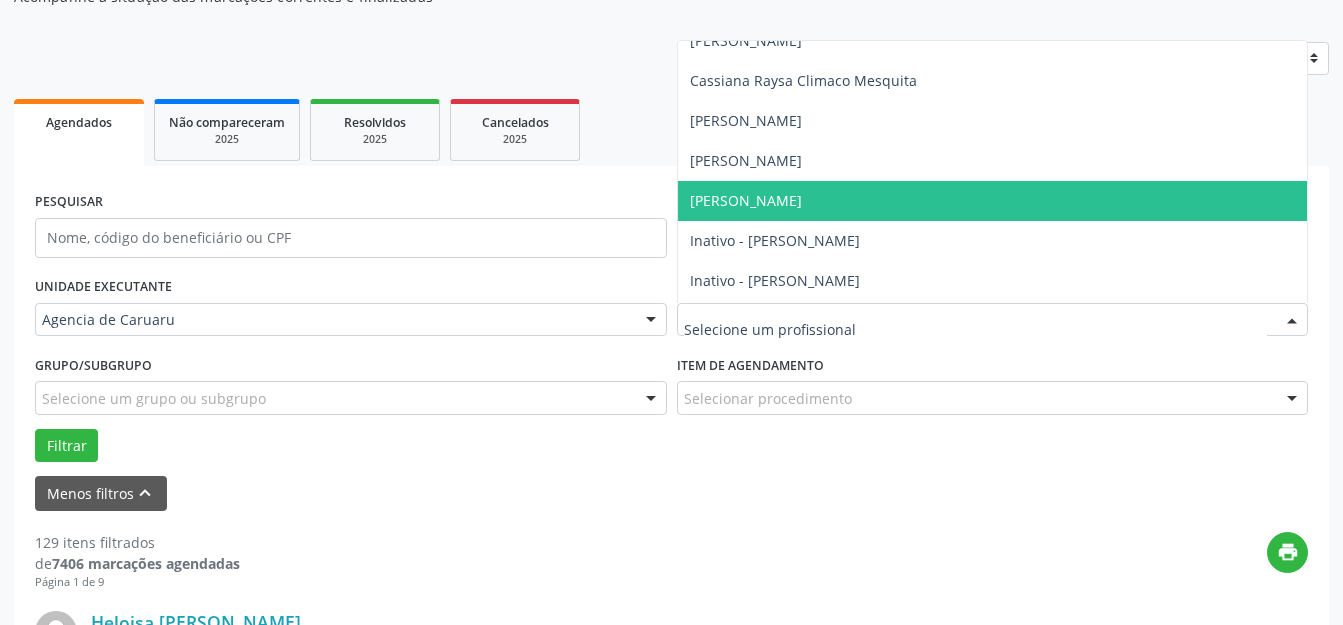 scroll, scrollTop: 600, scrollLeft: 0, axis: vertical 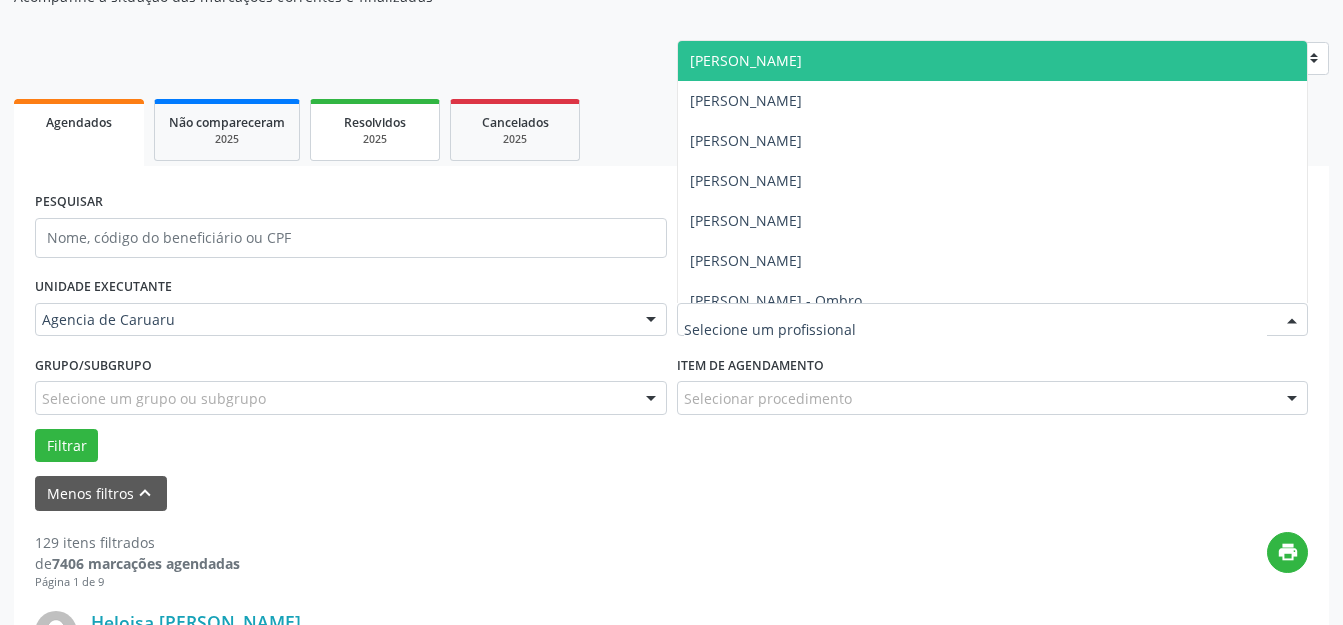 click on "[PERSON_NAME]" at bounding box center (746, 60) 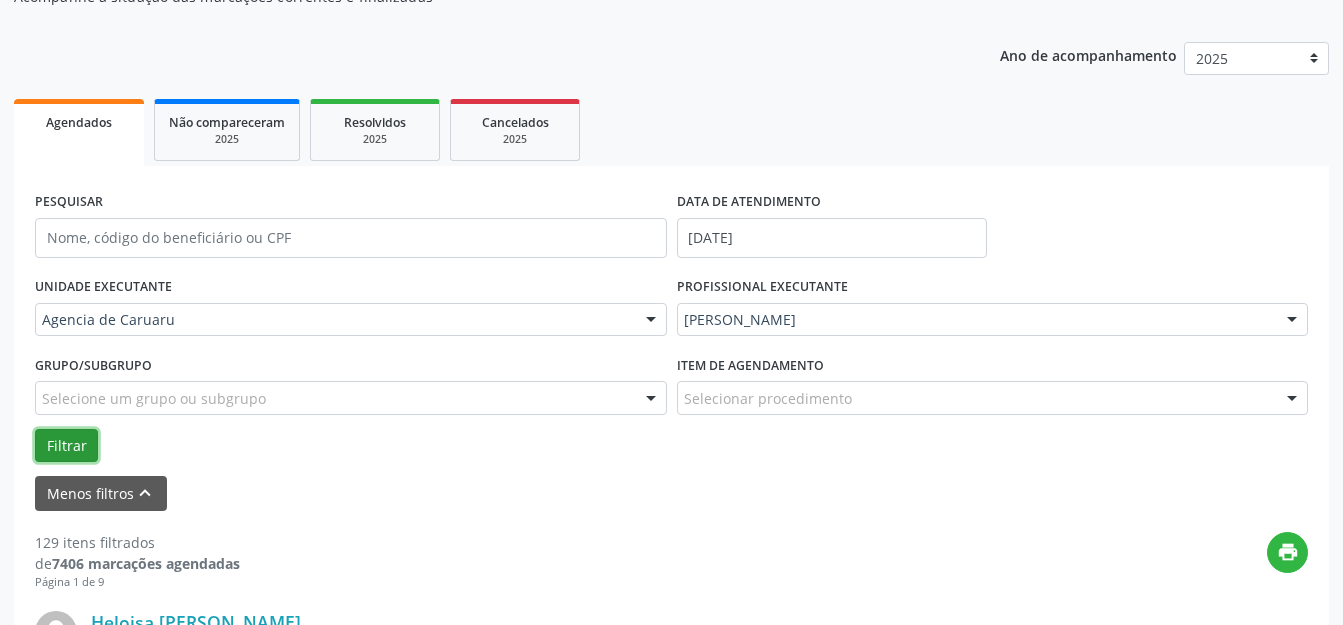 click on "Filtrar" at bounding box center (66, 446) 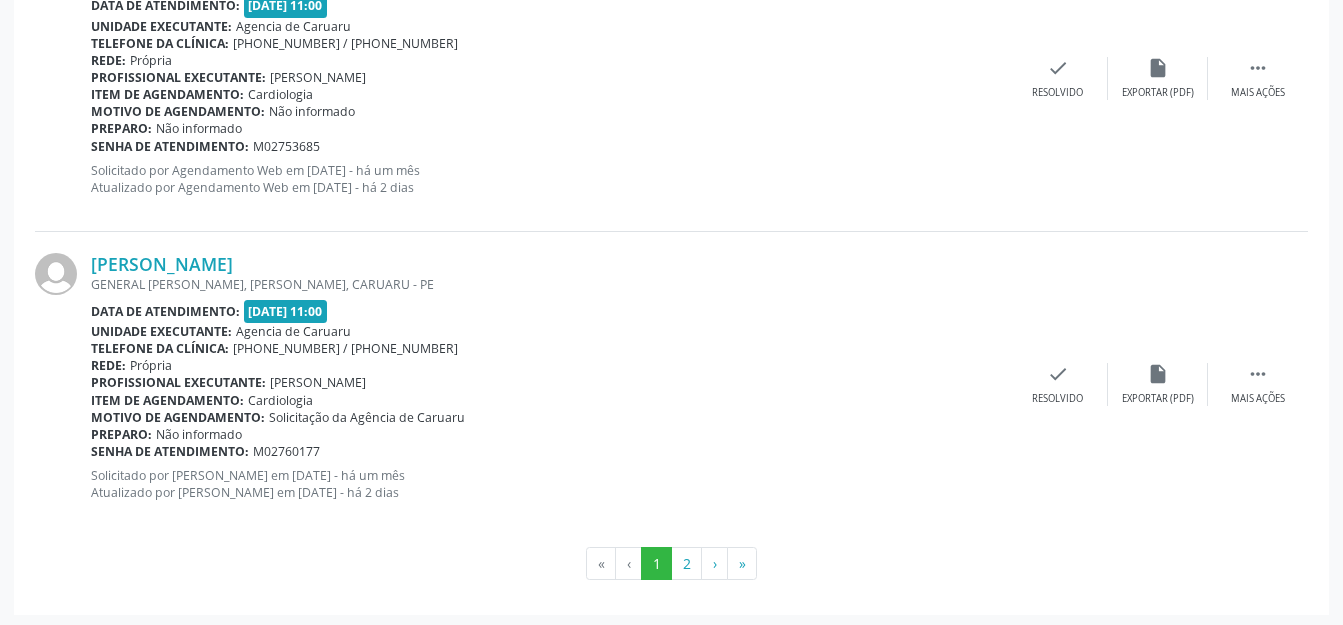 scroll, scrollTop: 4835, scrollLeft: 0, axis: vertical 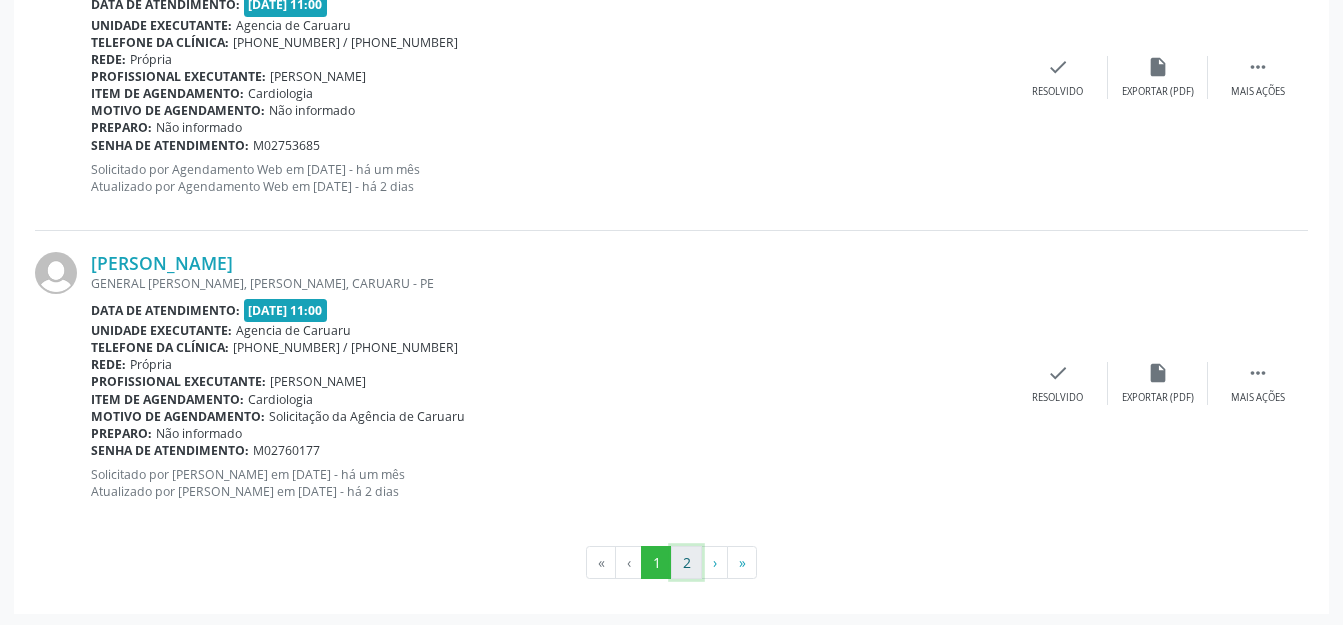 click on "2" at bounding box center (686, 563) 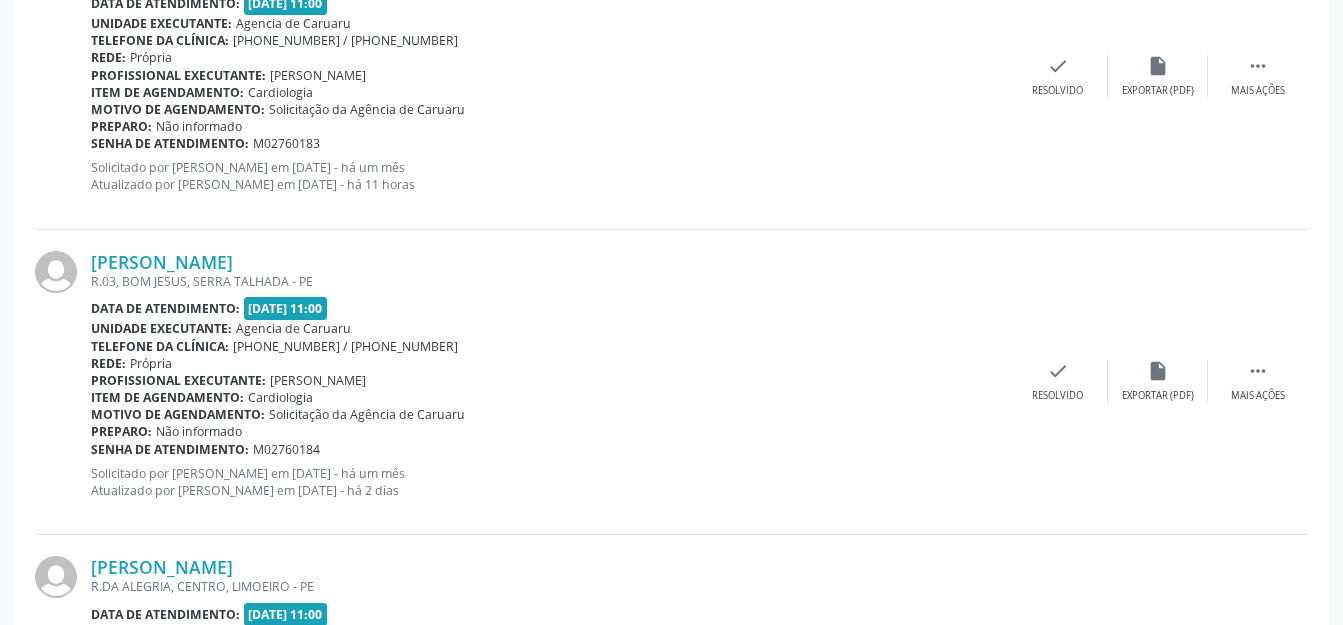 scroll, scrollTop: 1499, scrollLeft: 0, axis: vertical 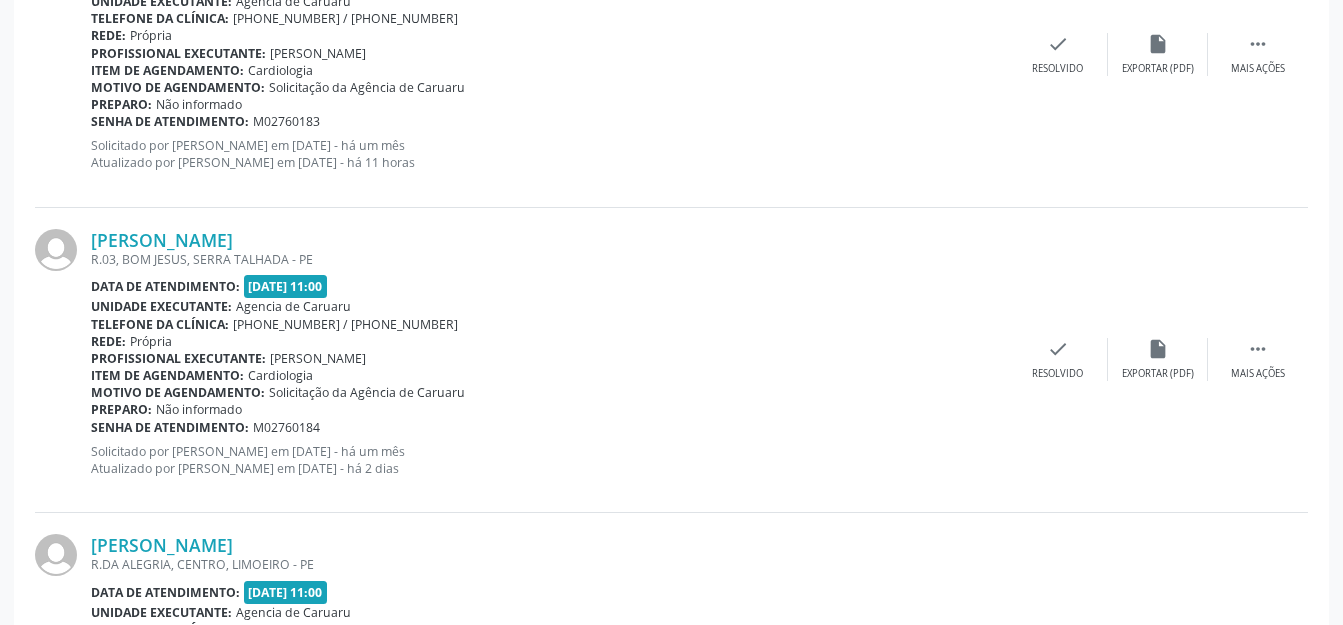 click on "[PERSON_NAME]
R.03, [GEOGRAPHIC_DATA], [GEOGRAPHIC_DATA] - PE
Data de atendimento:
[DATE] 11:00
Unidade executante:
Agencia de [GEOGRAPHIC_DATA]
Telefone da clínica:
[PHONE_NUMBER] / [PHONE_NUMBER]
Rede:
[GEOGRAPHIC_DATA]
Profissional executante:
[PERSON_NAME]
Item de agendamento:
Cardiologia
Motivo de agendamento:
Solicitação da Agência de Caruaru
Preparo:
Não informado
Senha de atendimento:
M02760184
Solicitado por [PERSON_NAME] em [DATE] - há um mês
Atualizado por [PERSON_NAME] em [DATE] - há 2 dias

Mais ações
insert_drive_file
Exportar (PDF)
check
Resolvido" at bounding box center [671, 360] 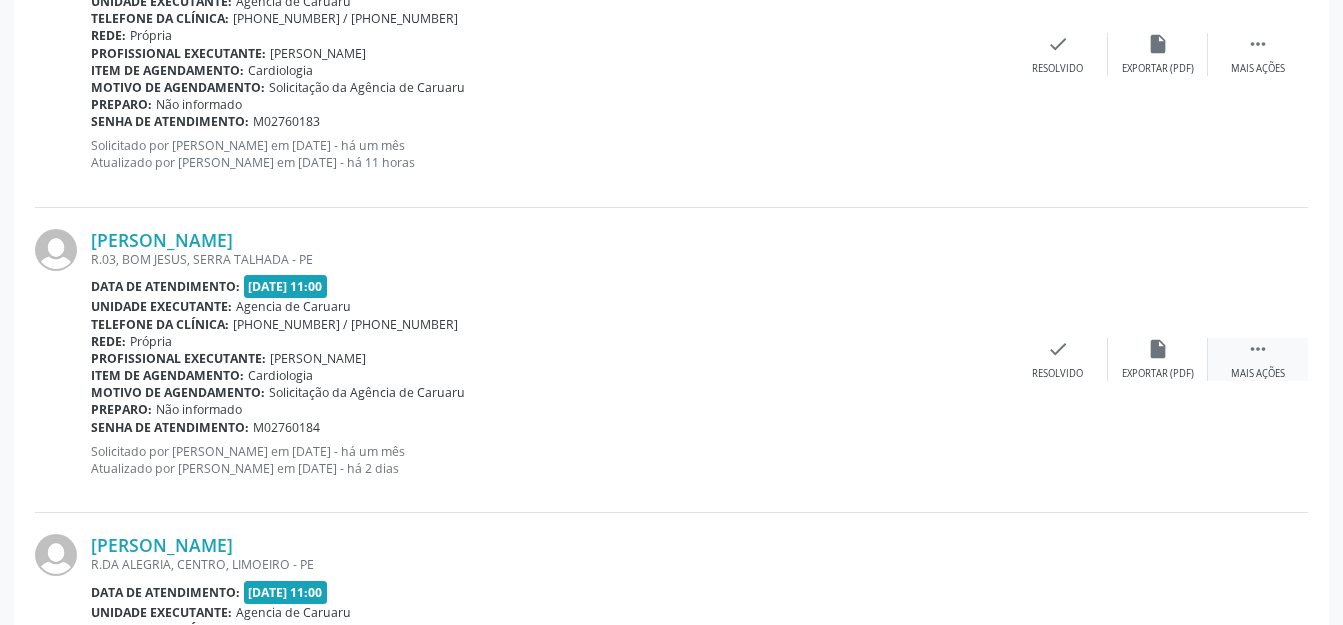 click on "
Mais ações" at bounding box center [1258, 359] 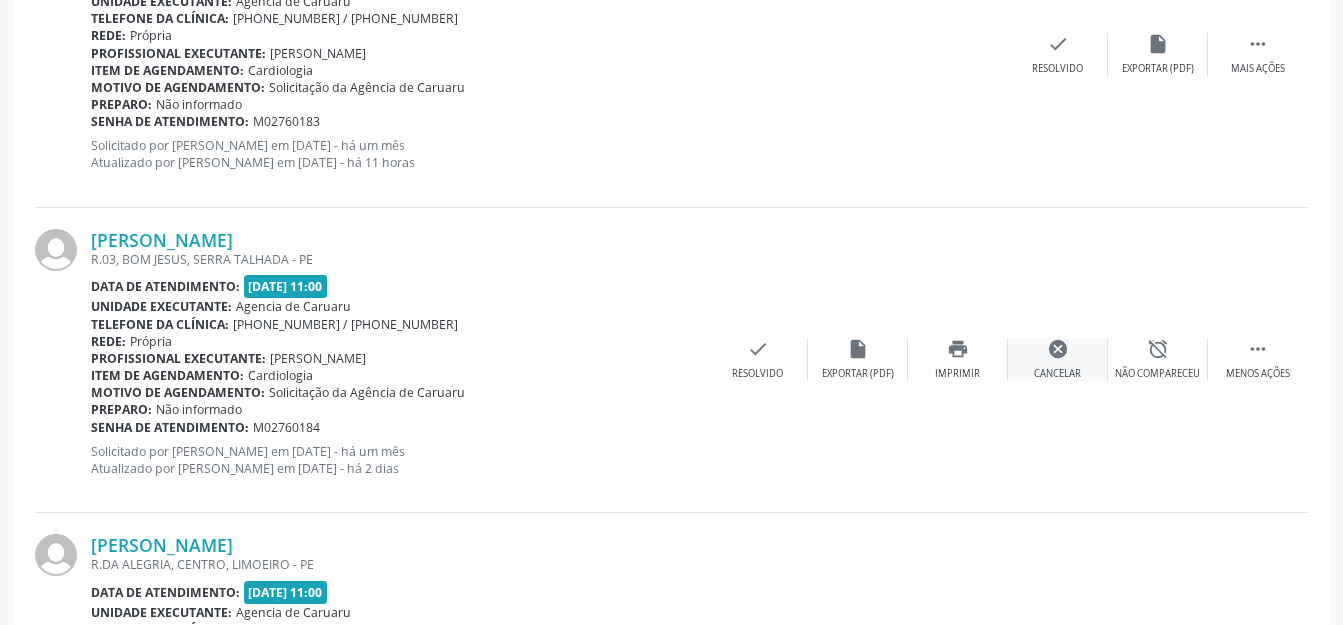 click on "cancel
Cancelar" at bounding box center [1058, 359] 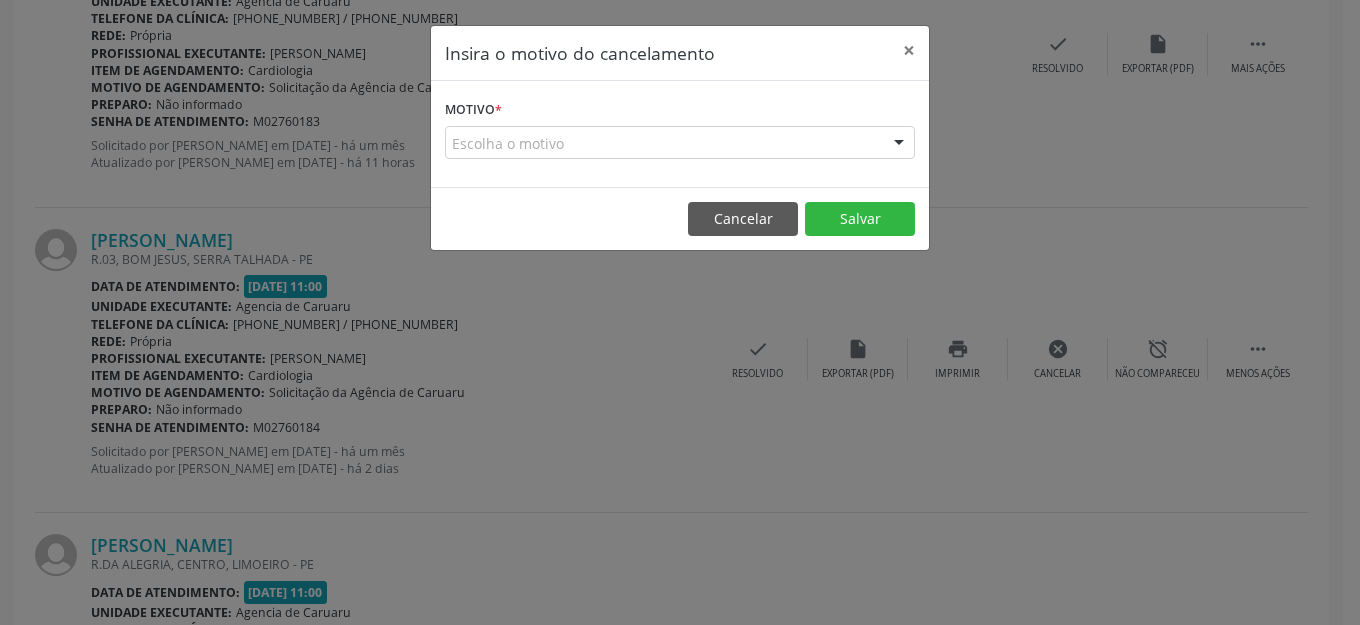 click on "Cancelar Salvar" at bounding box center [680, 218] 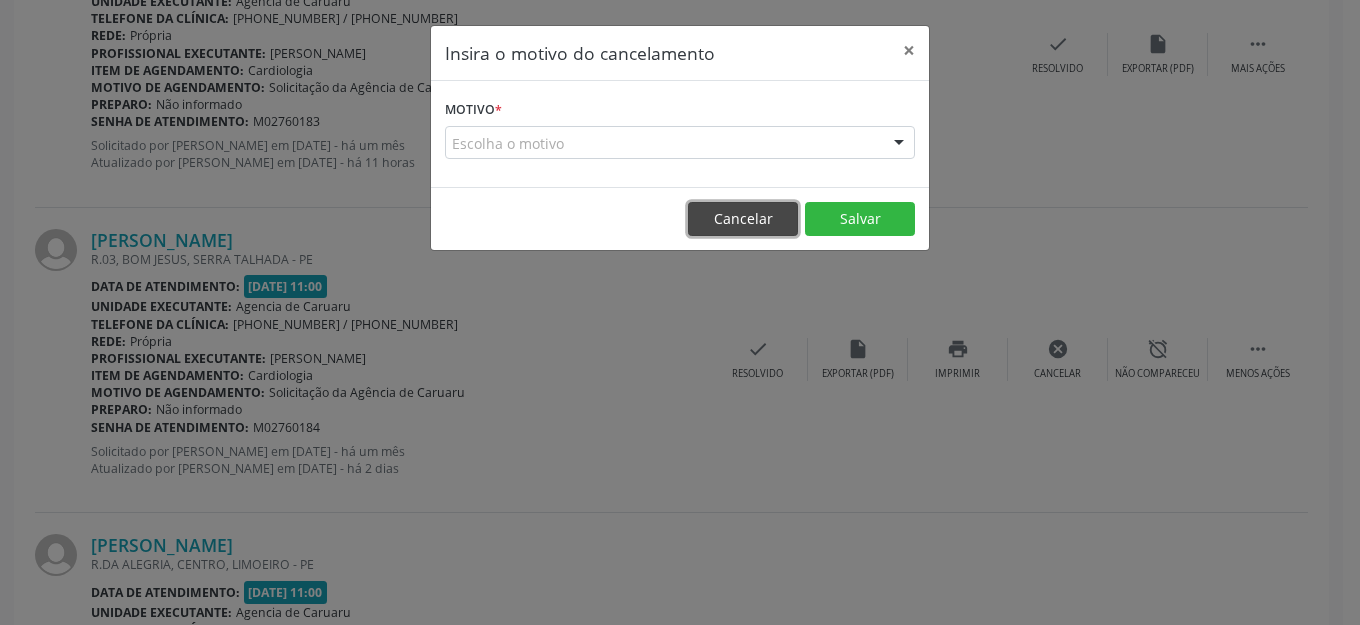 click on "Cancelar" at bounding box center [743, 219] 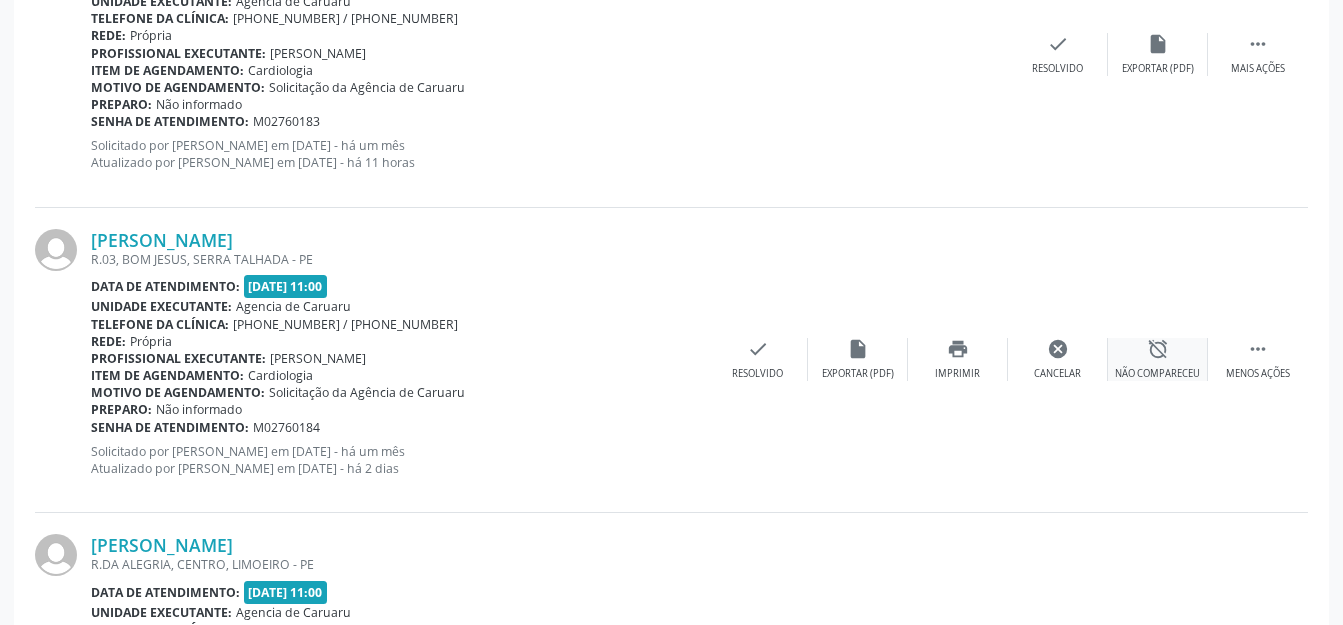 click on "alarm_off
Não compareceu" at bounding box center (1158, 359) 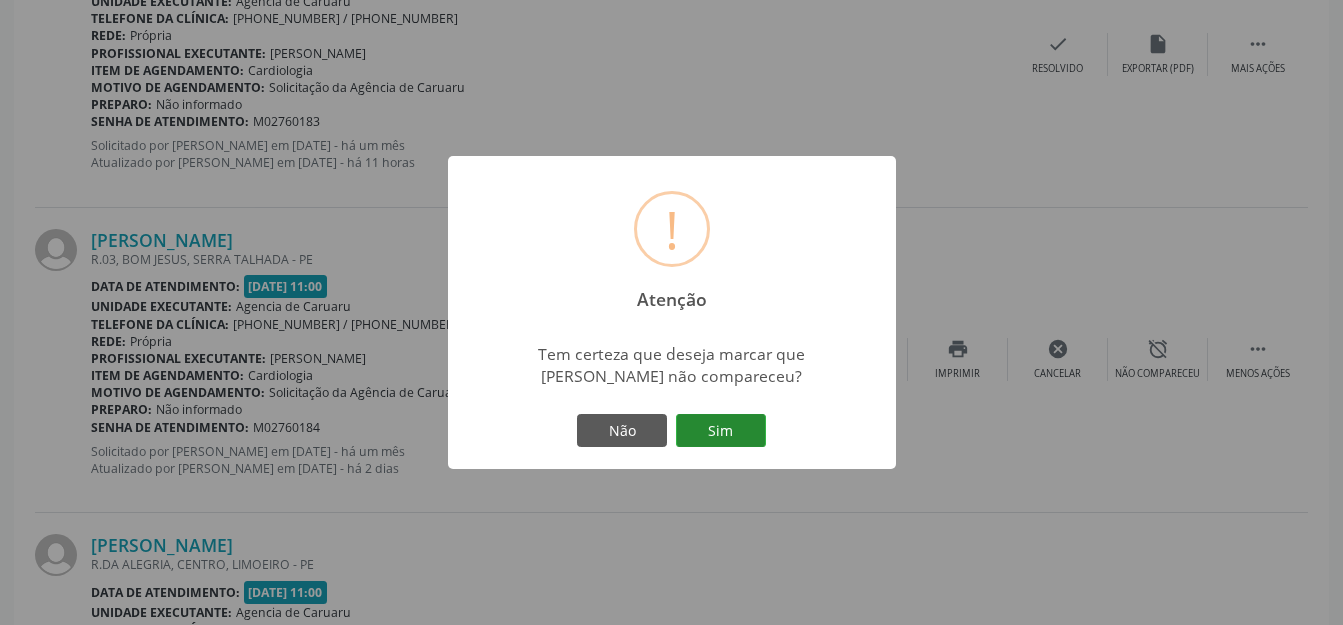 click on "Sim" at bounding box center (721, 431) 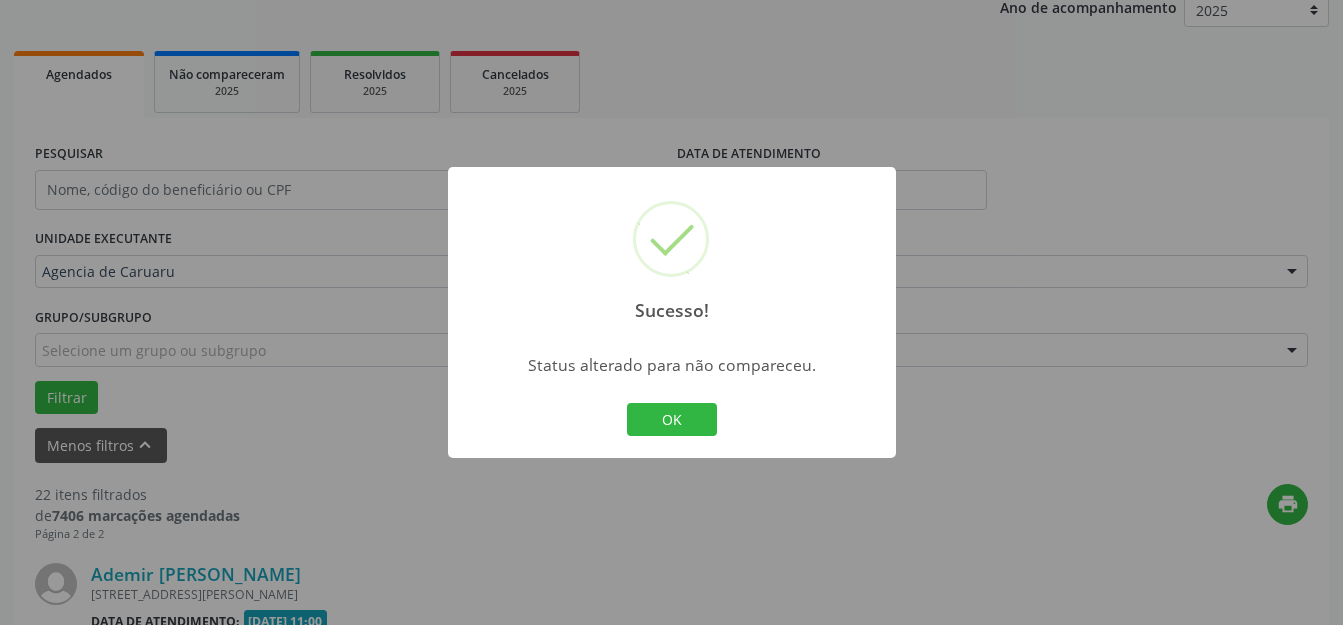 scroll, scrollTop: 1499, scrollLeft: 0, axis: vertical 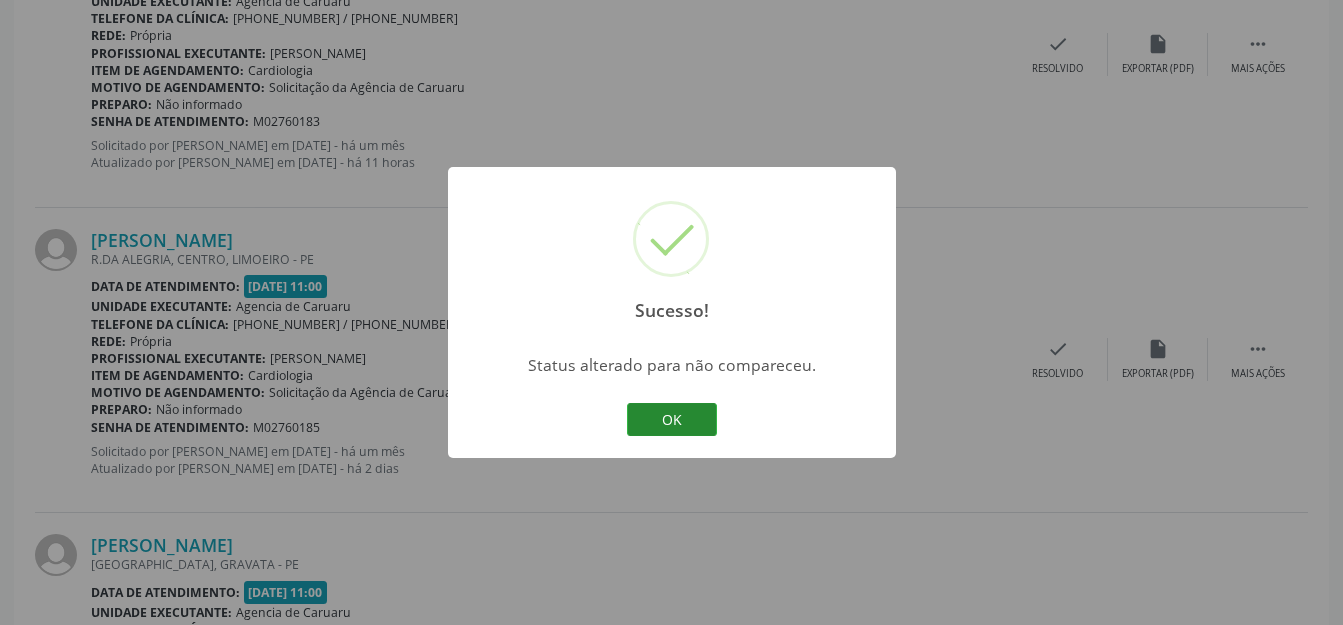 click on "OK" at bounding box center [672, 420] 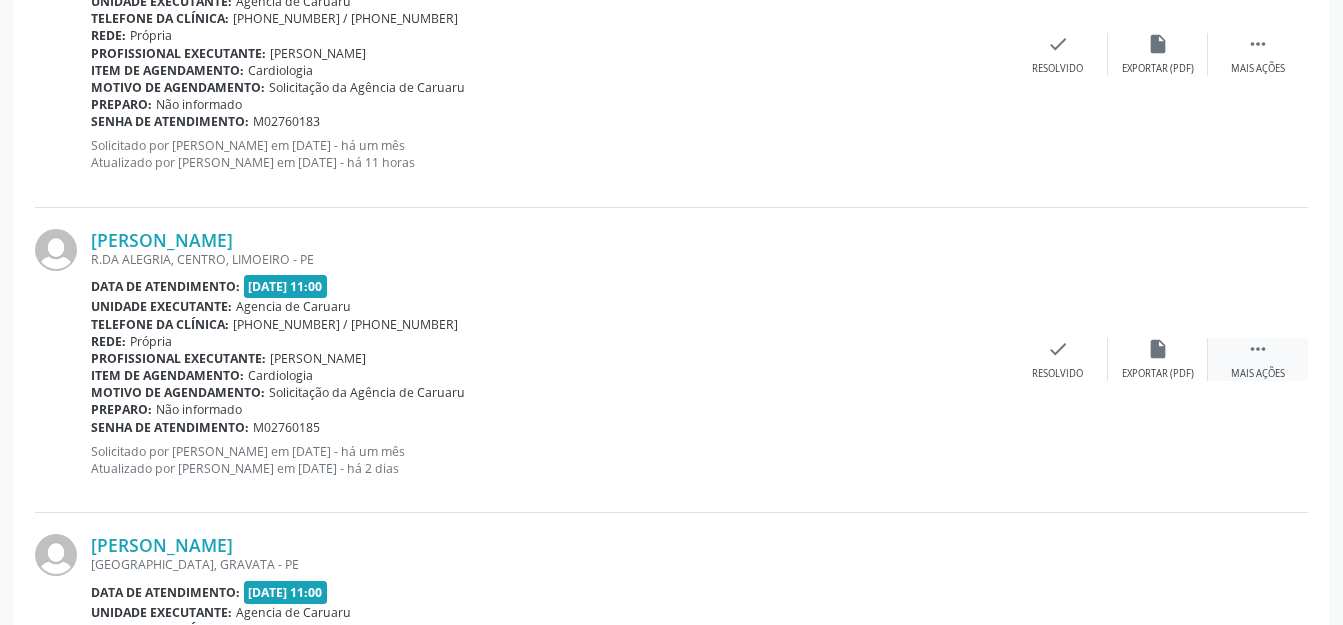 click on "" at bounding box center (1258, 349) 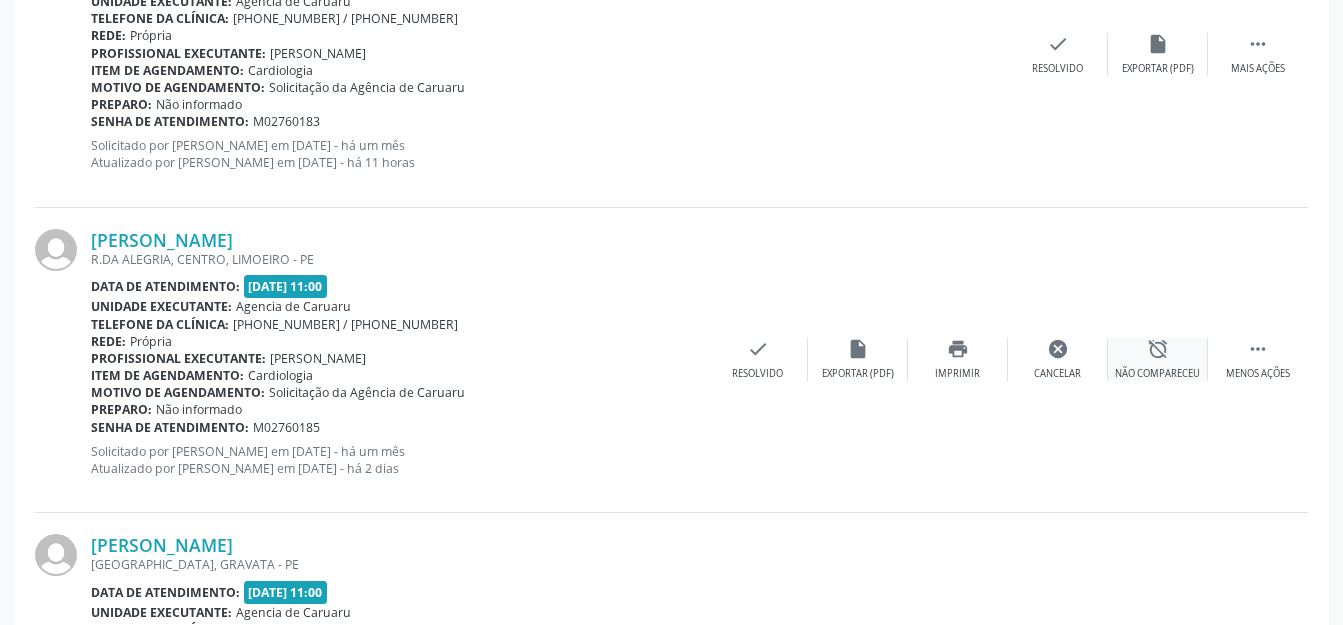 click on "alarm_off" at bounding box center [1158, 349] 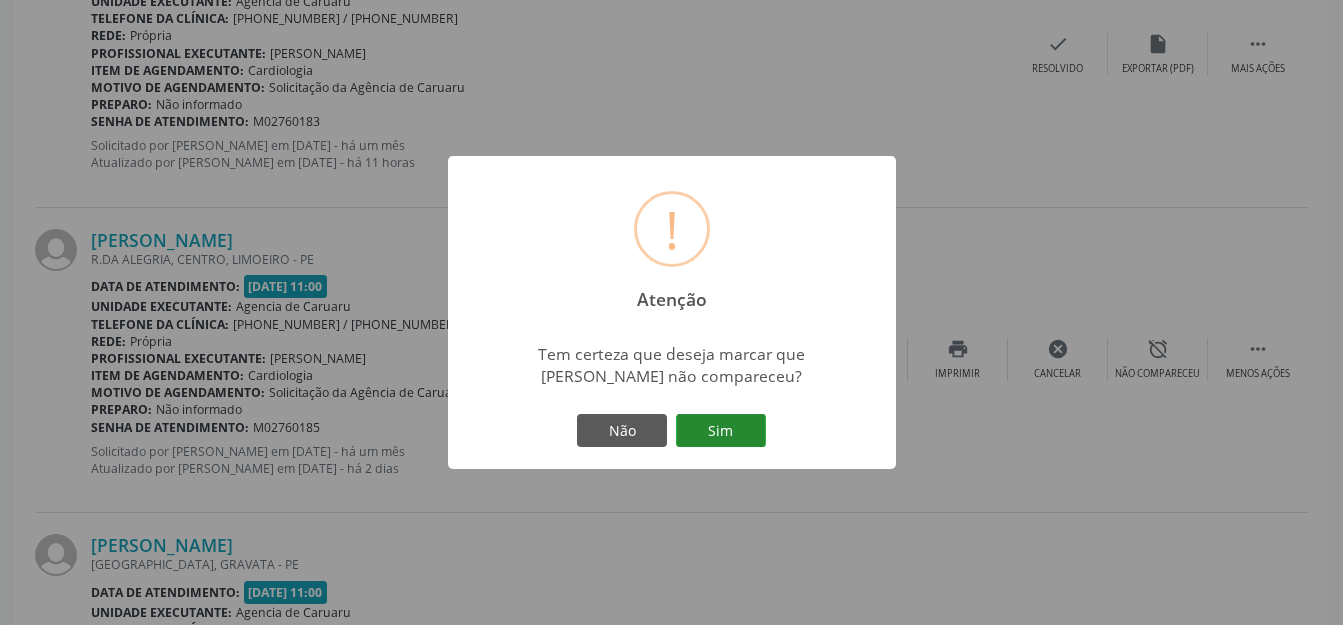 click on "Sim" at bounding box center (721, 431) 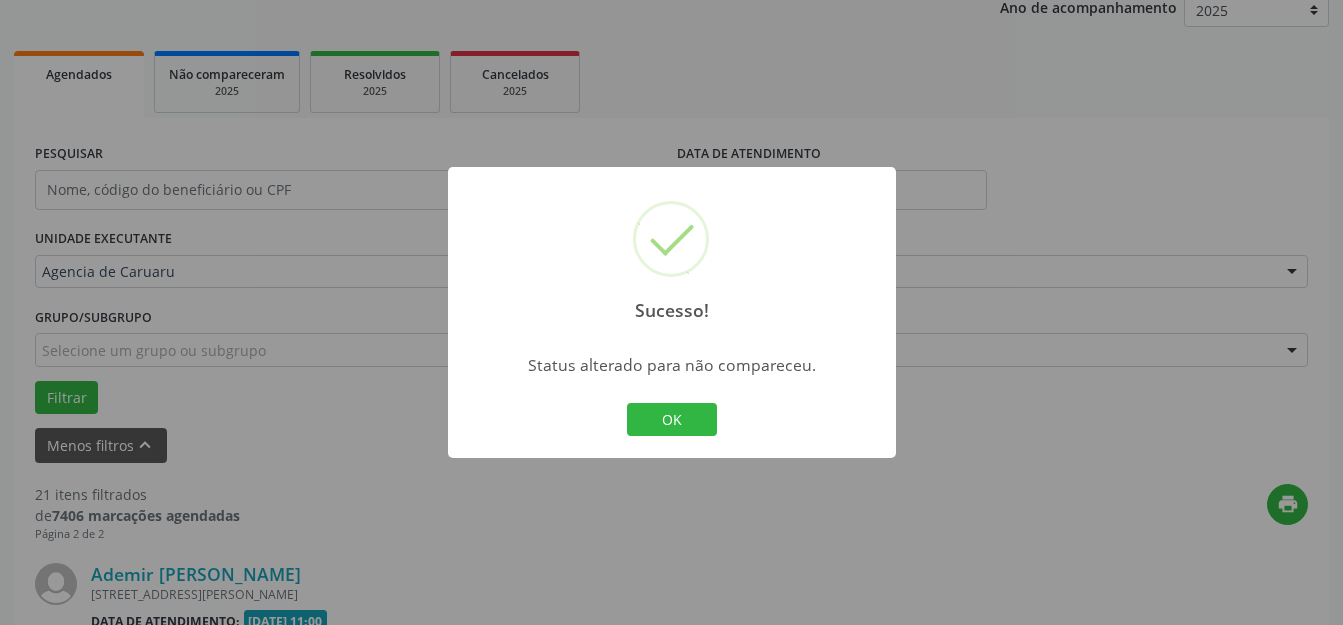 scroll, scrollTop: 1499, scrollLeft: 0, axis: vertical 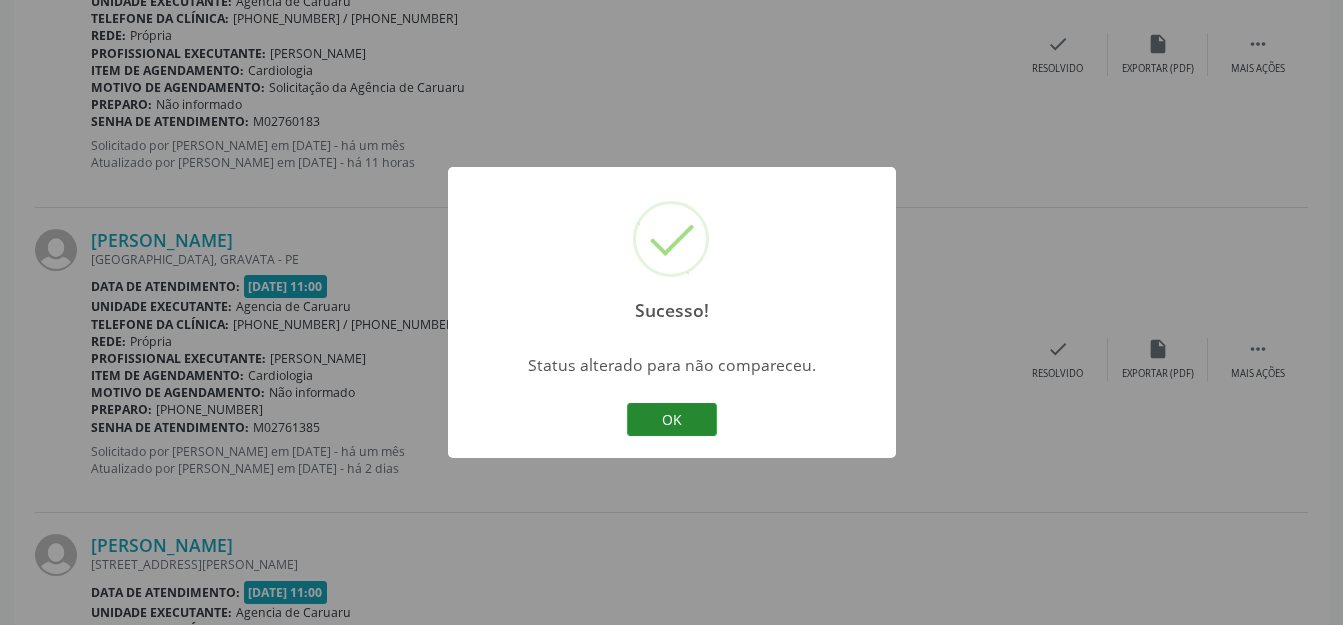 click on "OK" at bounding box center [672, 420] 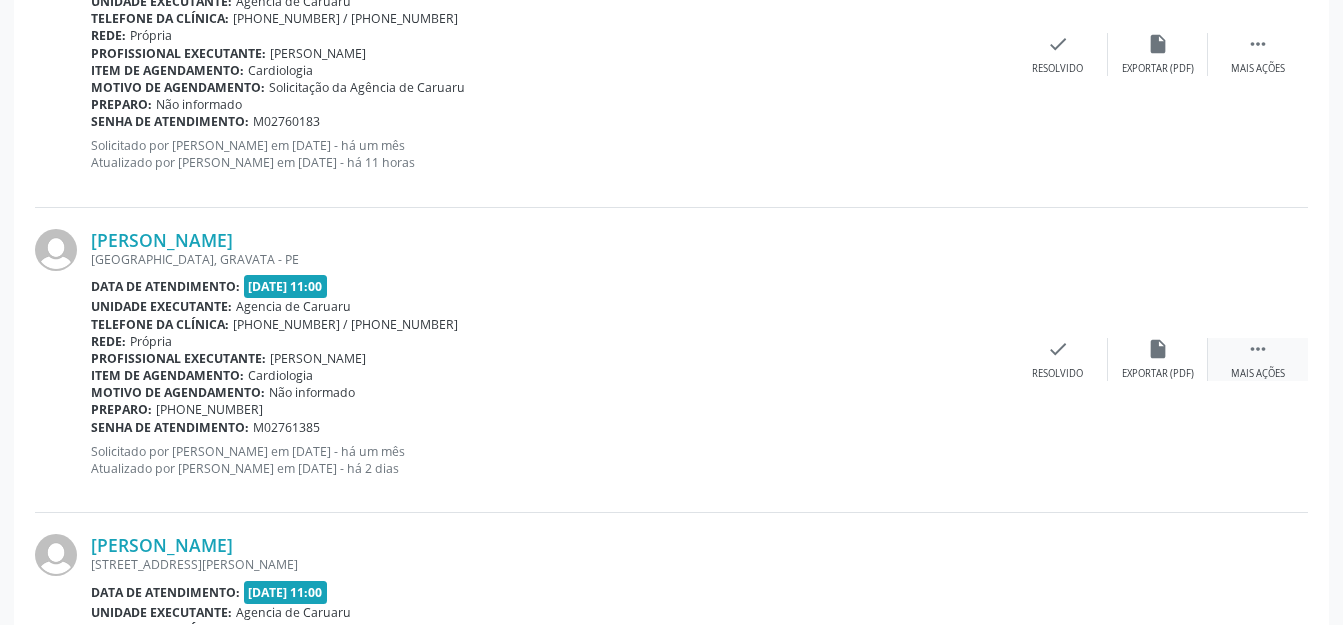 click on "
Mais ações" at bounding box center [1258, 359] 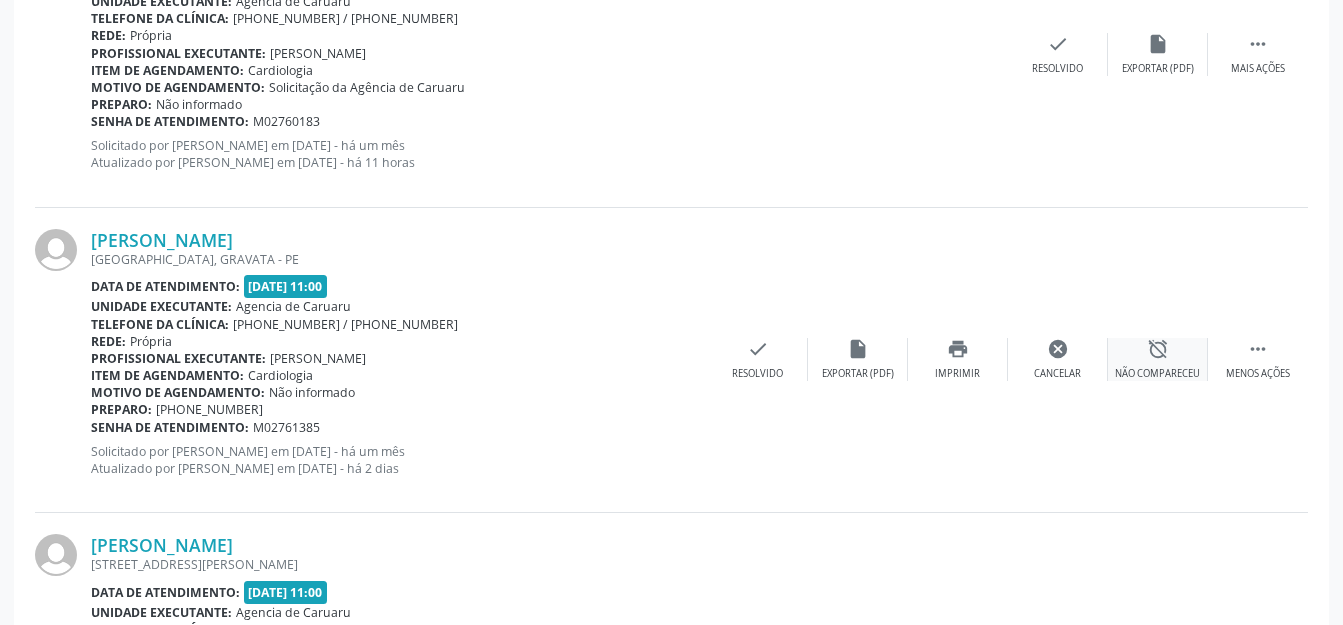 click on "alarm_off
Não compareceu" at bounding box center (1158, 359) 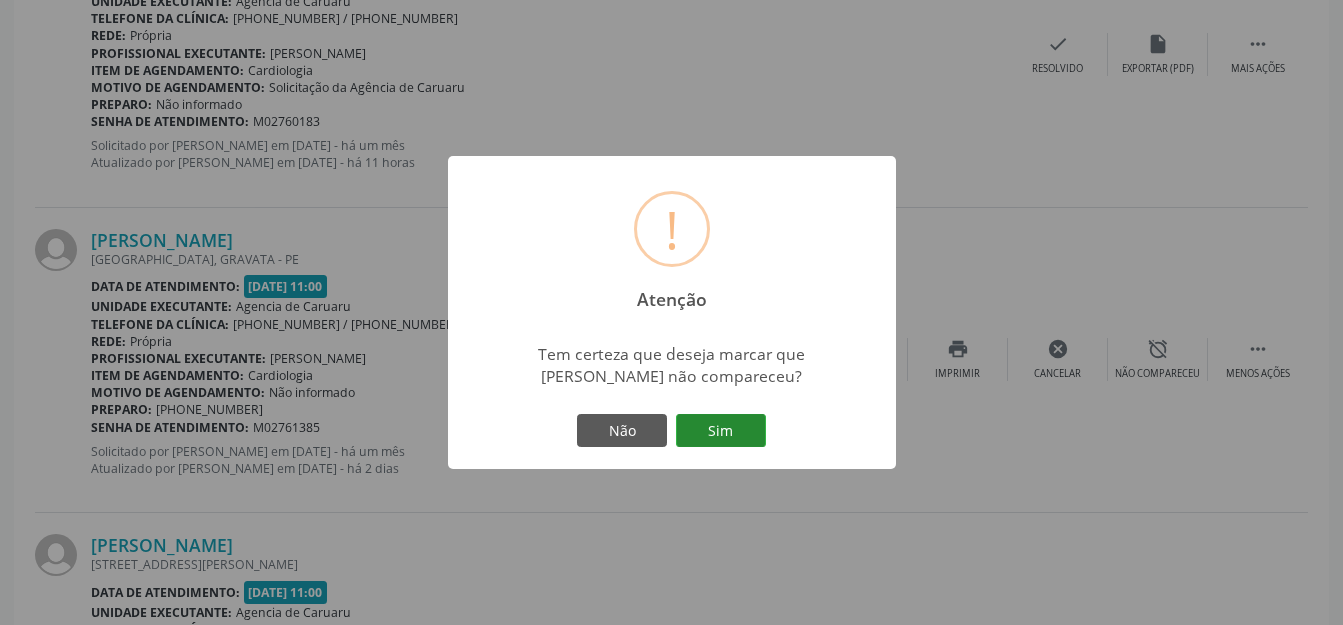 click on "Sim" at bounding box center (721, 431) 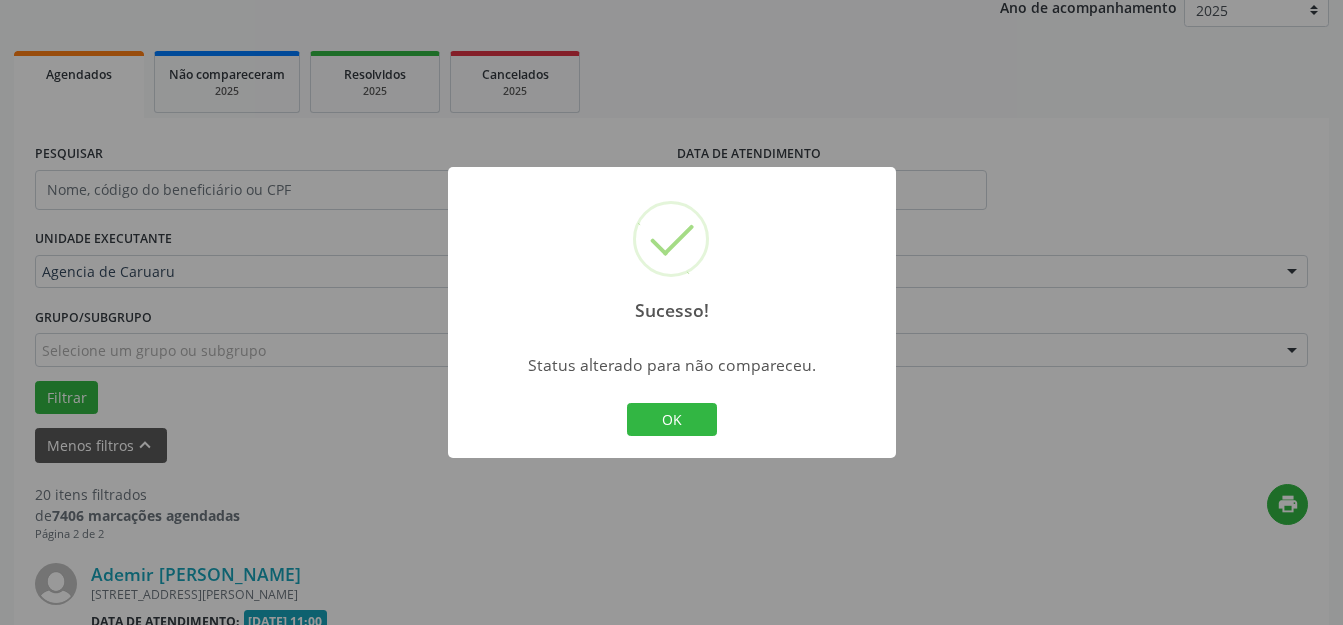 scroll, scrollTop: 1499, scrollLeft: 0, axis: vertical 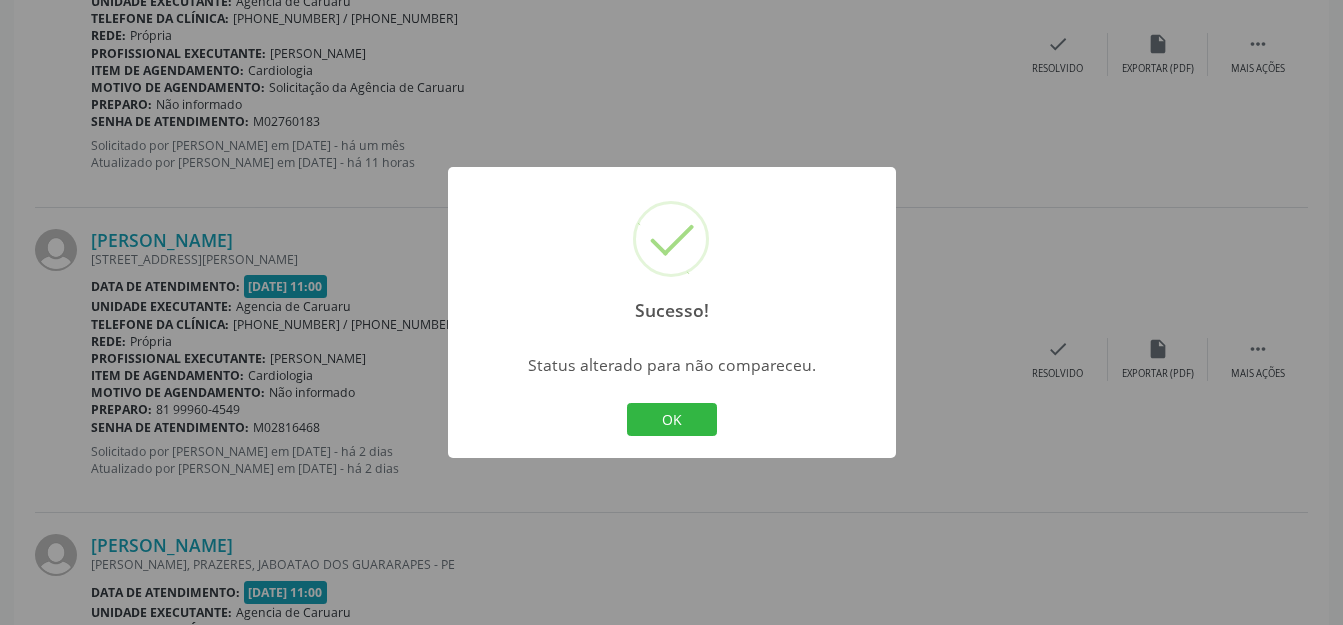 click on "Sucesso! × Status alterado para não compareceu. OK Cancel" at bounding box center [672, 313] 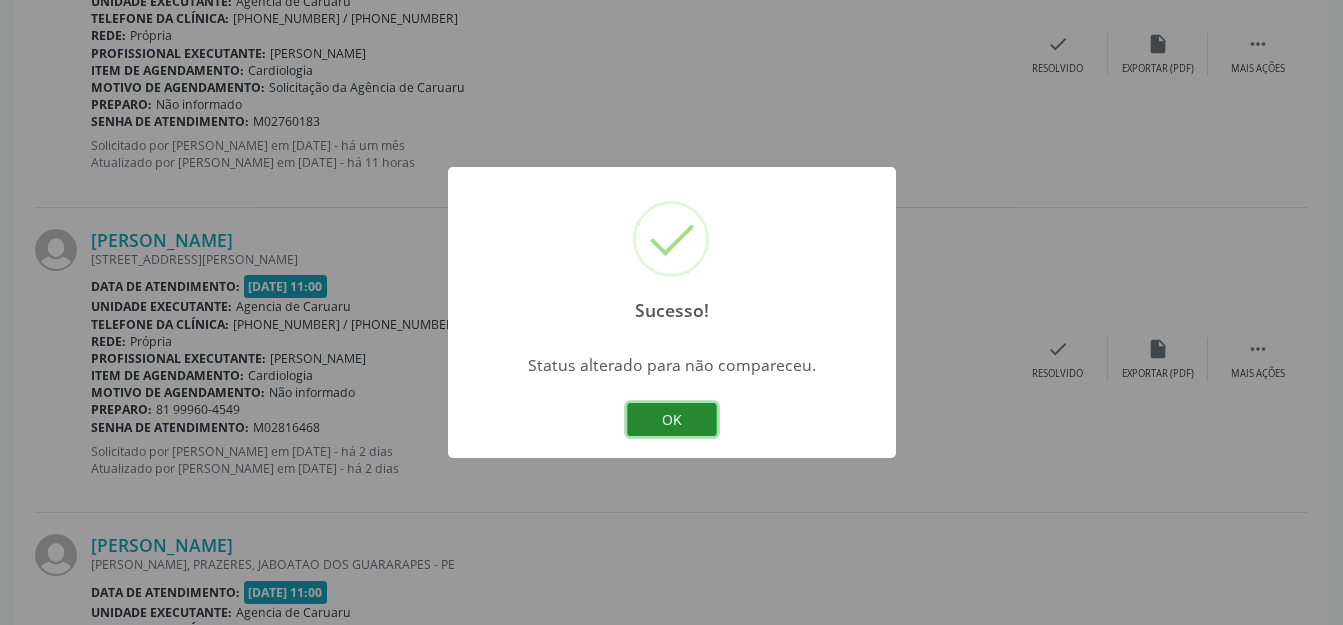 click on "OK" at bounding box center [672, 420] 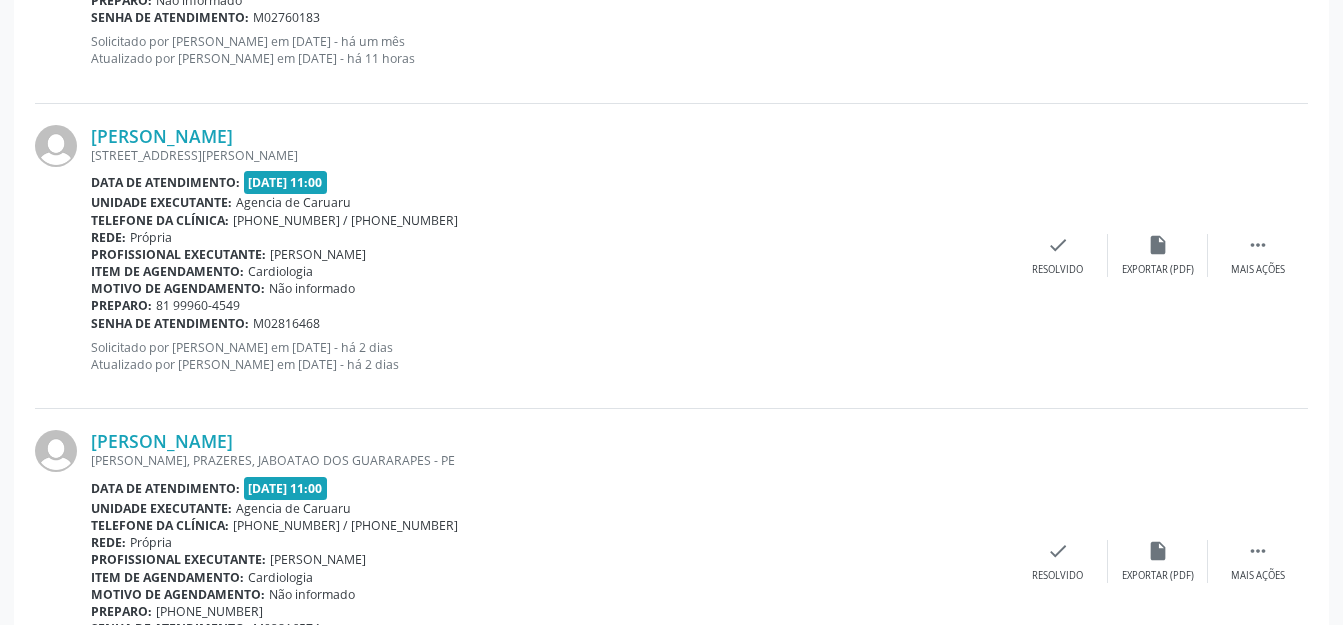 scroll, scrollTop: 1783, scrollLeft: 0, axis: vertical 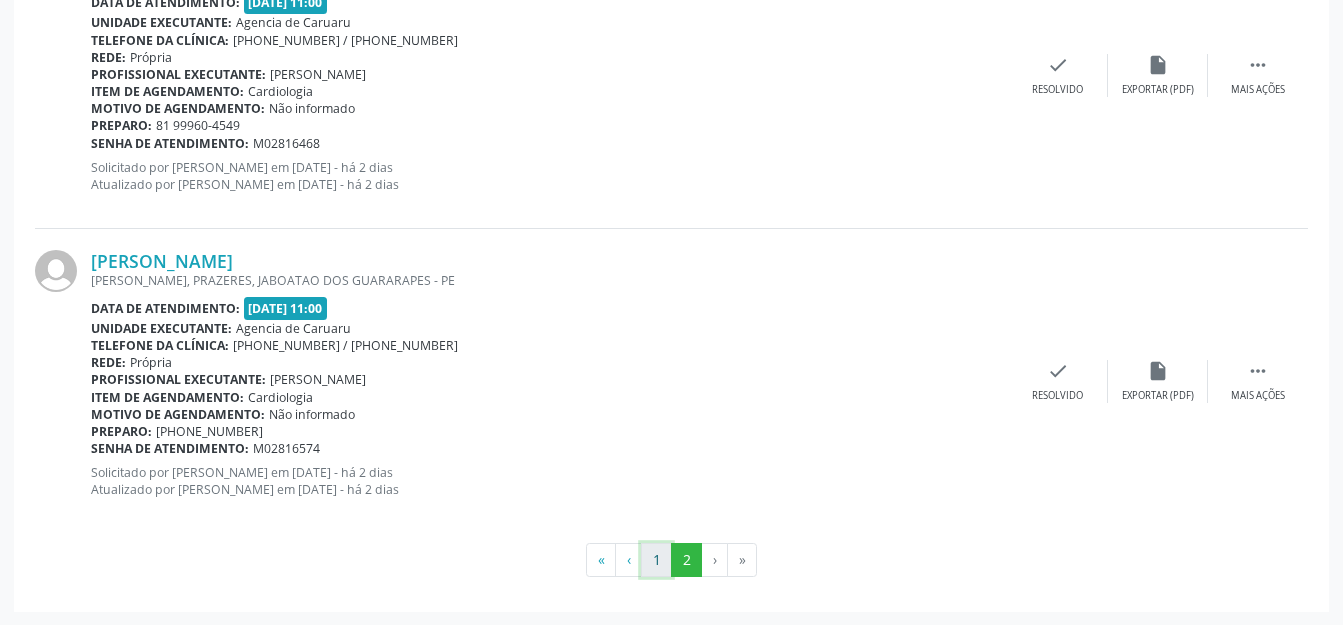 click on "1" at bounding box center [656, 560] 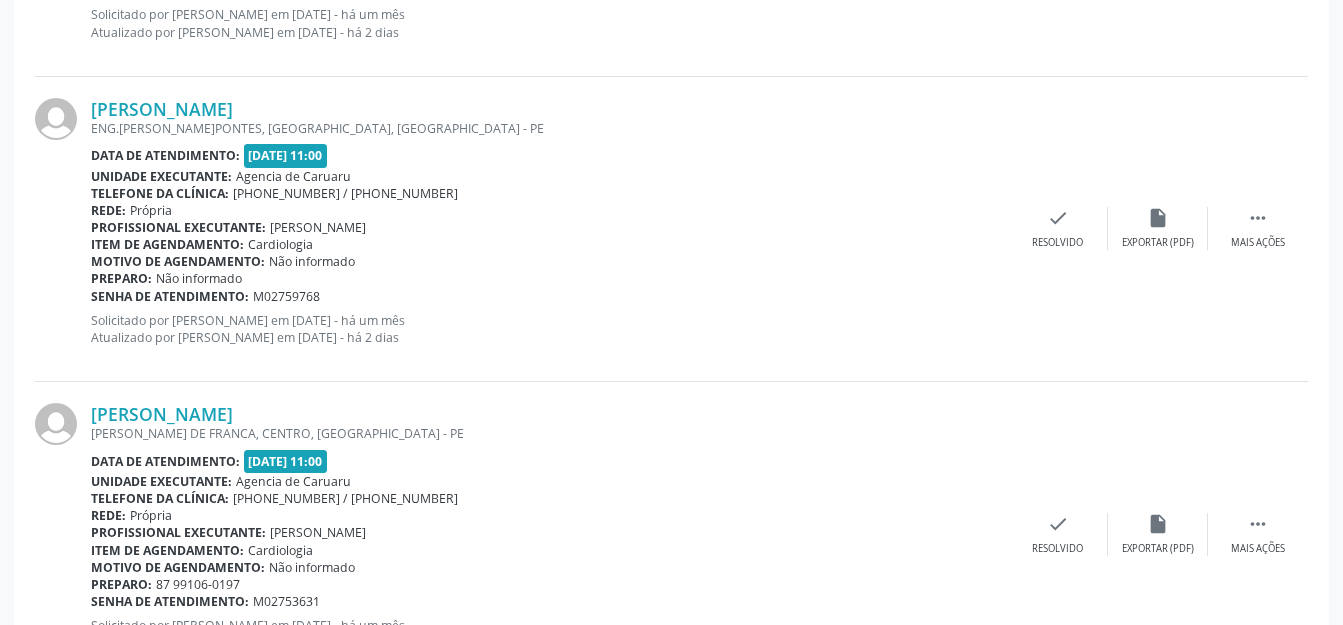 scroll, scrollTop: 3135, scrollLeft: 0, axis: vertical 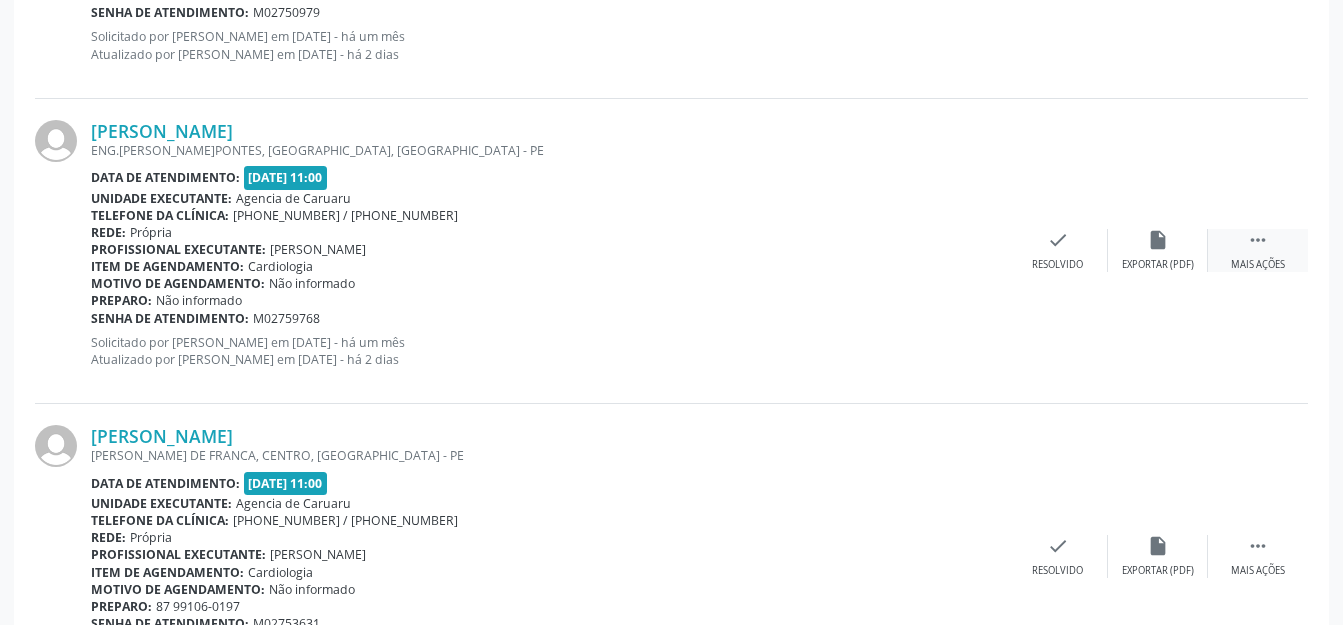 click on "
Mais ações" at bounding box center [1258, 250] 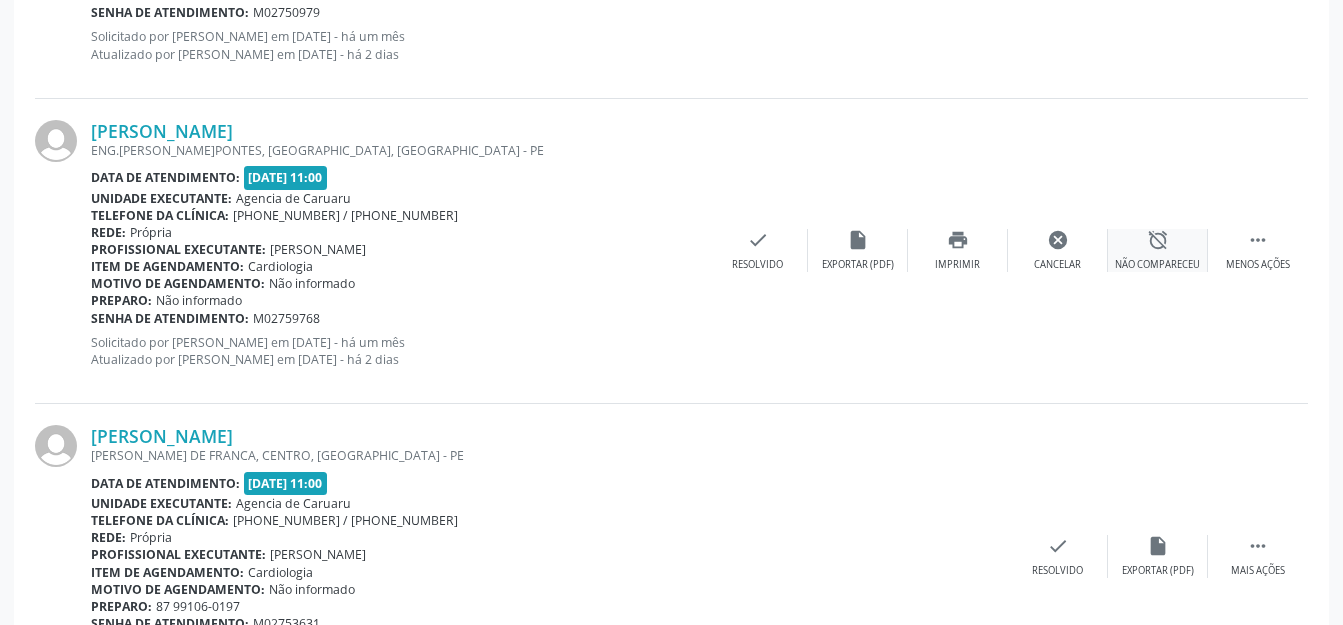 click on "alarm_off
Não compareceu" at bounding box center (1158, 250) 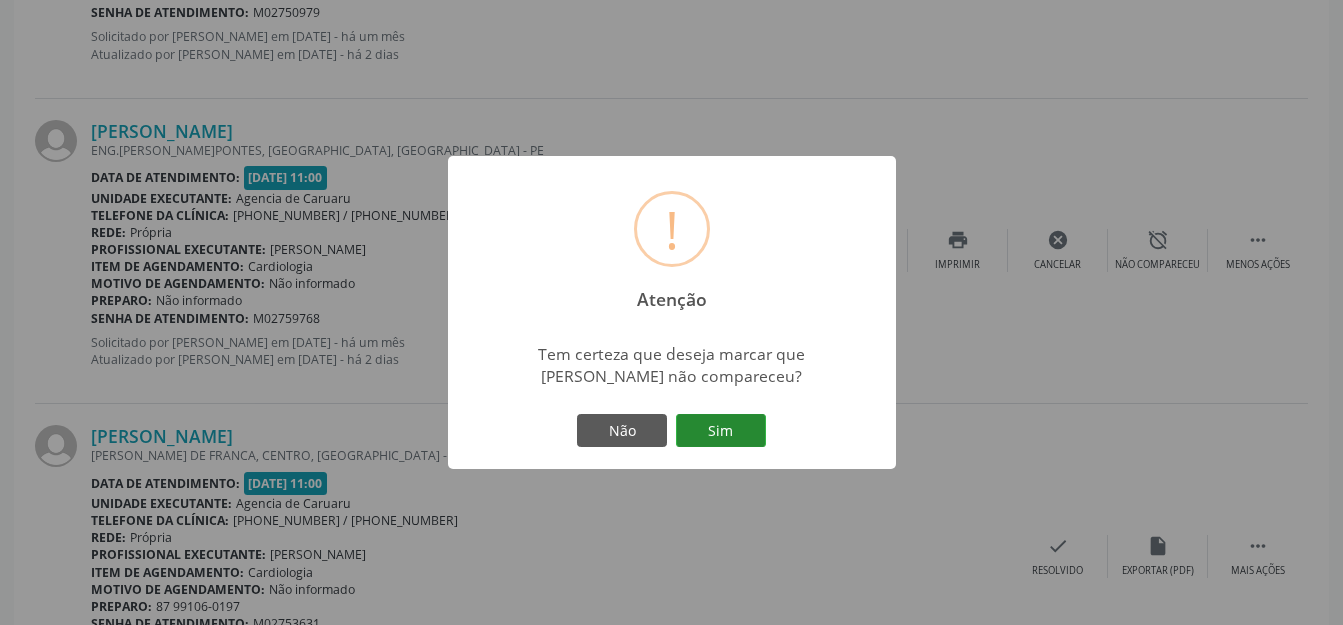 click on "Sim" at bounding box center [721, 431] 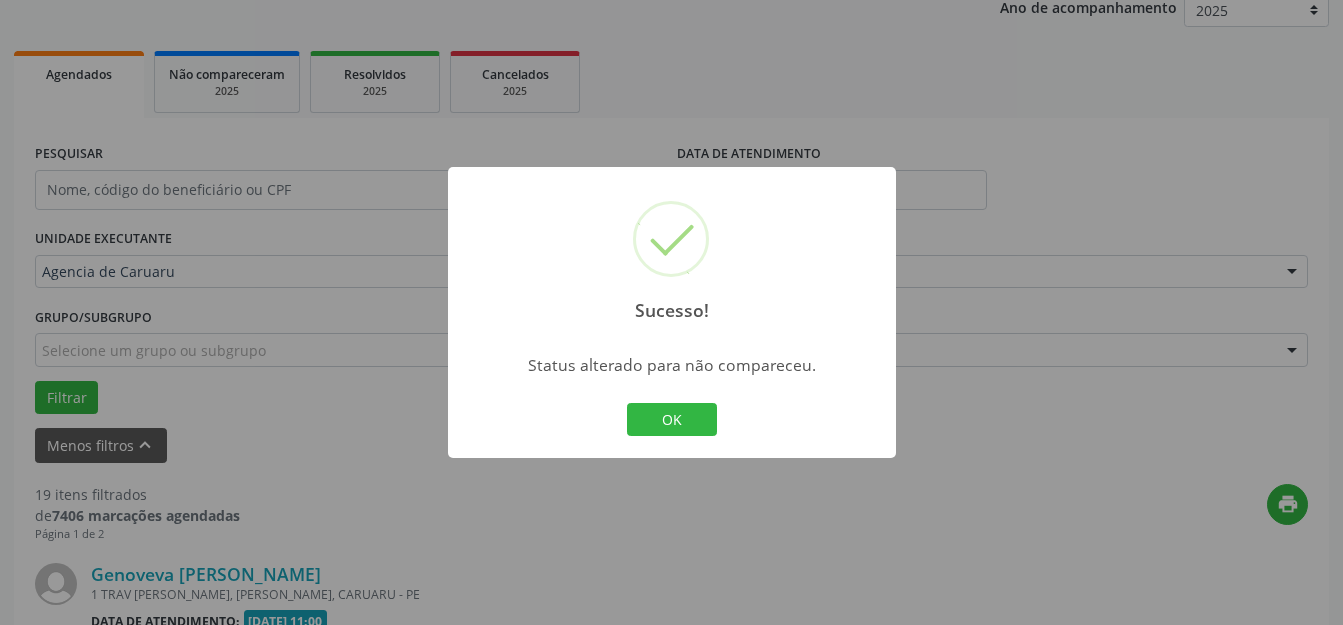 scroll, scrollTop: 3135, scrollLeft: 0, axis: vertical 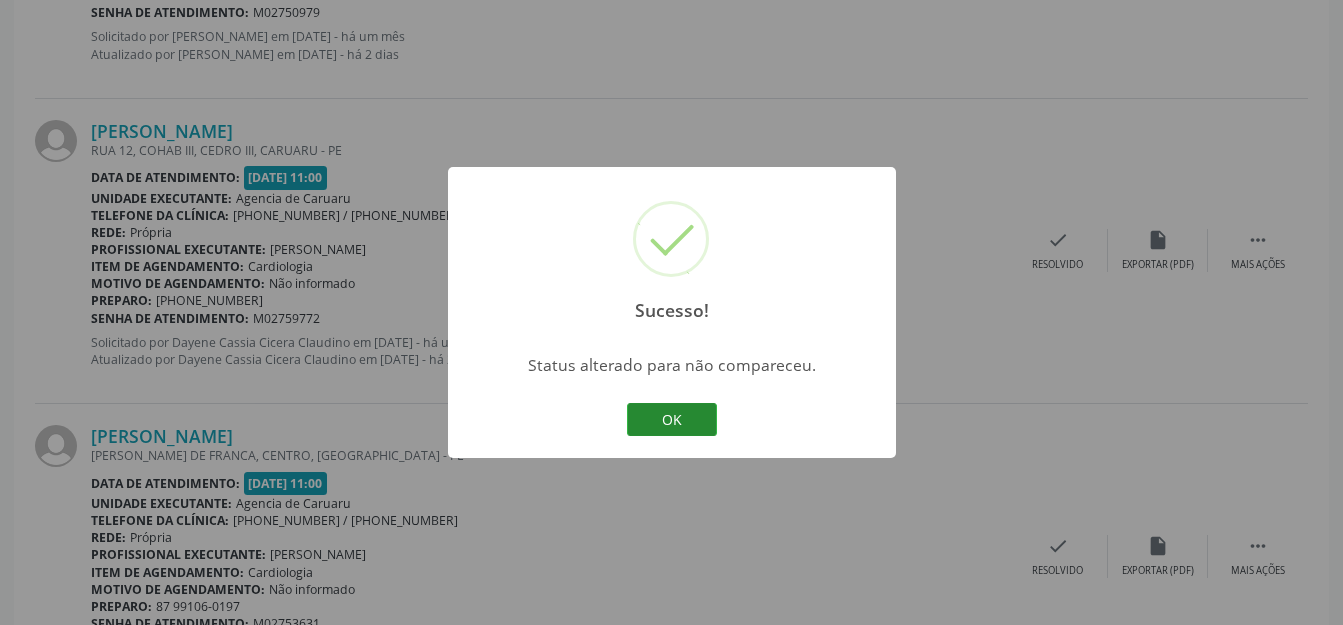click on "OK" at bounding box center (672, 420) 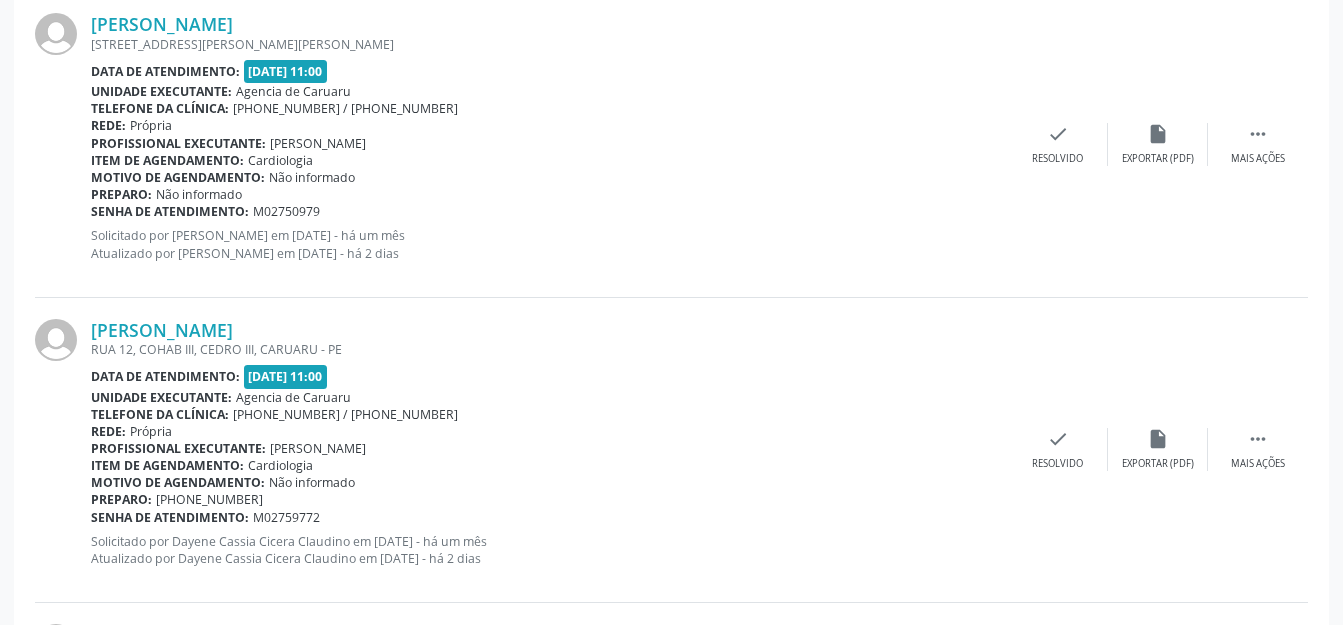 scroll, scrollTop: 2935, scrollLeft: 0, axis: vertical 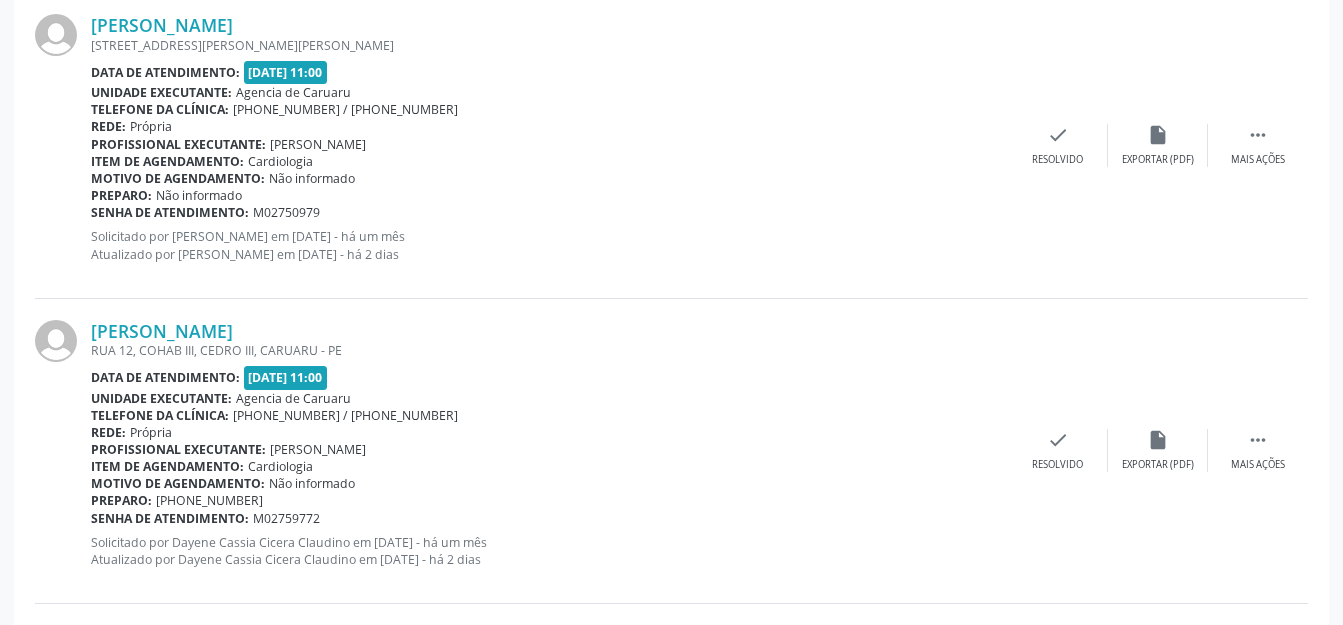 click on "[PERSON_NAME]
RUA 12, [GEOGRAPHIC_DATA], CEDRO III, CARUARU - PE
Data de atendimento:
[DATE] 11:00
Unidade executante:
Agencia de [GEOGRAPHIC_DATA]
Telefone da clínica:
[PHONE_NUMBER] / [PHONE_NUMBER]
Rede:
[GEOGRAPHIC_DATA]
Profissional executante:
[PERSON_NAME]
Item de agendamento:
Cardiologia
Motivo de agendamento:
Não informado
Preparo:
[PHONE_NUMBER]
Senha de atendimento:
M02759772
Solicitado por Dayene Cassia Cicera Claudino em [DATE] - há um mês
Atualizado por Dayene Cassia Cicera Claudino em [DATE] - há 2 dias

Mais ações
insert_drive_file
Exportar (PDF)
check
Resolvido" at bounding box center [671, 451] 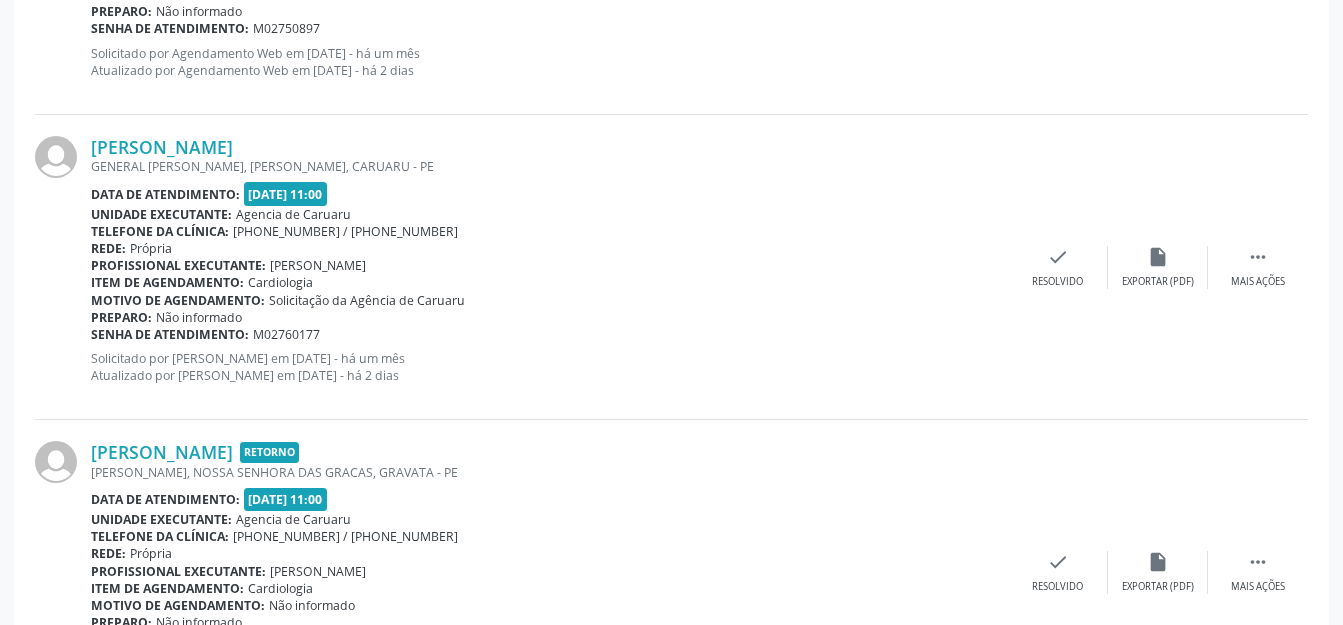 scroll, scrollTop: 4141, scrollLeft: 0, axis: vertical 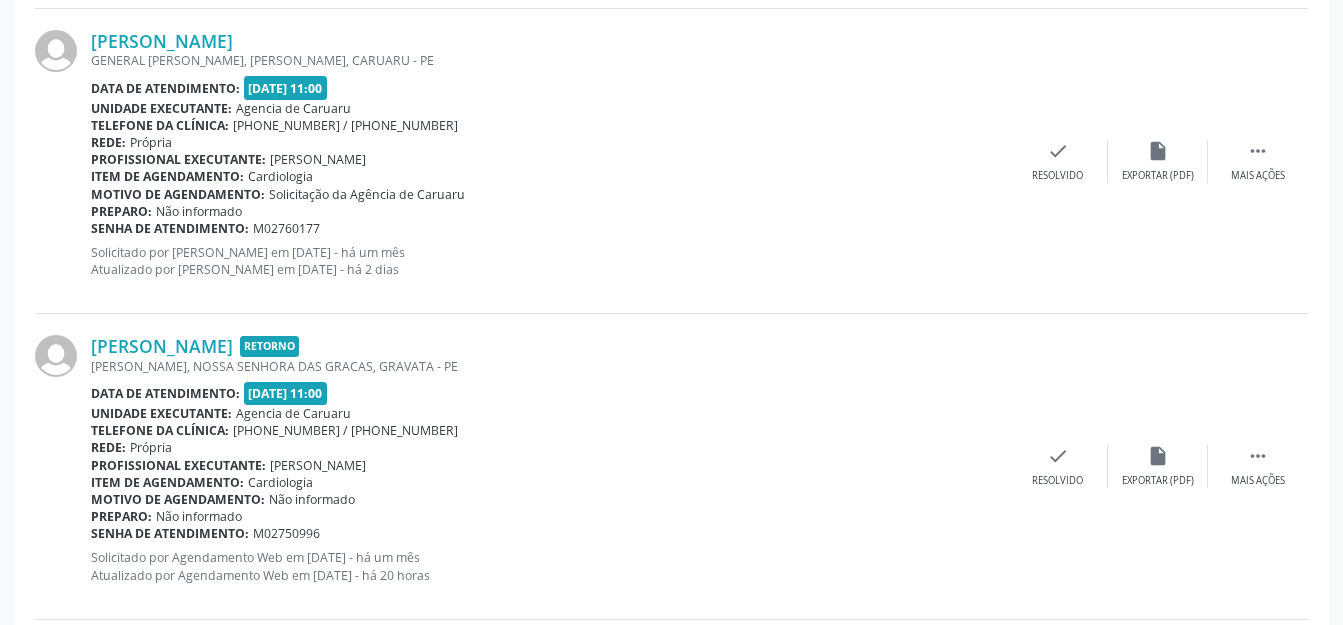 click on "Data de atendimento:
[DATE] 11:00" at bounding box center (549, 698) 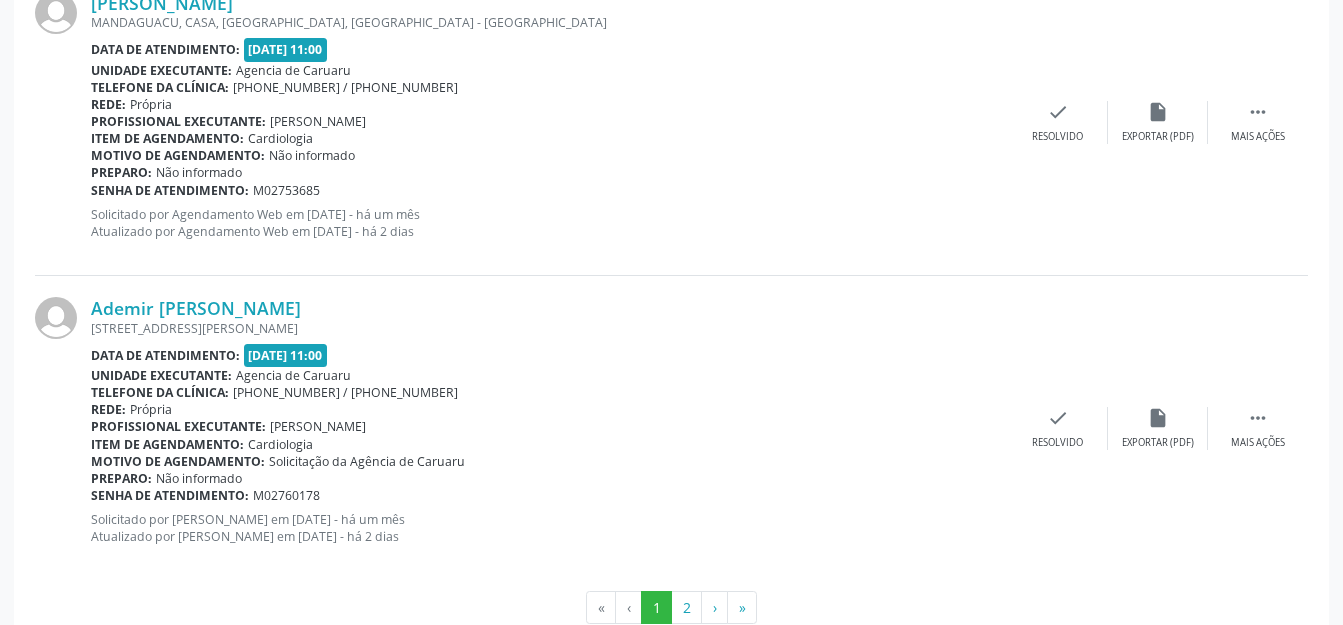 scroll, scrollTop: 4835, scrollLeft: 0, axis: vertical 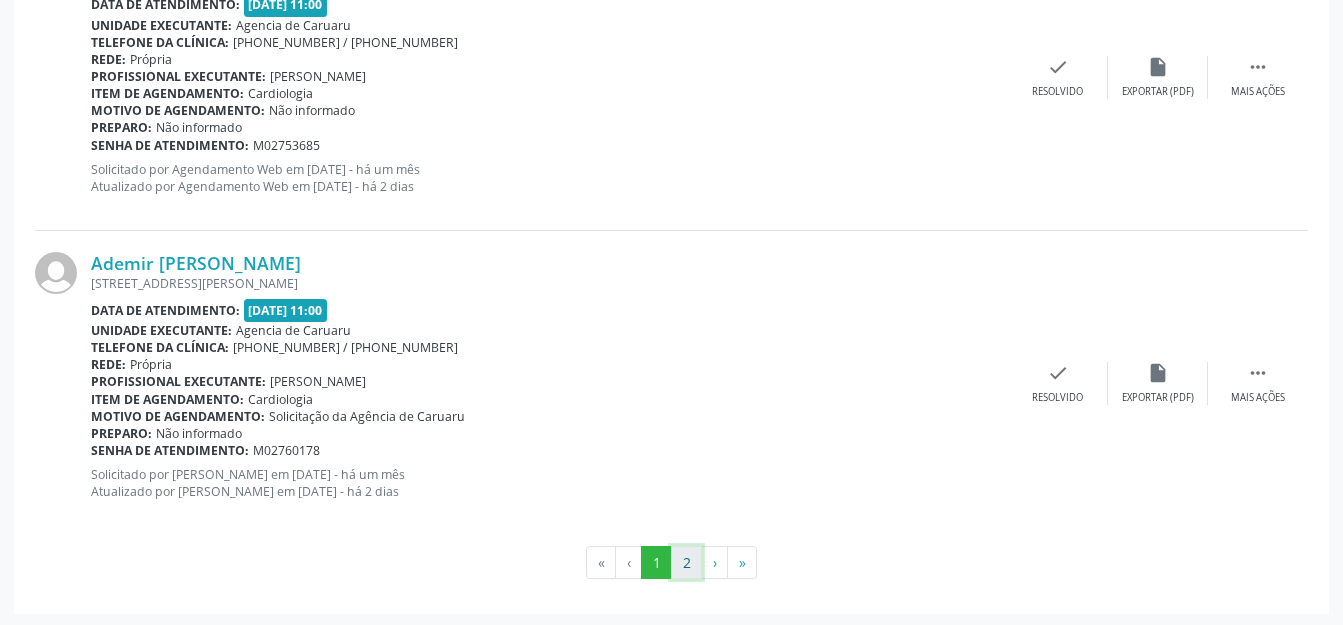 click on "2" at bounding box center (686, 563) 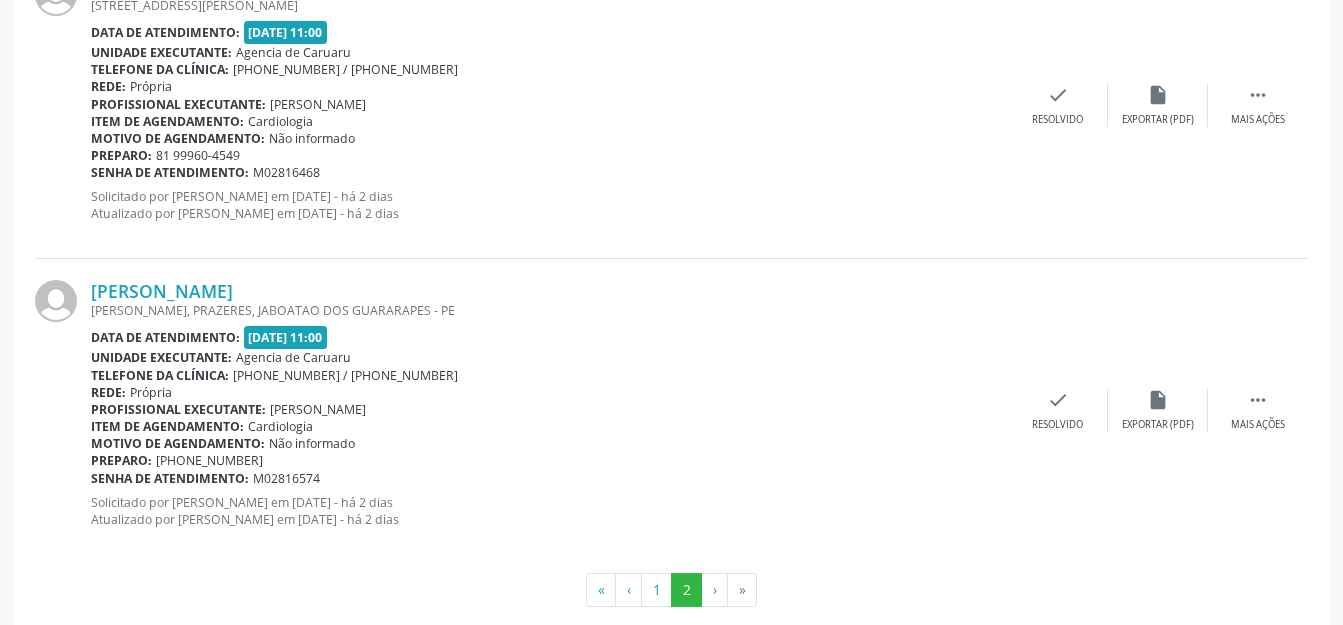 scroll, scrollTop: 1478, scrollLeft: 0, axis: vertical 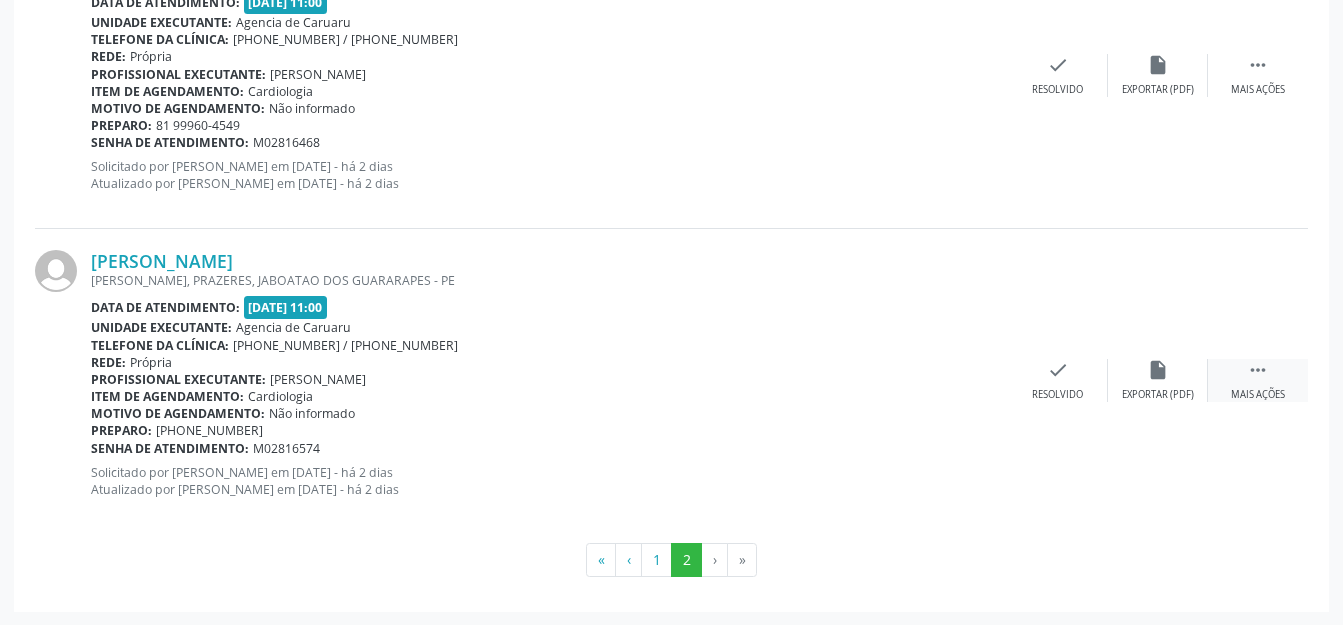 click on "
Mais ações" at bounding box center [1258, 380] 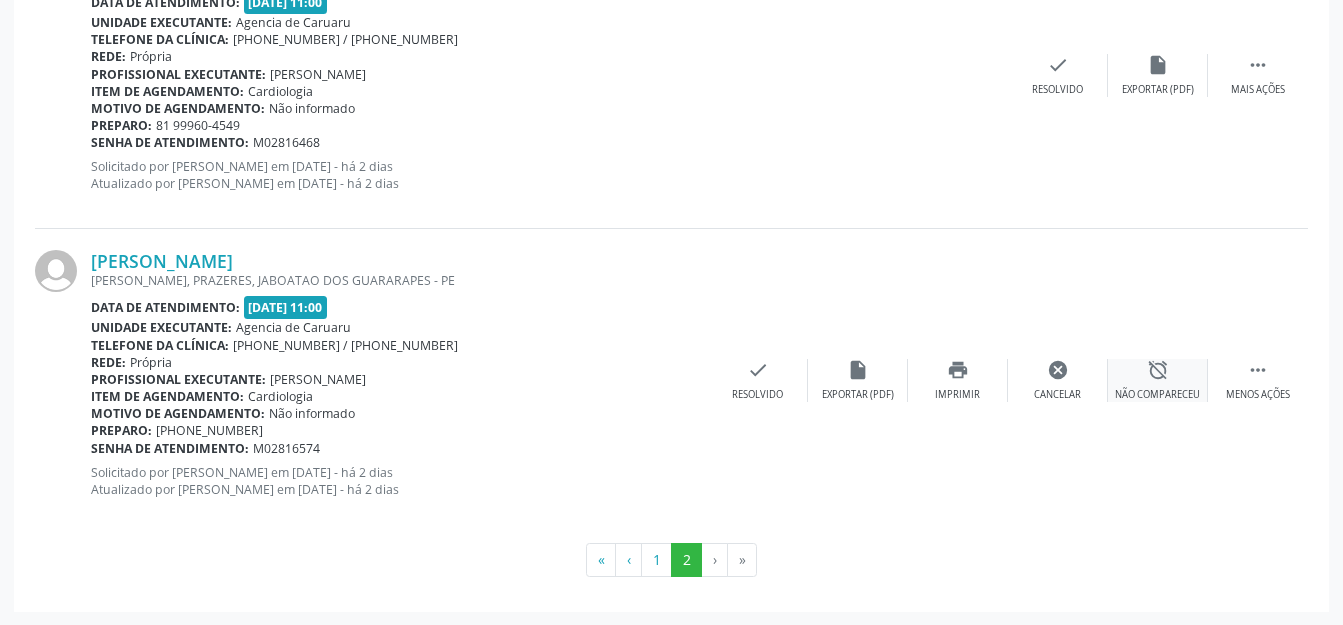 click on "alarm_off" at bounding box center [1158, 370] 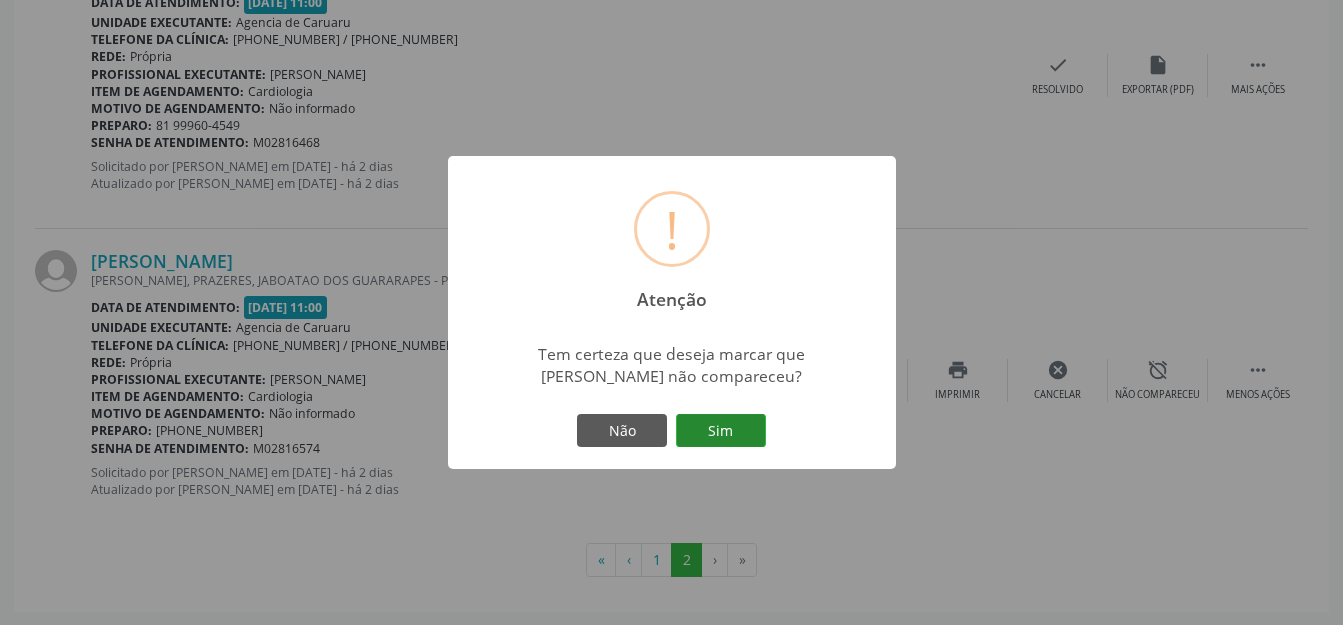 click on "Sim" at bounding box center [721, 431] 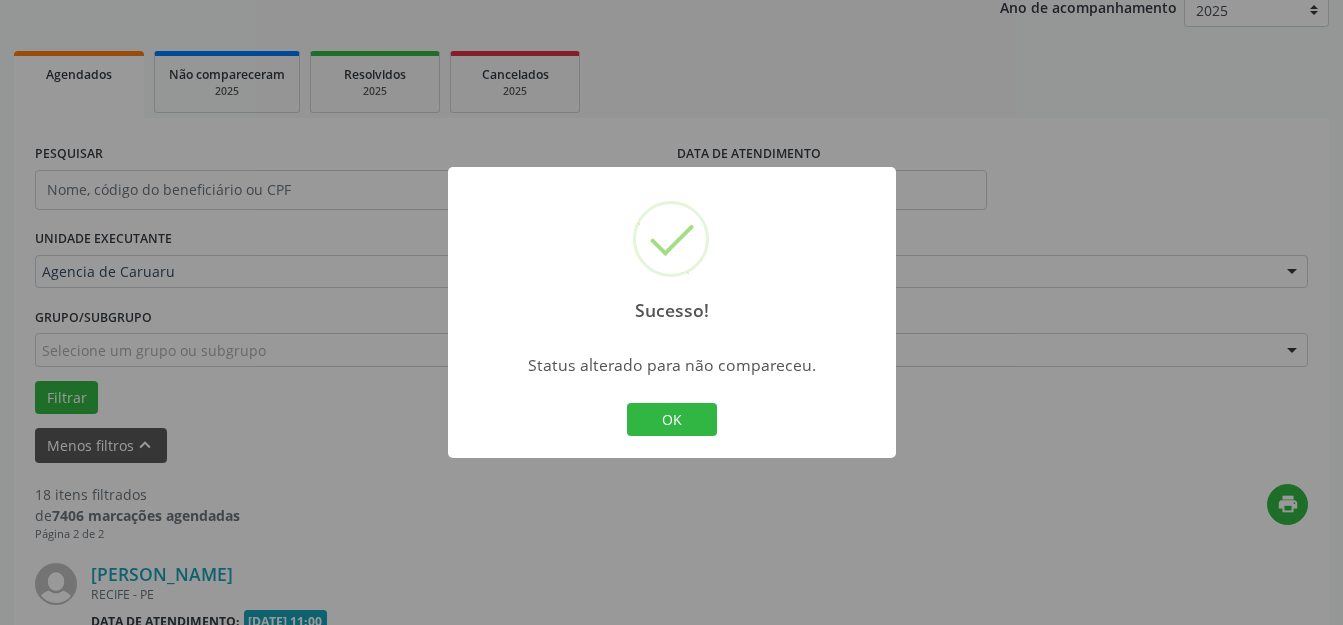 scroll, scrollTop: 1173, scrollLeft: 0, axis: vertical 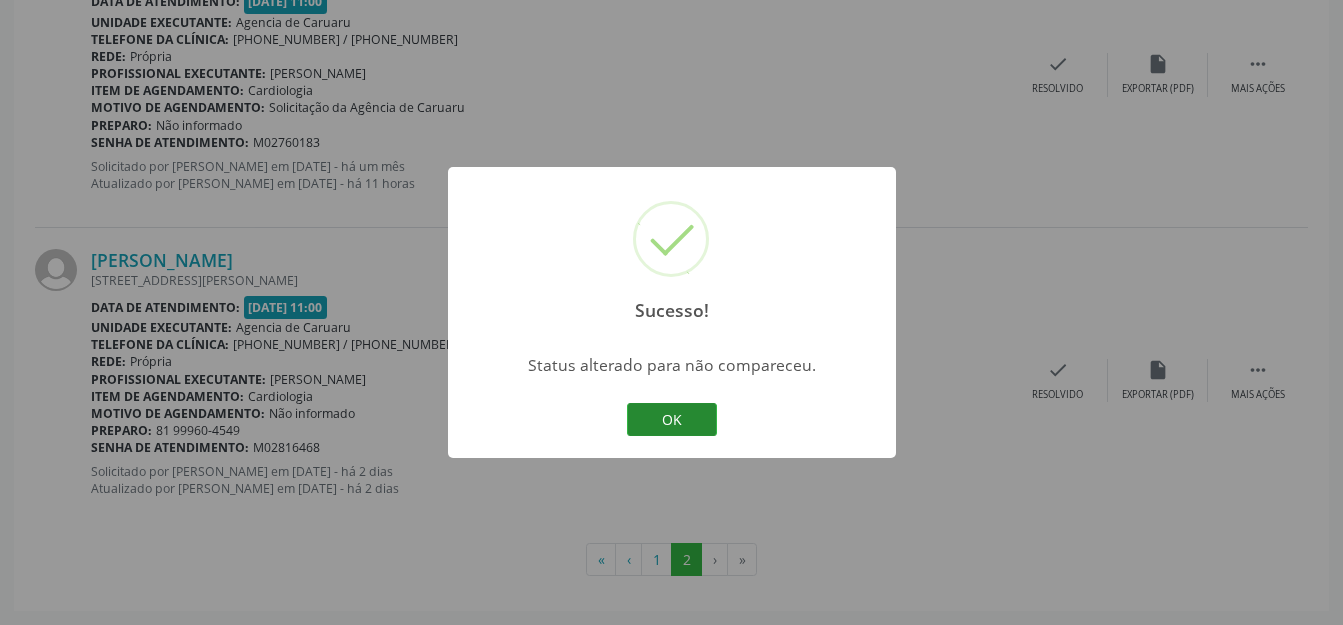 click on "OK" at bounding box center (672, 420) 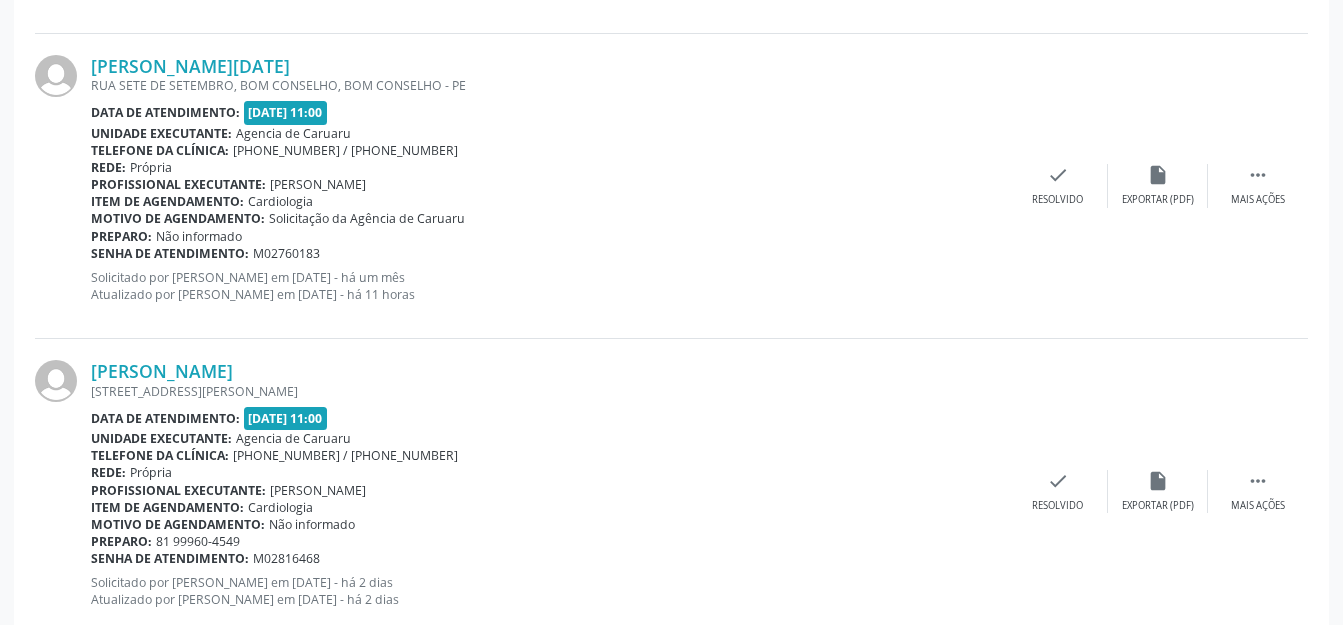 scroll, scrollTop: 1173, scrollLeft: 0, axis: vertical 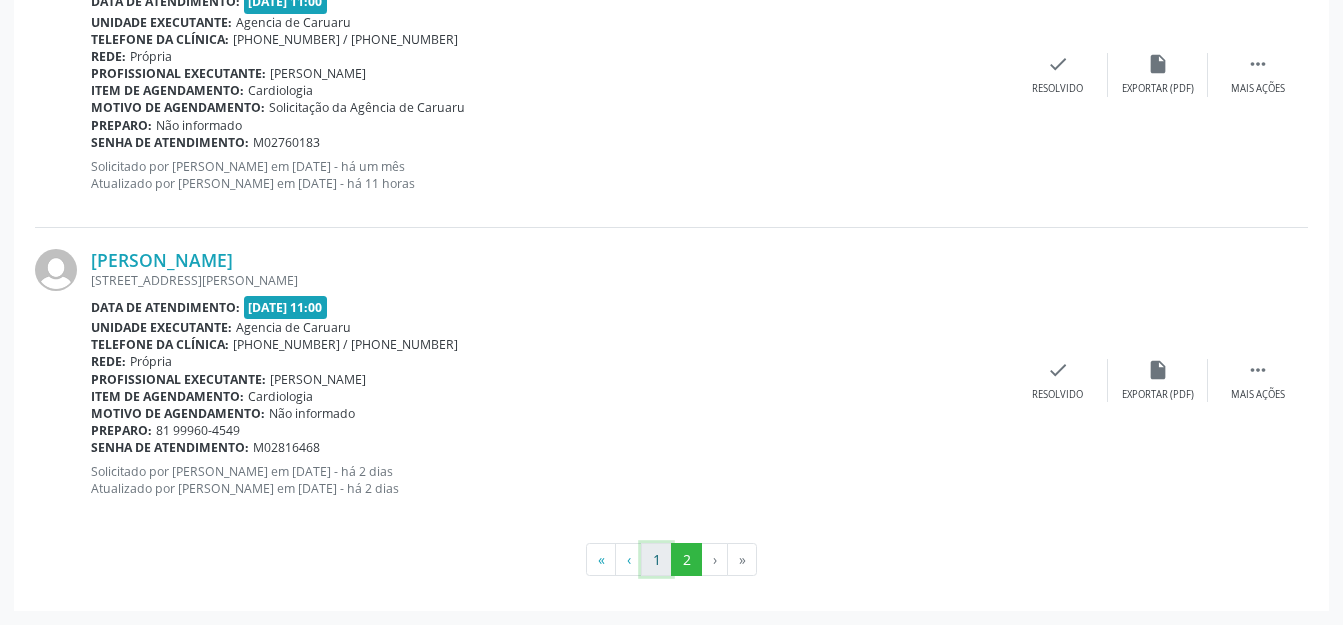 click on "1" at bounding box center [656, 560] 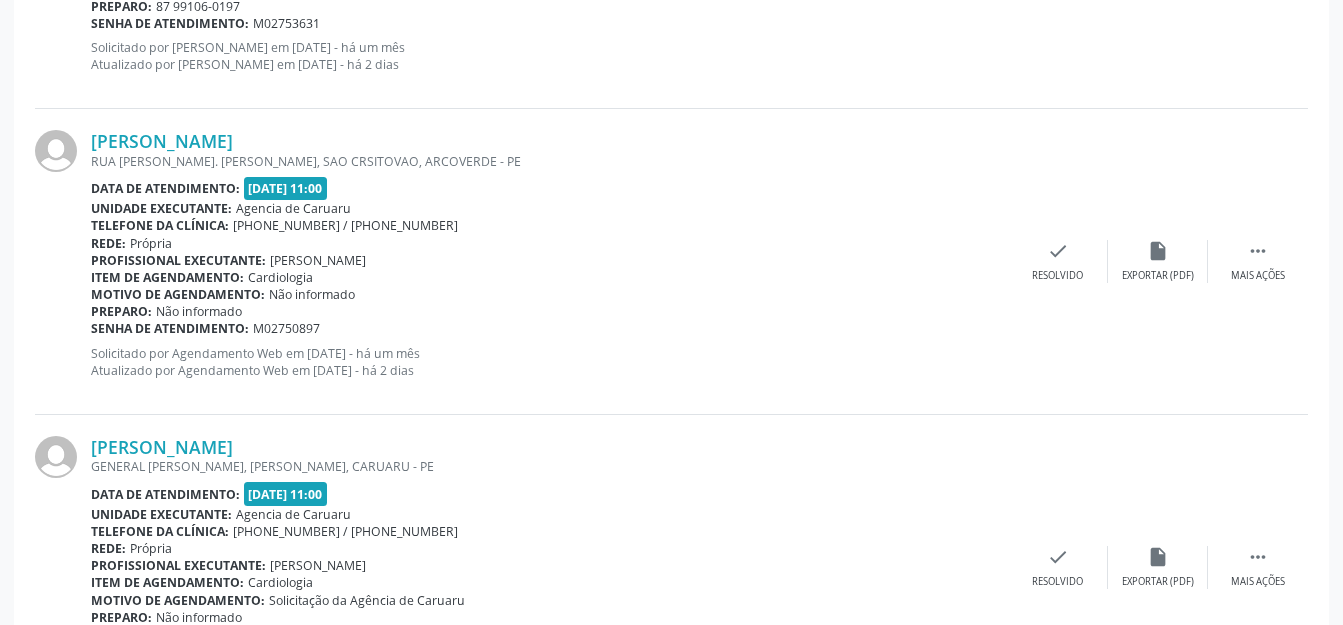 scroll, scrollTop: 3435, scrollLeft: 0, axis: vertical 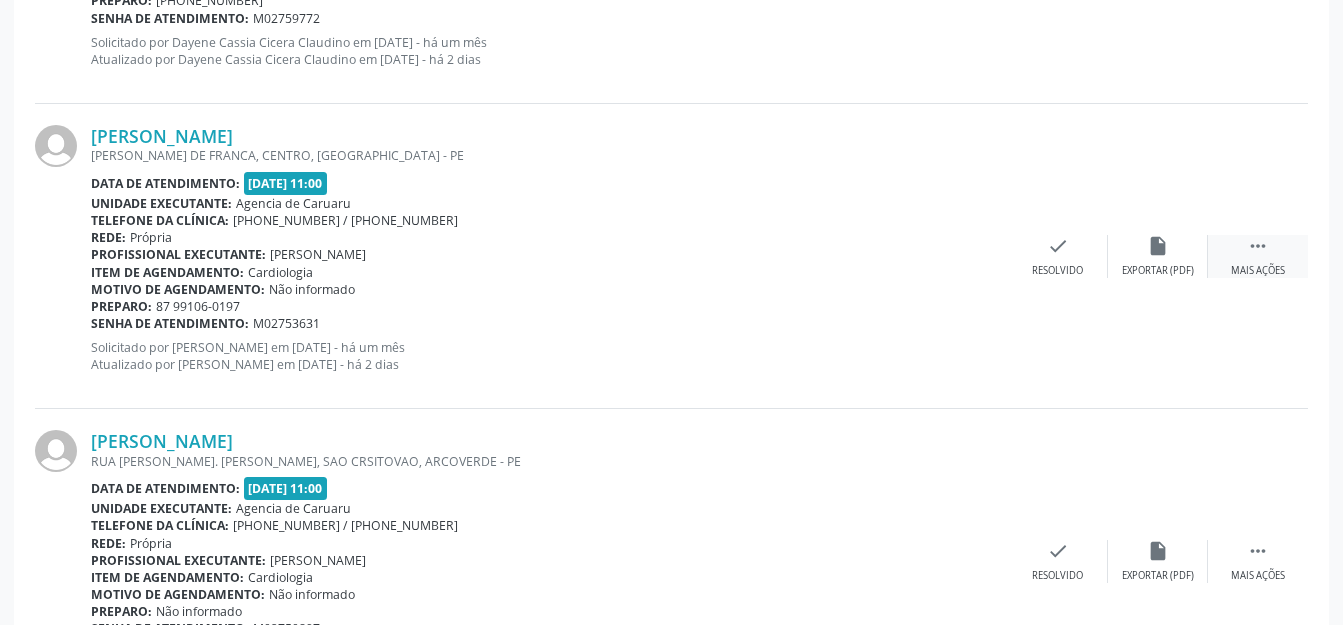 click on "
Mais ações" at bounding box center [1258, 256] 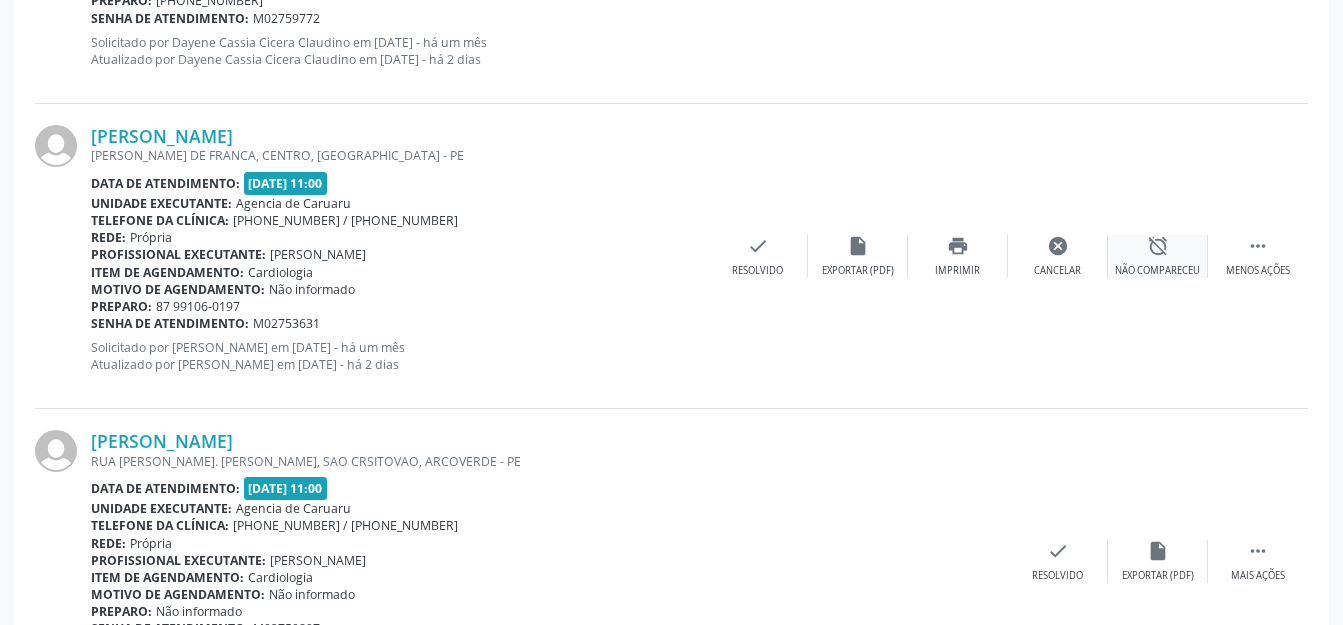 click on "alarm_off" at bounding box center (1158, 246) 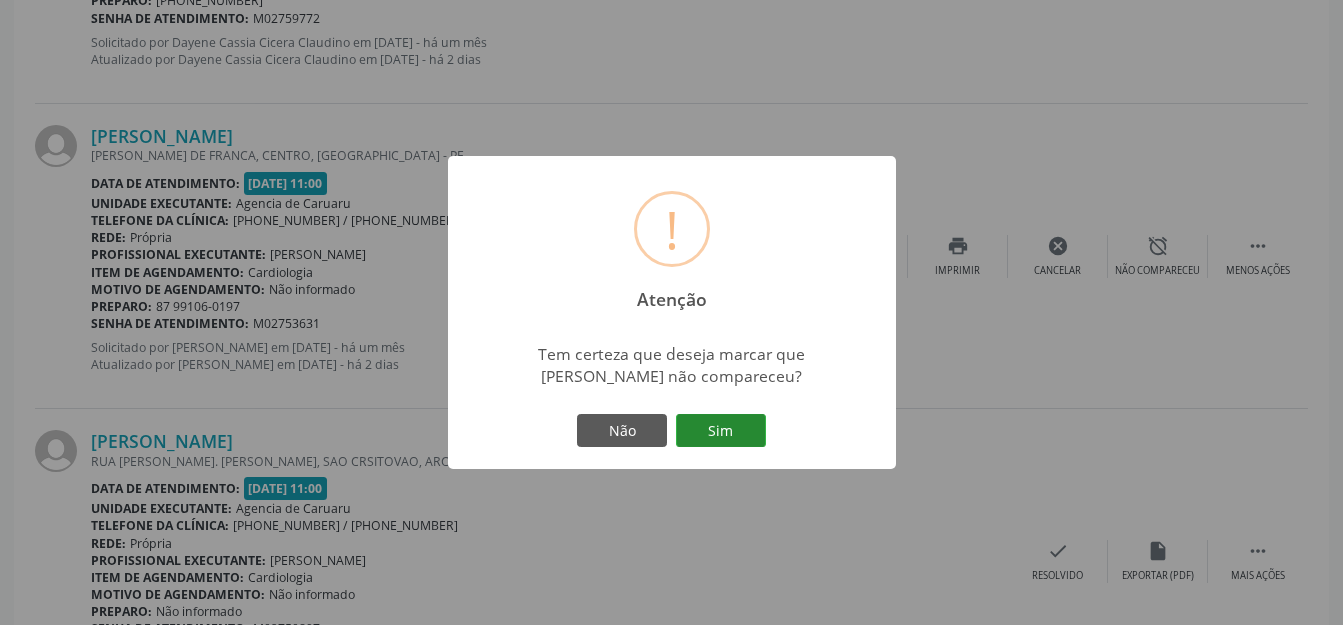 click on "Sim" at bounding box center [721, 431] 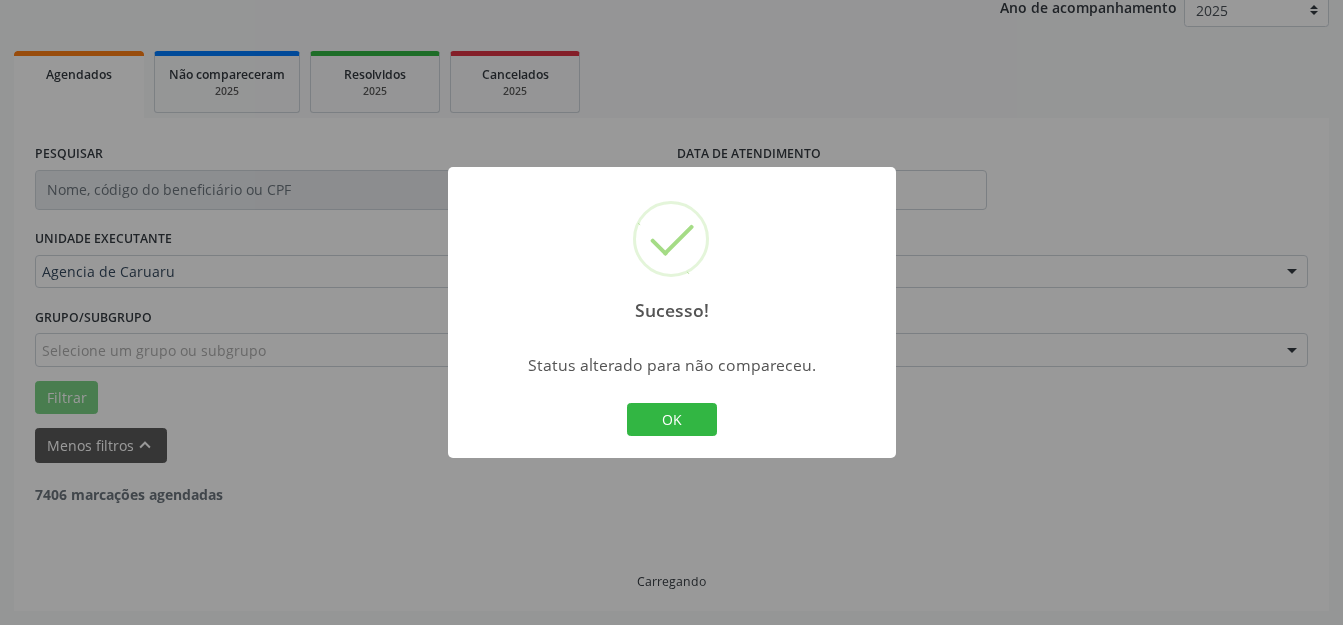 scroll, scrollTop: 248, scrollLeft: 0, axis: vertical 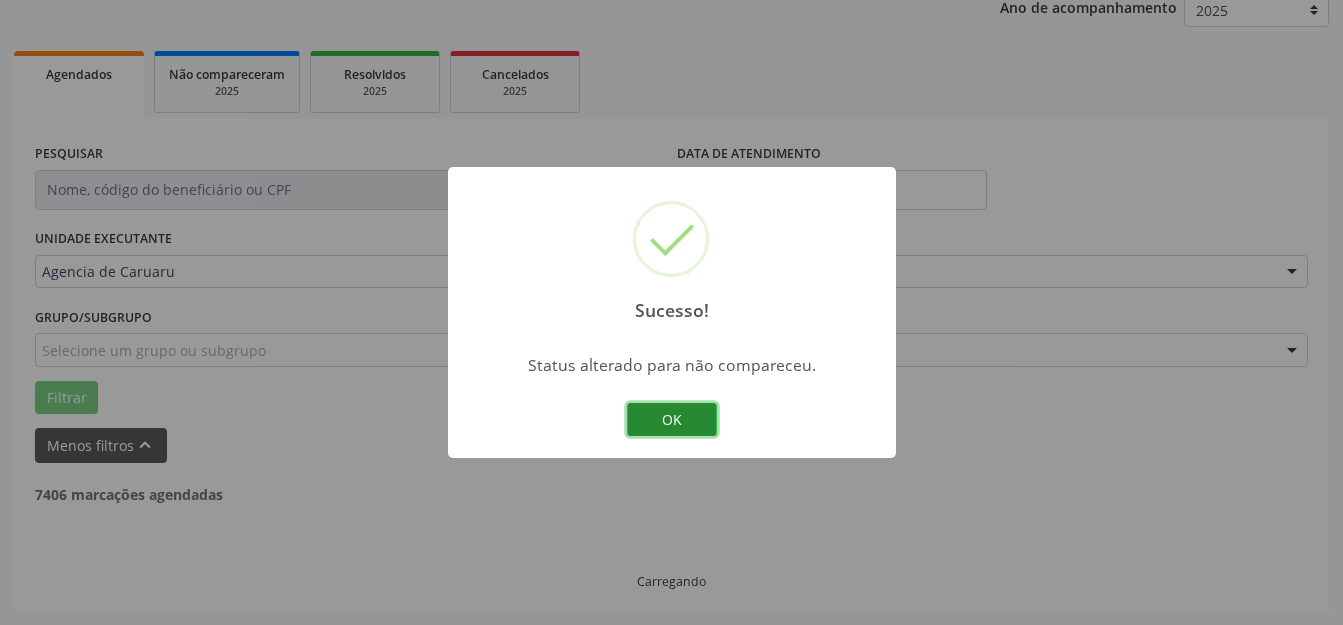 click on "OK" at bounding box center [672, 420] 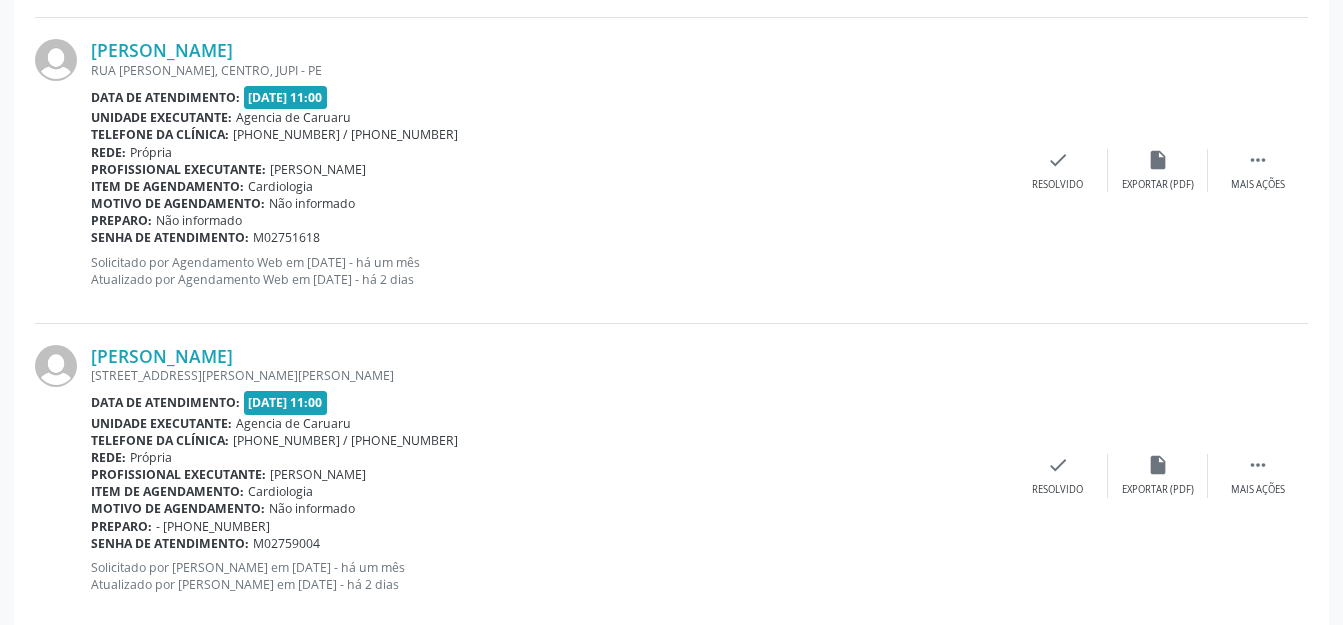 scroll, scrollTop: 2348, scrollLeft: 0, axis: vertical 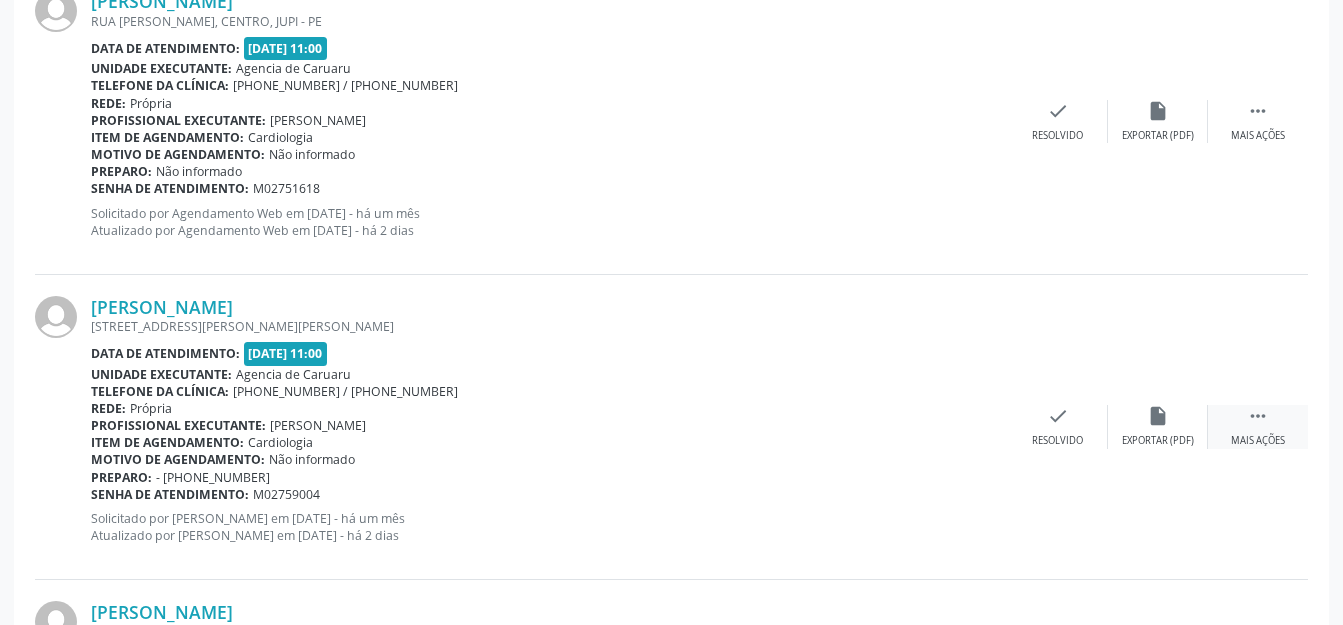 click on "
Mais ações" at bounding box center (1258, 426) 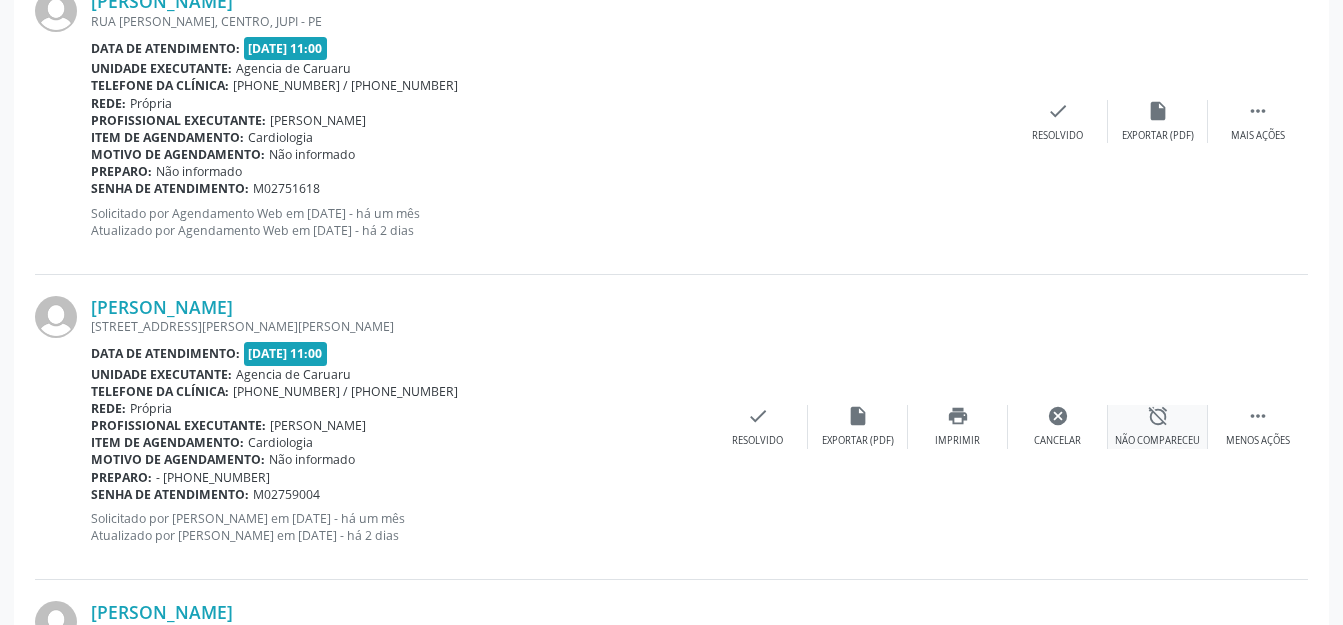 click on "alarm_off
Não compareceu" at bounding box center [1158, 426] 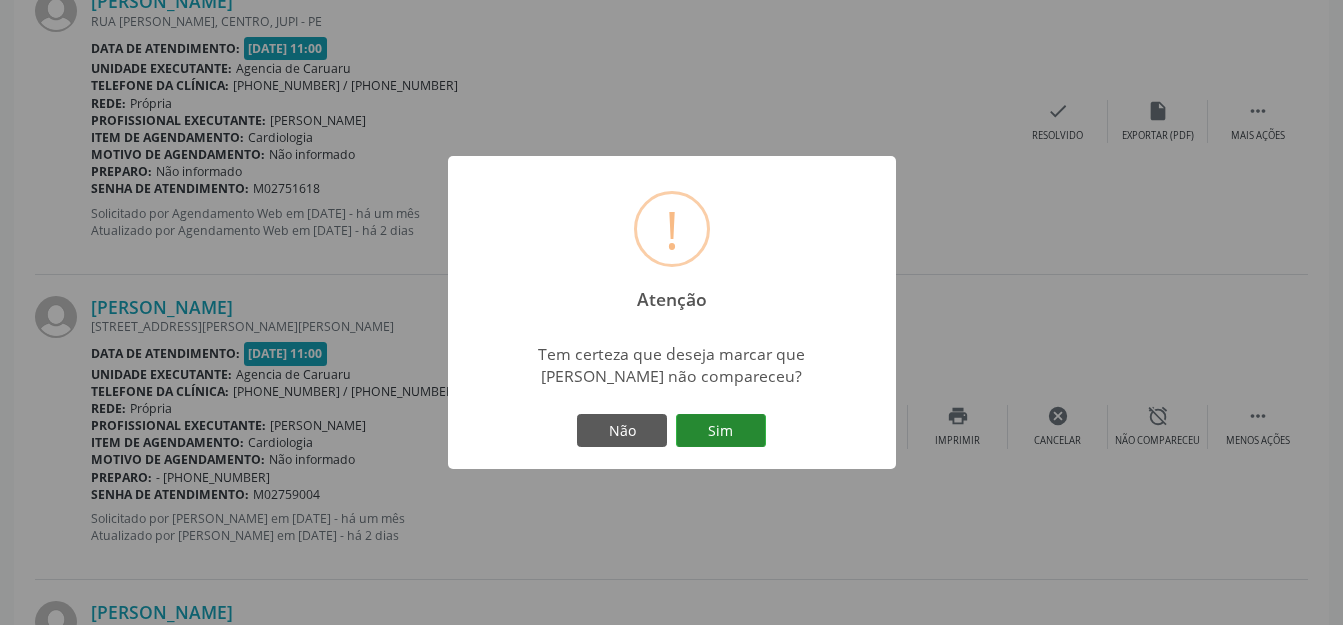 click on "Sim" at bounding box center (721, 431) 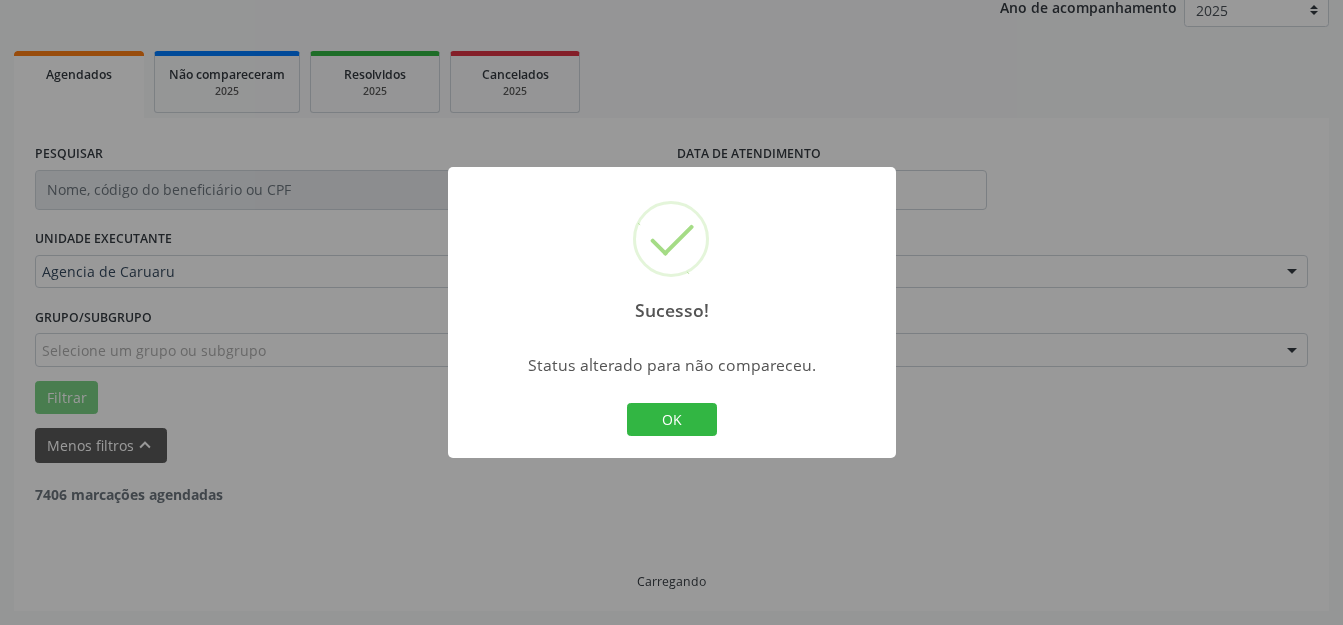 scroll, scrollTop: 248, scrollLeft: 0, axis: vertical 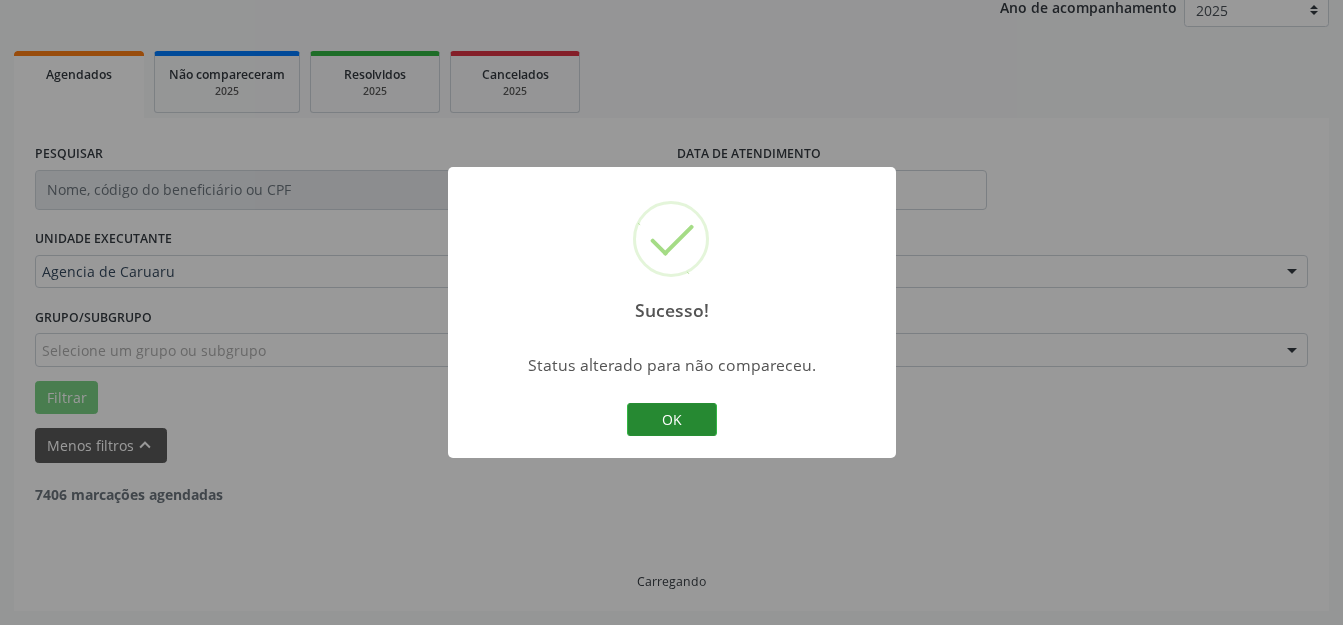 click on "OK" at bounding box center (672, 420) 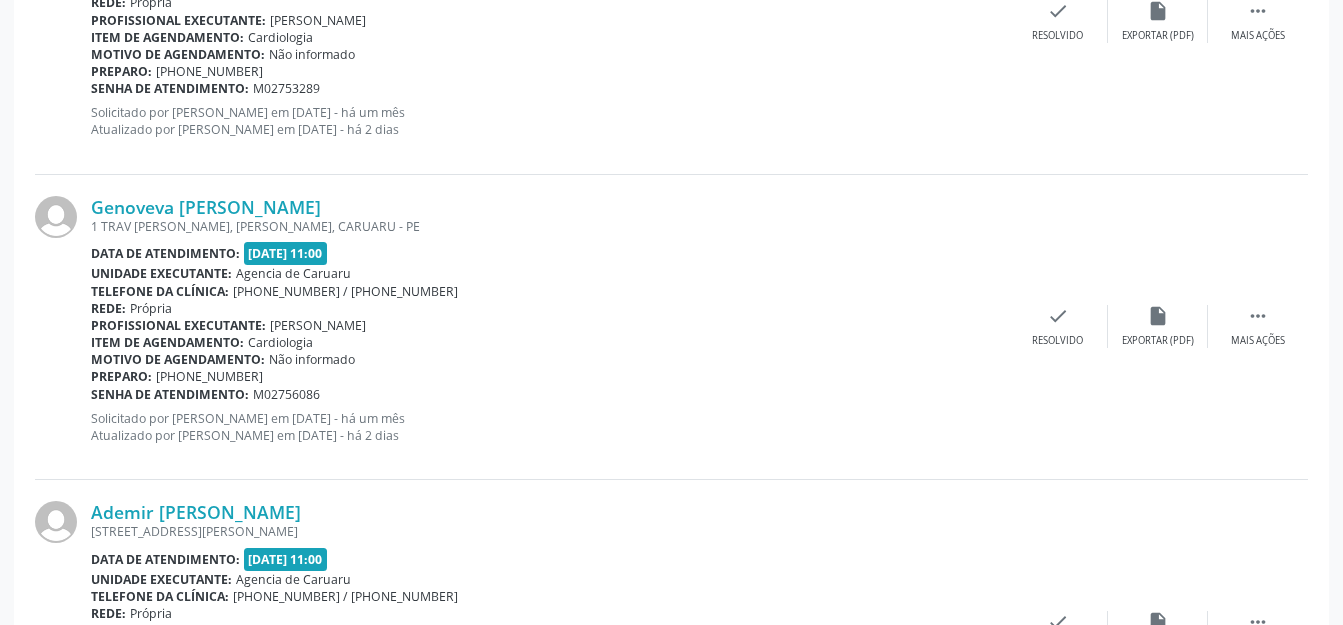 scroll, scrollTop: 1535, scrollLeft: 0, axis: vertical 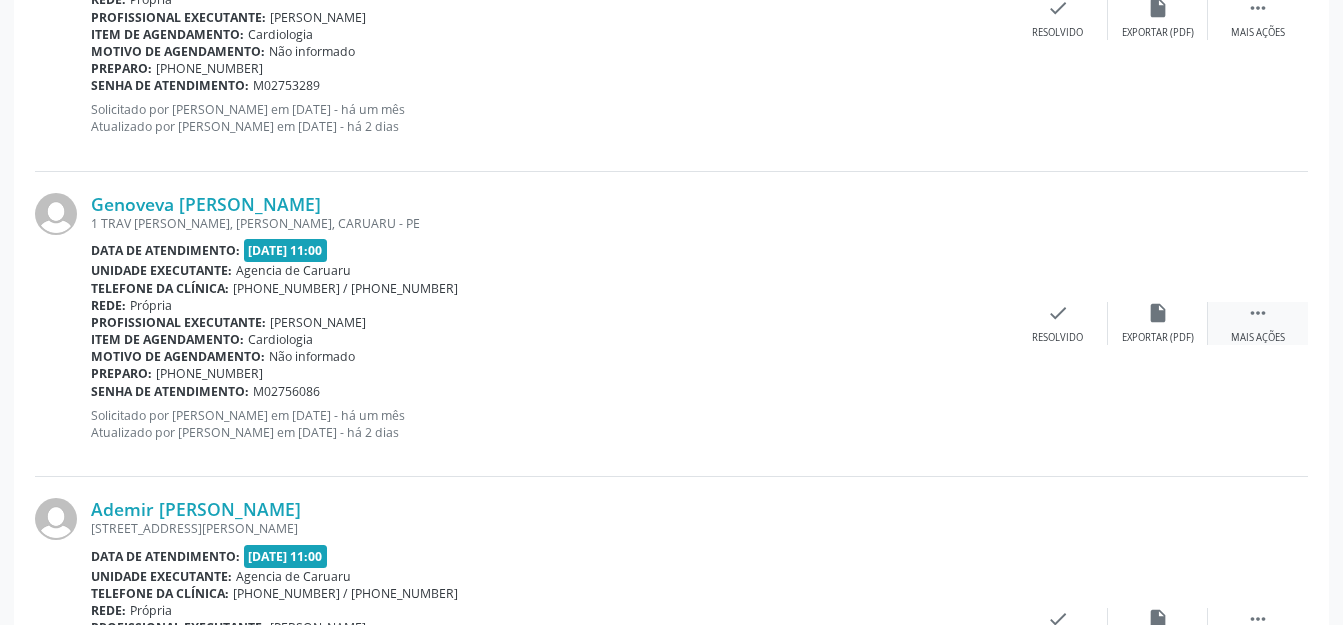 click on "
Mais ações" at bounding box center (1258, 323) 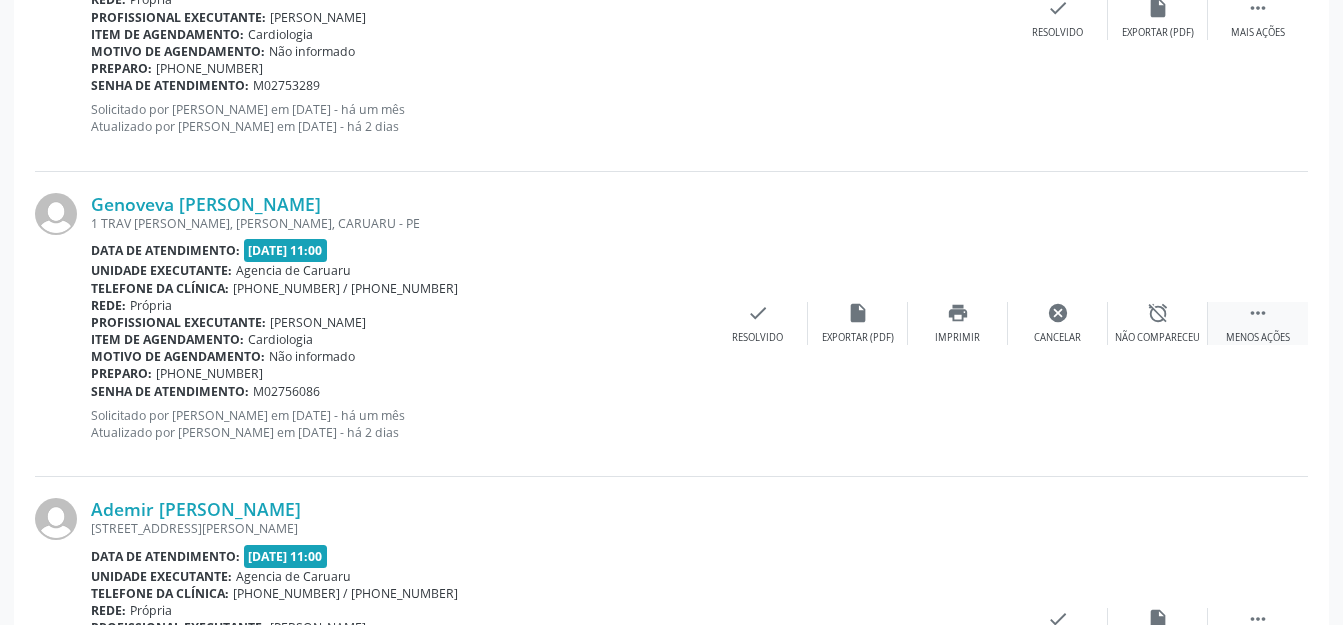 click on "alarm_off" at bounding box center (1158, 313) 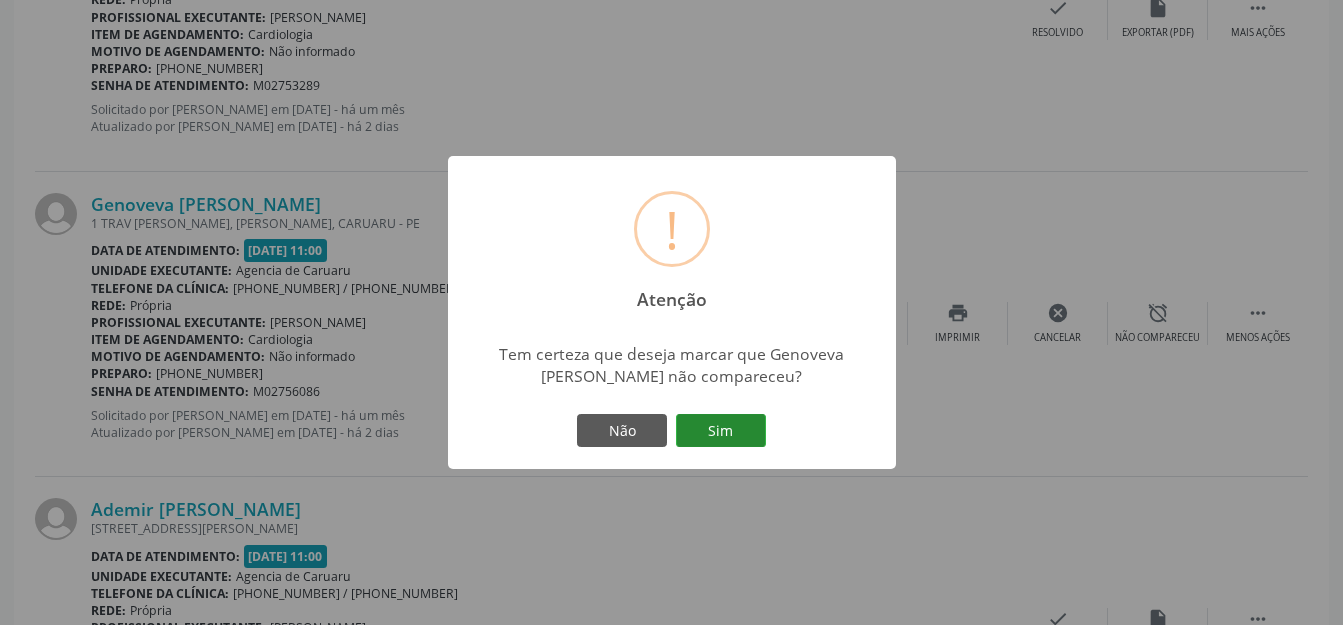 click on "Sim" at bounding box center [721, 431] 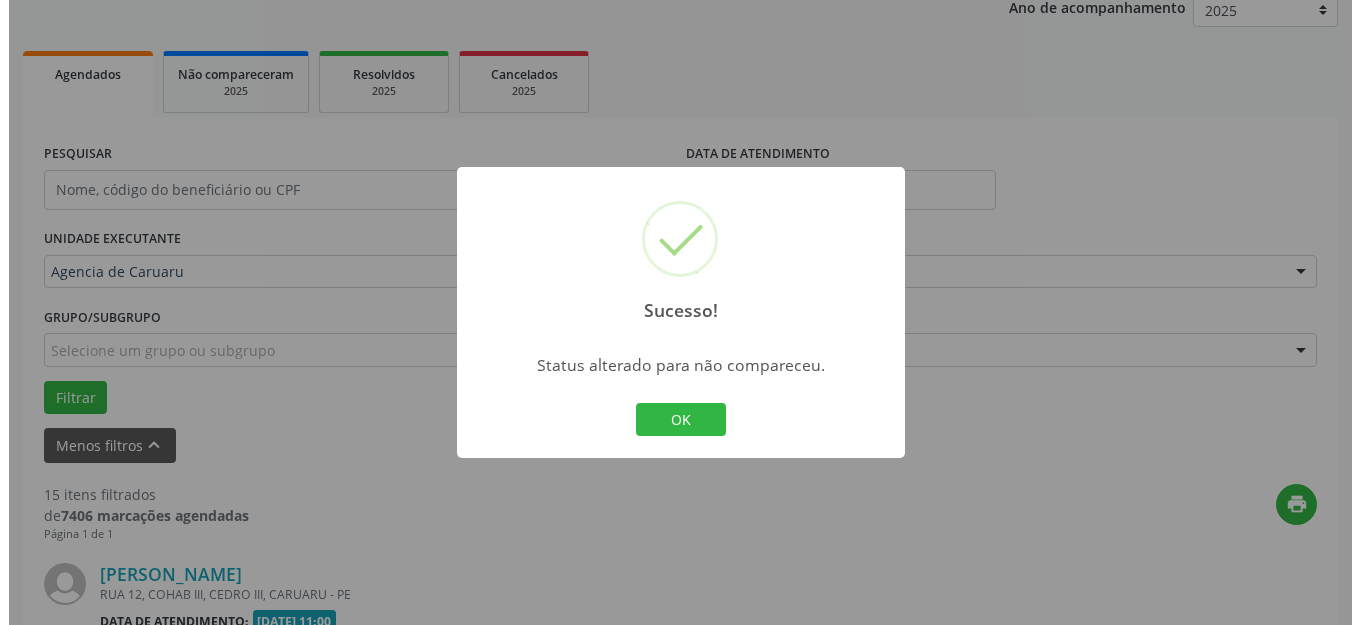 scroll, scrollTop: 1535, scrollLeft: 0, axis: vertical 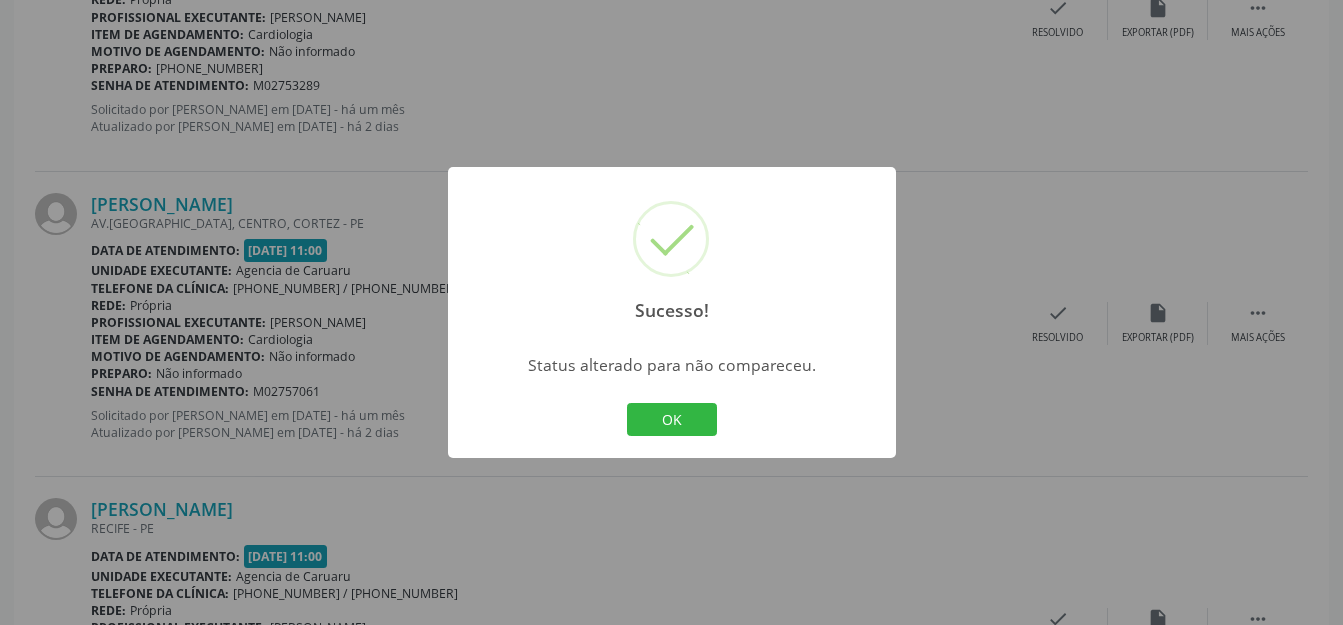 drag, startPoint x: 951, startPoint y: 380, endPoint x: 660, endPoint y: 453, distance: 300.01666 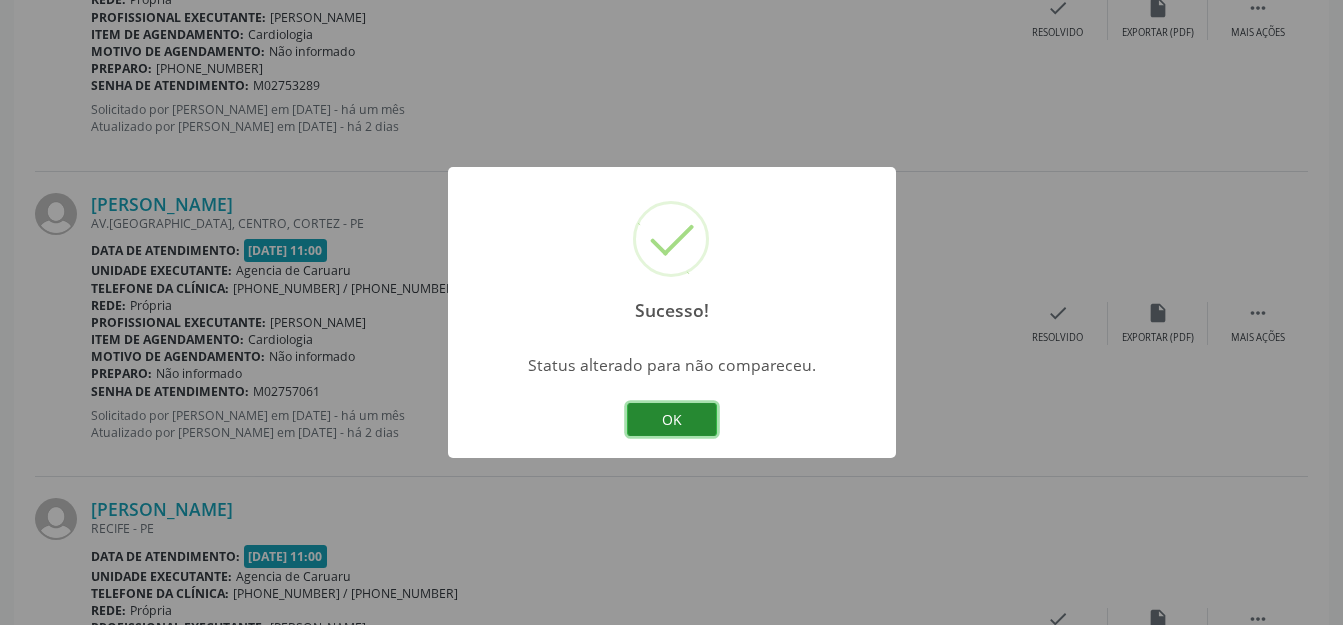 click on "OK" at bounding box center [672, 420] 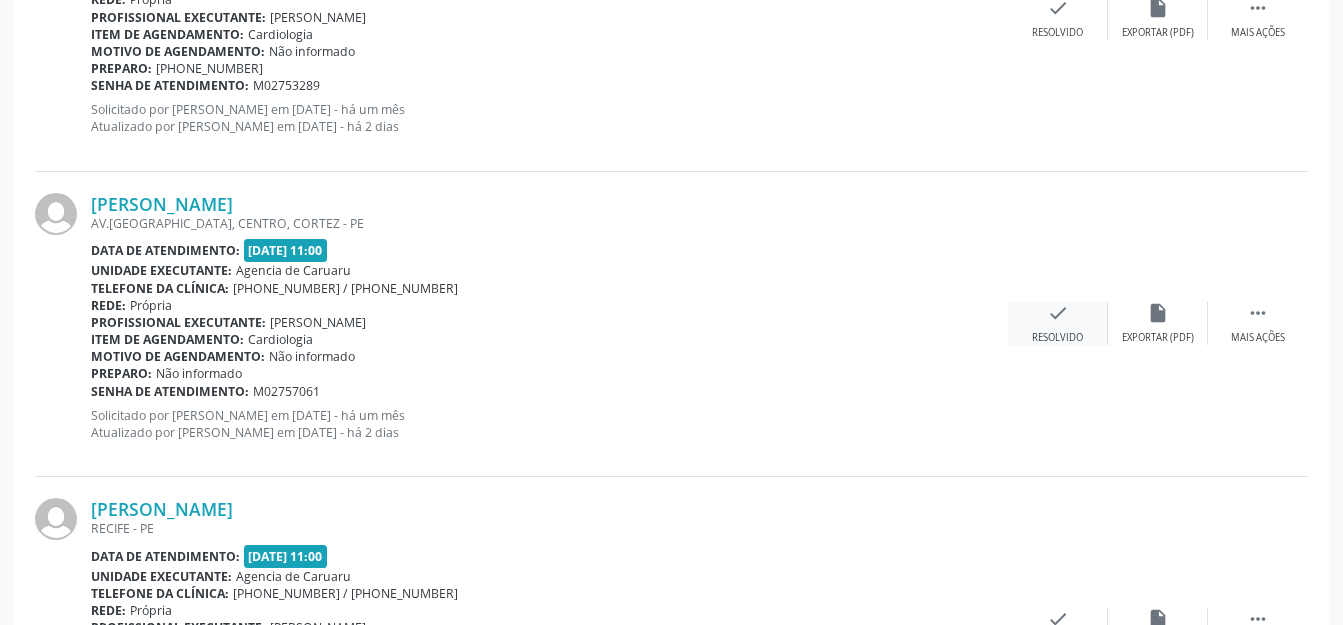 click on "check
Resolvido" at bounding box center (1058, 323) 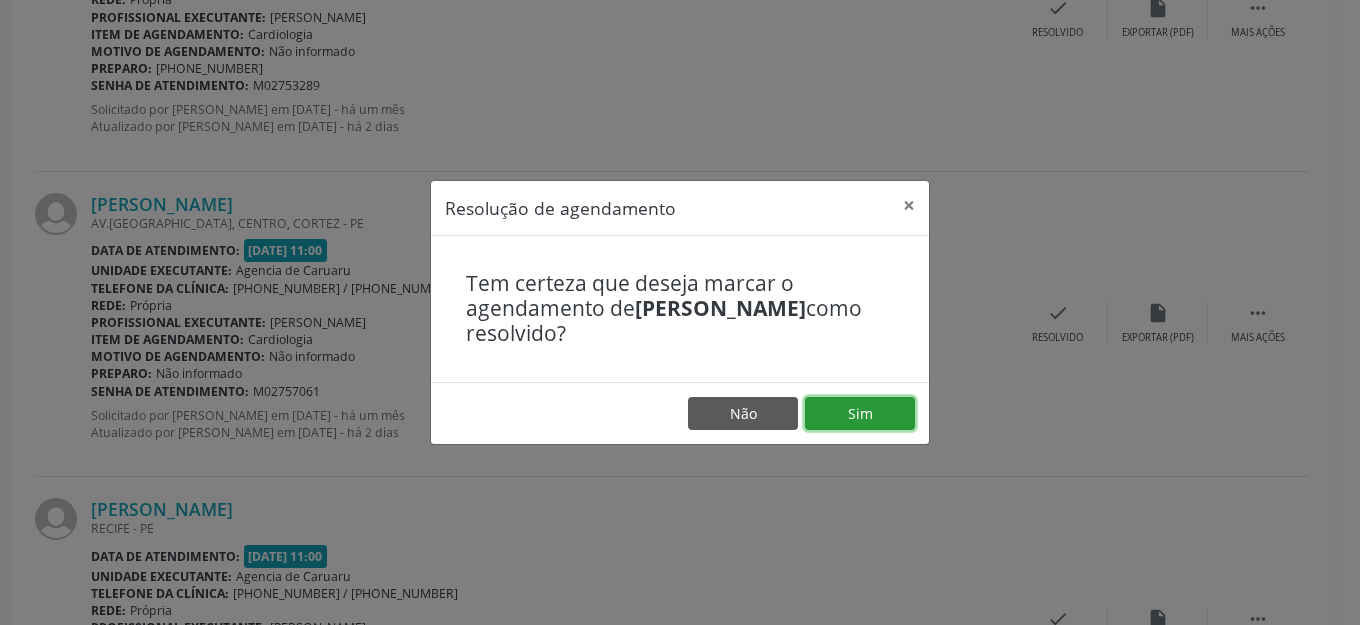click on "Sim" at bounding box center (860, 414) 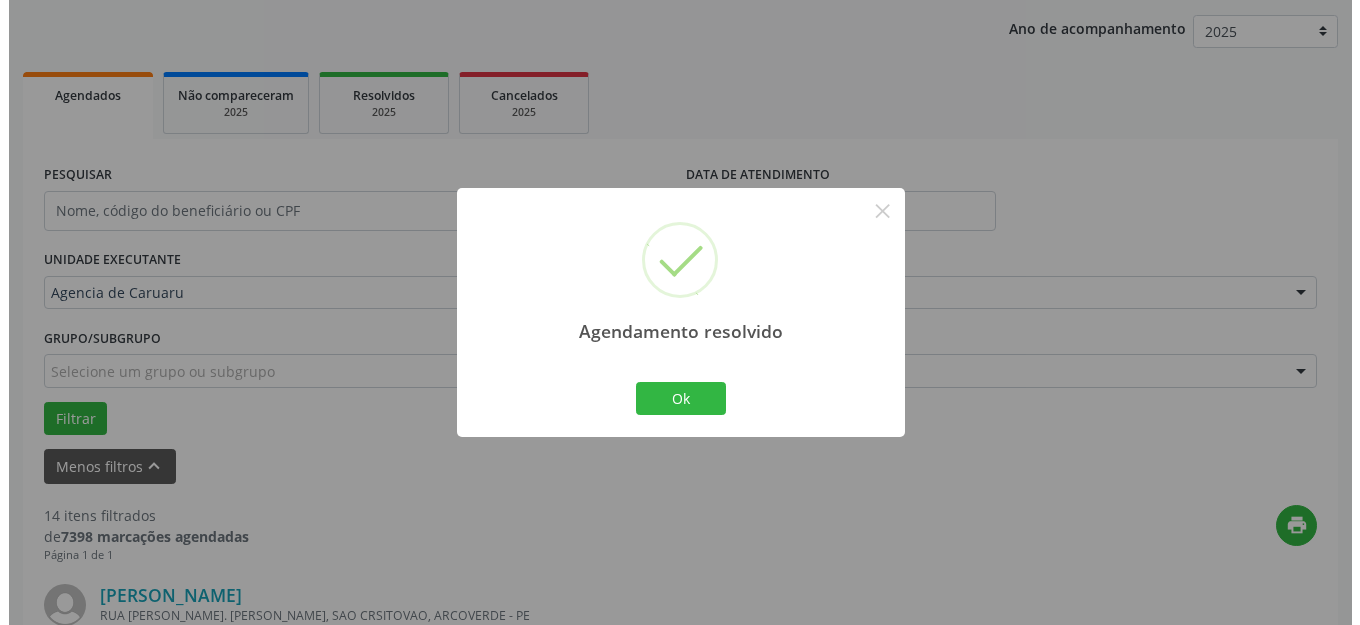 scroll, scrollTop: 1535, scrollLeft: 0, axis: vertical 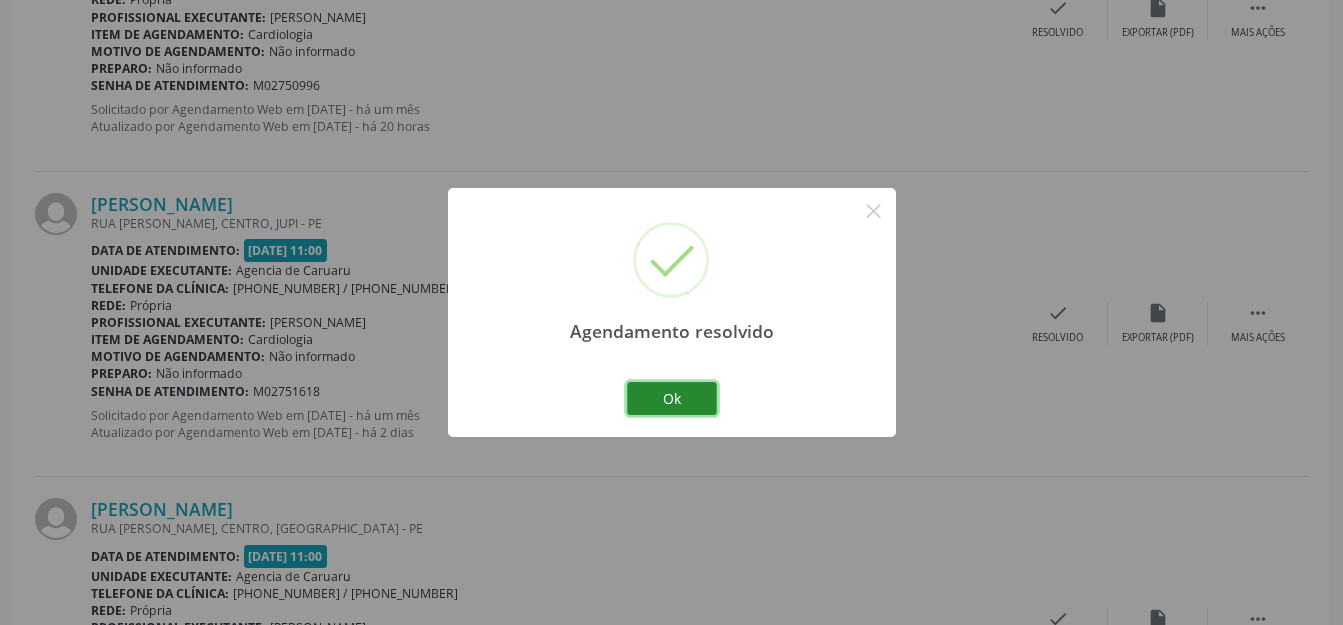 click on "Ok" at bounding box center (672, 399) 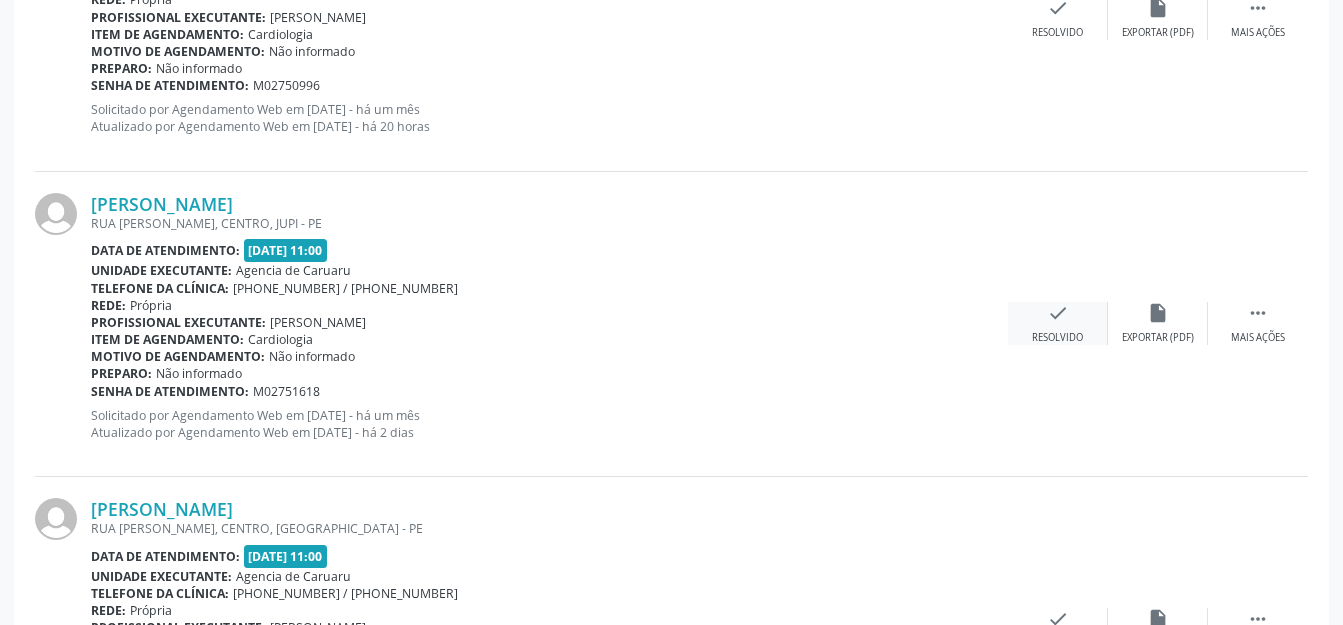 click on "Resolvido" at bounding box center [1057, 338] 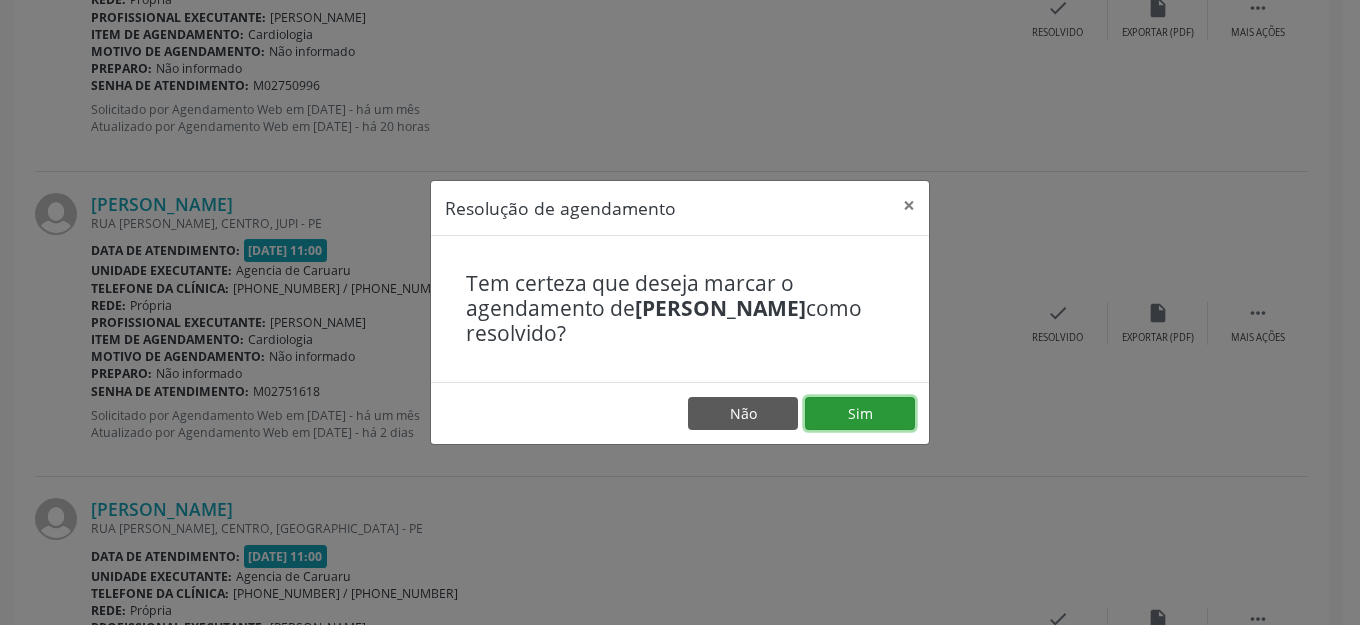 click on "Sim" at bounding box center (860, 414) 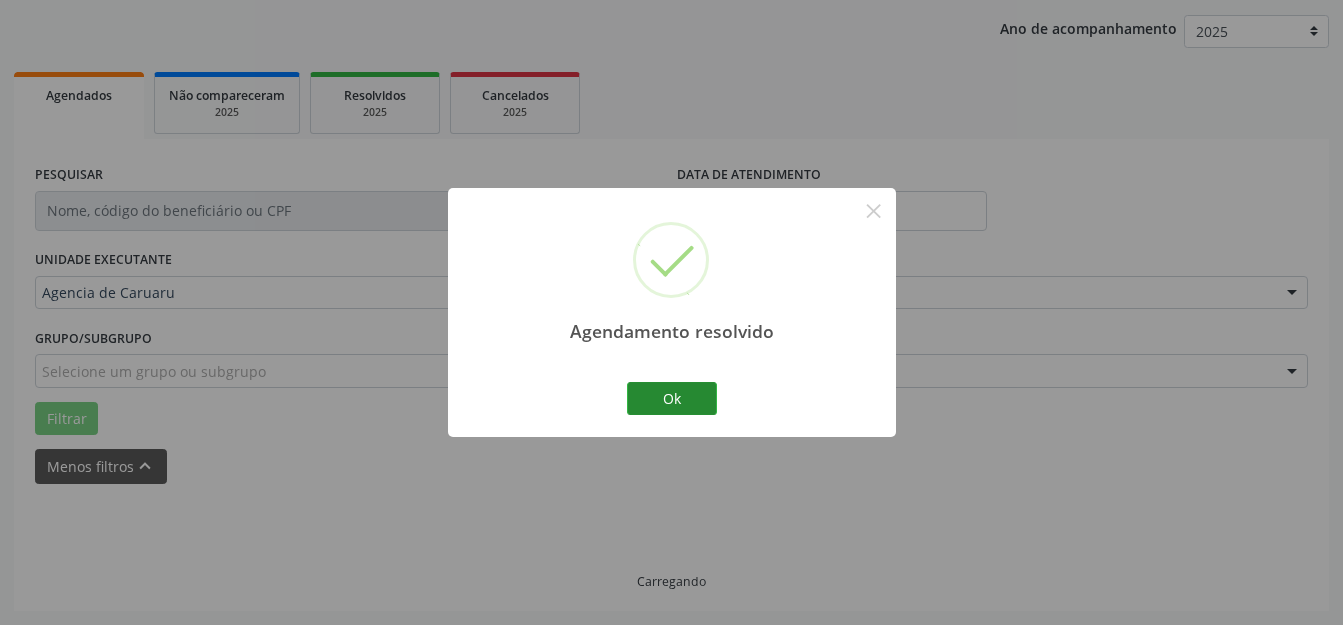 scroll, scrollTop: 248, scrollLeft: 0, axis: vertical 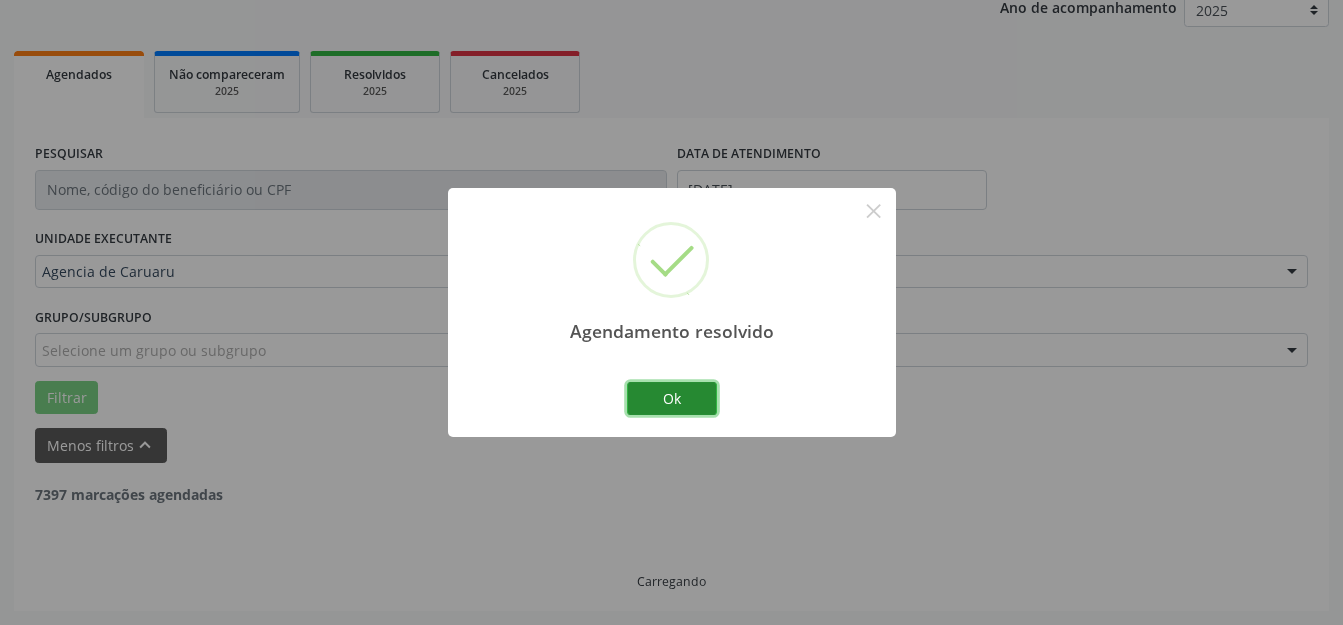 click on "Ok" at bounding box center [672, 399] 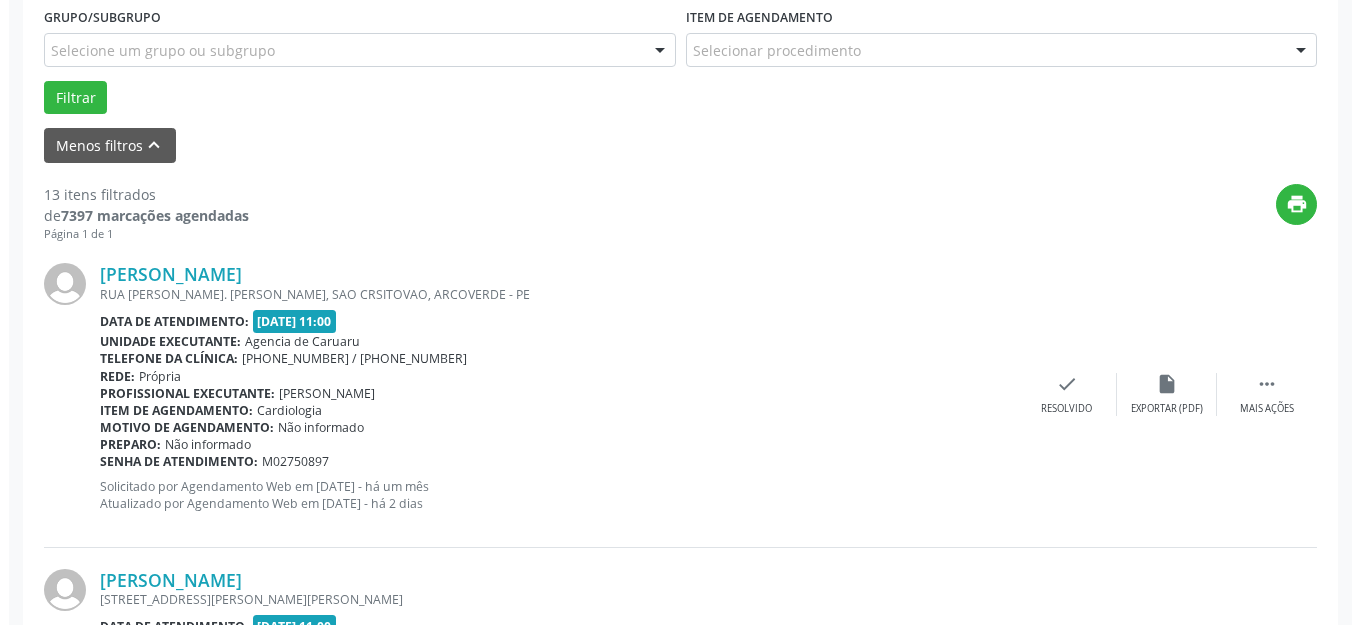 scroll, scrollTop: 748, scrollLeft: 0, axis: vertical 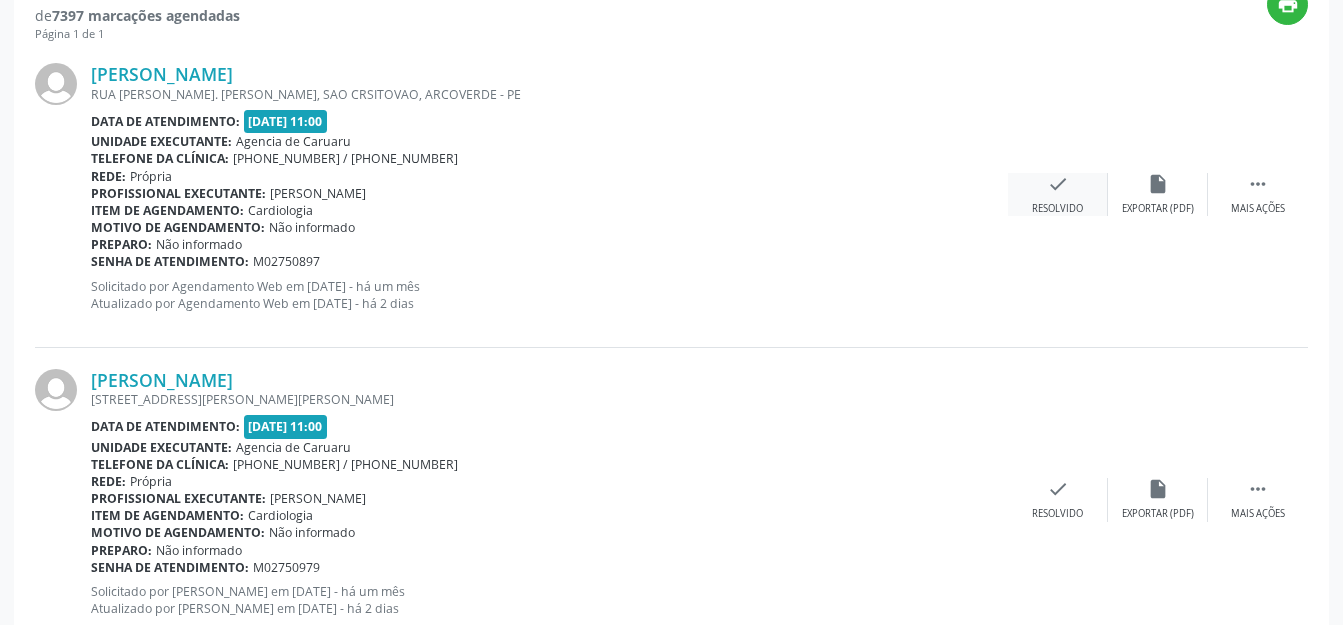 click on "check
Resolvido" at bounding box center (1058, 194) 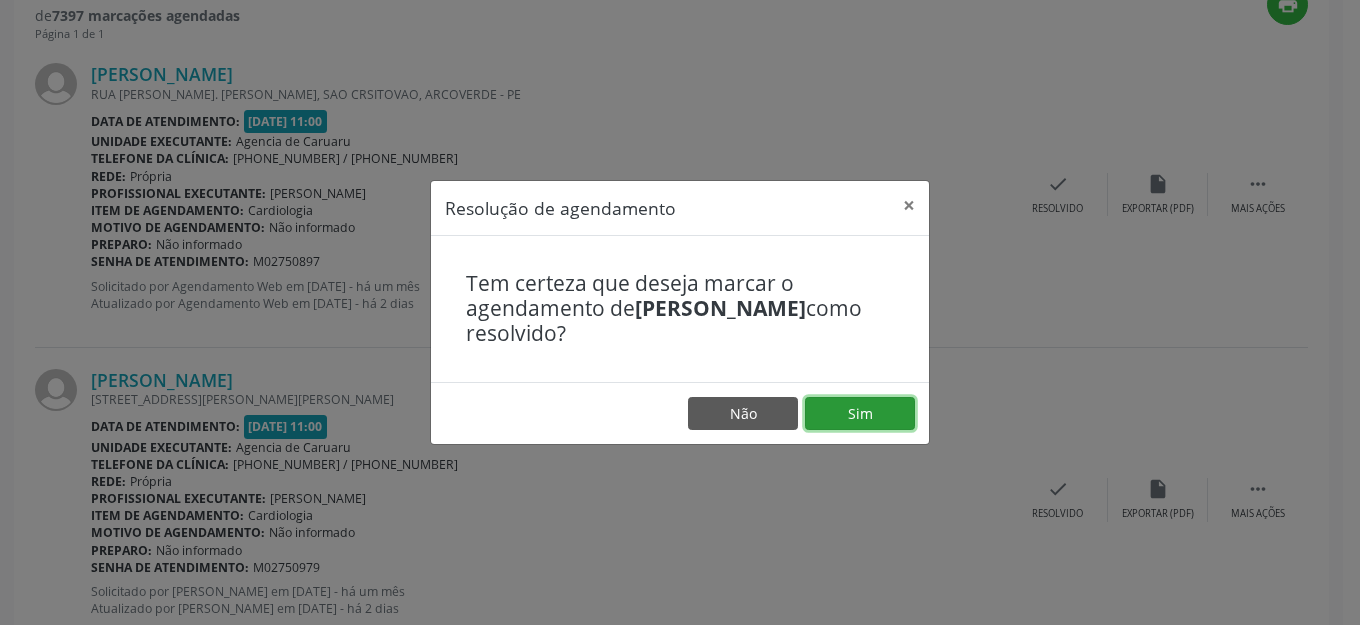 click on "Sim" at bounding box center [860, 414] 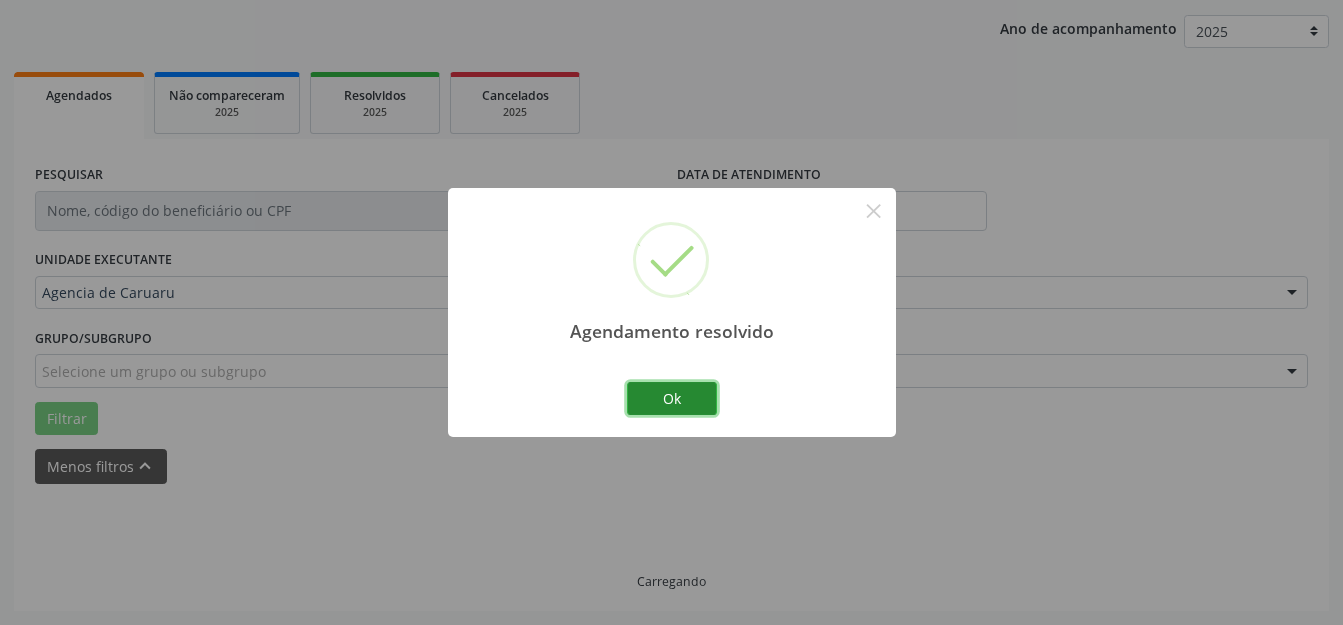 scroll, scrollTop: 248, scrollLeft: 0, axis: vertical 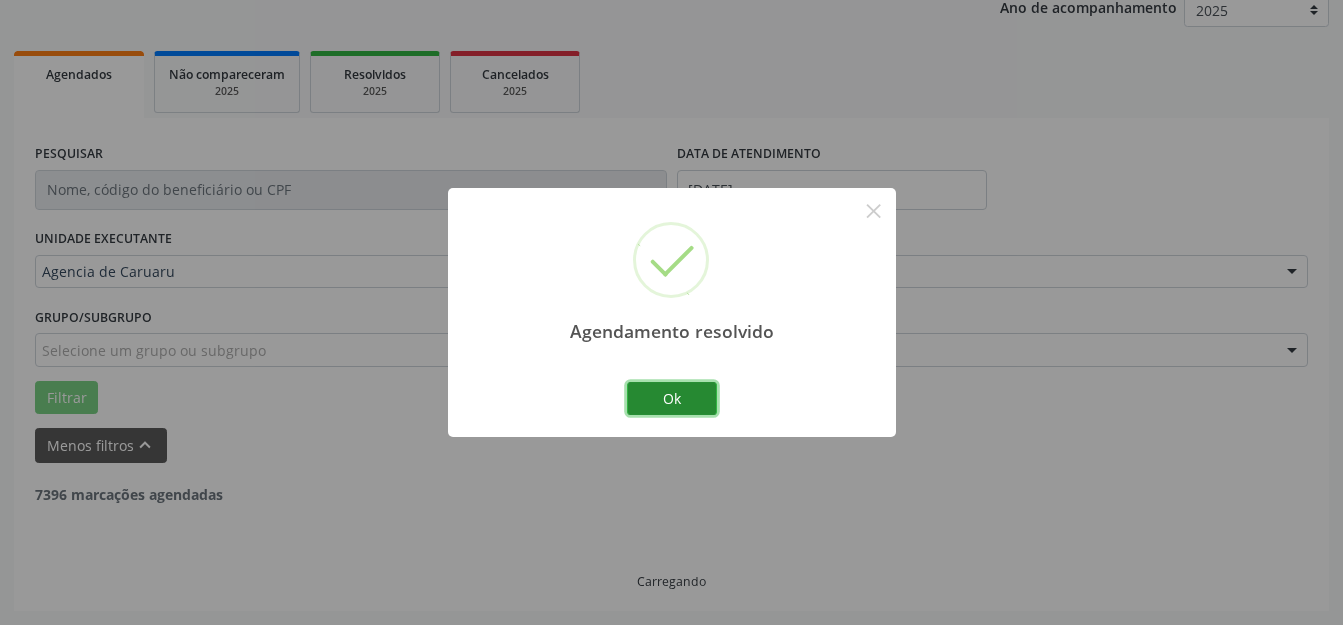 click on "Ok" at bounding box center (672, 399) 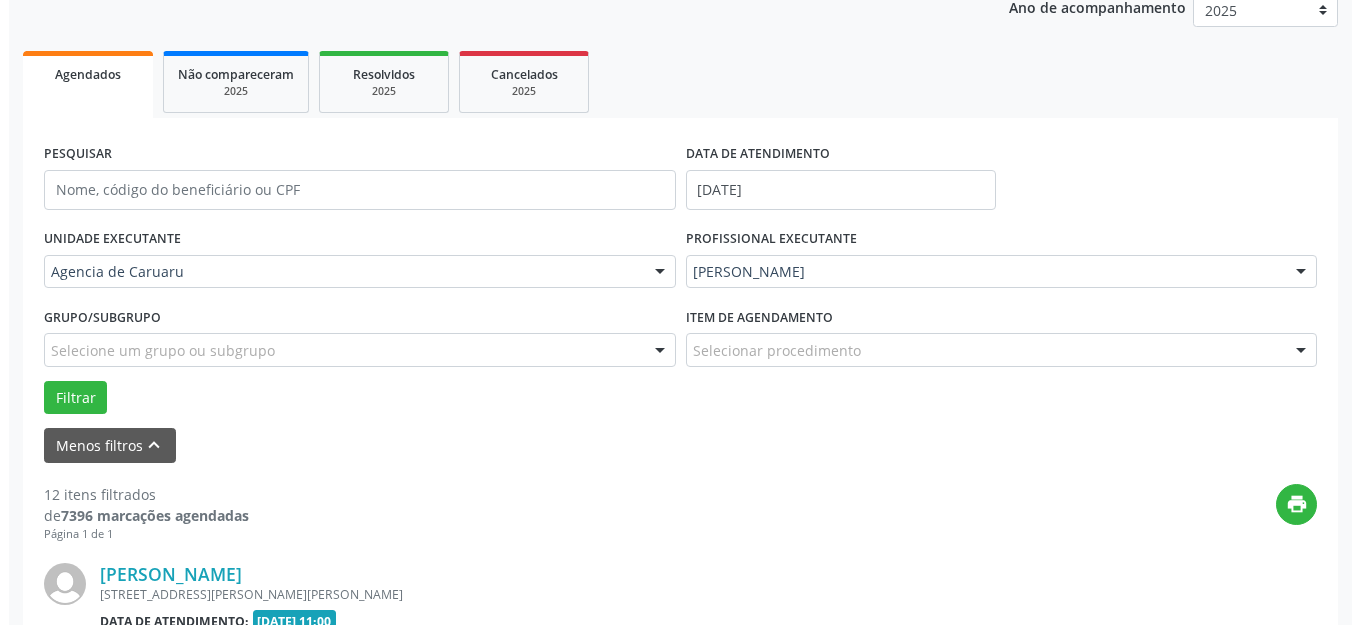 scroll, scrollTop: 648, scrollLeft: 0, axis: vertical 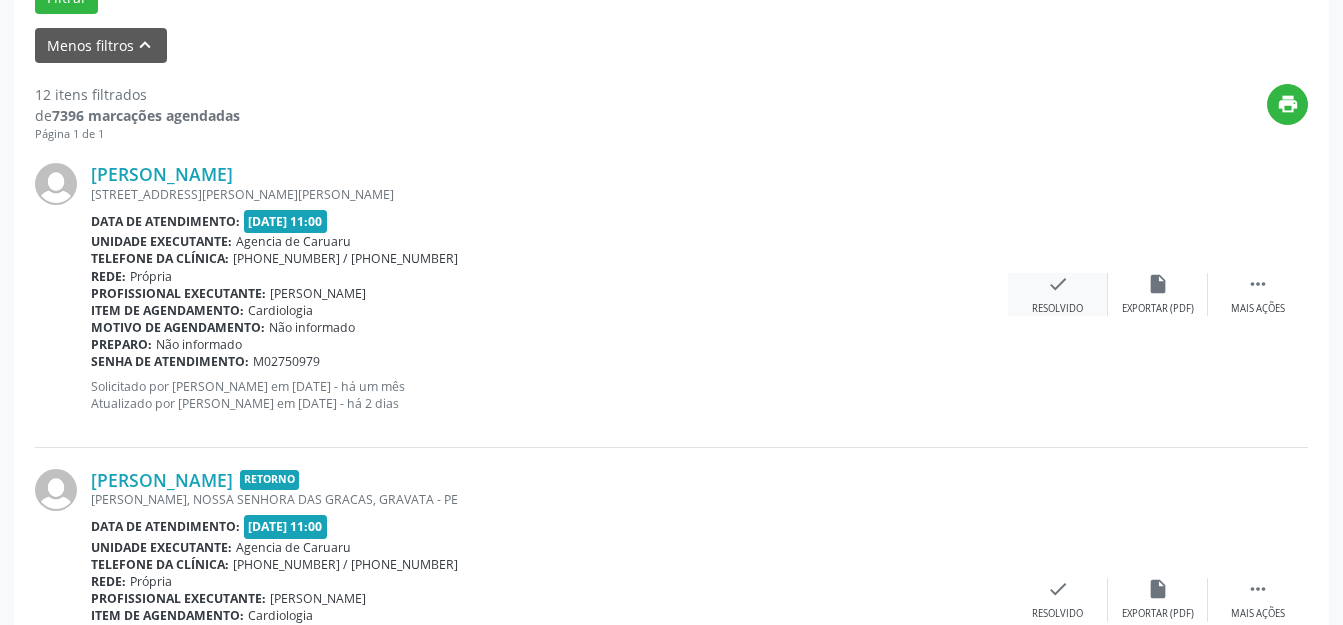 click on "check
Resolvido" at bounding box center [1058, 294] 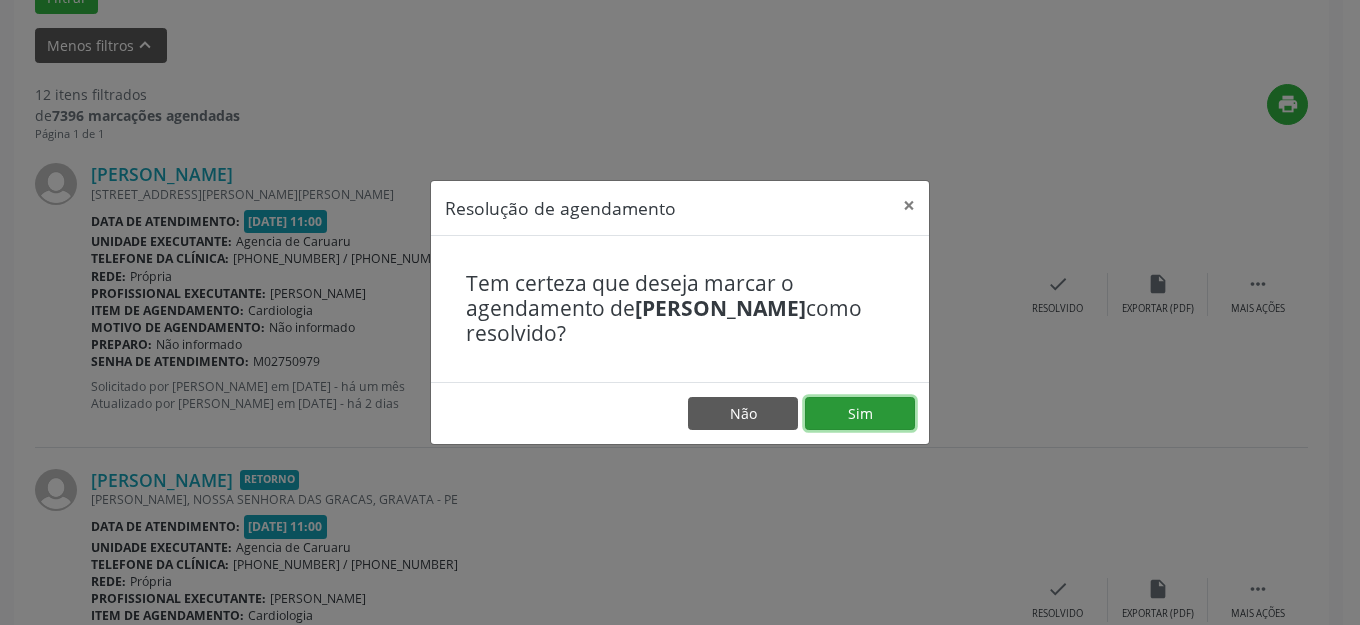 click on "Sim" at bounding box center (860, 414) 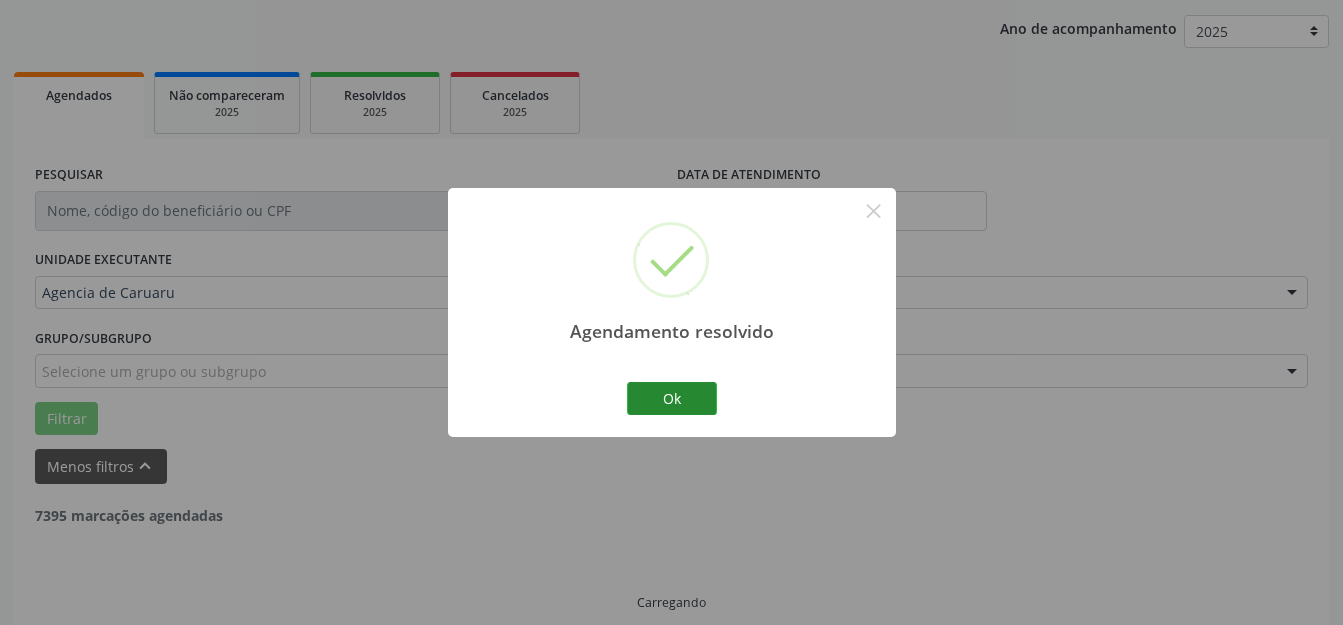 scroll, scrollTop: 248, scrollLeft: 0, axis: vertical 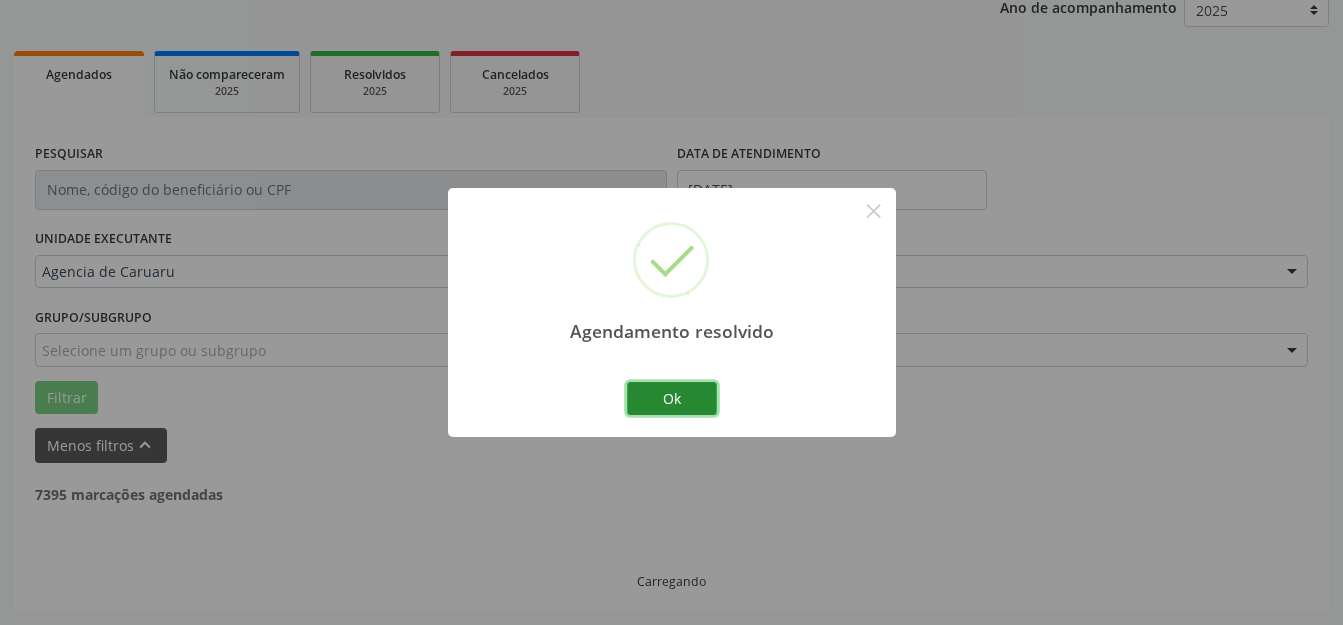 click on "Ok" at bounding box center (672, 399) 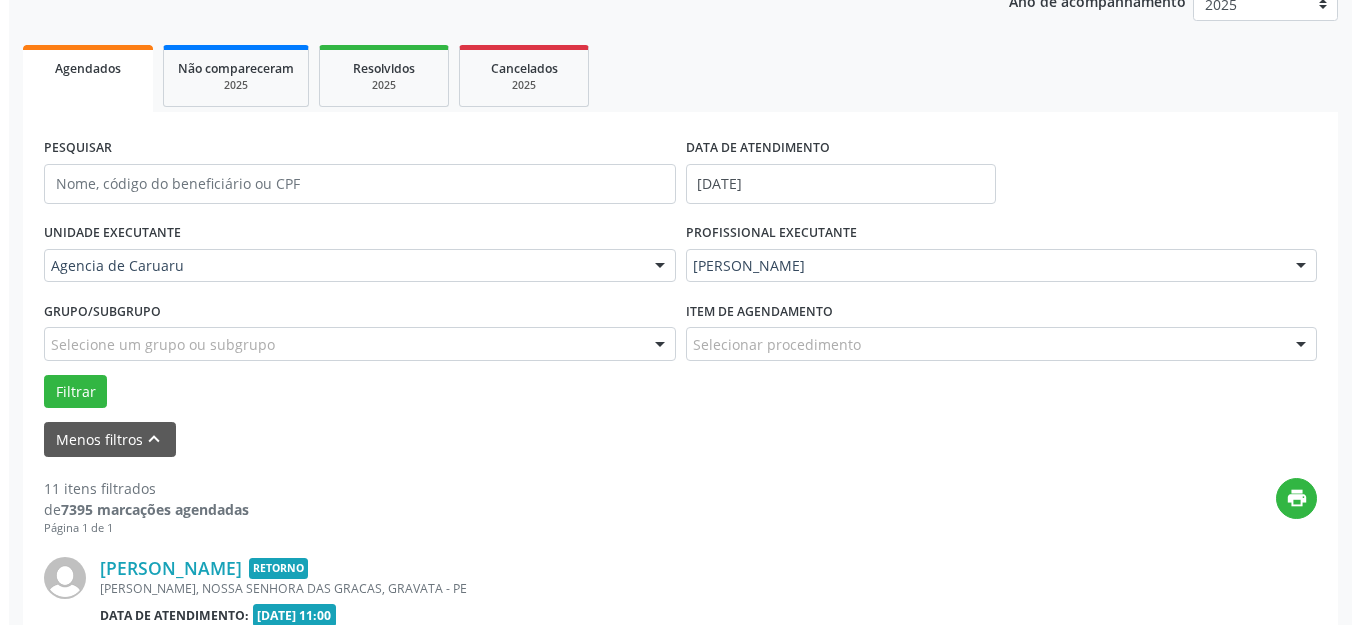 scroll, scrollTop: 648, scrollLeft: 0, axis: vertical 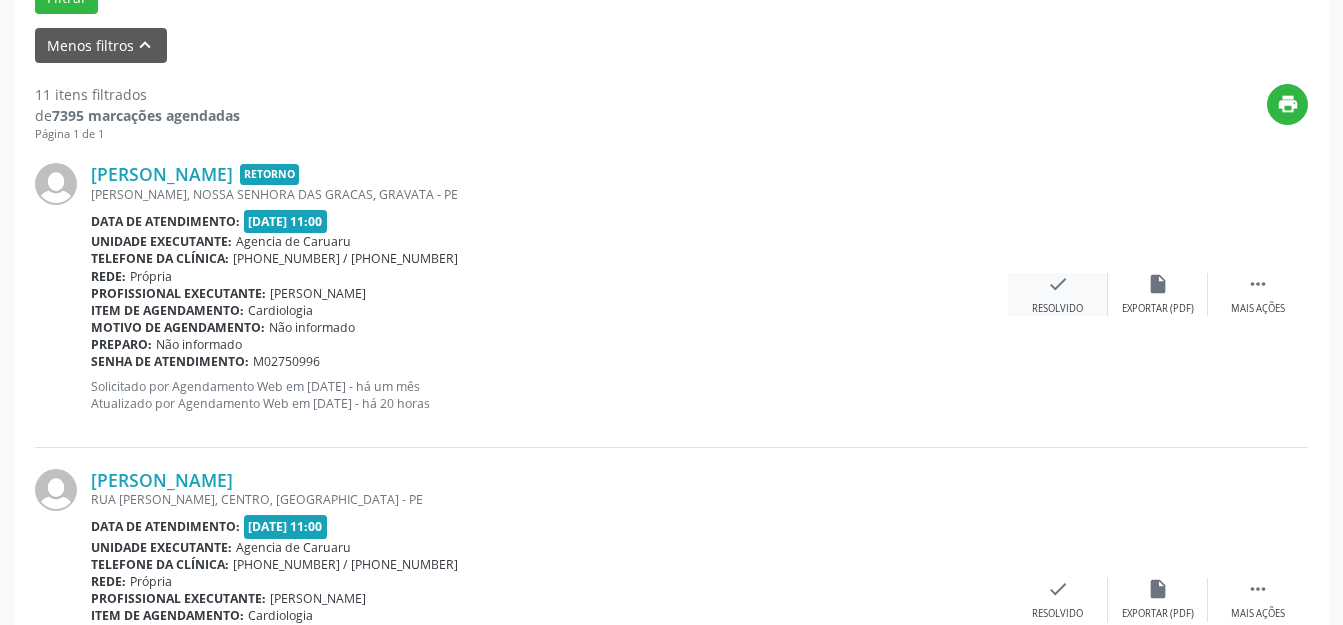 click on "Resolvido" at bounding box center (1057, 309) 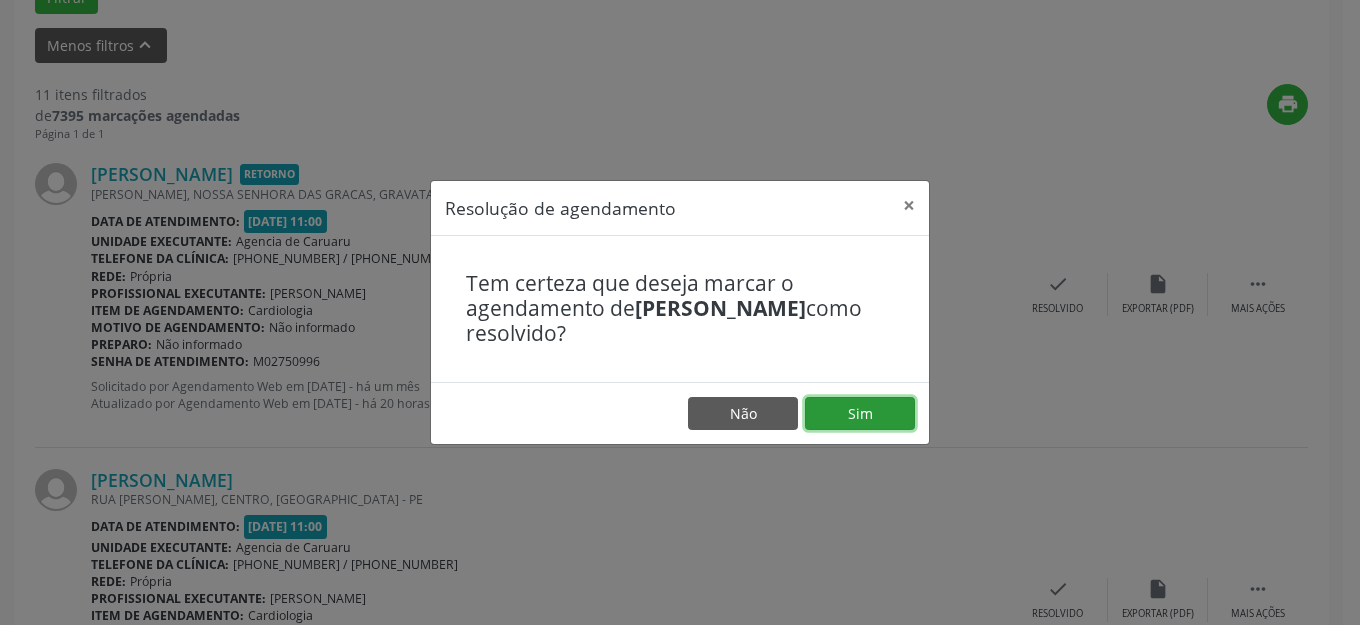click on "Sim" at bounding box center [860, 414] 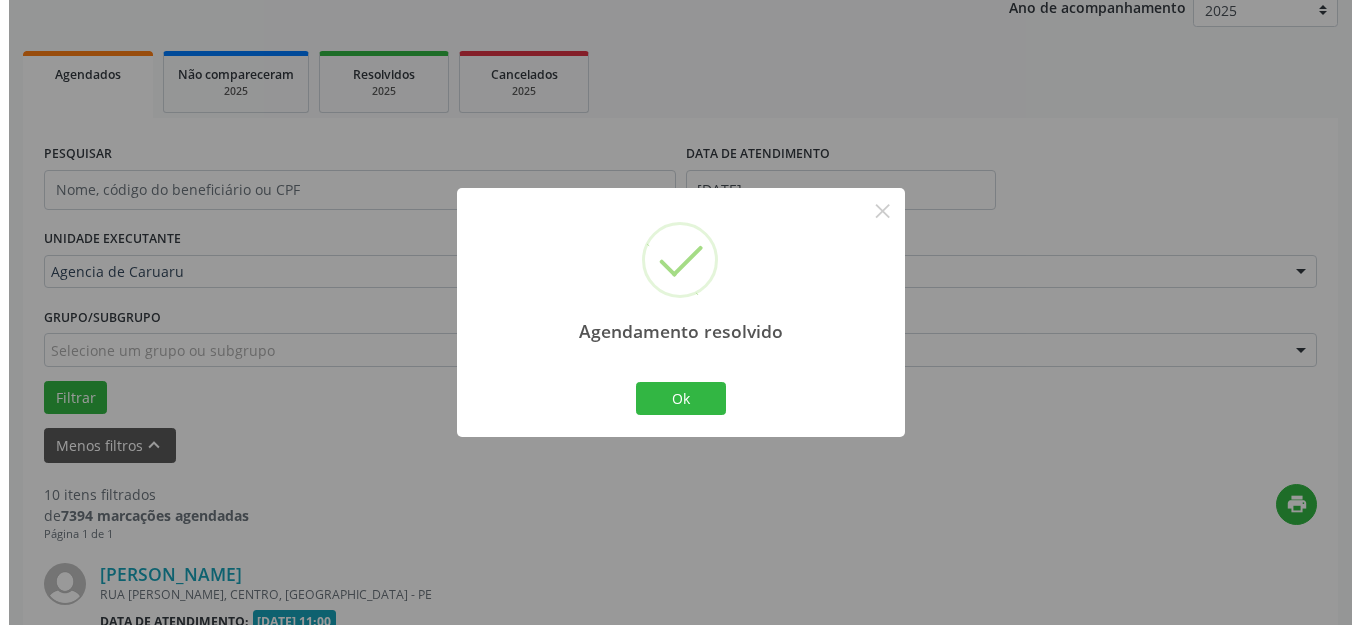 scroll, scrollTop: 648, scrollLeft: 0, axis: vertical 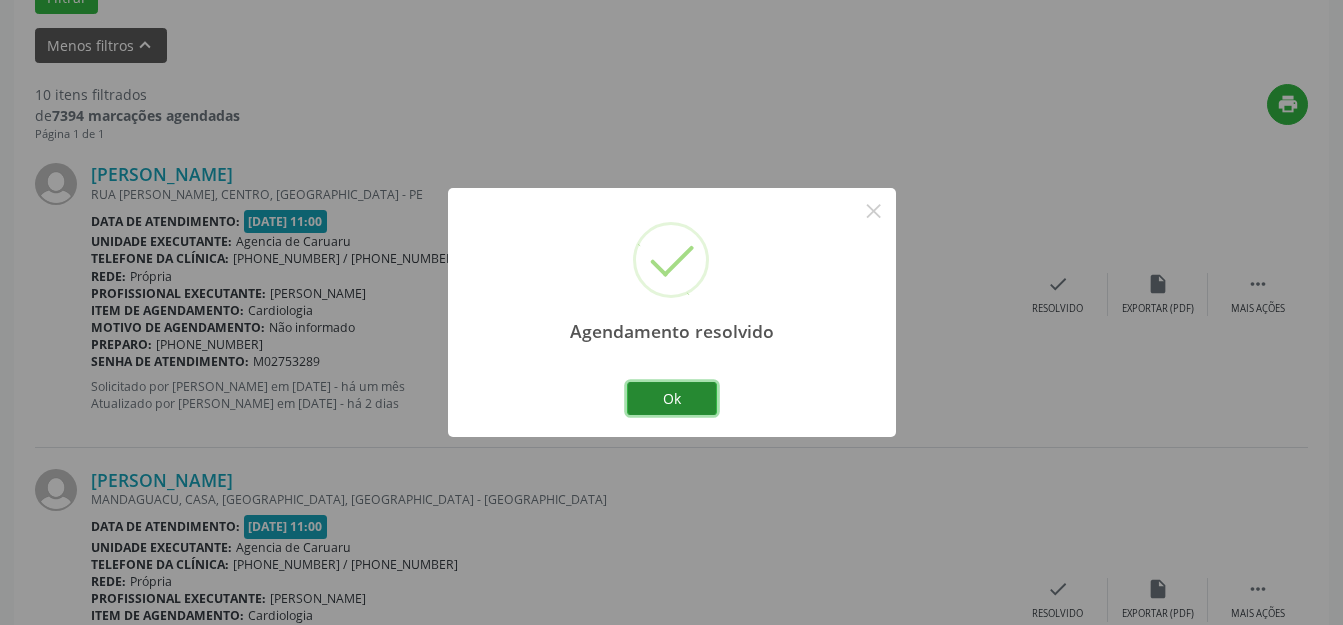 click on "Ok" at bounding box center (672, 399) 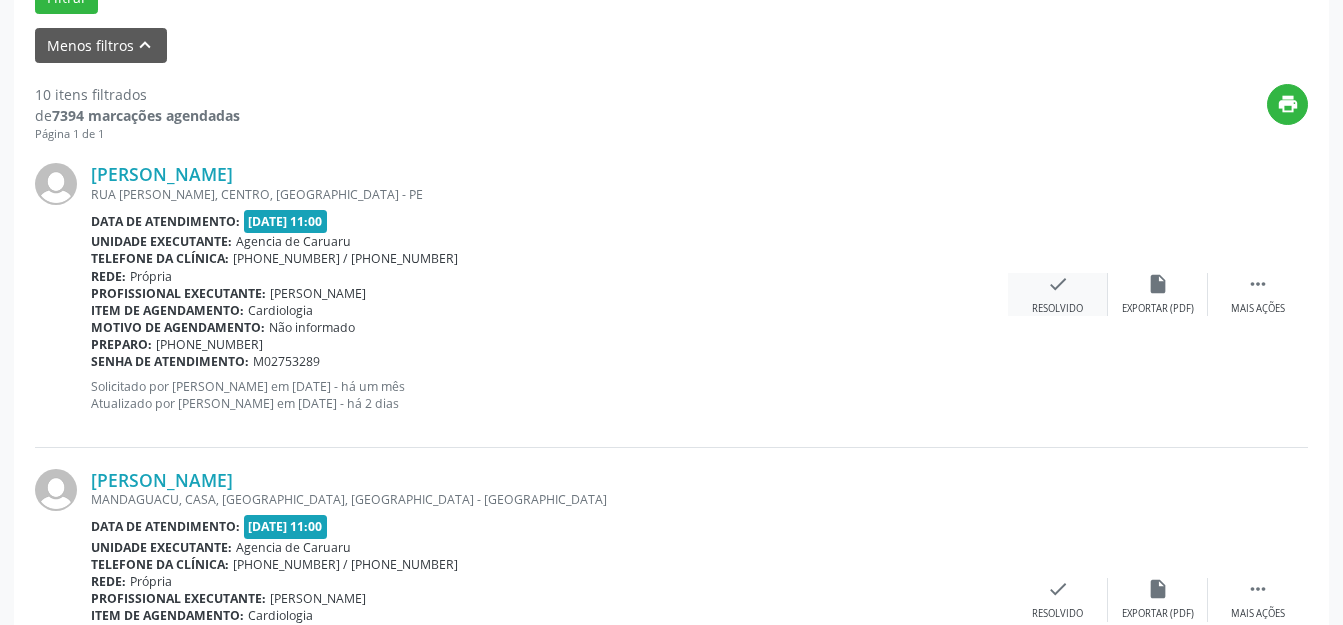 click on "check
Resolvido" at bounding box center [1058, 294] 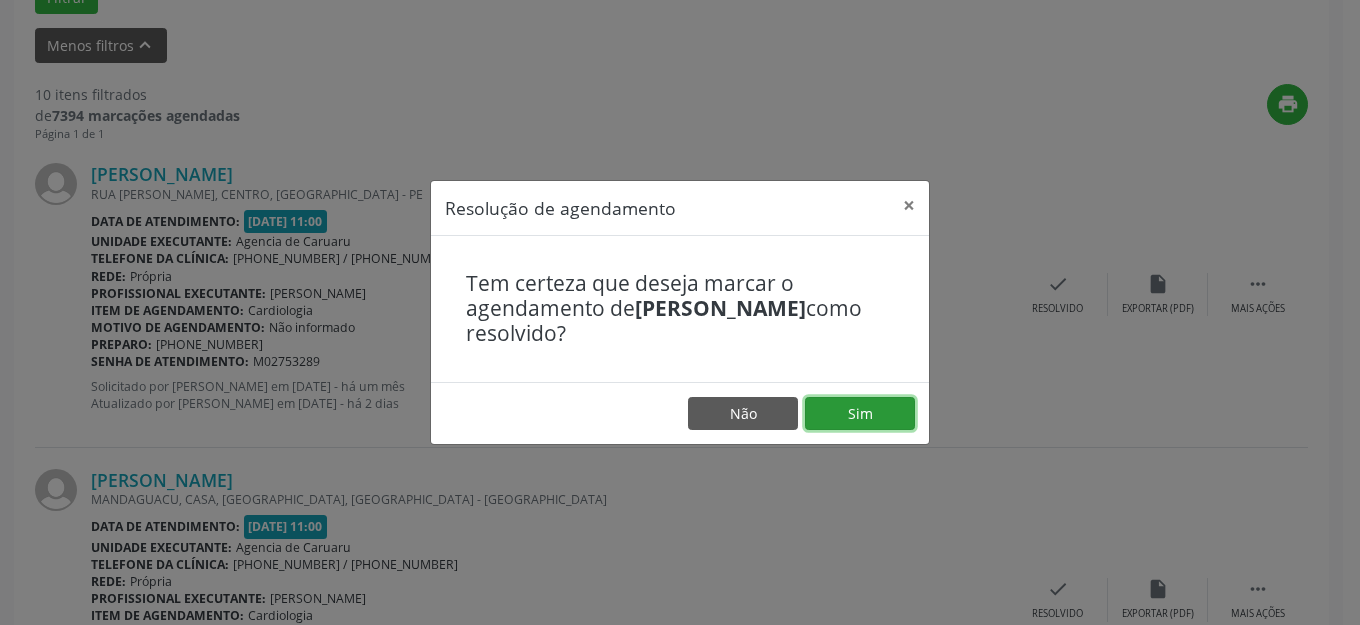 click on "Sim" at bounding box center (860, 414) 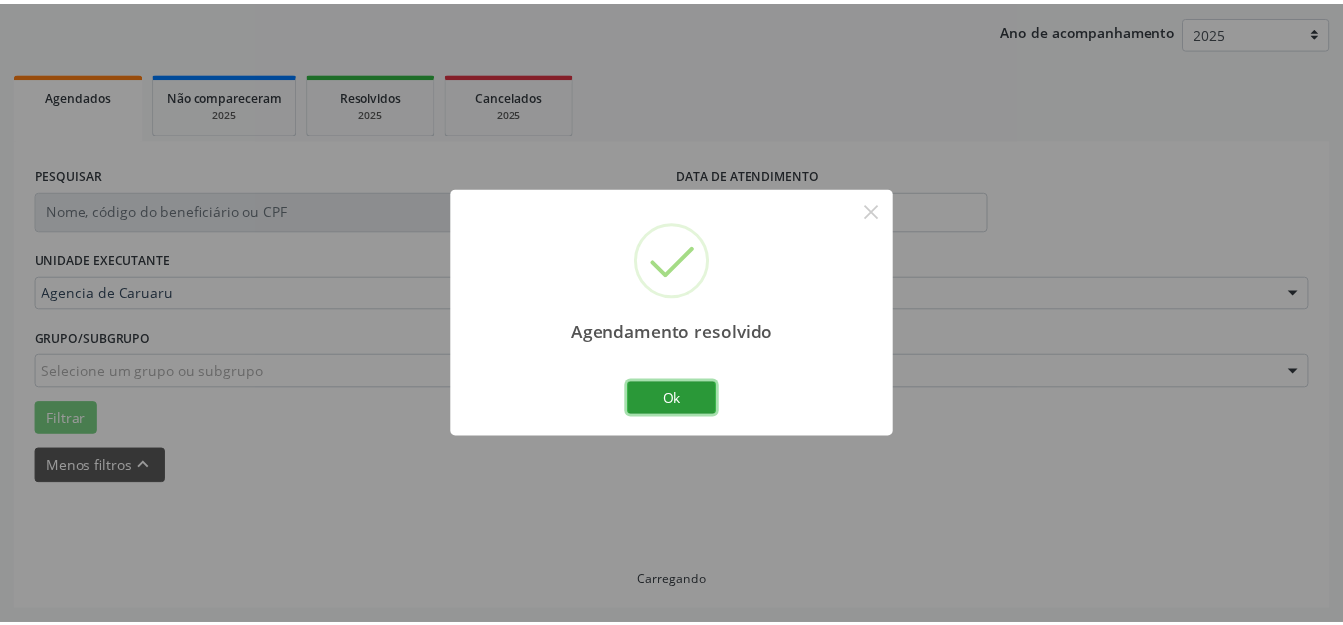scroll, scrollTop: 227, scrollLeft: 0, axis: vertical 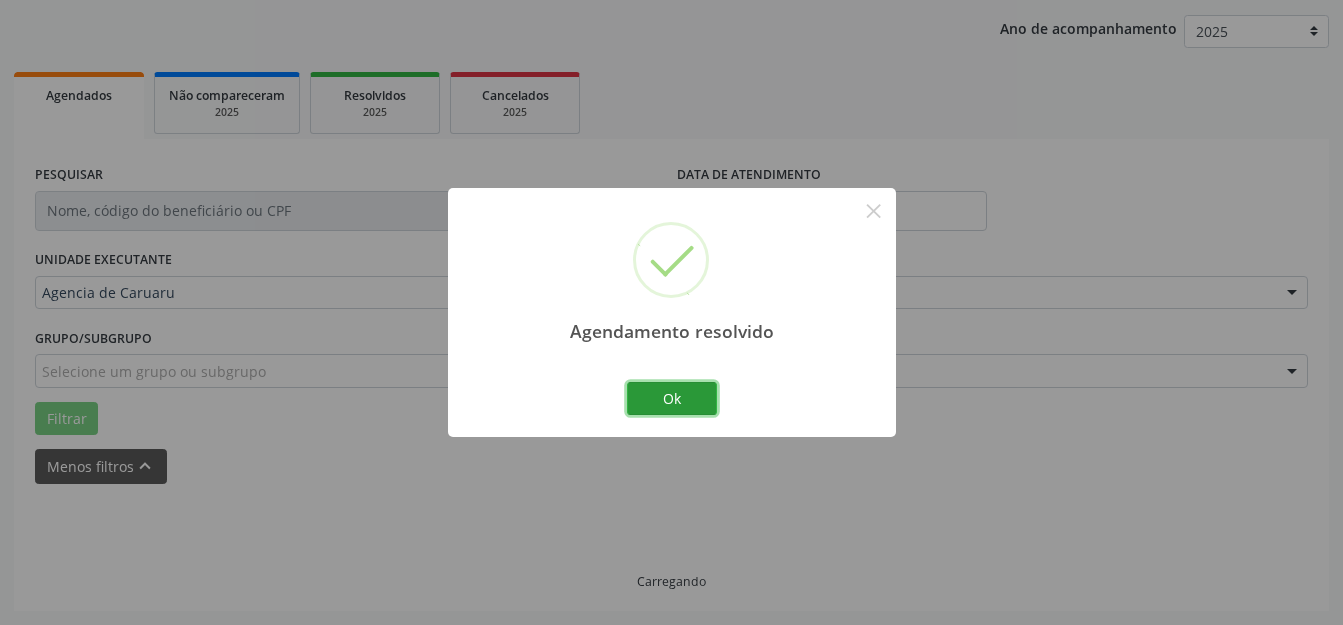click on "Ok" at bounding box center (672, 399) 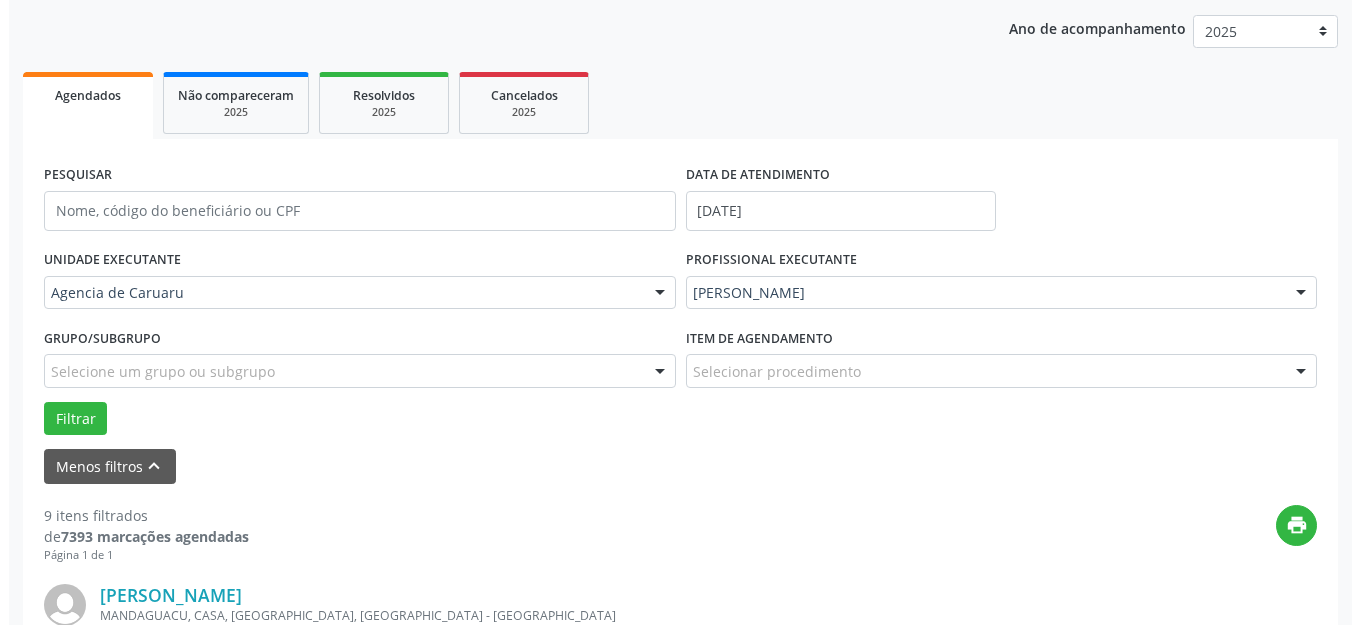 scroll, scrollTop: 527, scrollLeft: 0, axis: vertical 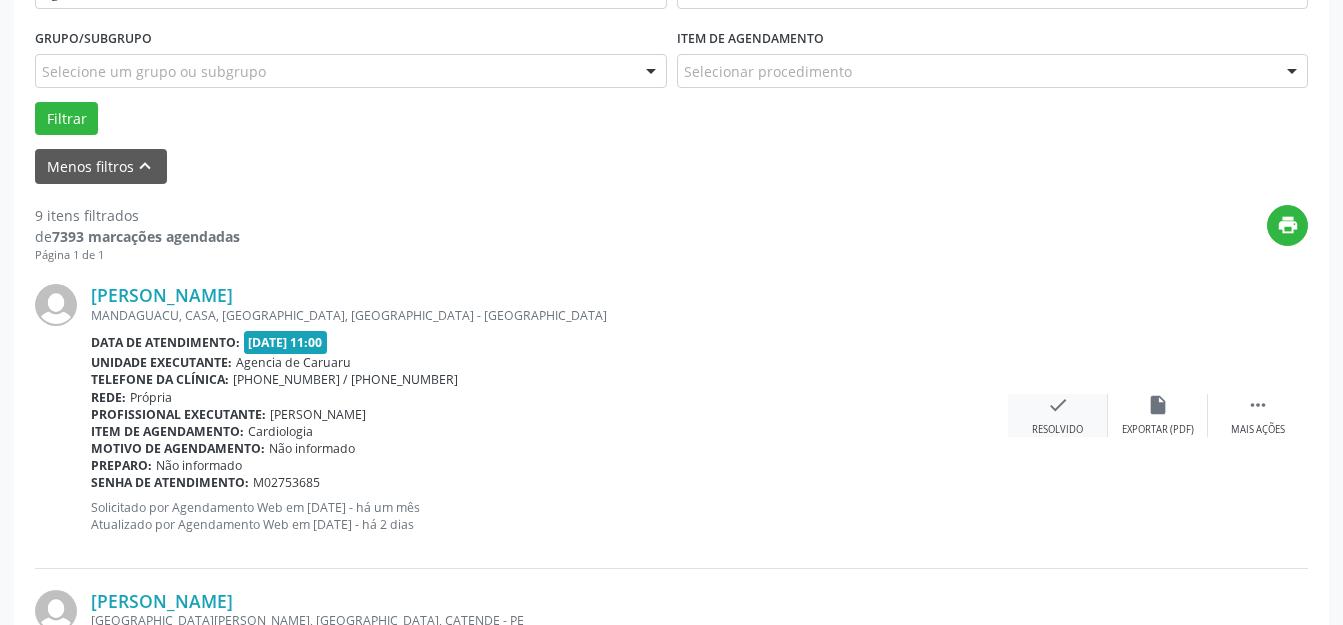 click on "check" at bounding box center [1058, 405] 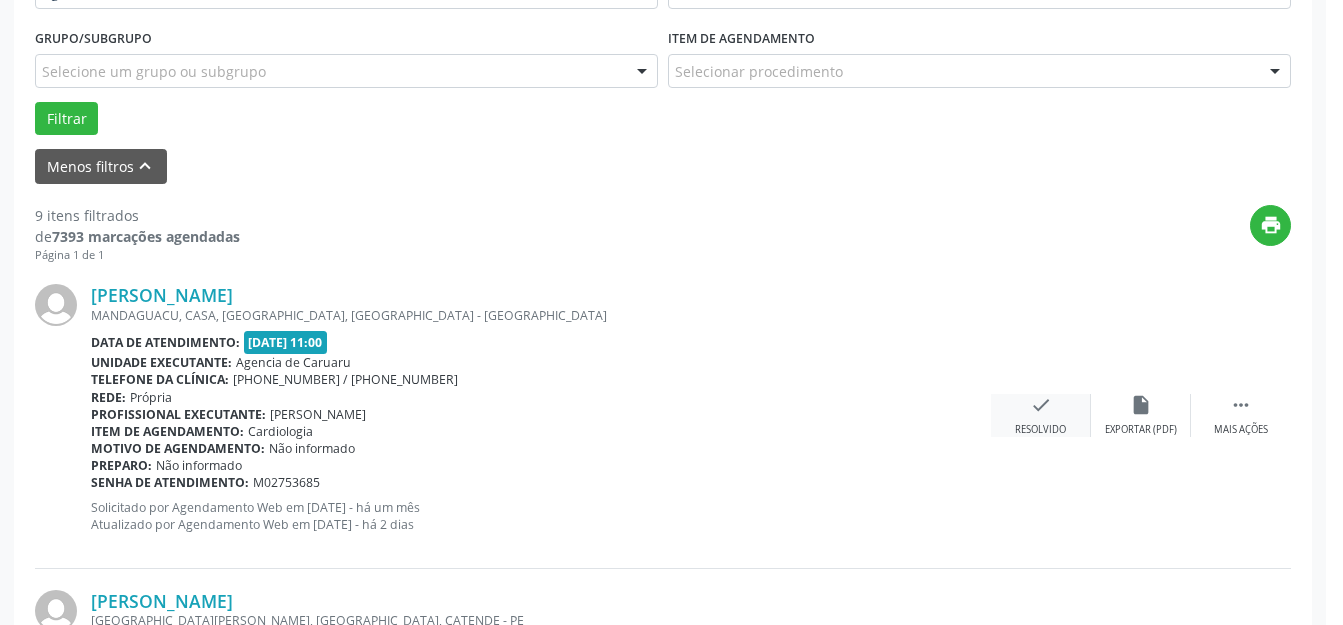 click on "Resolução de agendamento ×
Tem certeza que deseja marcar o agendamento de  [PERSON_NAME]  como resolvido?
Não Sim" at bounding box center (671, 312) 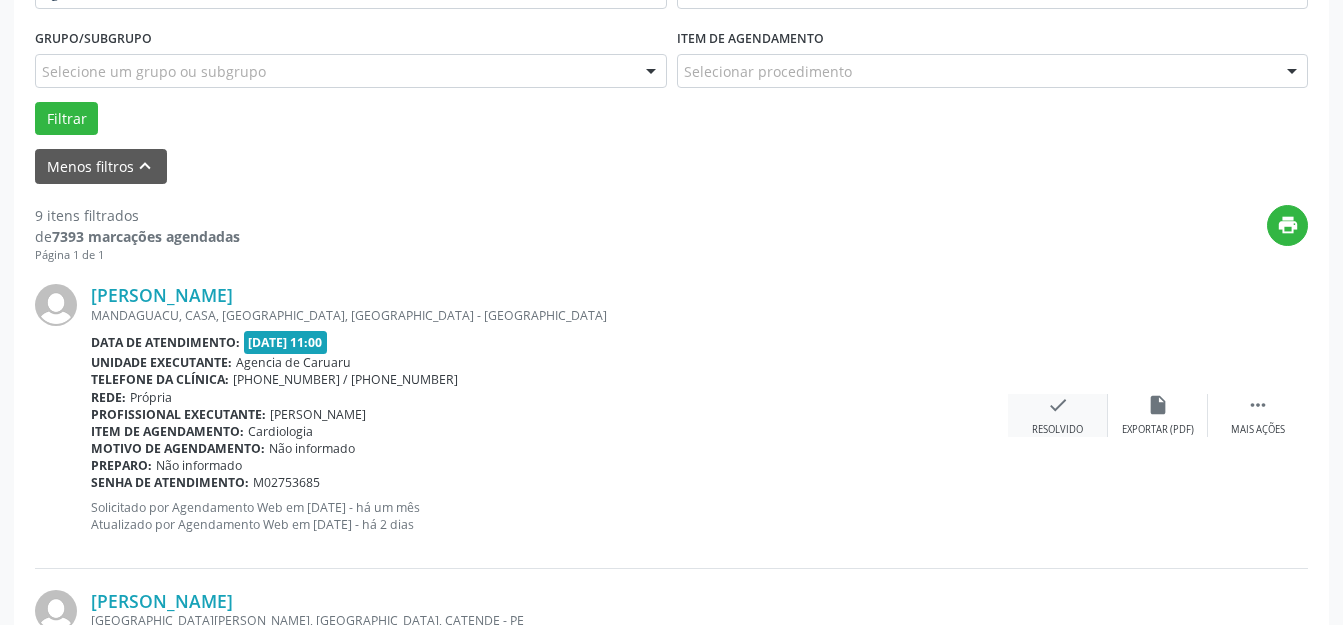 click on "check" at bounding box center (1058, 405) 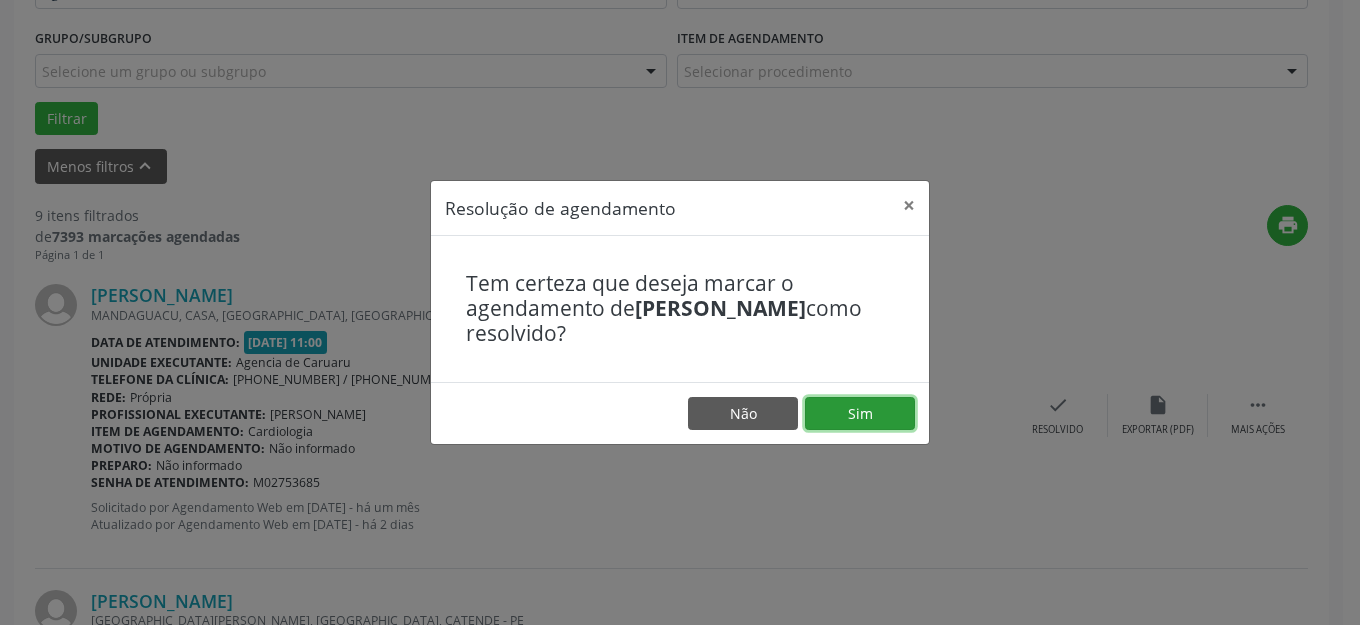 click on "Sim" at bounding box center (860, 414) 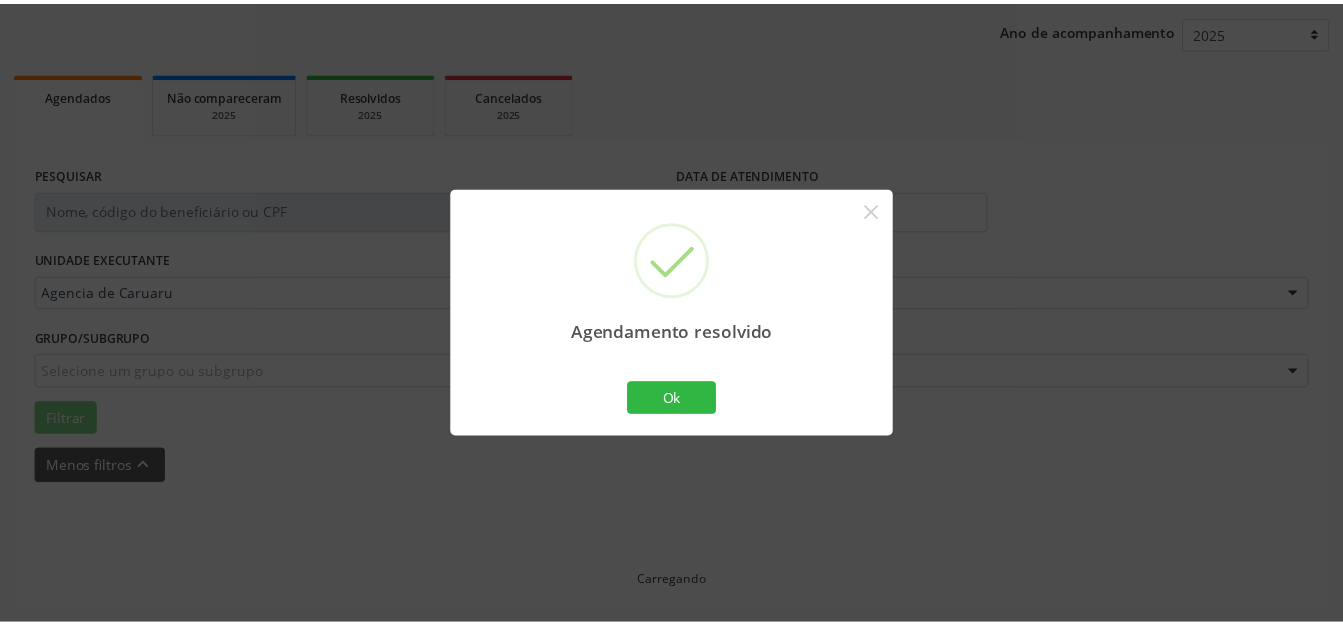 scroll, scrollTop: 227, scrollLeft: 0, axis: vertical 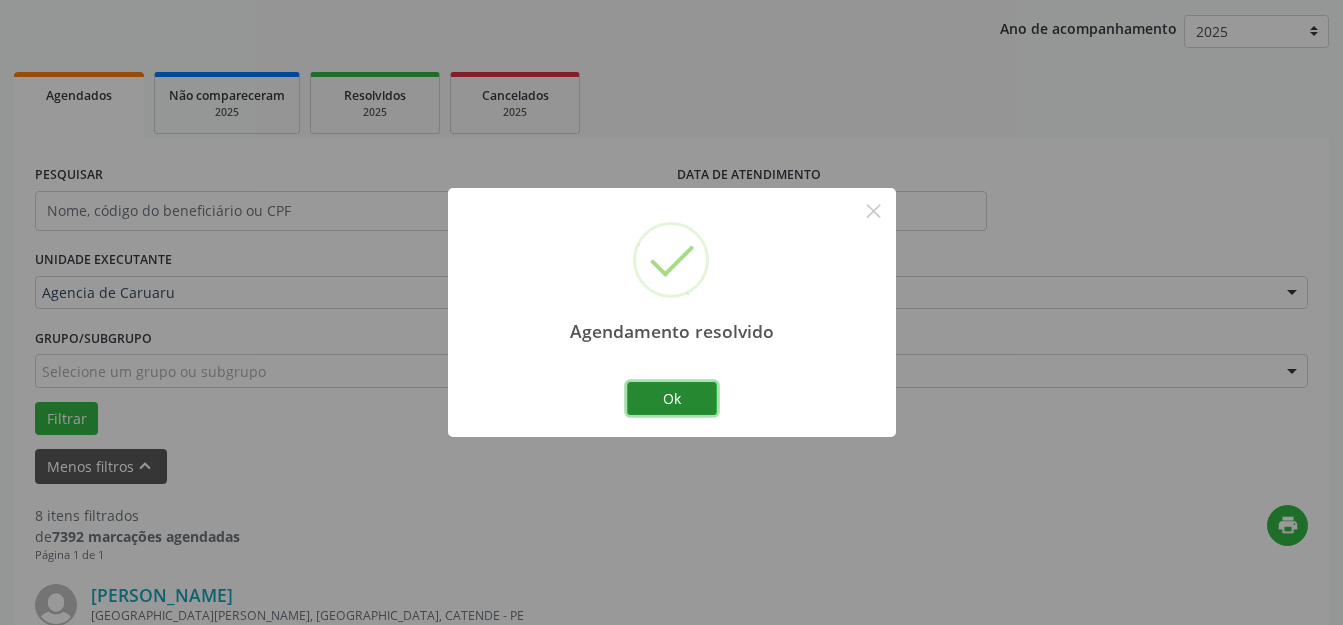 click on "Ok" at bounding box center (672, 399) 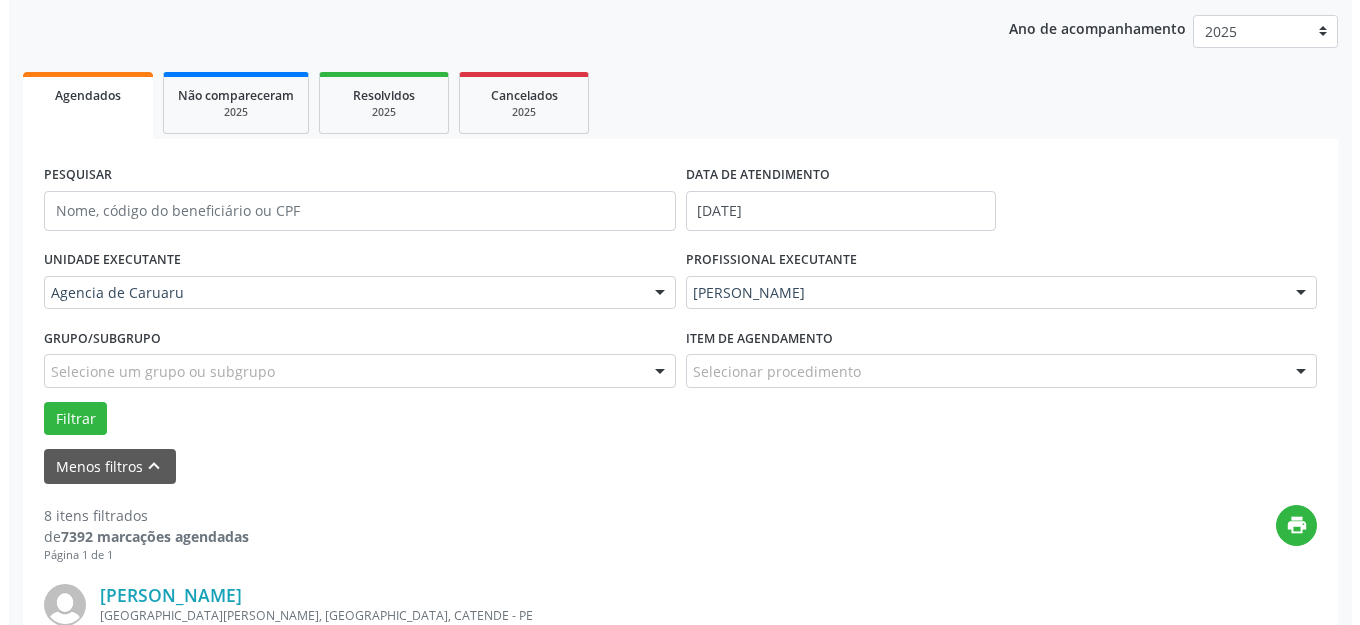 scroll, scrollTop: 627, scrollLeft: 0, axis: vertical 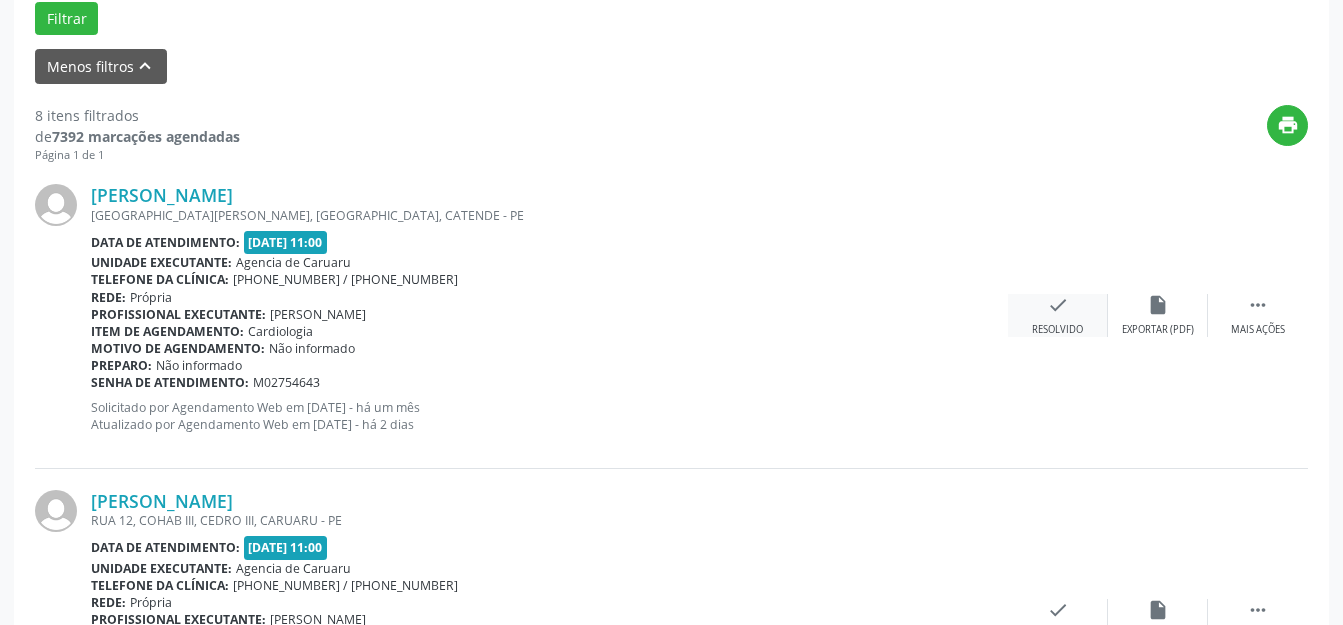 click on "check
Resolvido" at bounding box center (1058, 315) 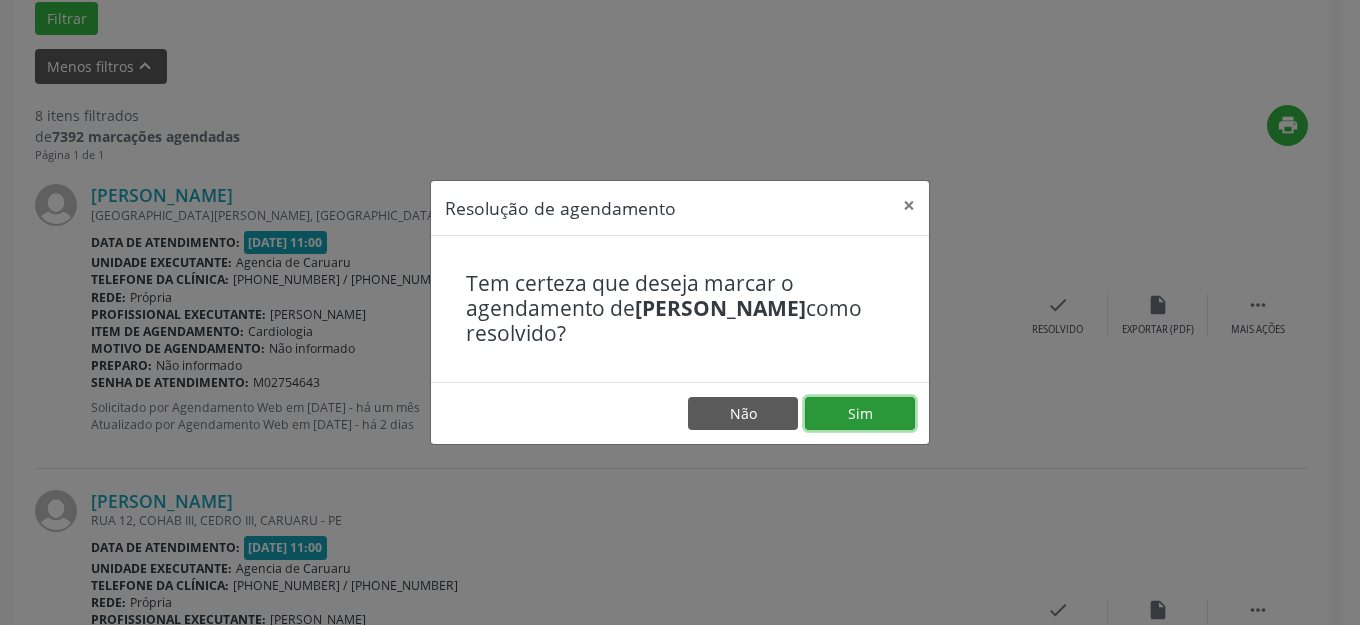 click on "Sim" at bounding box center (860, 414) 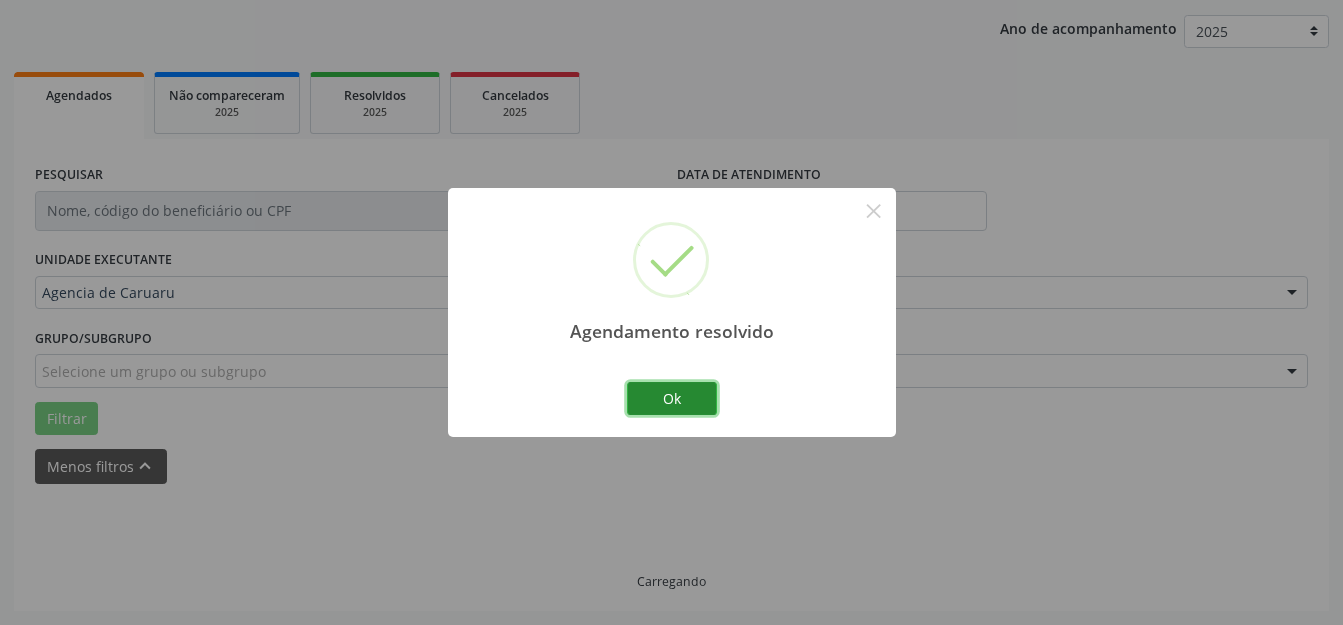 click on "Ok" at bounding box center [672, 399] 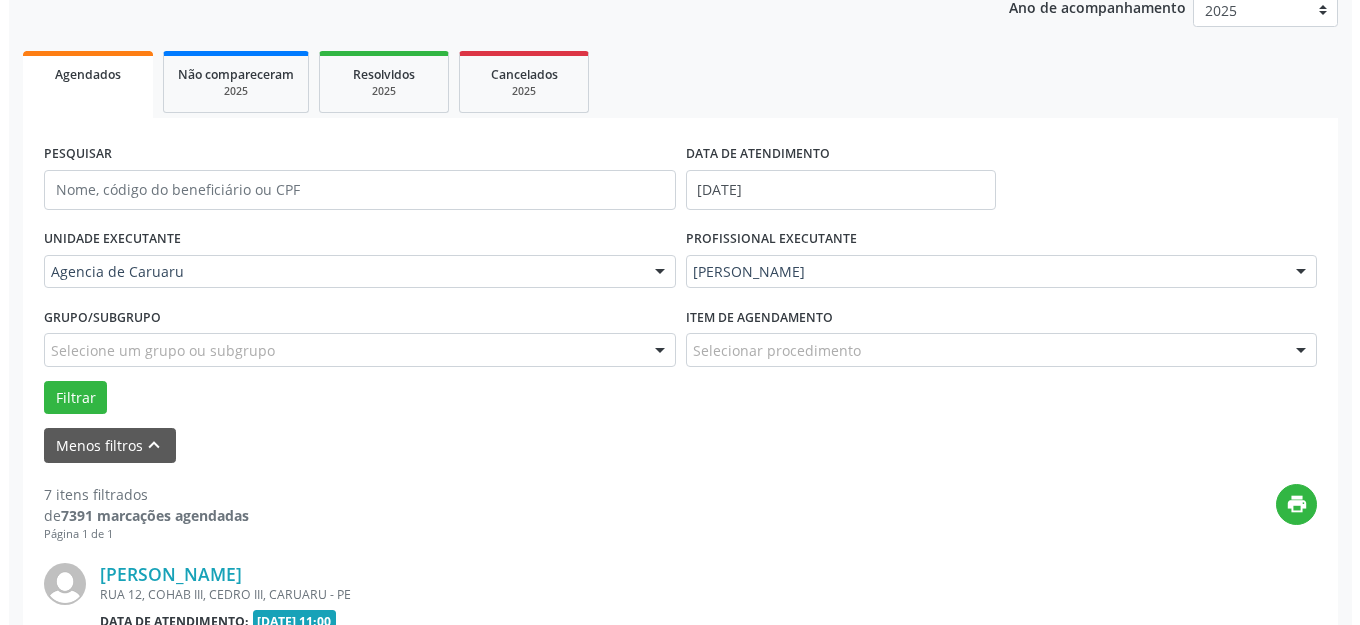 scroll, scrollTop: 548, scrollLeft: 0, axis: vertical 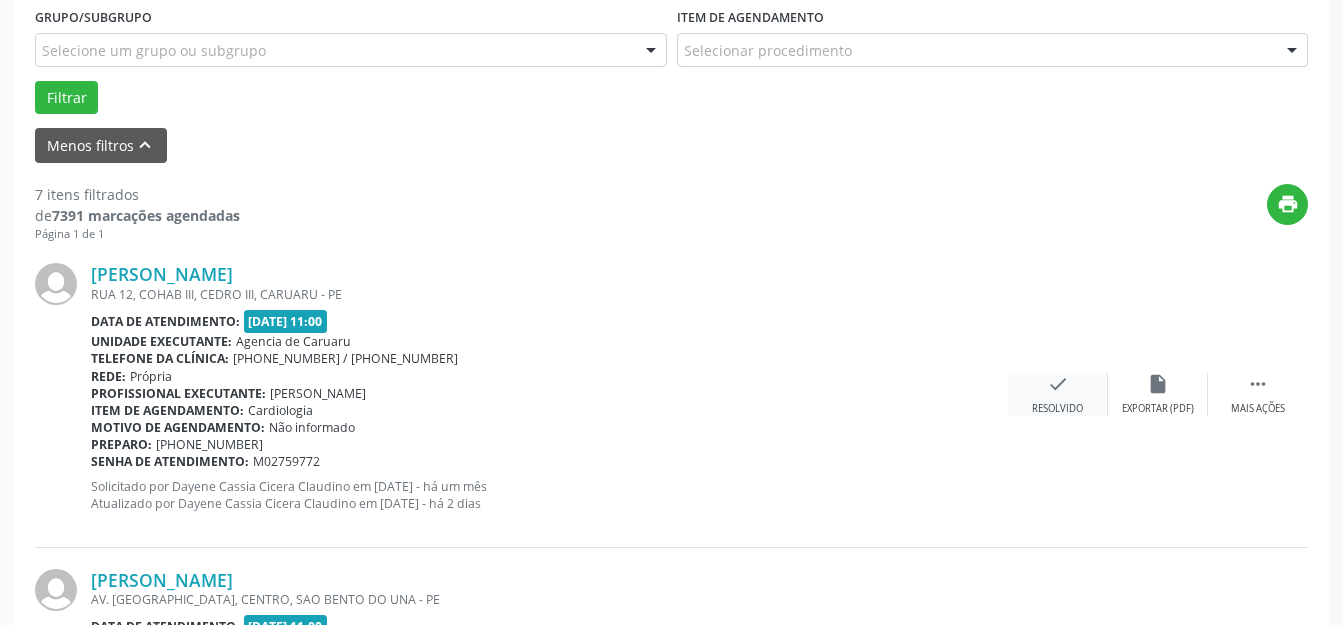 click on "check
Resolvido" at bounding box center [1058, 394] 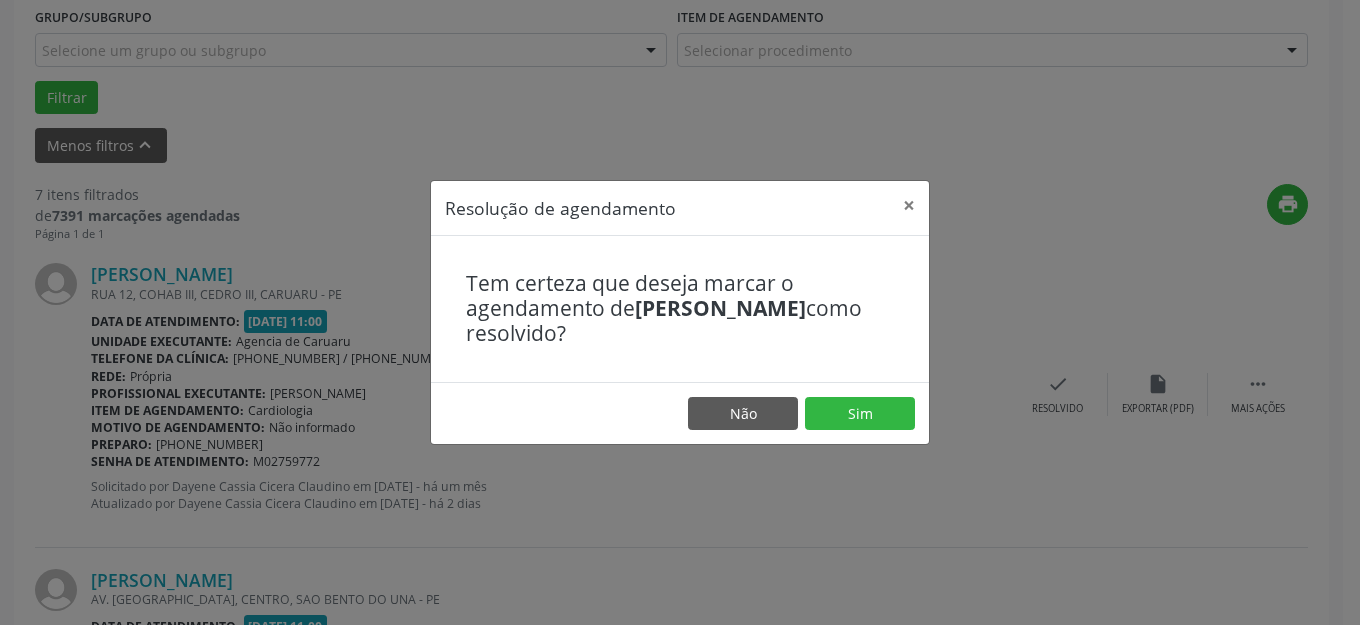 click on "Não Sim" at bounding box center (680, 413) 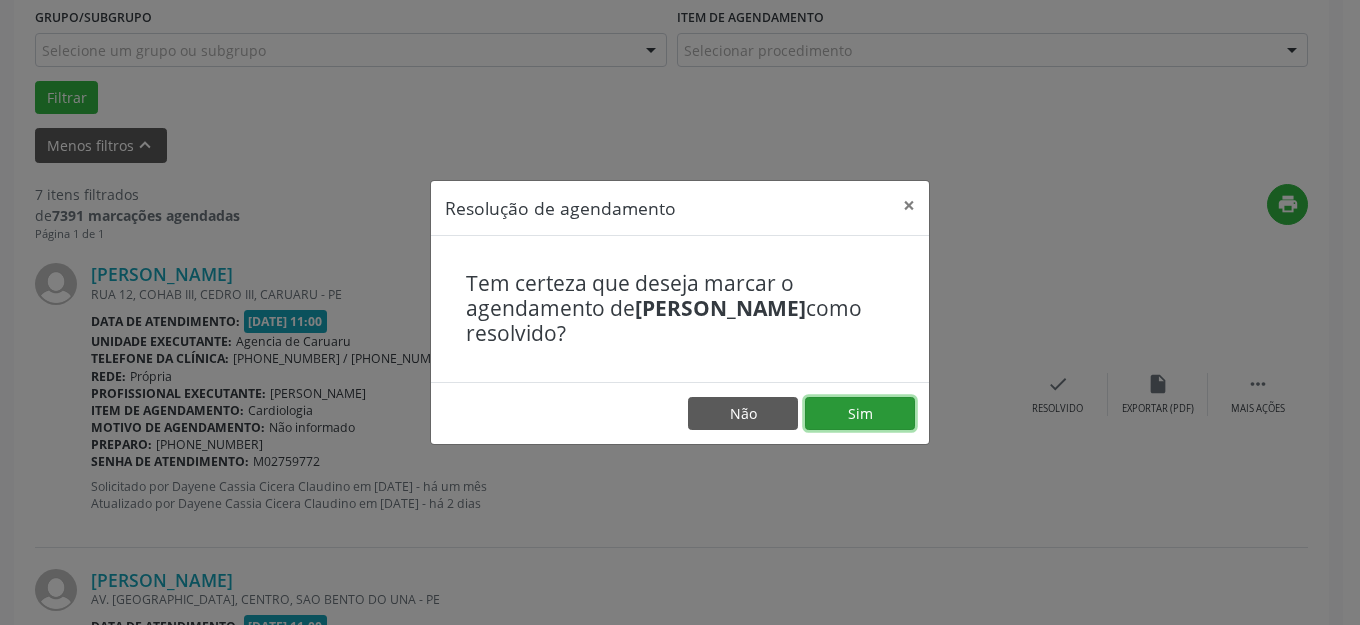click on "Sim" at bounding box center (860, 414) 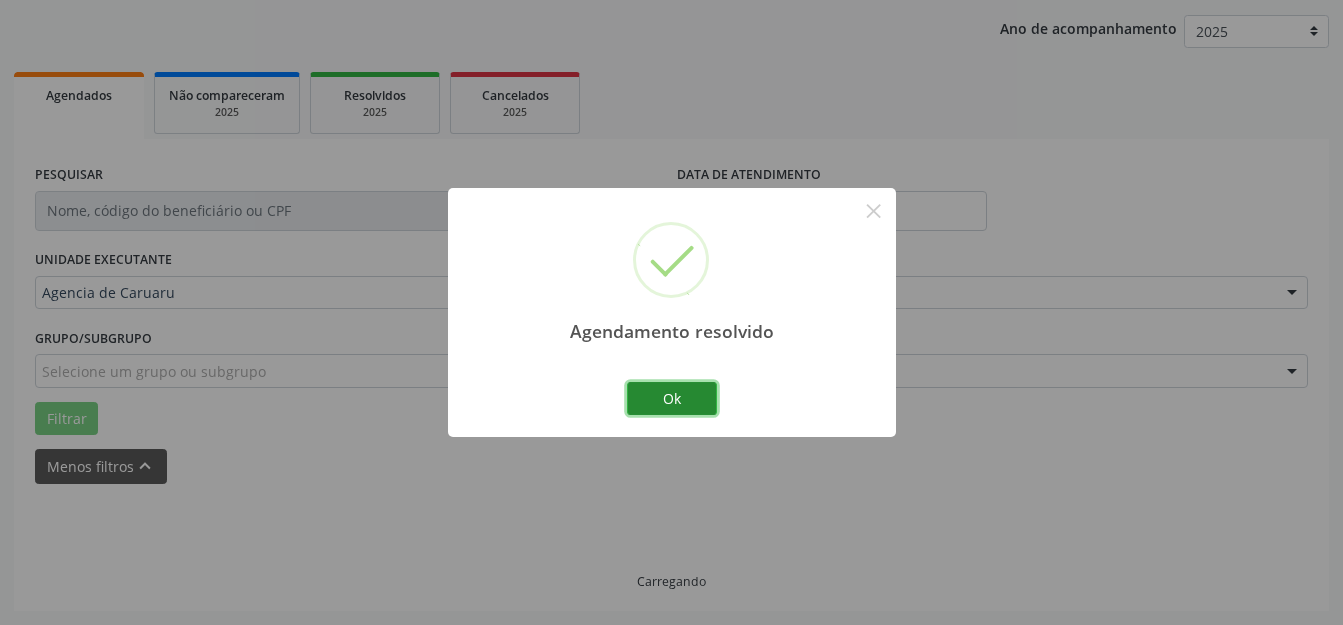 click on "Ok" at bounding box center (672, 399) 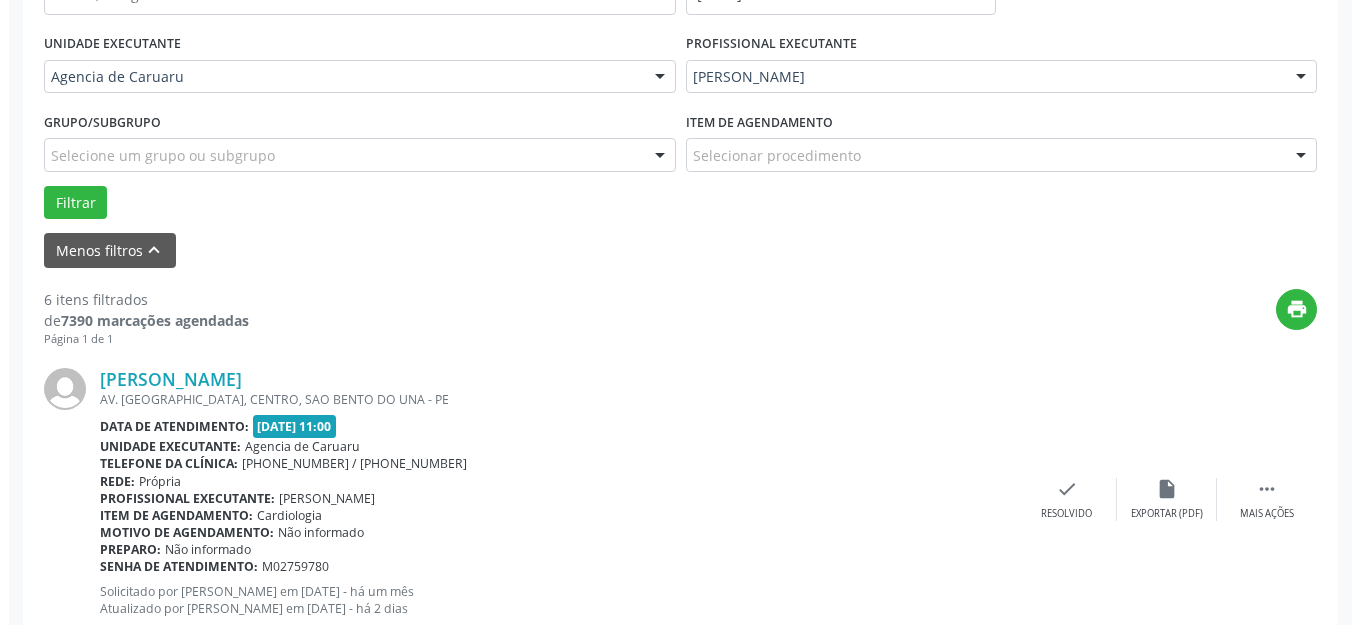 scroll, scrollTop: 448, scrollLeft: 0, axis: vertical 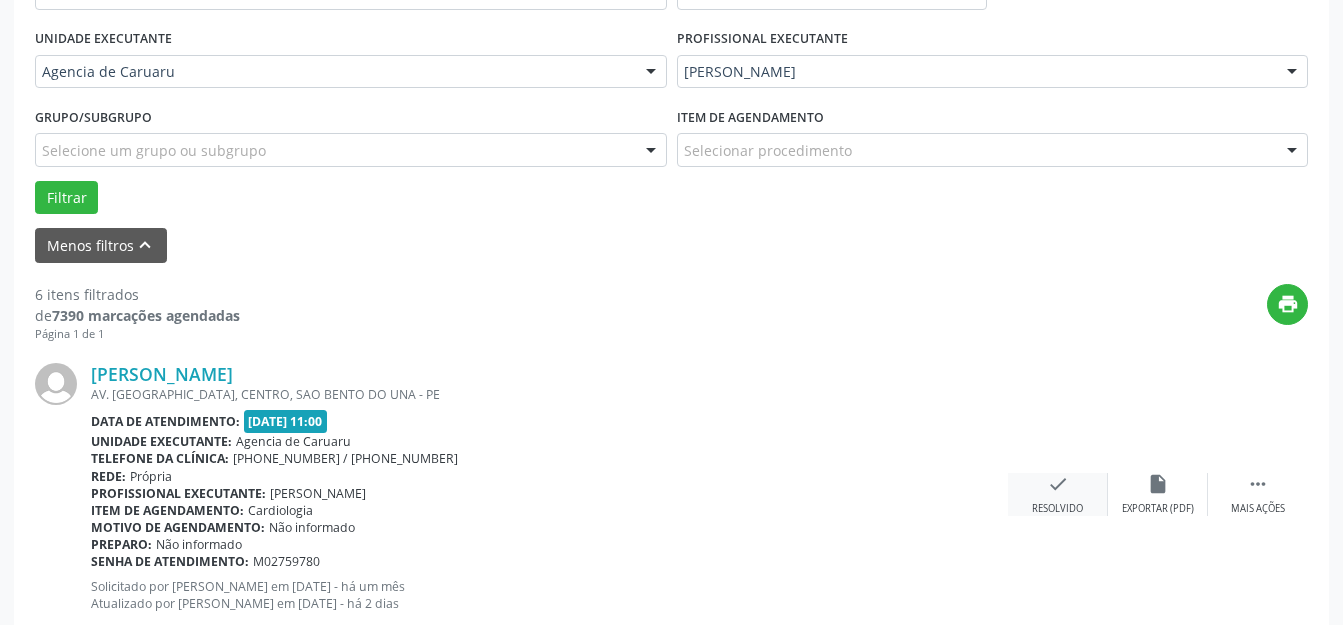 click on "check
Resolvido" at bounding box center (1058, 494) 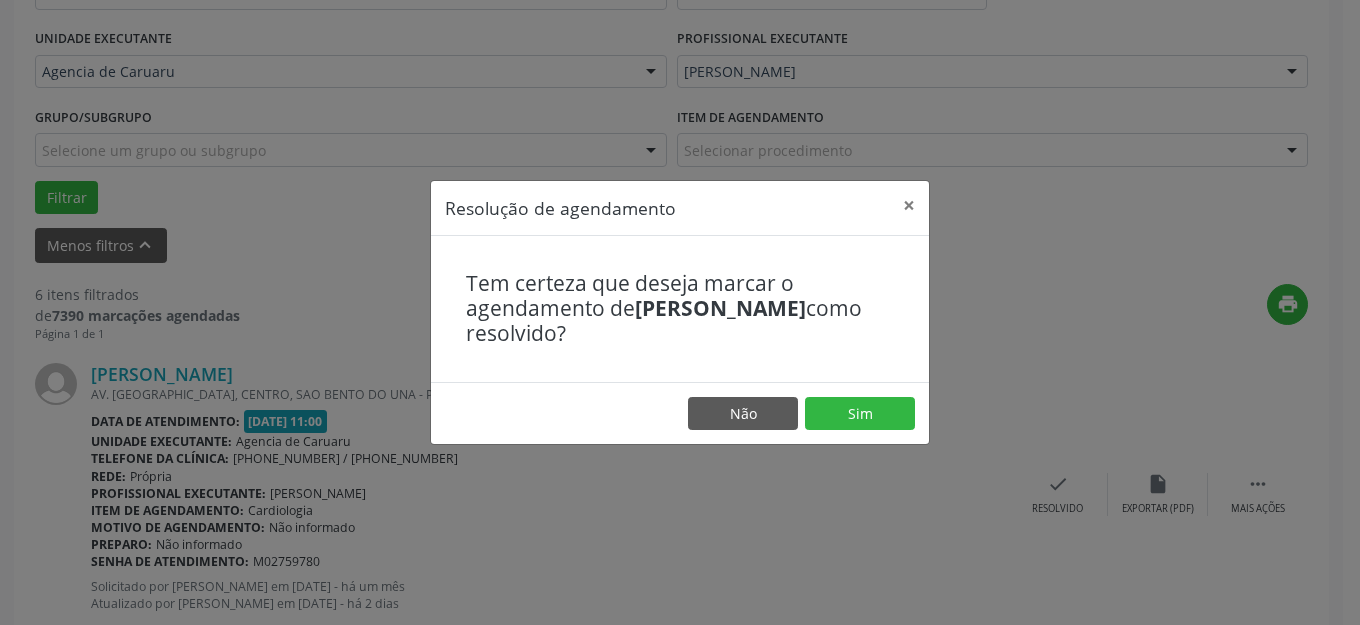 click on "Não Sim" at bounding box center (680, 413) 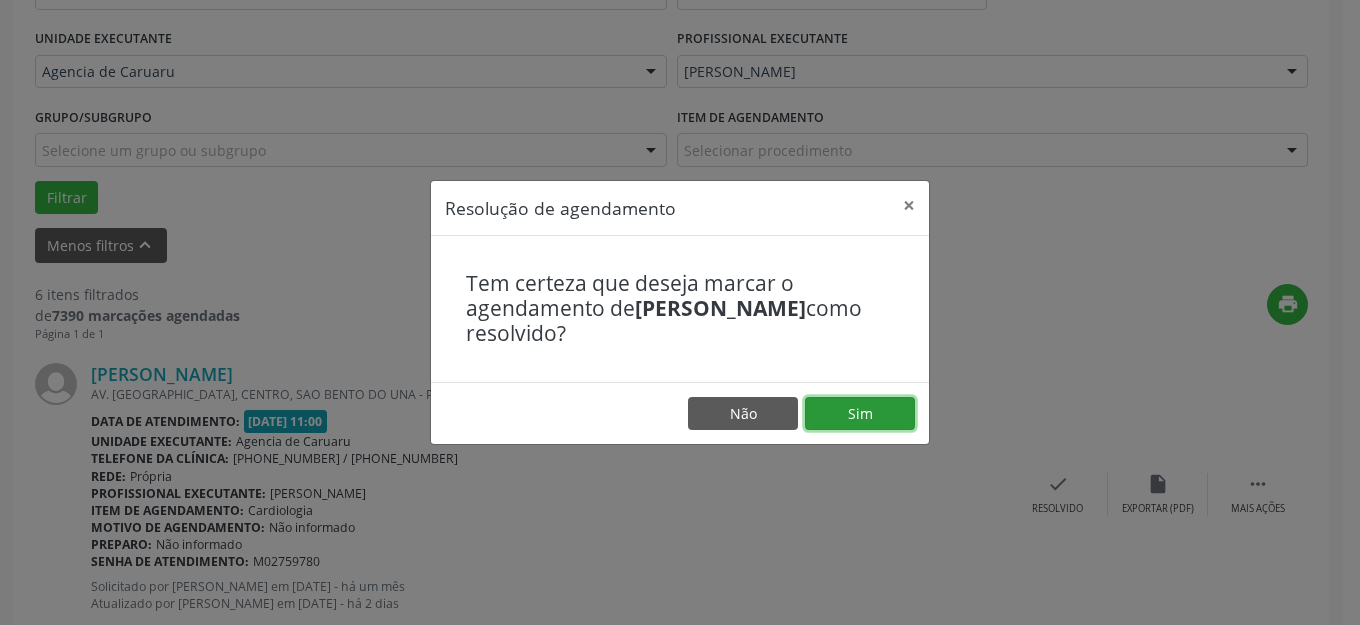 click on "Sim" at bounding box center [860, 414] 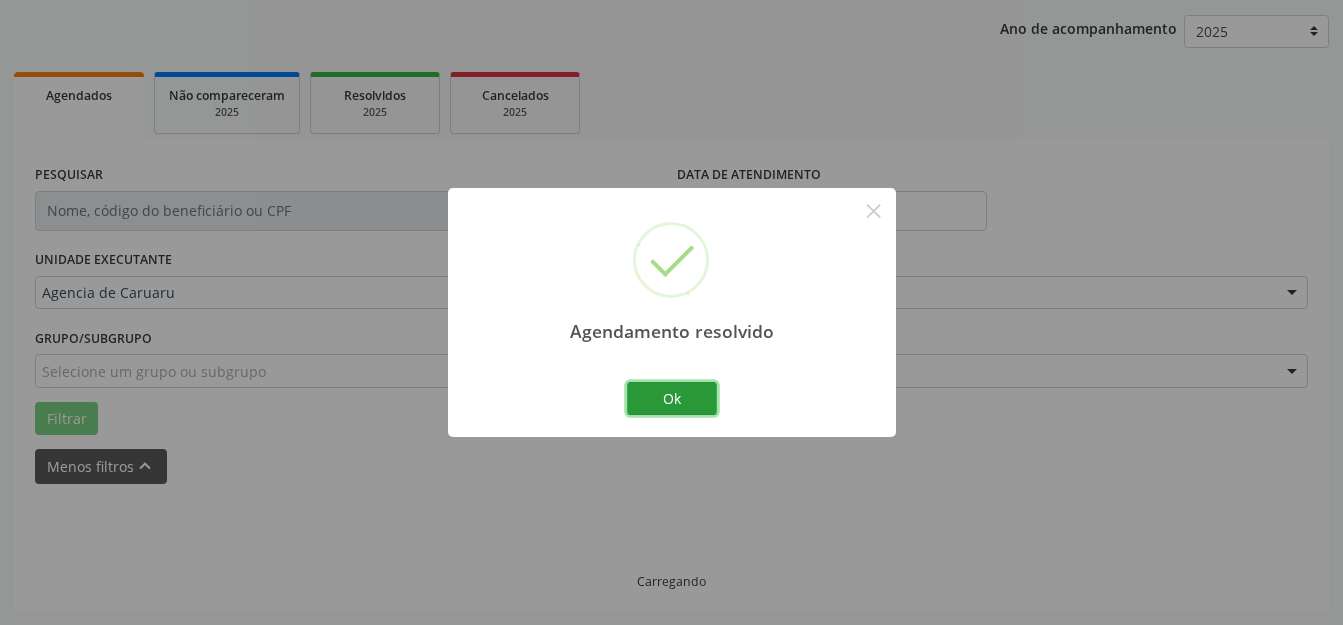 click on "Ok" at bounding box center [672, 399] 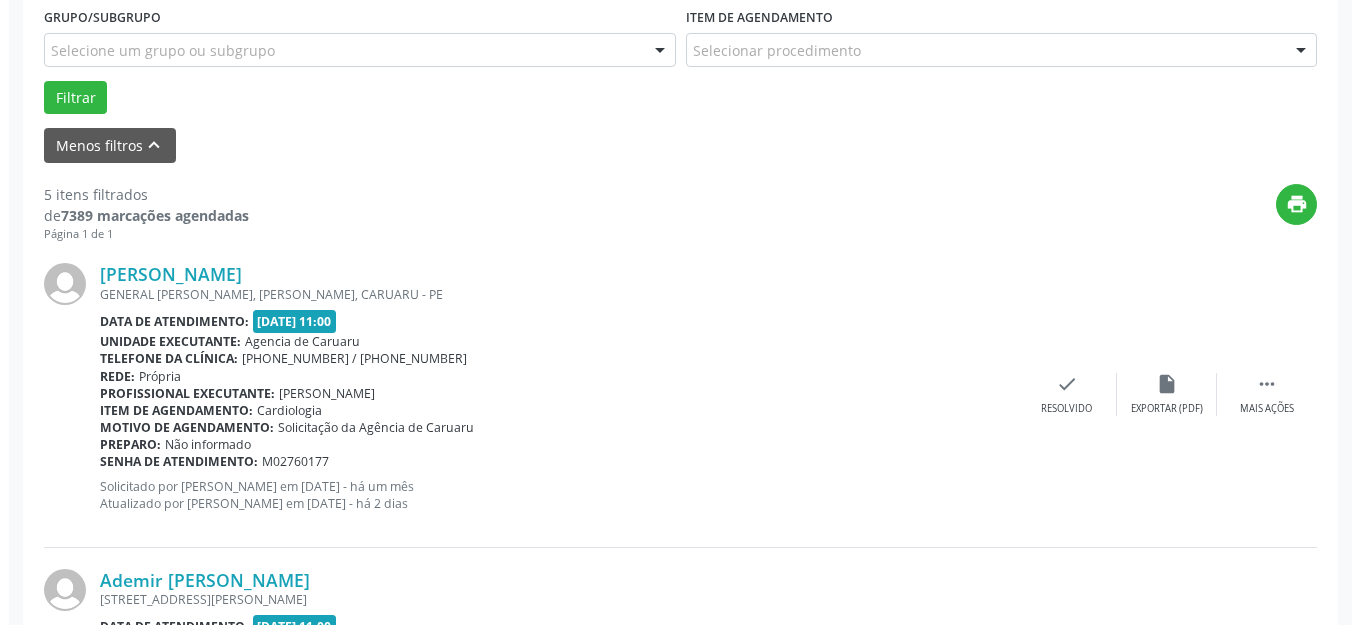 scroll, scrollTop: 648, scrollLeft: 0, axis: vertical 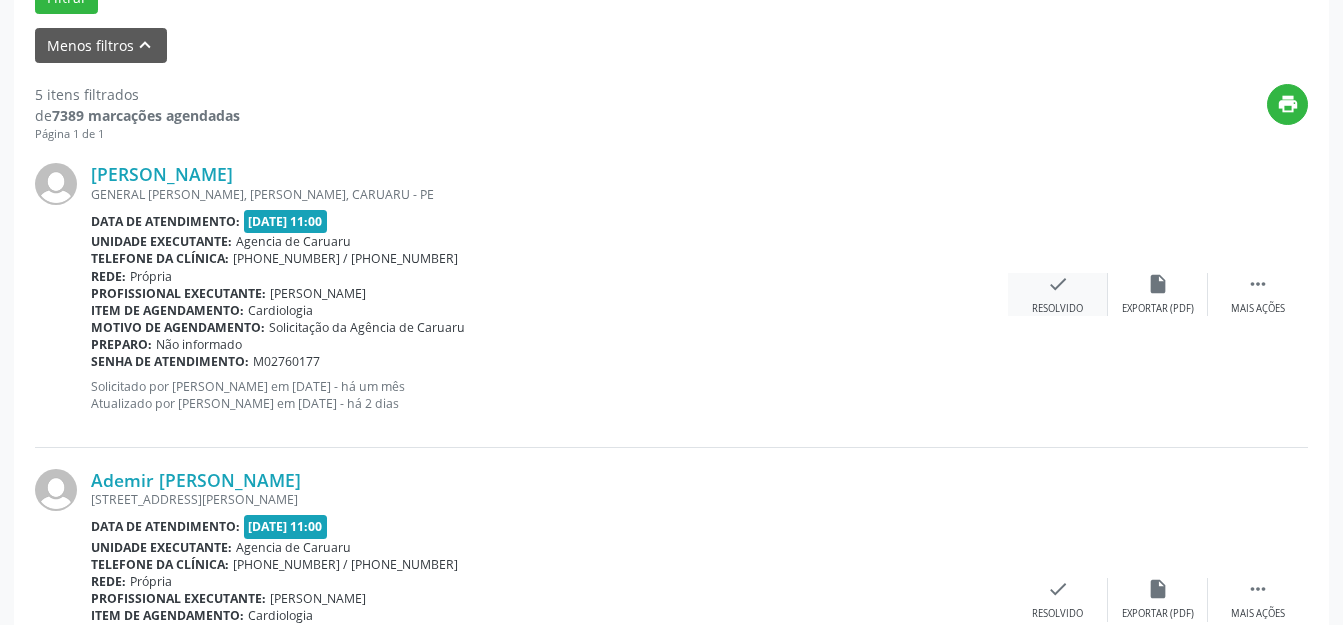click on "check" at bounding box center [1058, 284] 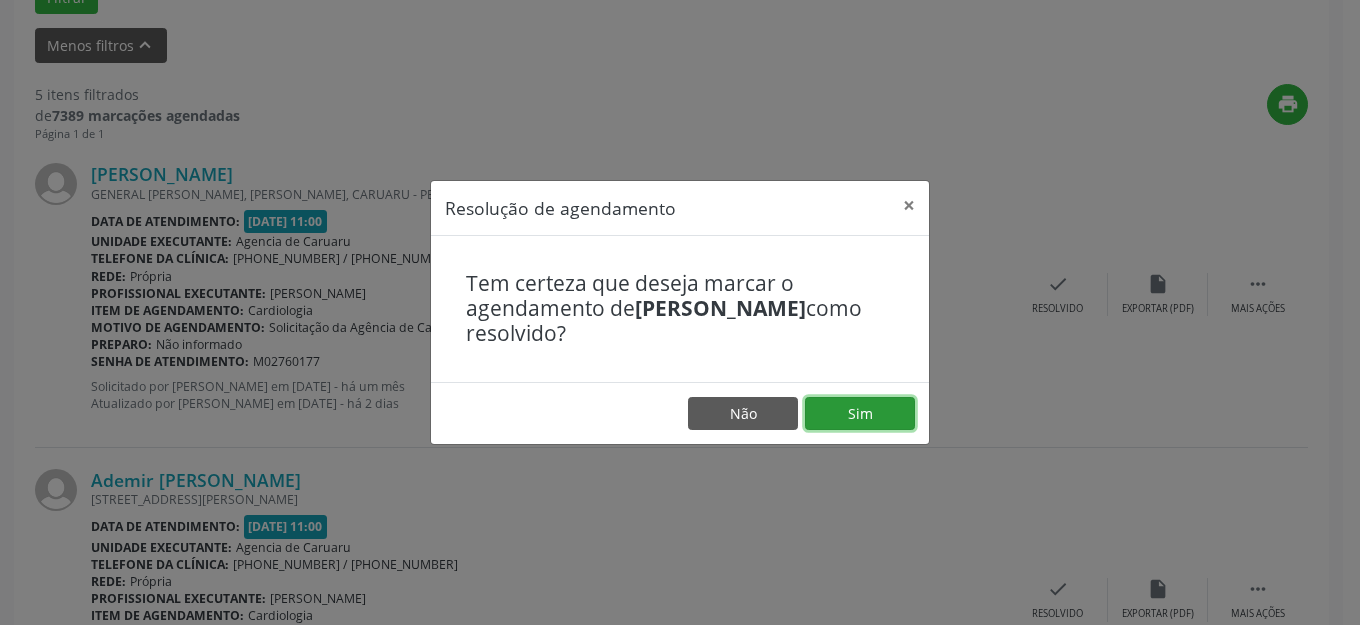 click on "Sim" at bounding box center [860, 414] 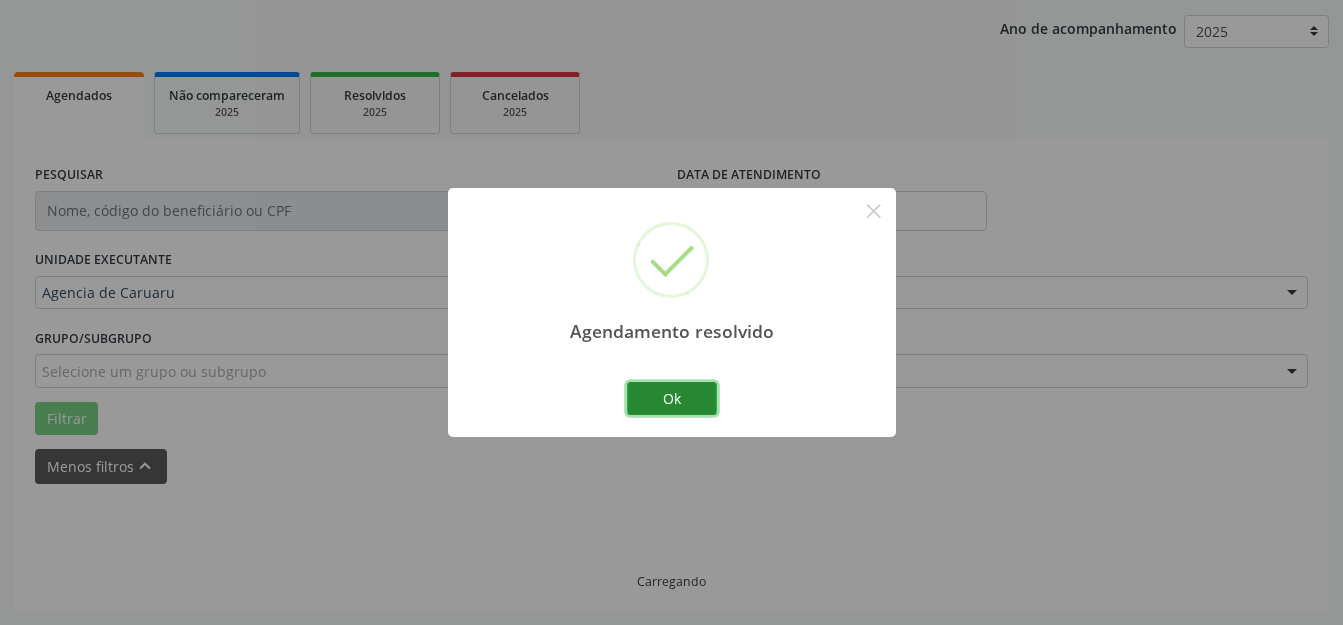 click on "Ok" at bounding box center [672, 399] 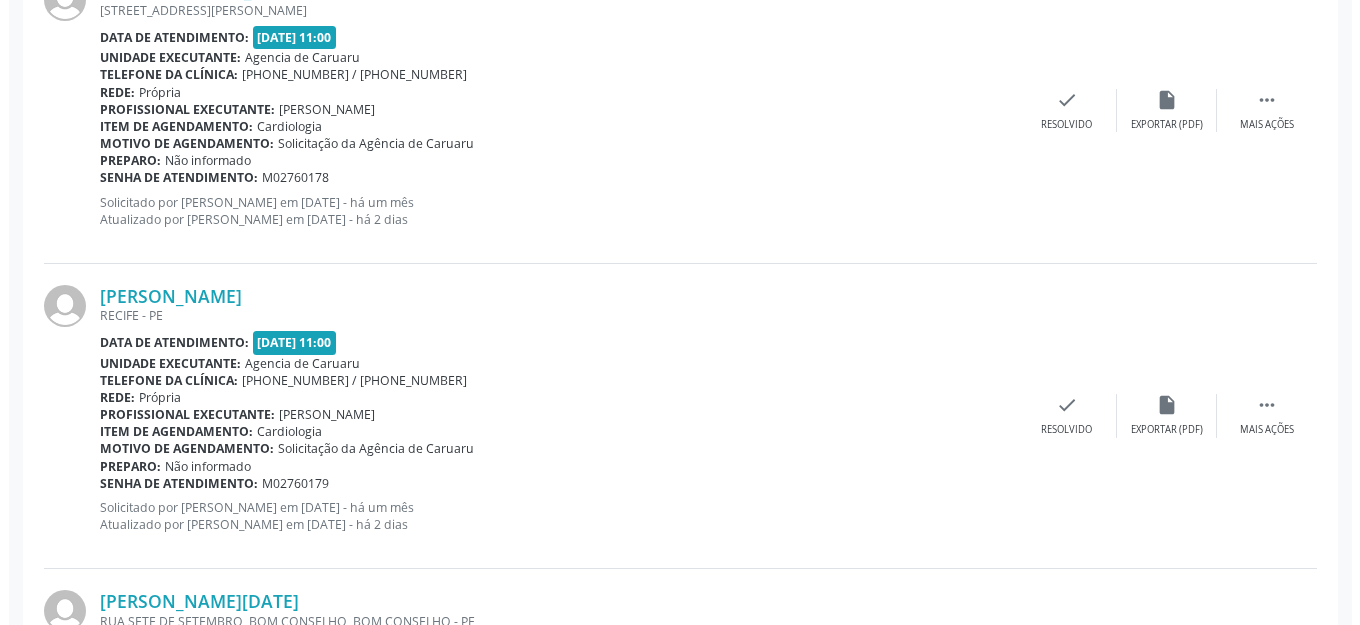 scroll, scrollTop: 848, scrollLeft: 0, axis: vertical 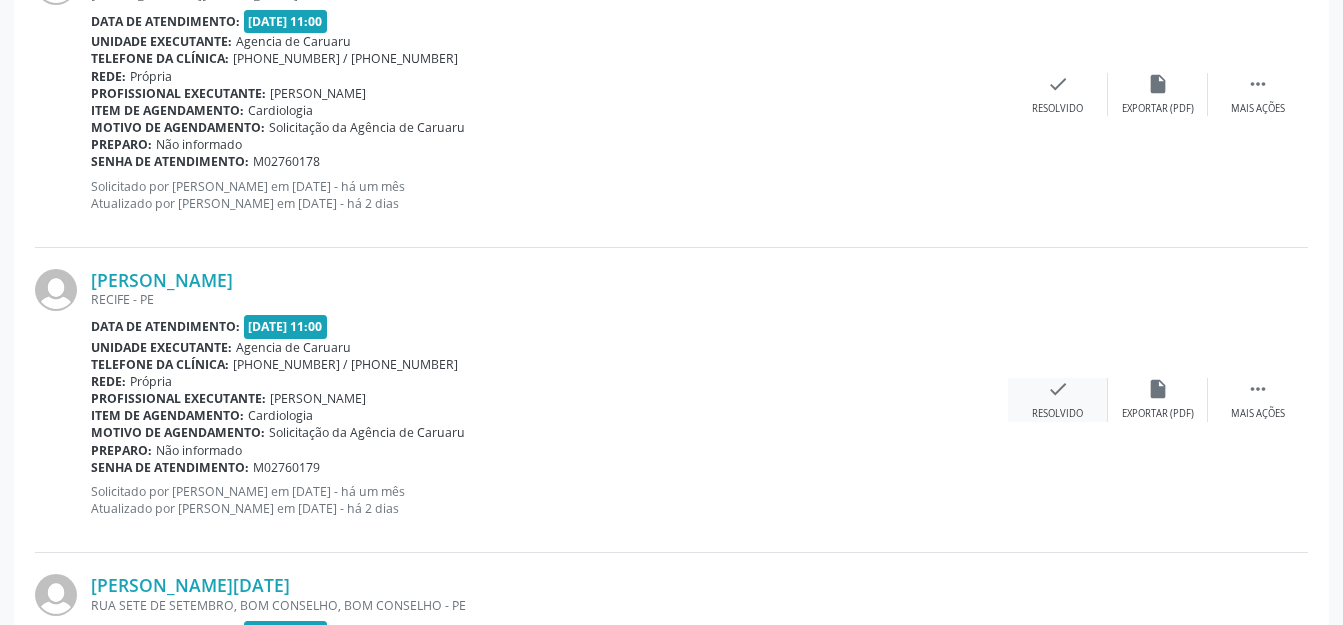 click on "check
Resolvido" at bounding box center [1058, 399] 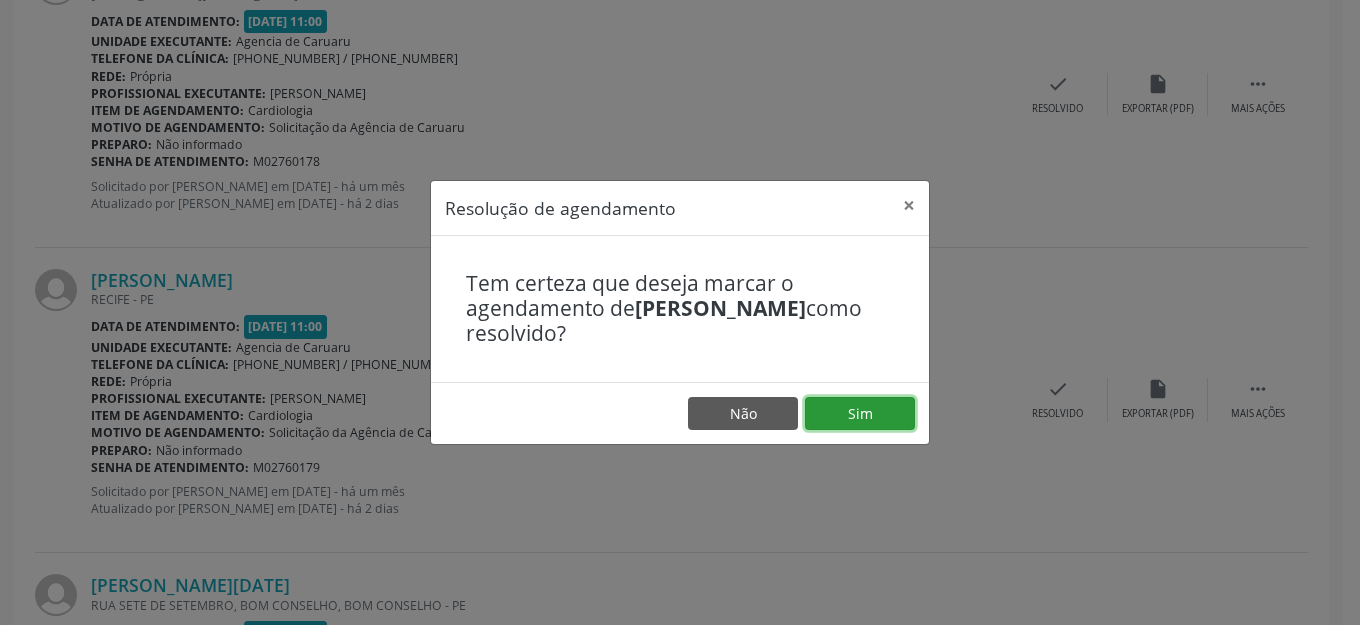 click on "Sim" at bounding box center (860, 414) 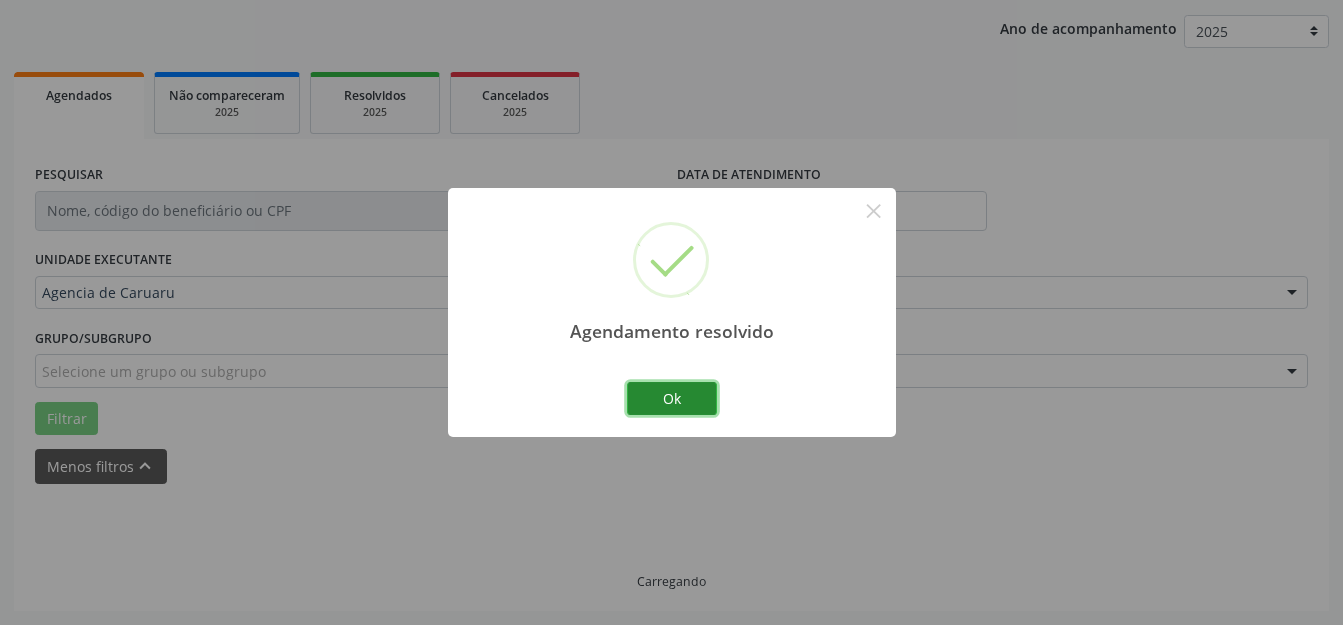 click on "Ok" at bounding box center (672, 399) 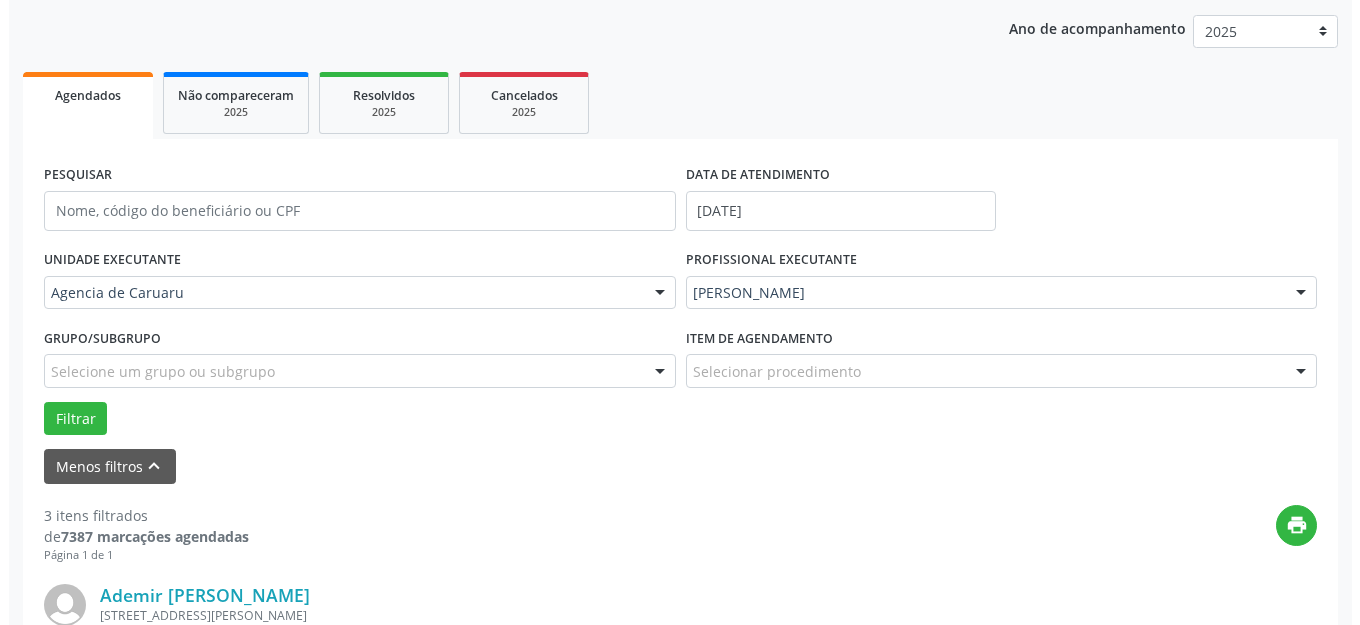 scroll, scrollTop: 848, scrollLeft: 0, axis: vertical 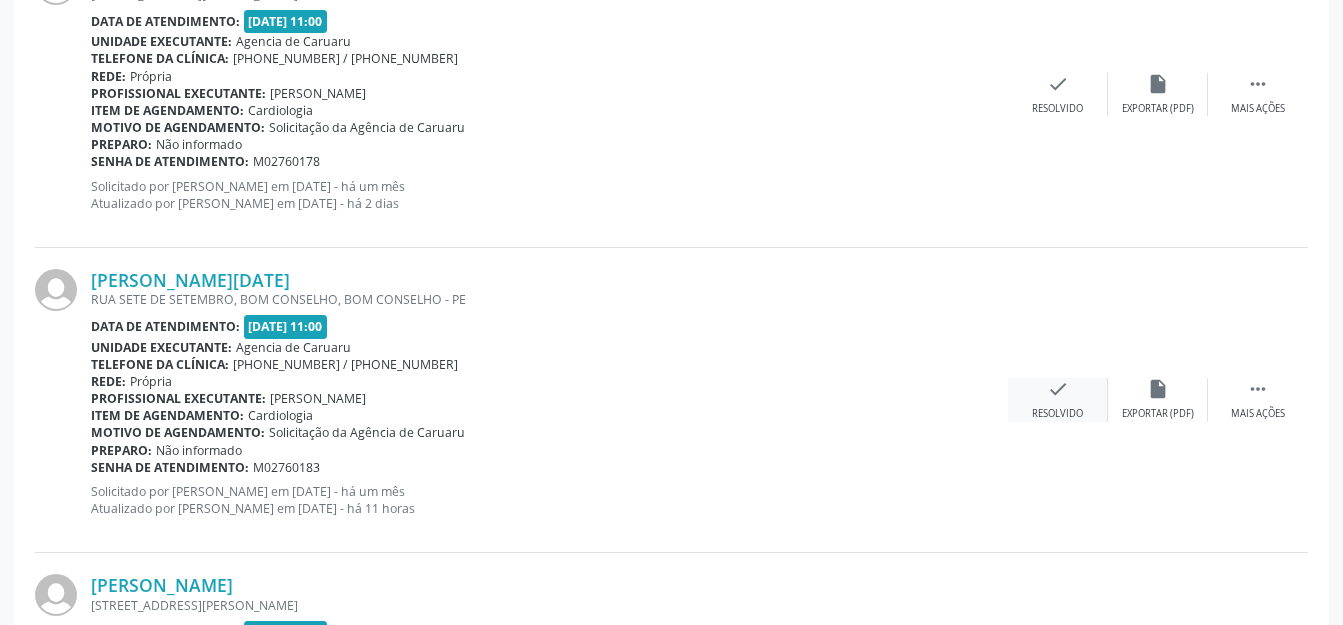 click on "check" at bounding box center (1058, 389) 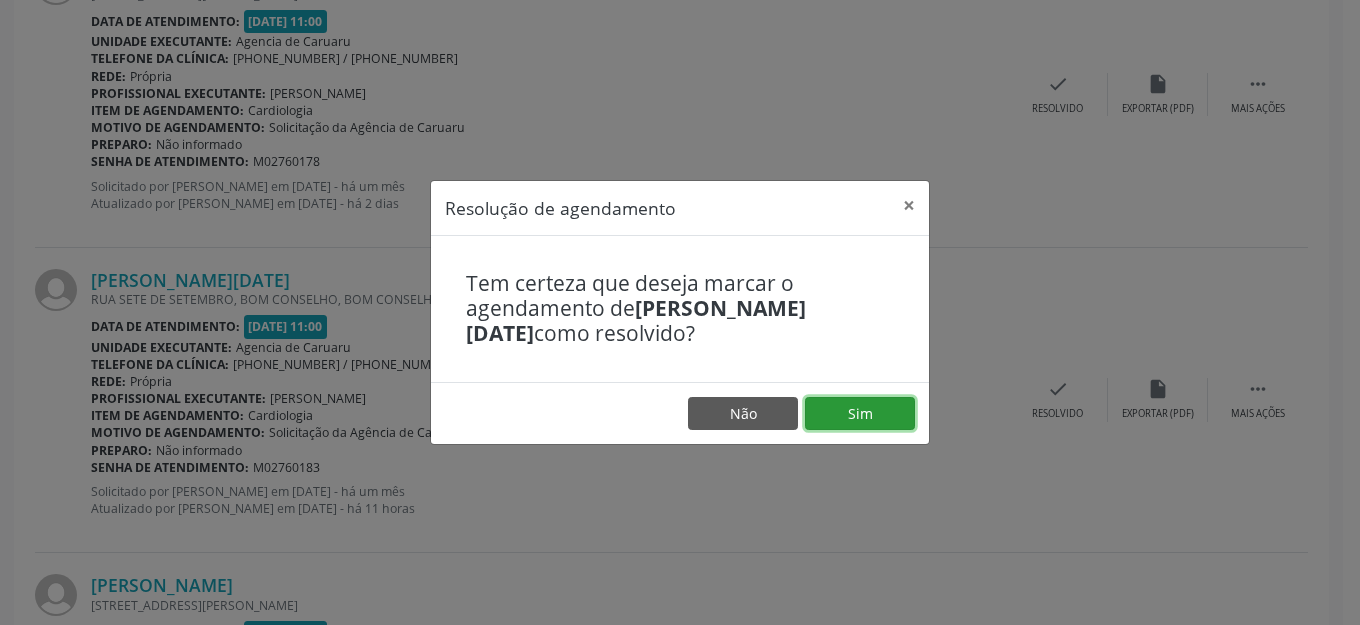 click on "Sim" at bounding box center (860, 414) 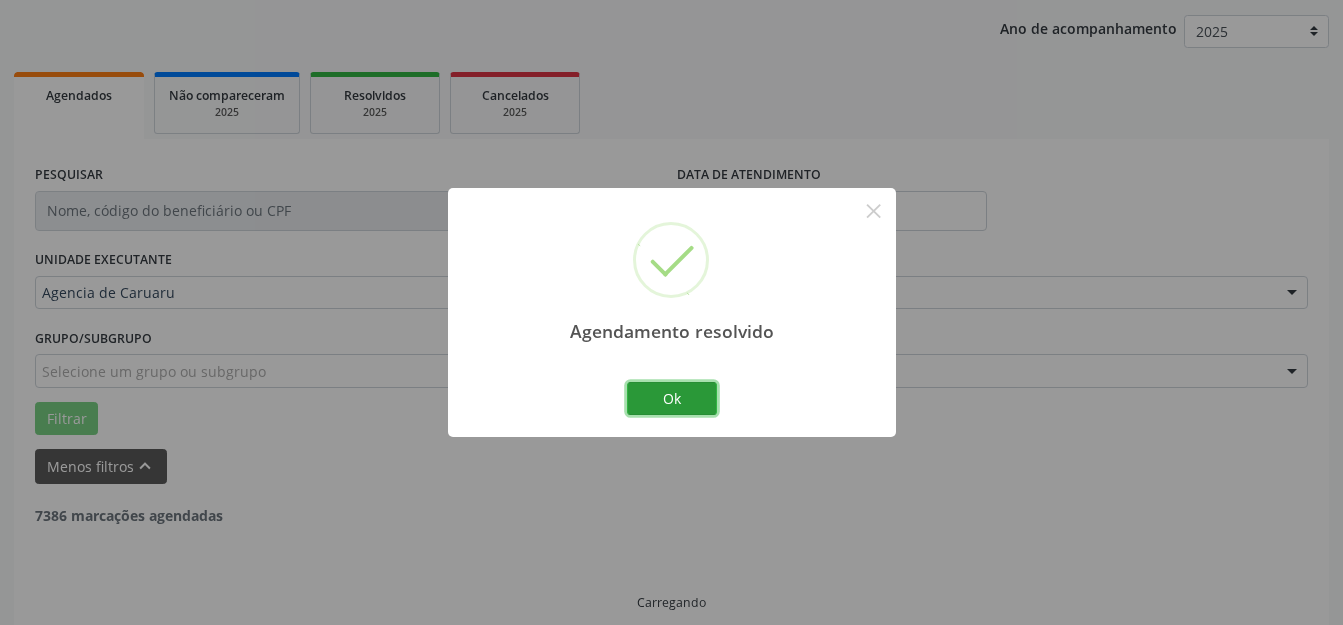 click on "Ok" at bounding box center [672, 399] 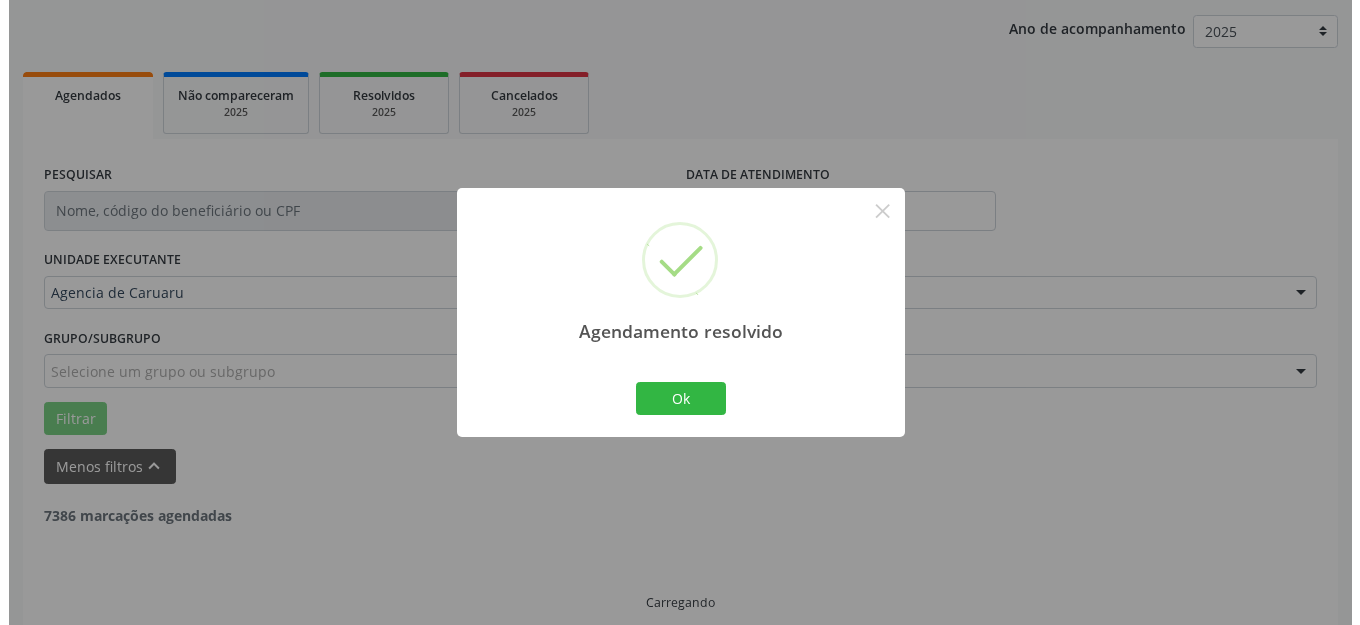 scroll, scrollTop: 810, scrollLeft: 0, axis: vertical 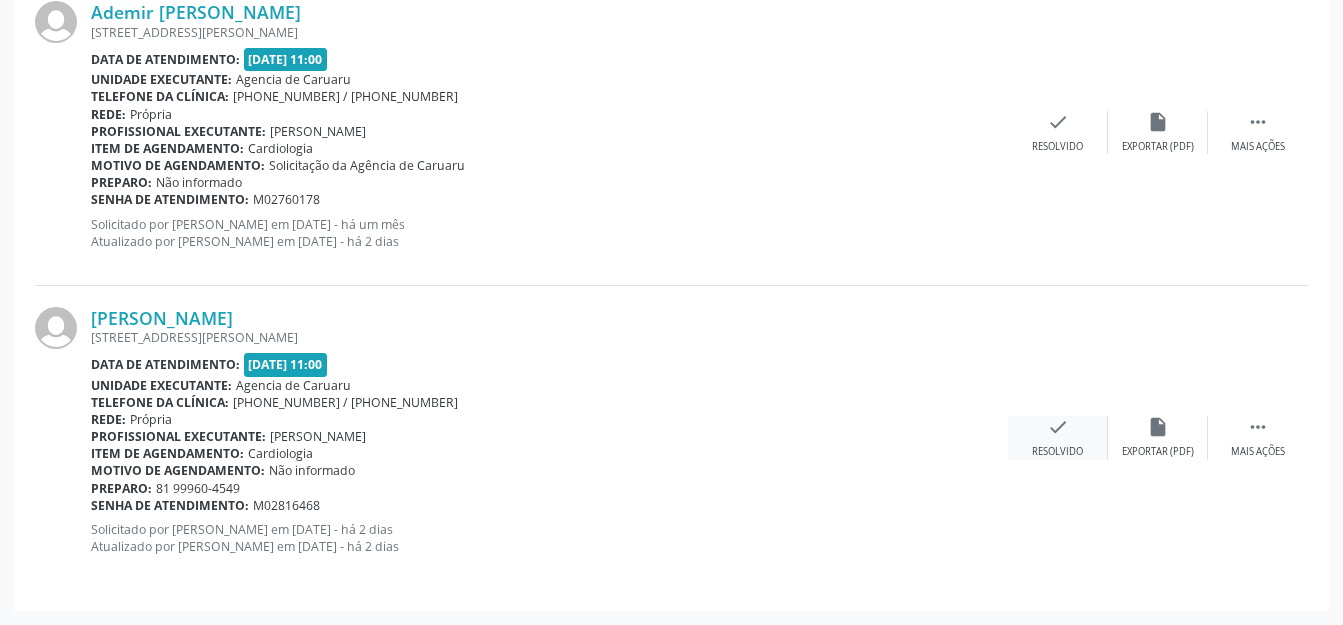 click on "check
Resolvido" at bounding box center [1058, 437] 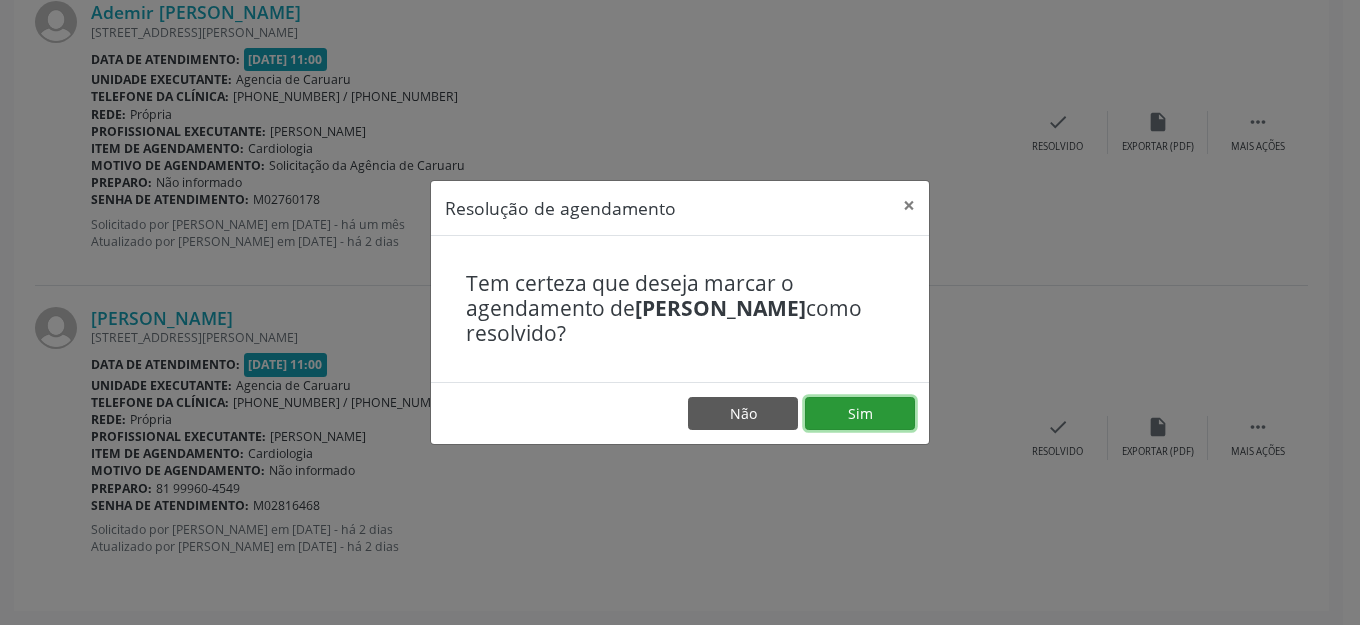 click on "Sim" at bounding box center (860, 414) 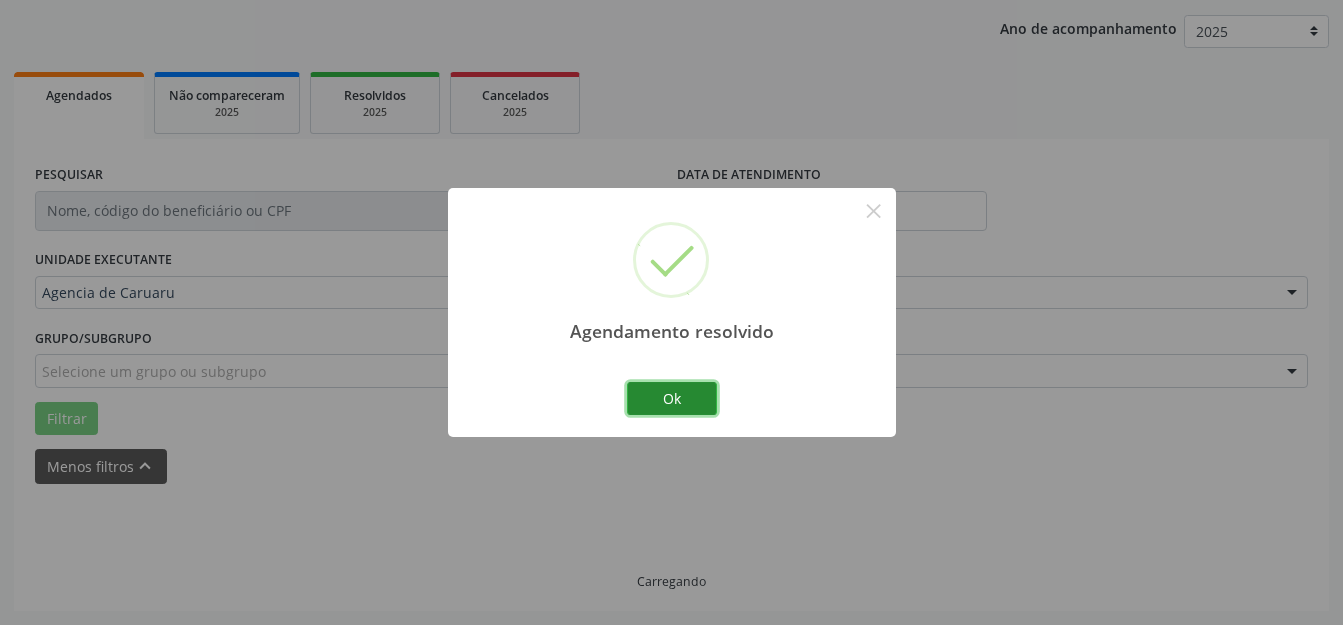 click on "Ok" at bounding box center [672, 399] 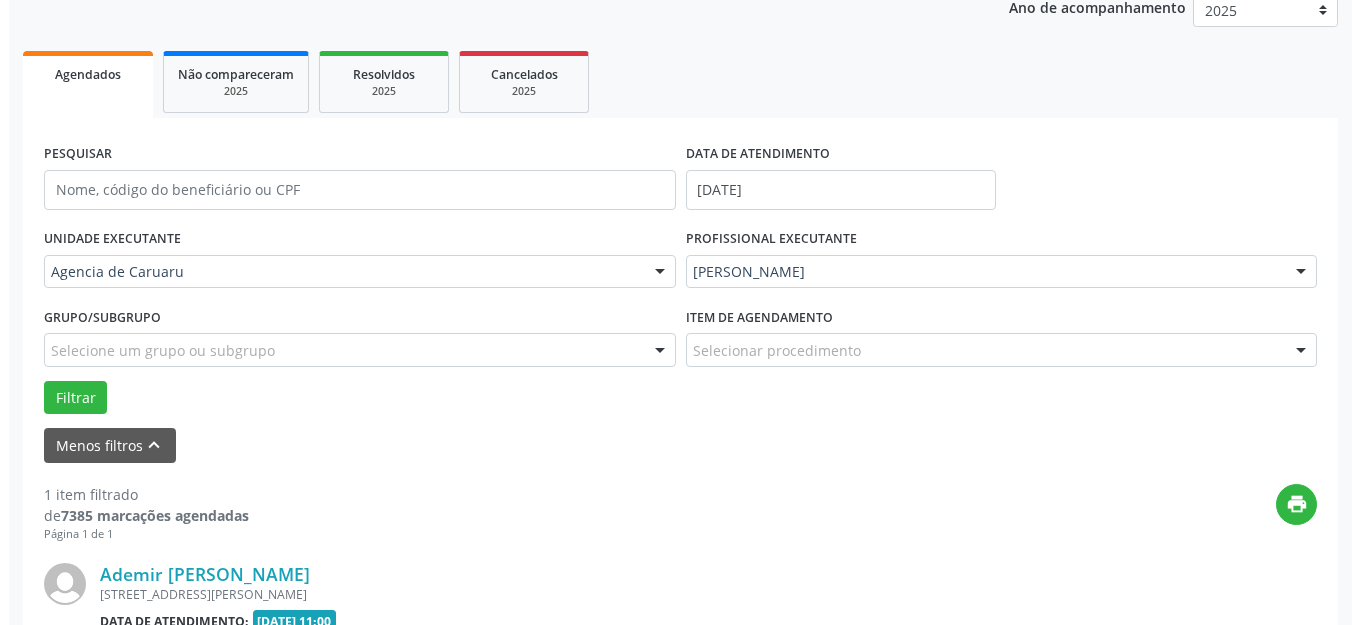 scroll, scrollTop: 448, scrollLeft: 0, axis: vertical 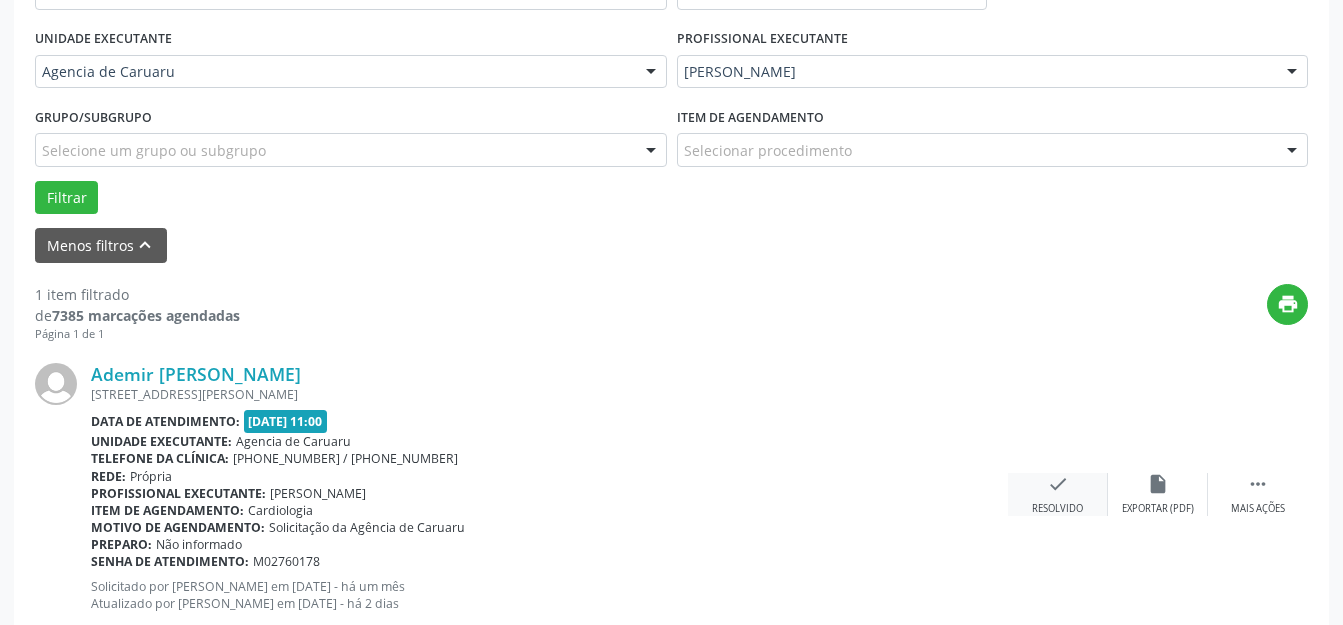 click on "check" at bounding box center [1058, 484] 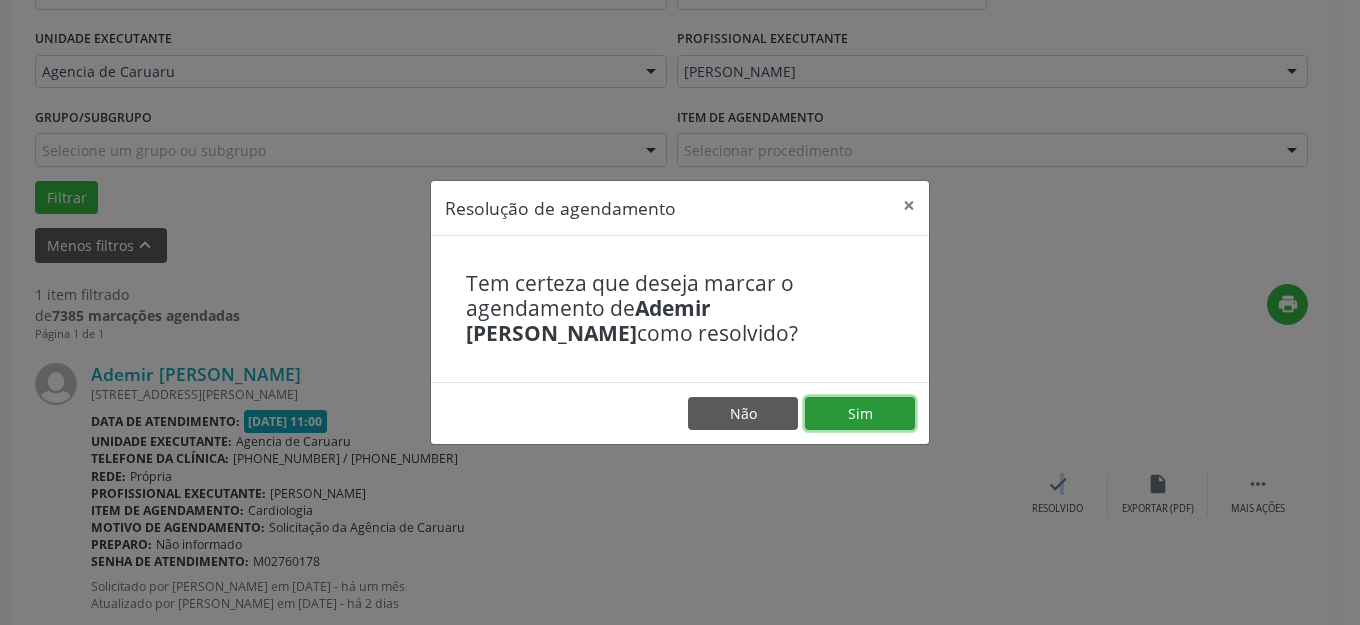 click on "Sim" at bounding box center (860, 414) 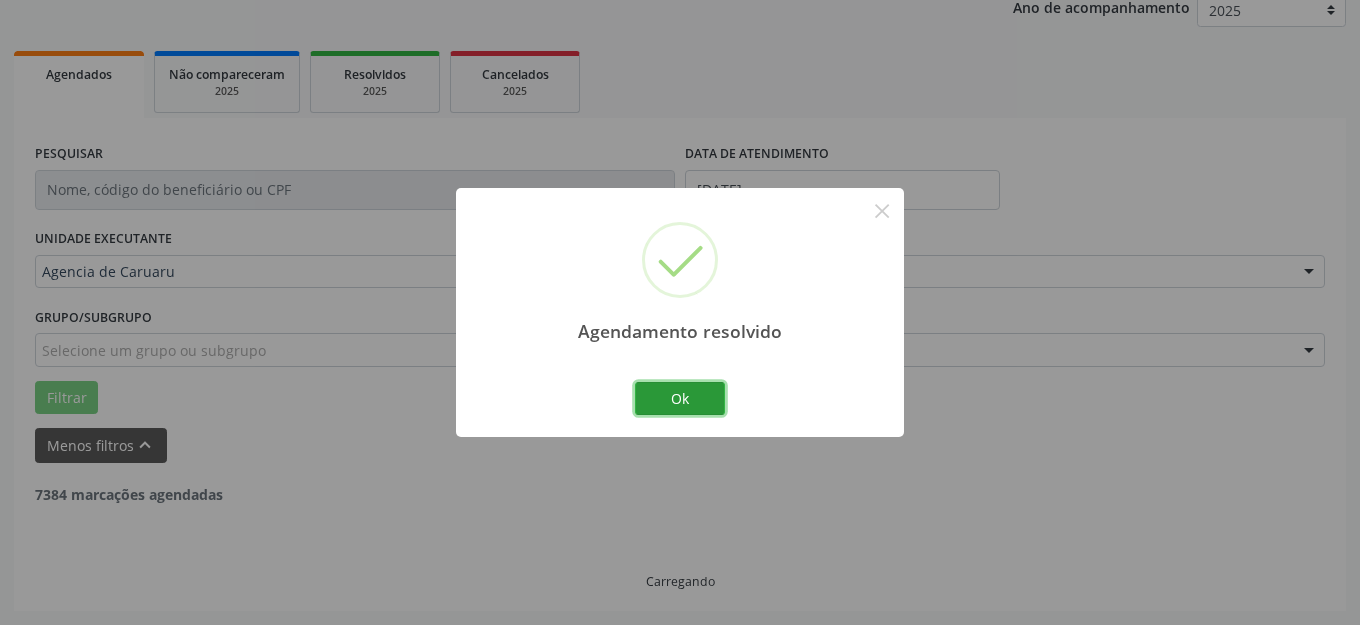 click on "Ok" at bounding box center [680, 399] 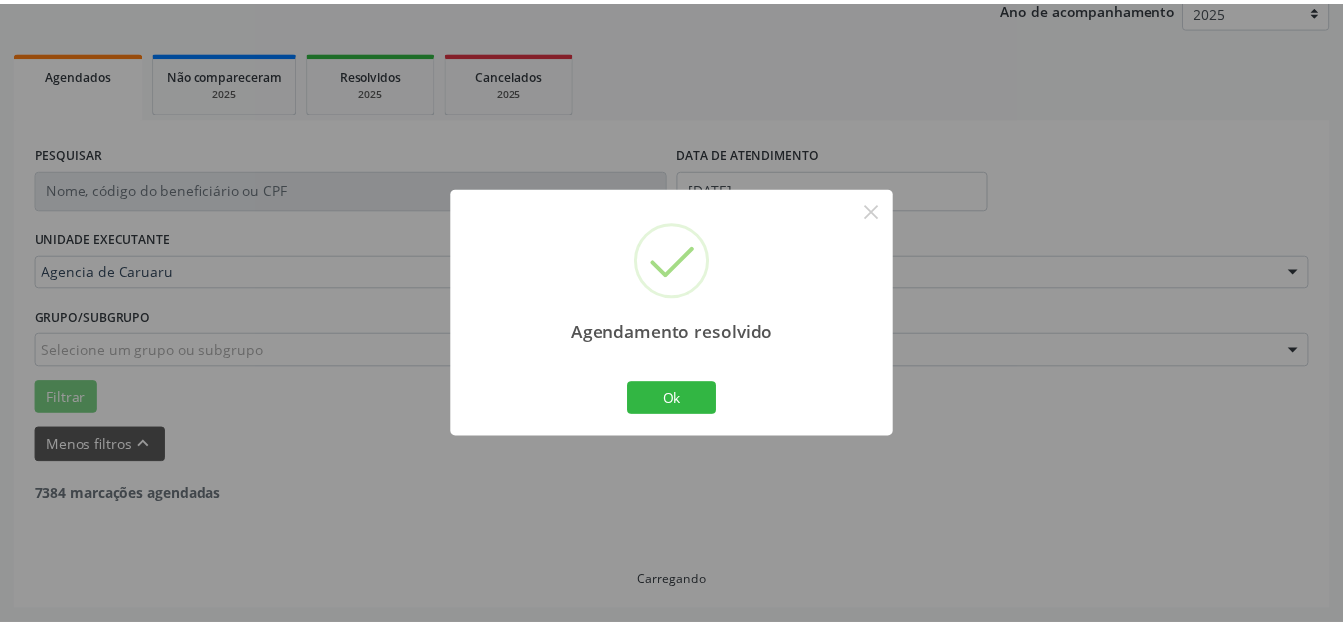scroll, scrollTop: 184, scrollLeft: 0, axis: vertical 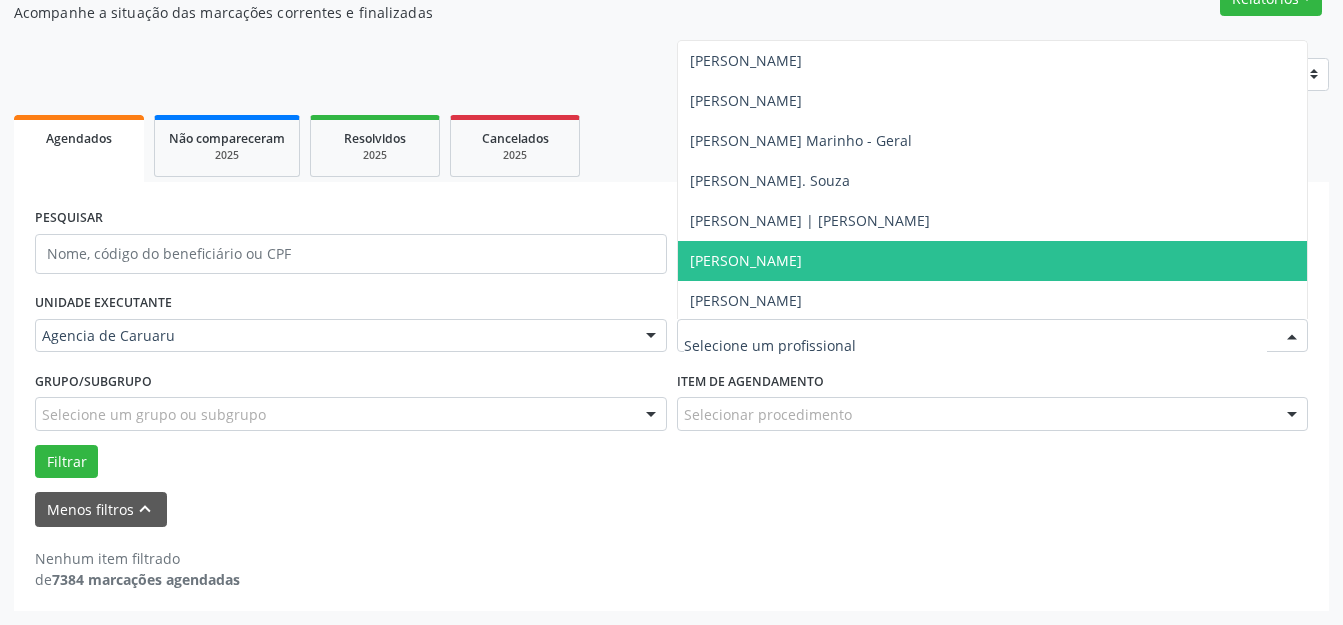 click on "[PERSON_NAME]" at bounding box center (993, 261) 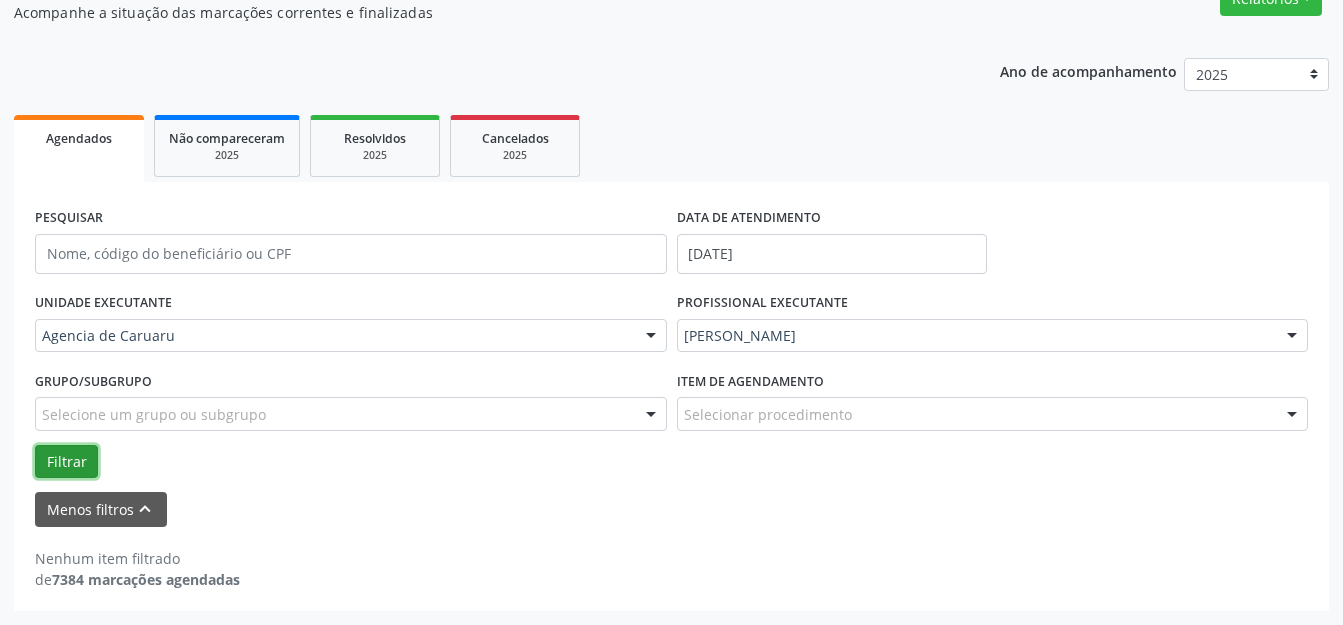 click on "Filtrar" at bounding box center [66, 462] 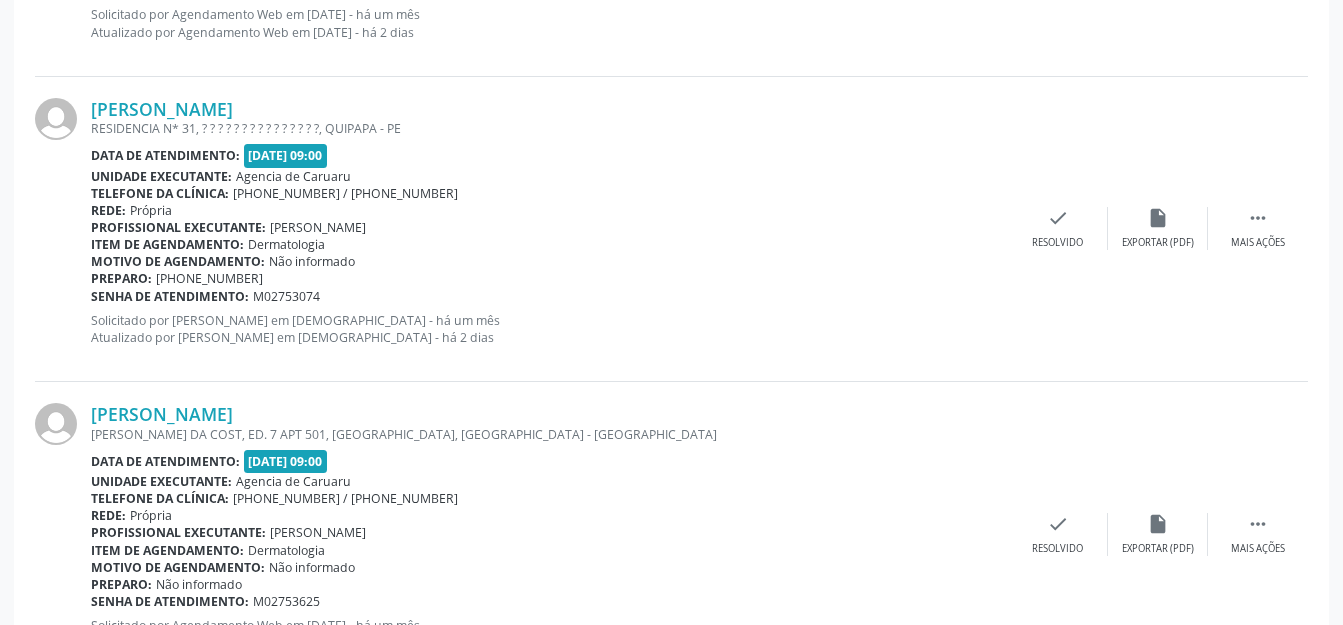 scroll, scrollTop: 4835, scrollLeft: 0, axis: vertical 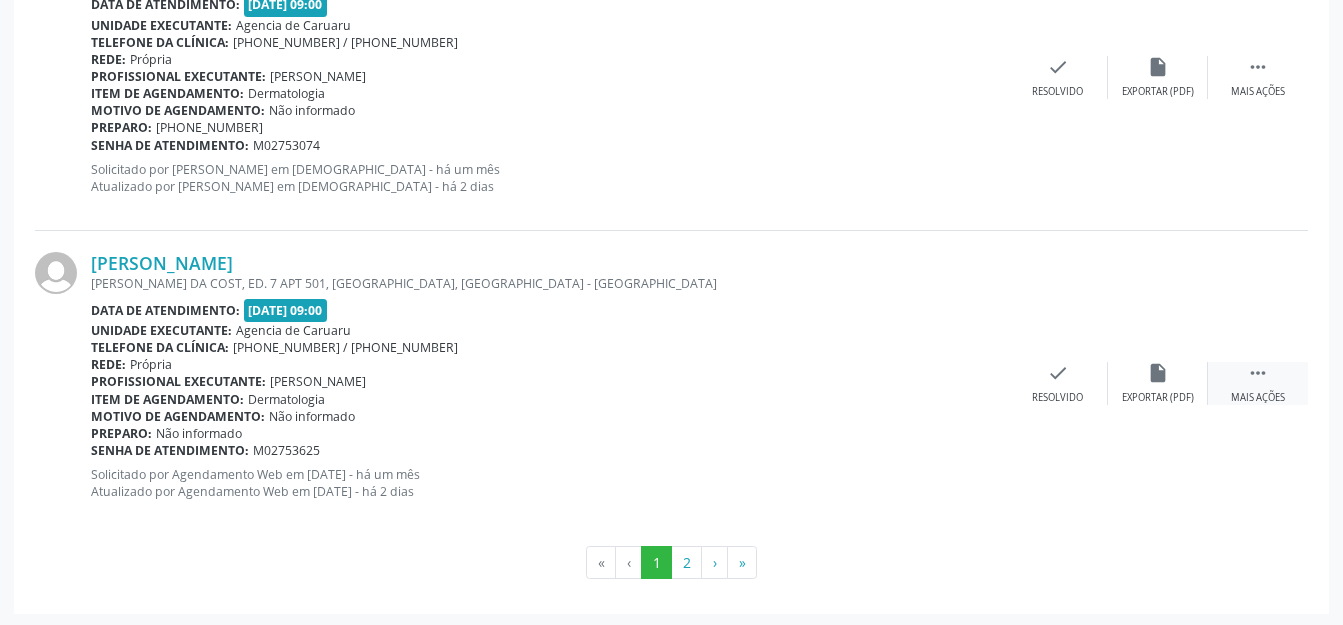 click on "
Mais ações" at bounding box center [1258, 383] 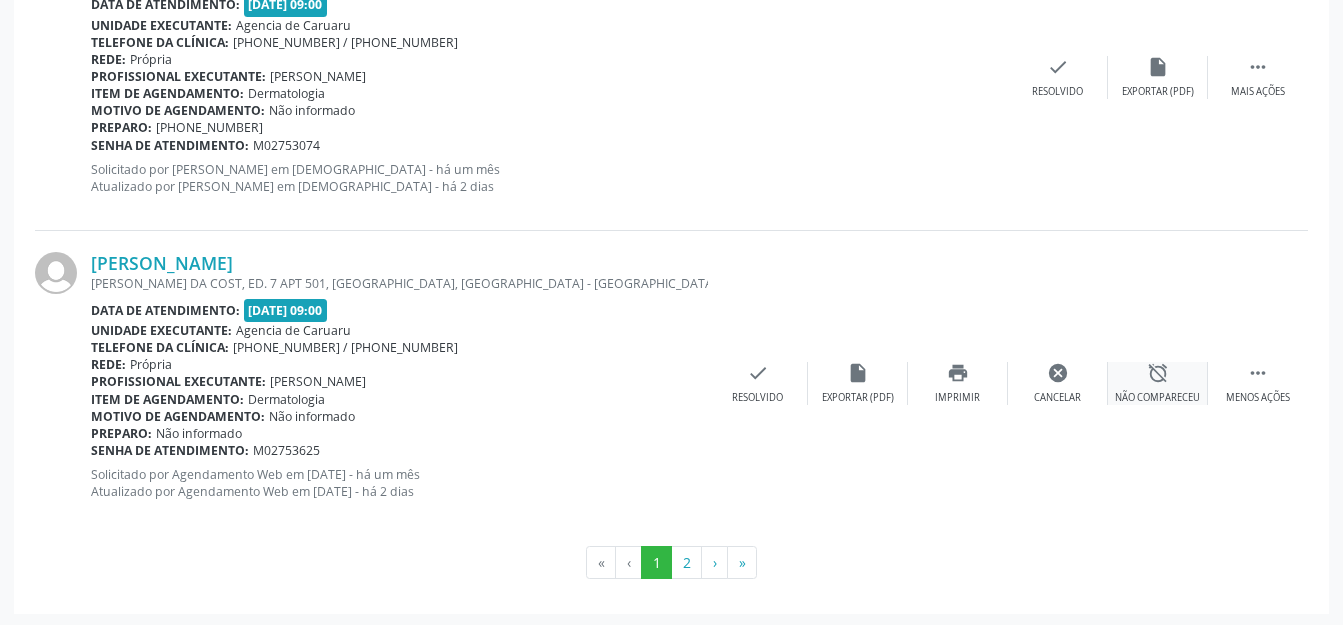 click on "alarm_off
Não compareceu" at bounding box center (1158, 383) 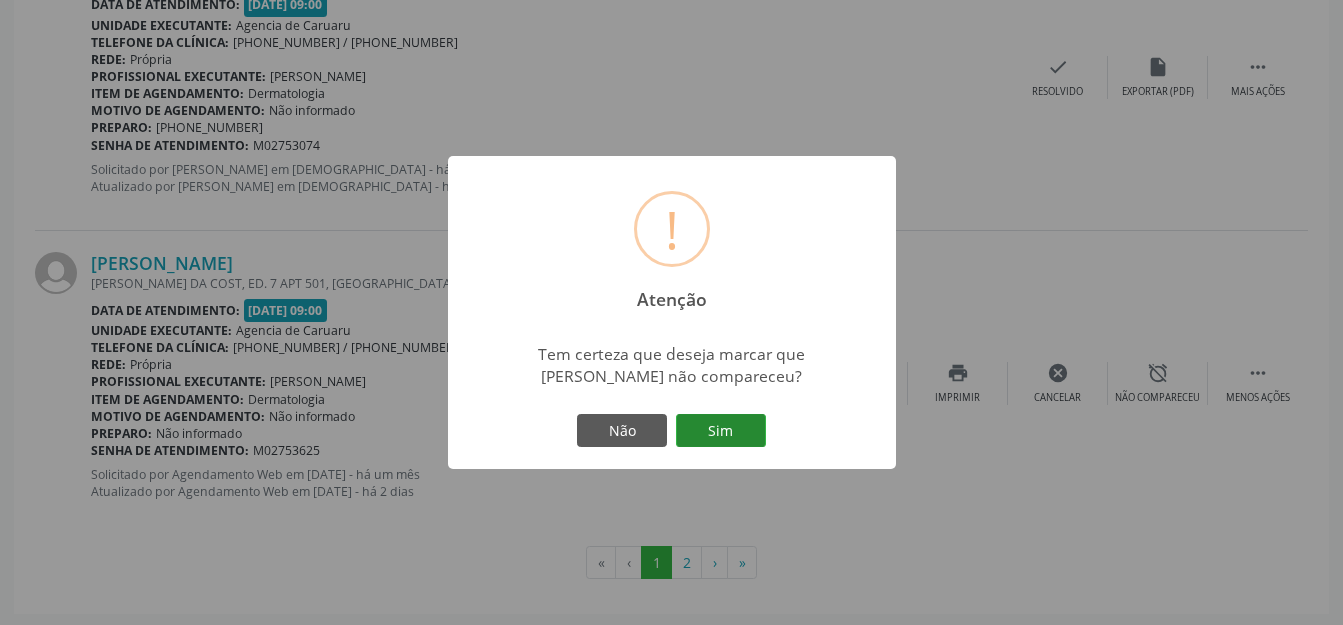click on "Sim" at bounding box center (721, 431) 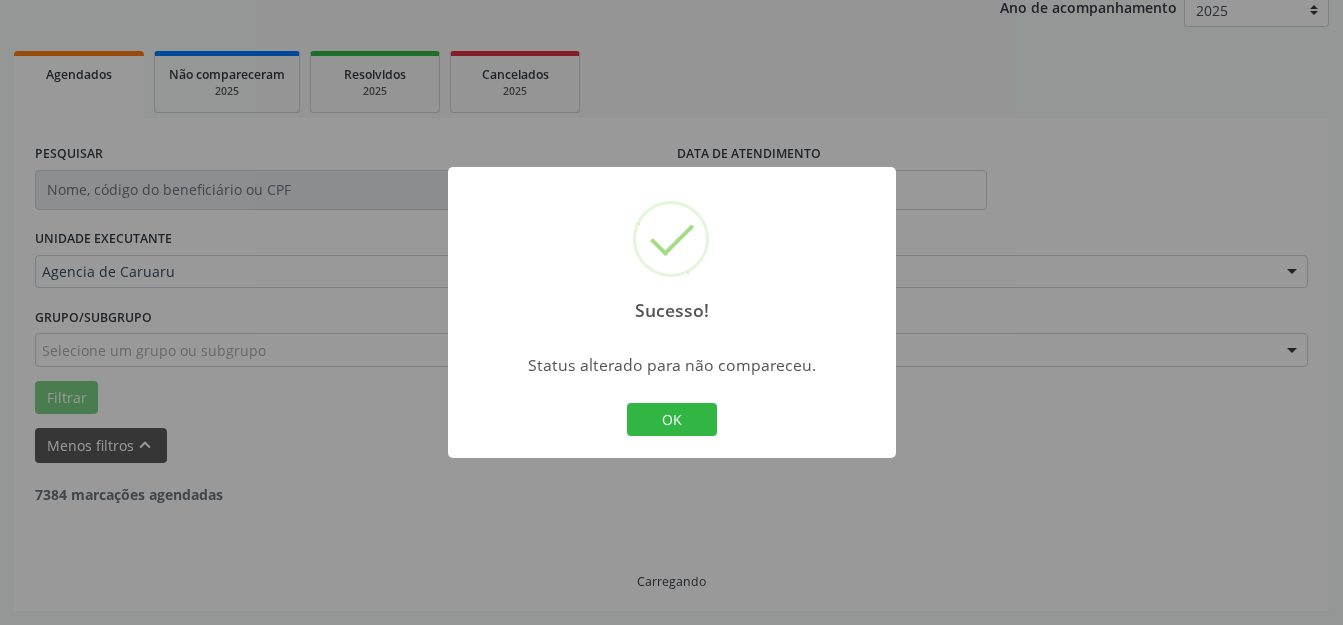 scroll, scrollTop: 248, scrollLeft: 0, axis: vertical 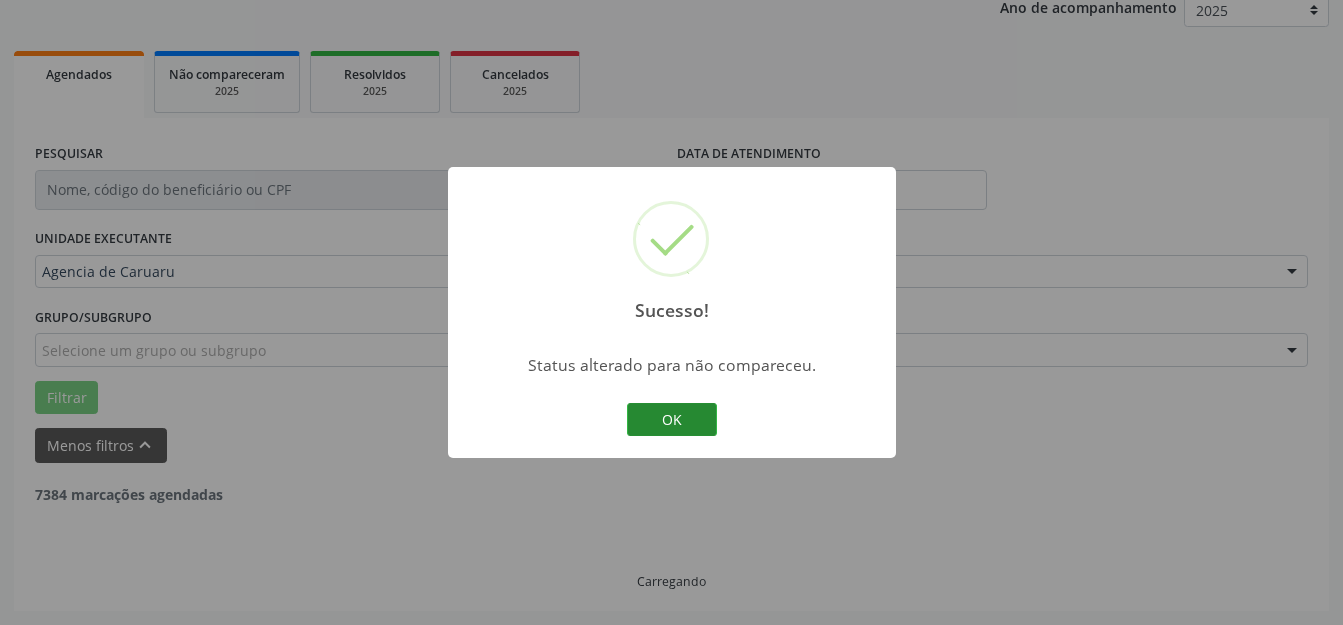 click on "OK" at bounding box center [672, 420] 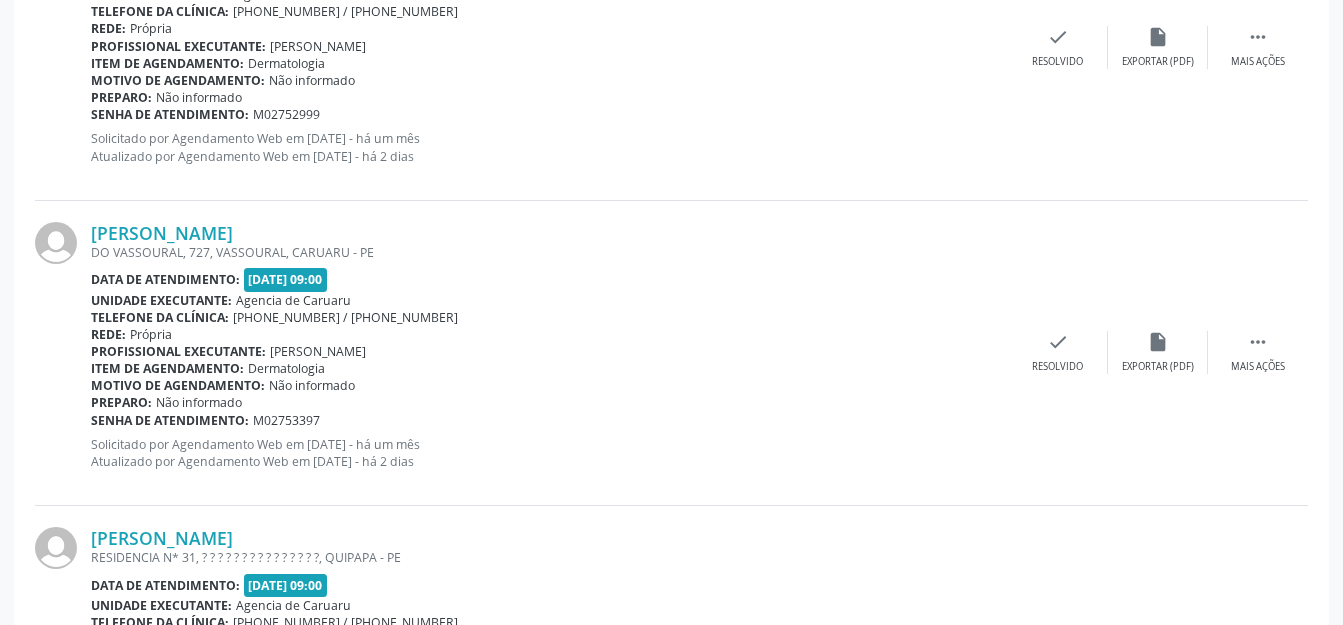 scroll, scrollTop: 3035, scrollLeft: 0, axis: vertical 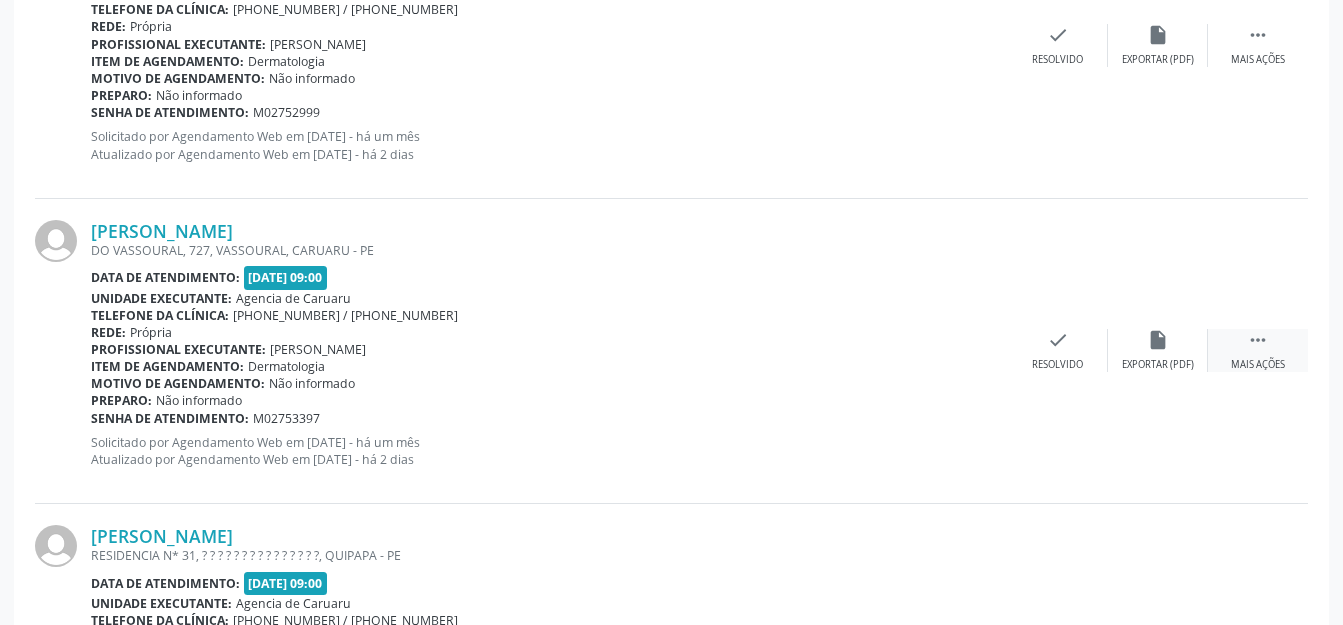 click on "Mais ações" at bounding box center (1258, 365) 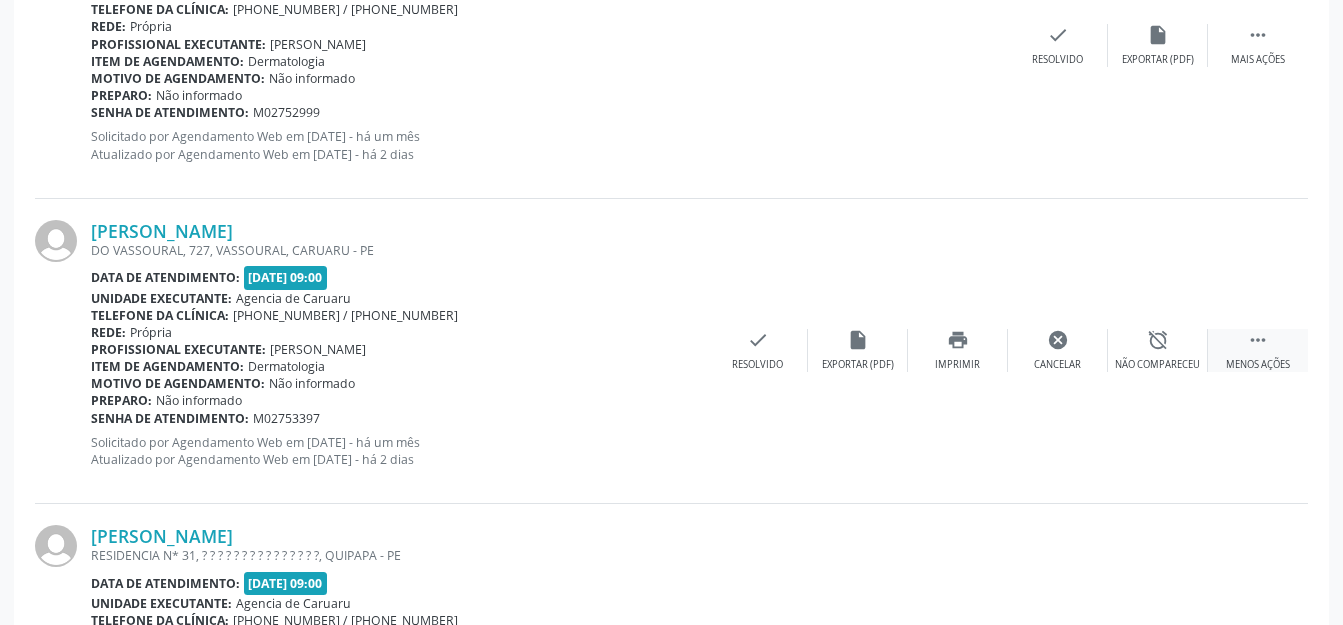 click on "alarm_off" at bounding box center [1158, 340] 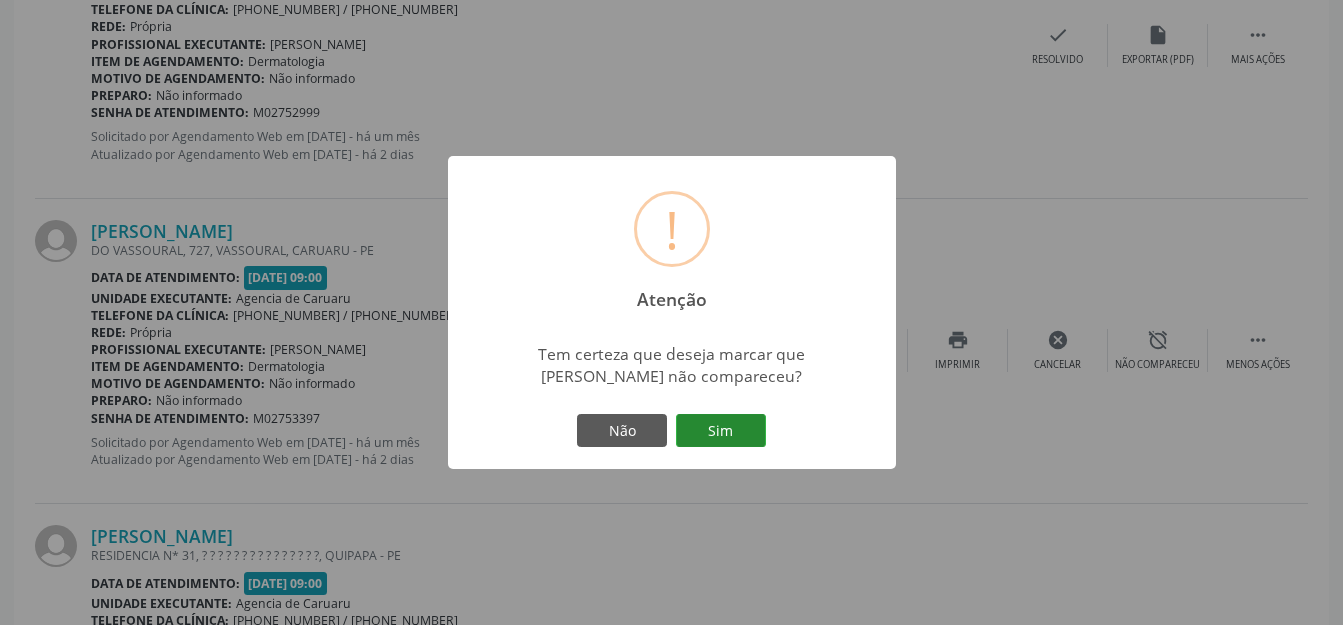 click on "Sim" at bounding box center (721, 431) 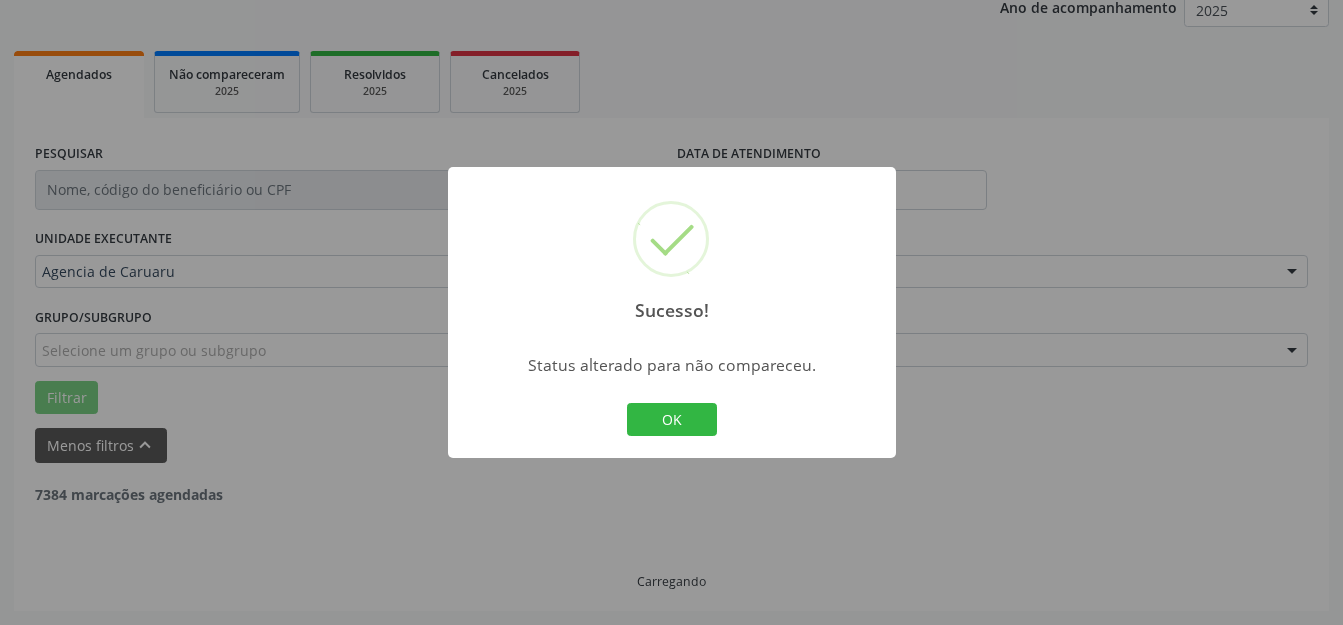 scroll, scrollTop: 248, scrollLeft: 0, axis: vertical 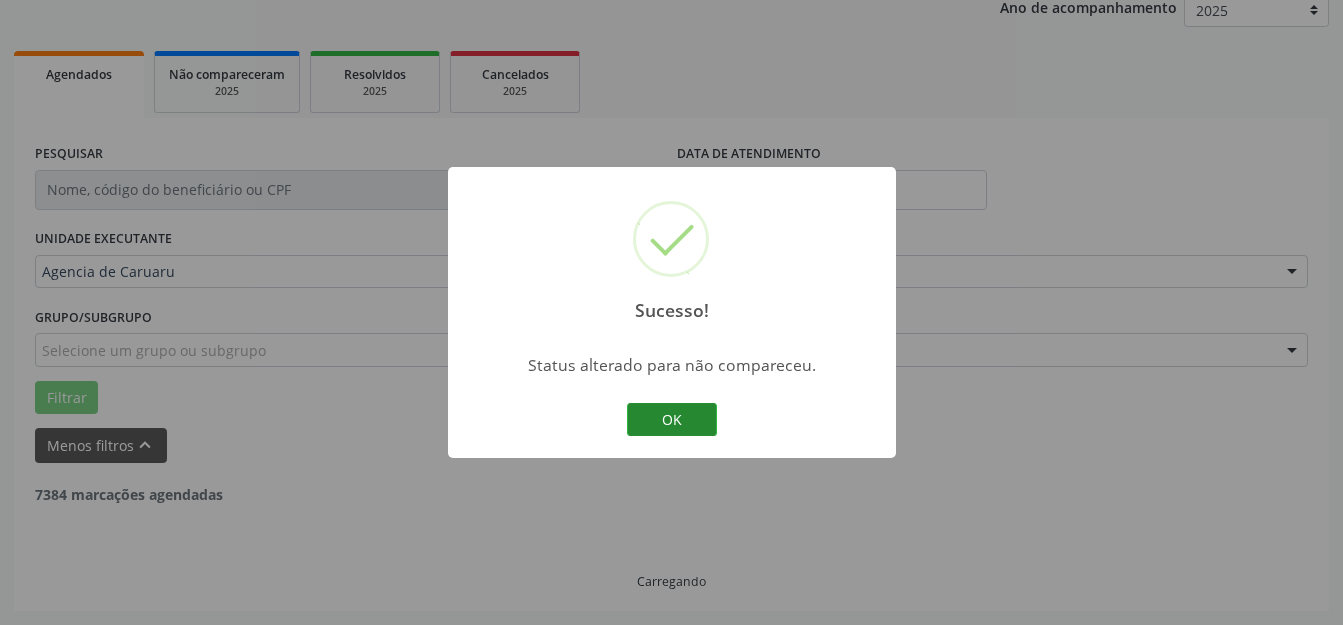 click on "Sucesso! × Status alterado para não compareceu. OK Cancel" at bounding box center (672, 313) 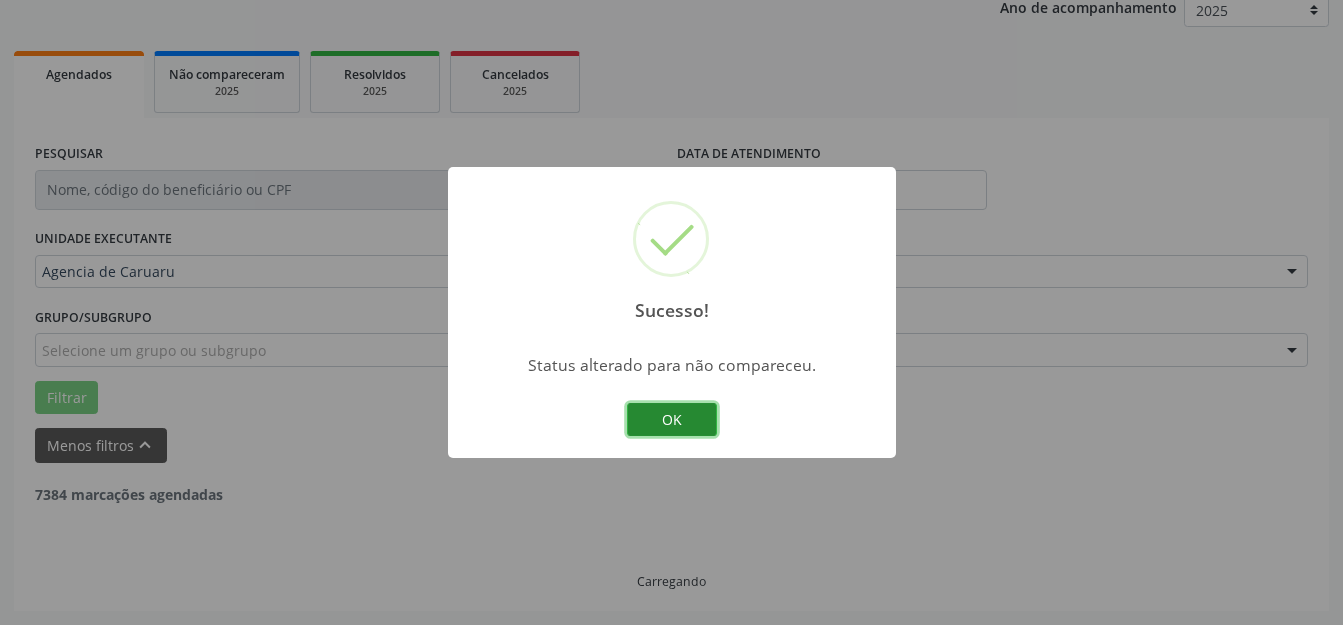 click on "OK" at bounding box center [672, 420] 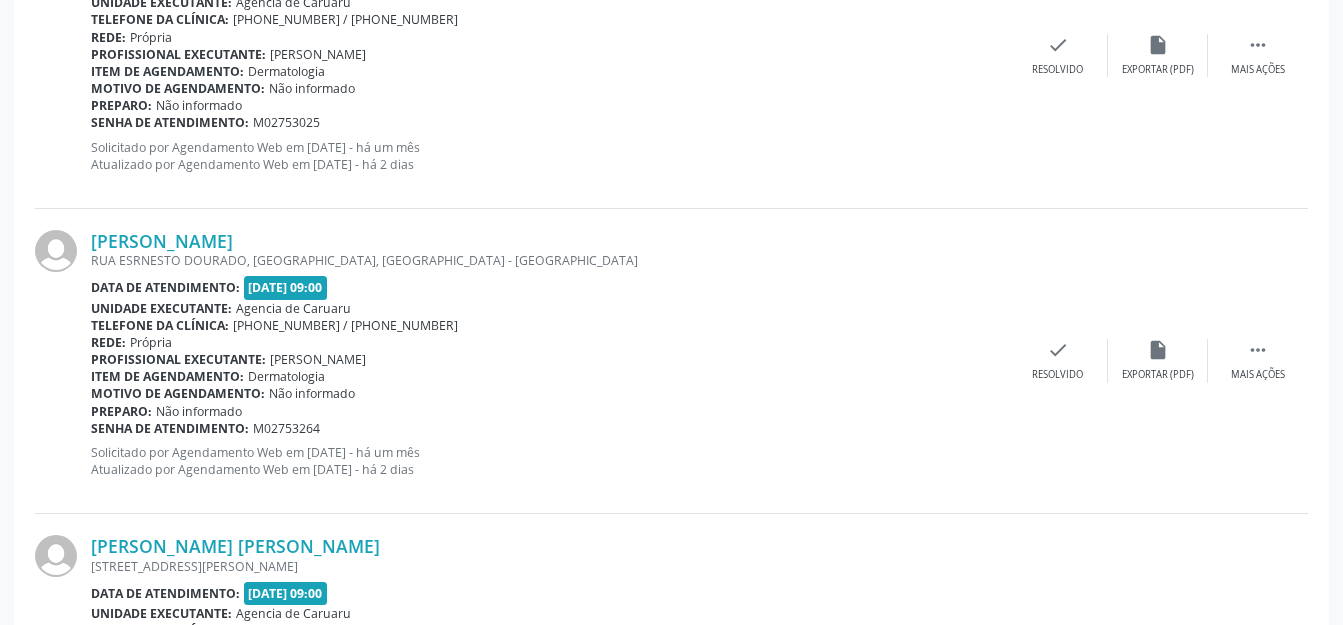 scroll, scrollTop: 2335, scrollLeft: 0, axis: vertical 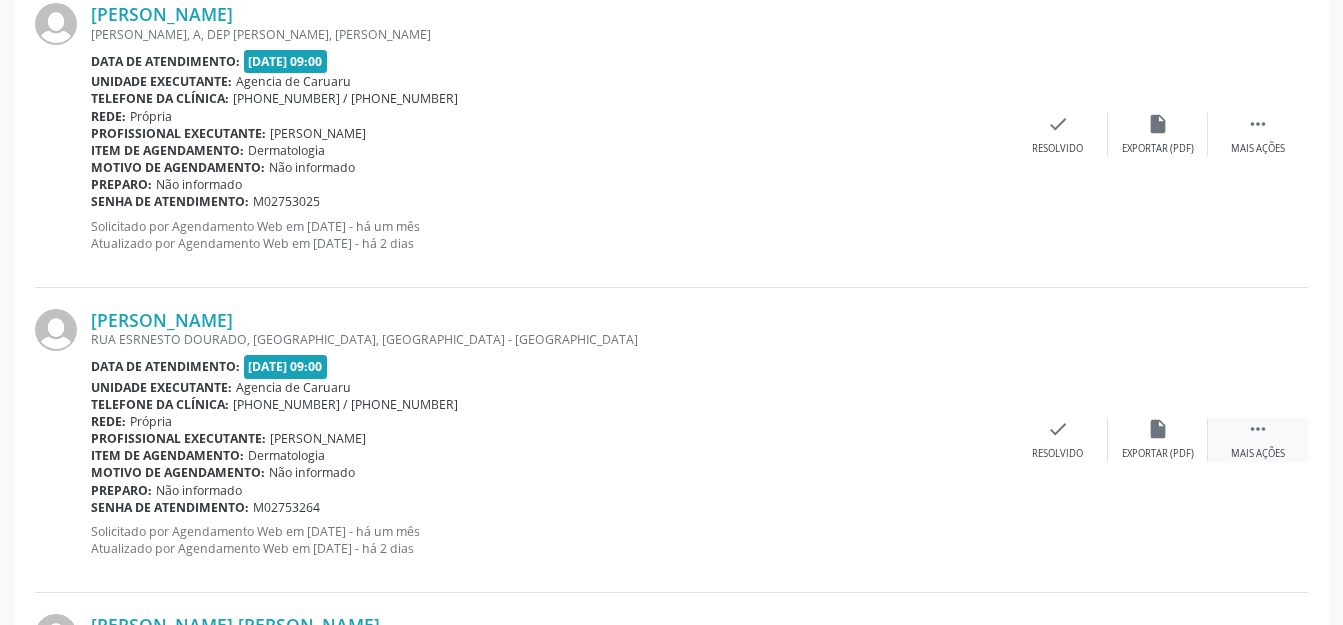 drag, startPoint x: 1257, startPoint y: 442, endPoint x: 1225, endPoint y: 438, distance: 32.24903 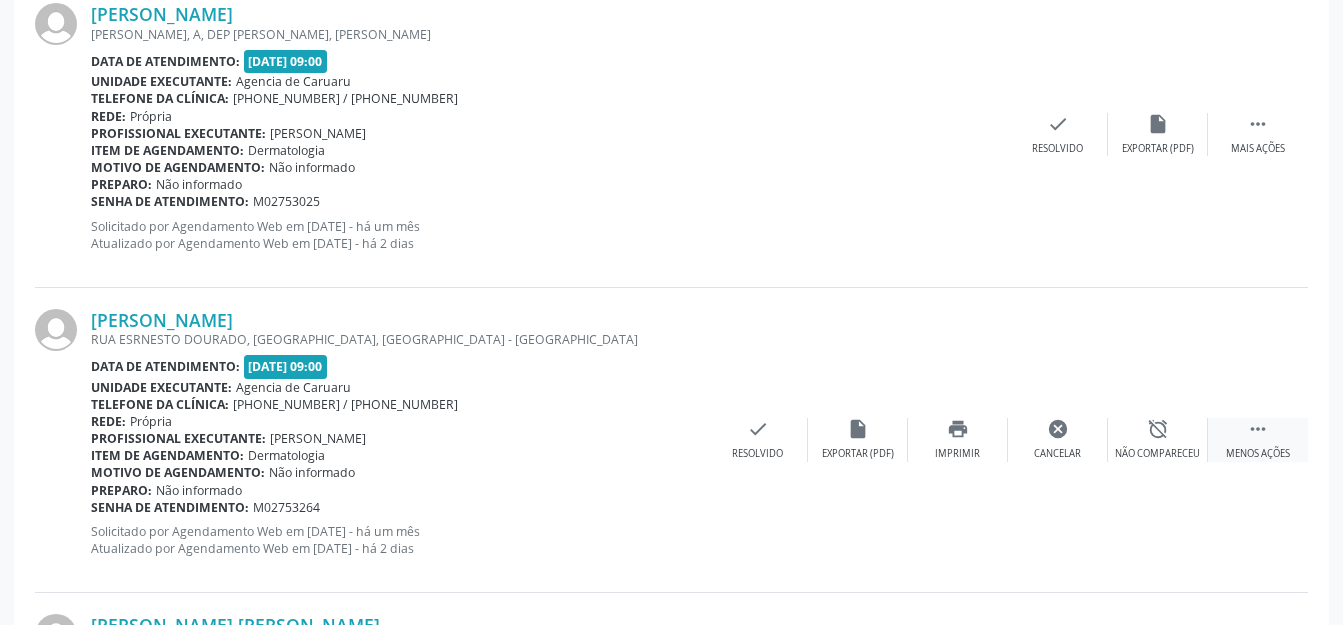 click on "alarm_off
Não compareceu" at bounding box center [1158, 439] 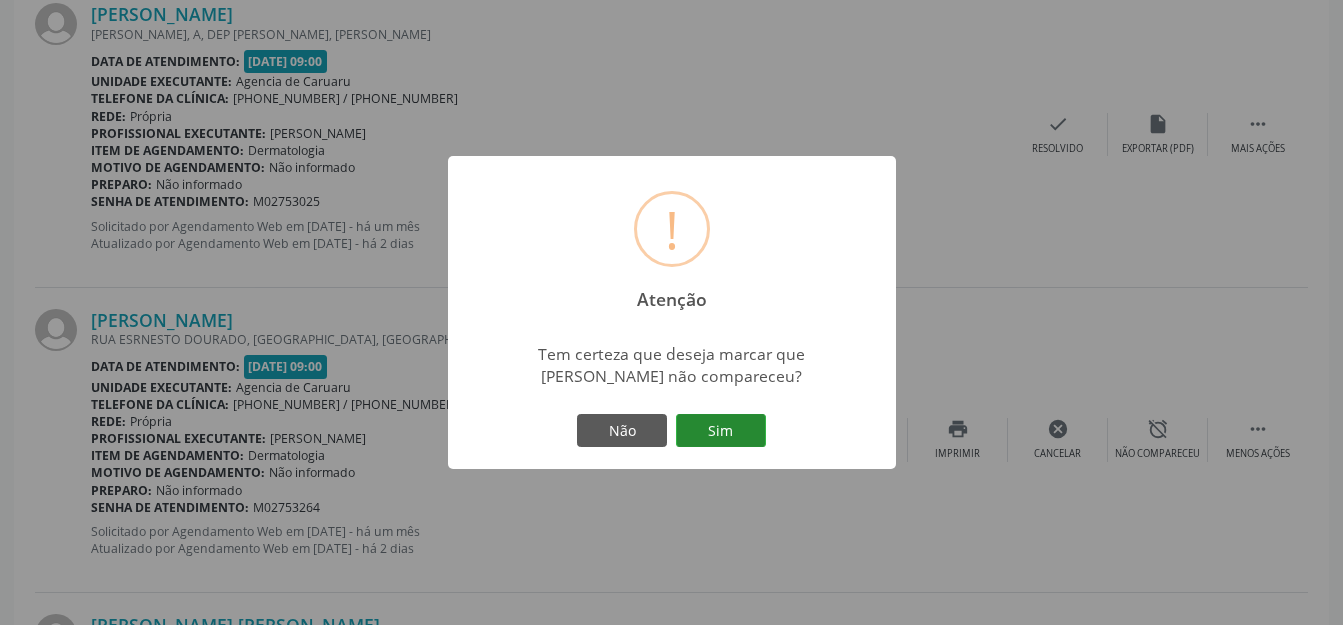 click on "Sim" at bounding box center (721, 431) 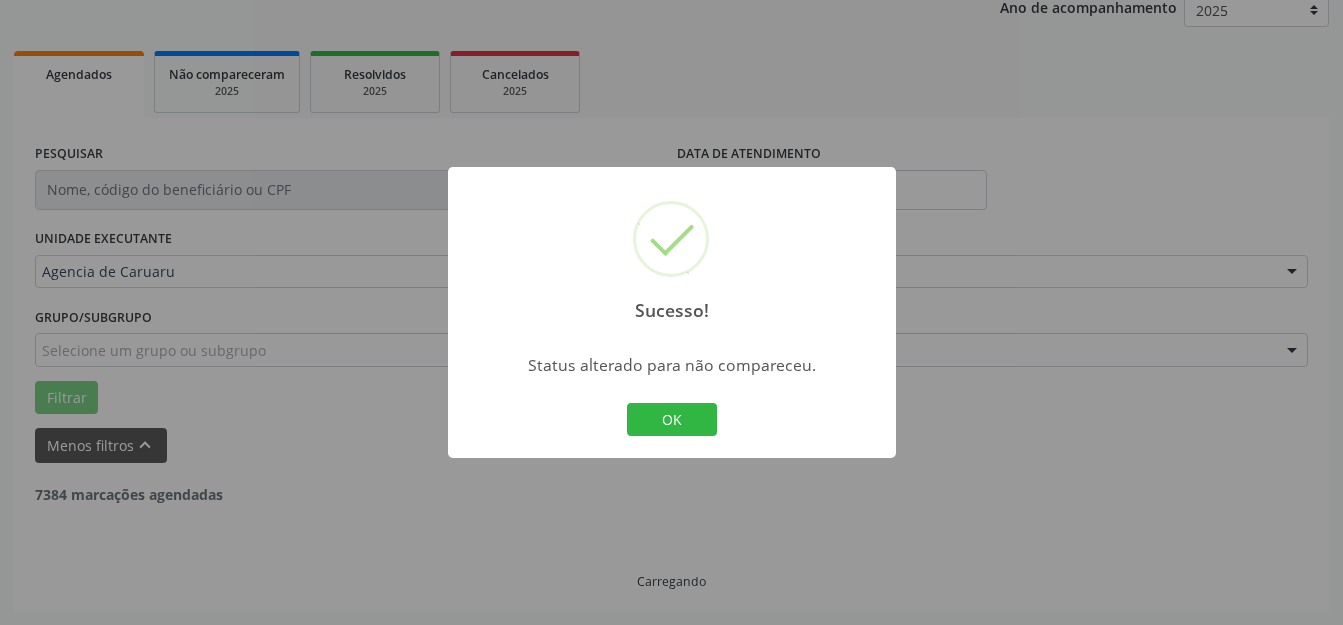 scroll, scrollTop: 248, scrollLeft: 0, axis: vertical 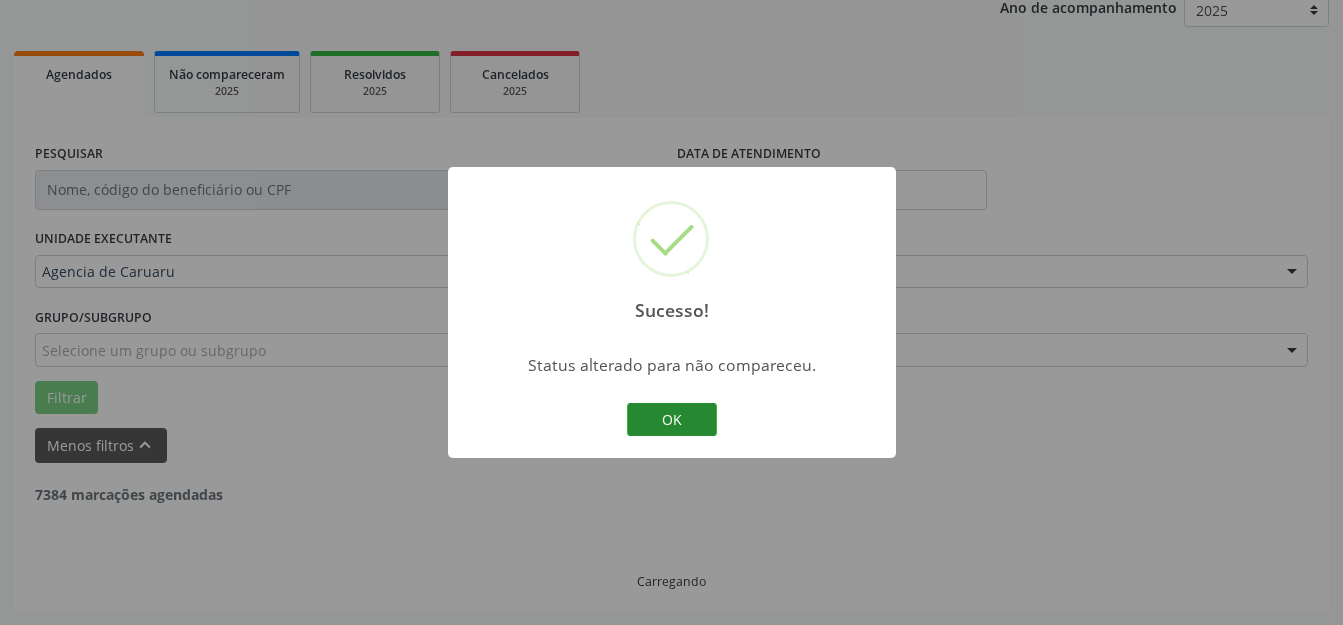click on "OK" at bounding box center [672, 420] 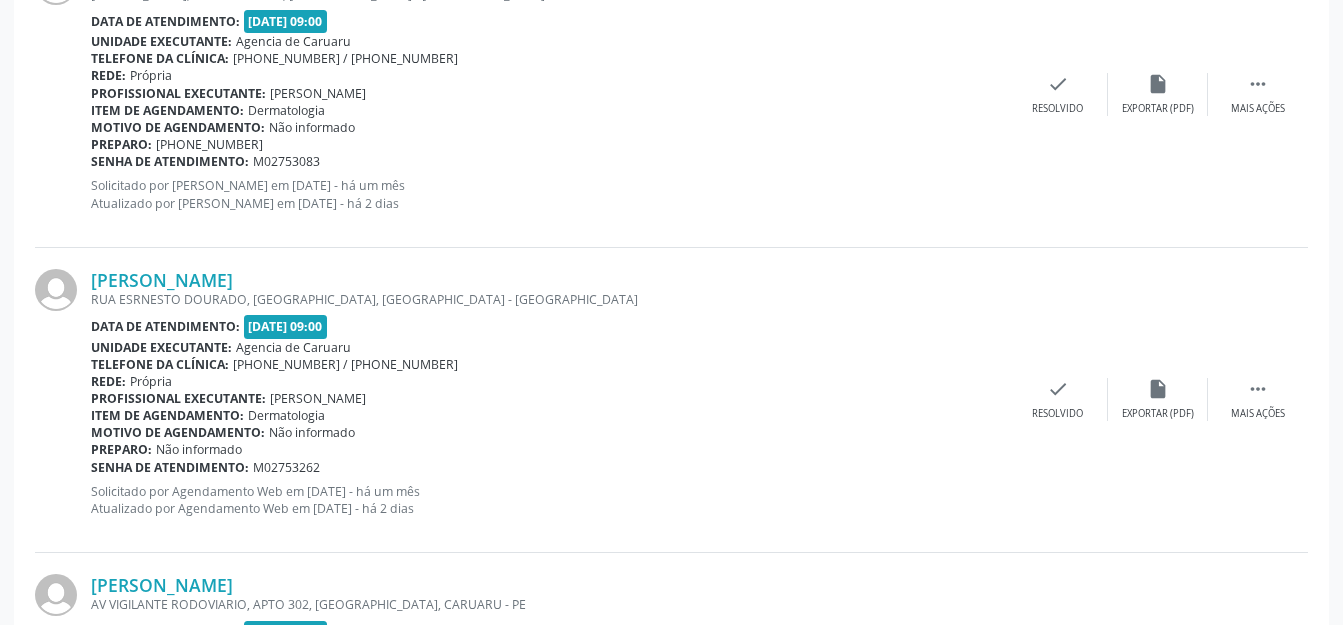 scroll, scrollTop: 3035, scrollLeft: 0, axis: vertical 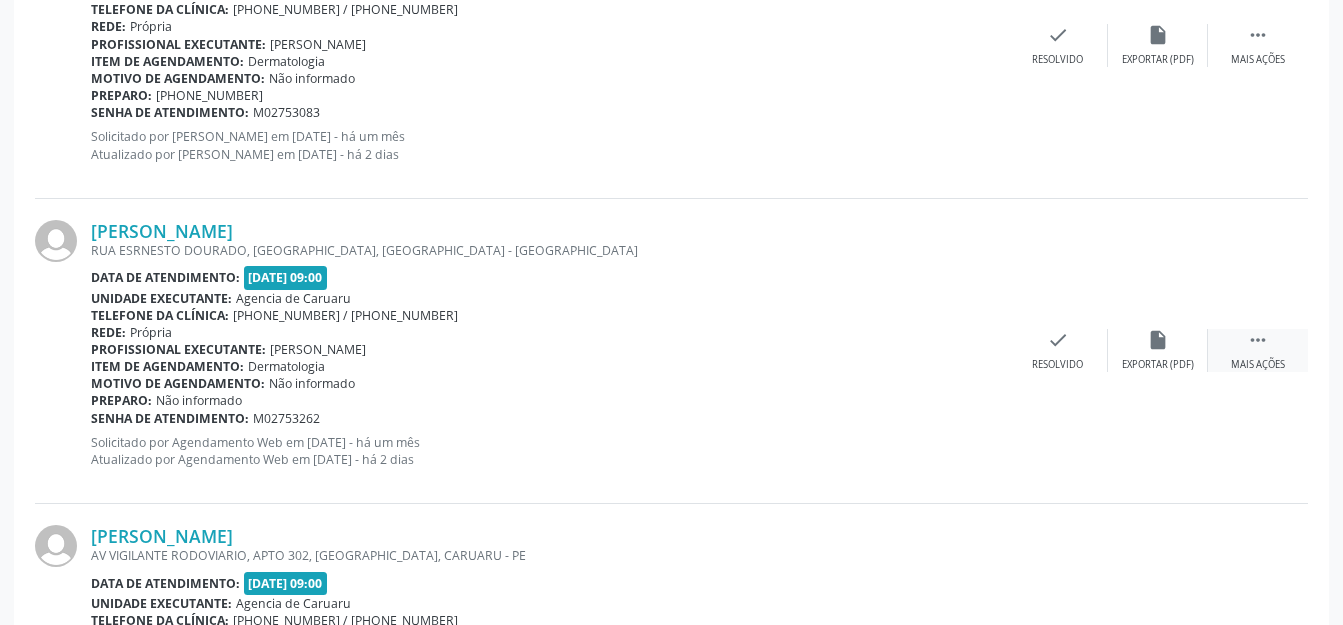 click on "
Mais ações" at bounding box center (1258, 350) 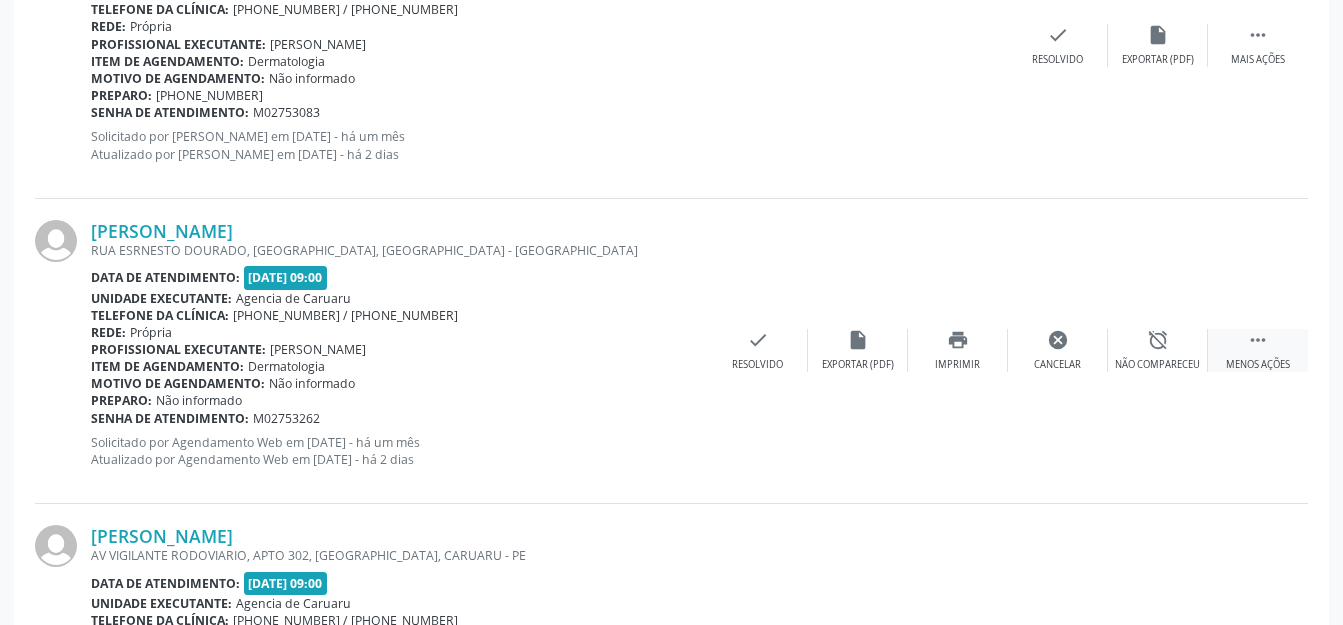 click on "alarm_off
Não compareceu" at bounding box center [1158, 350] 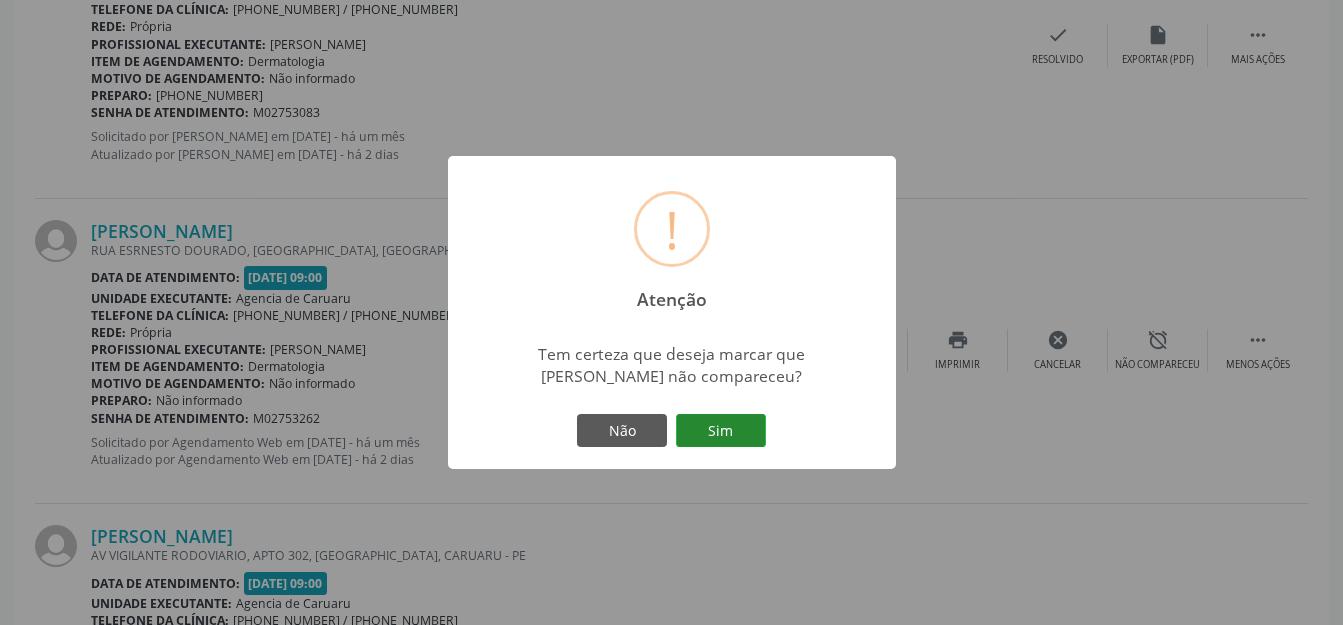click on "Sim" at bounding box center (721, 431) 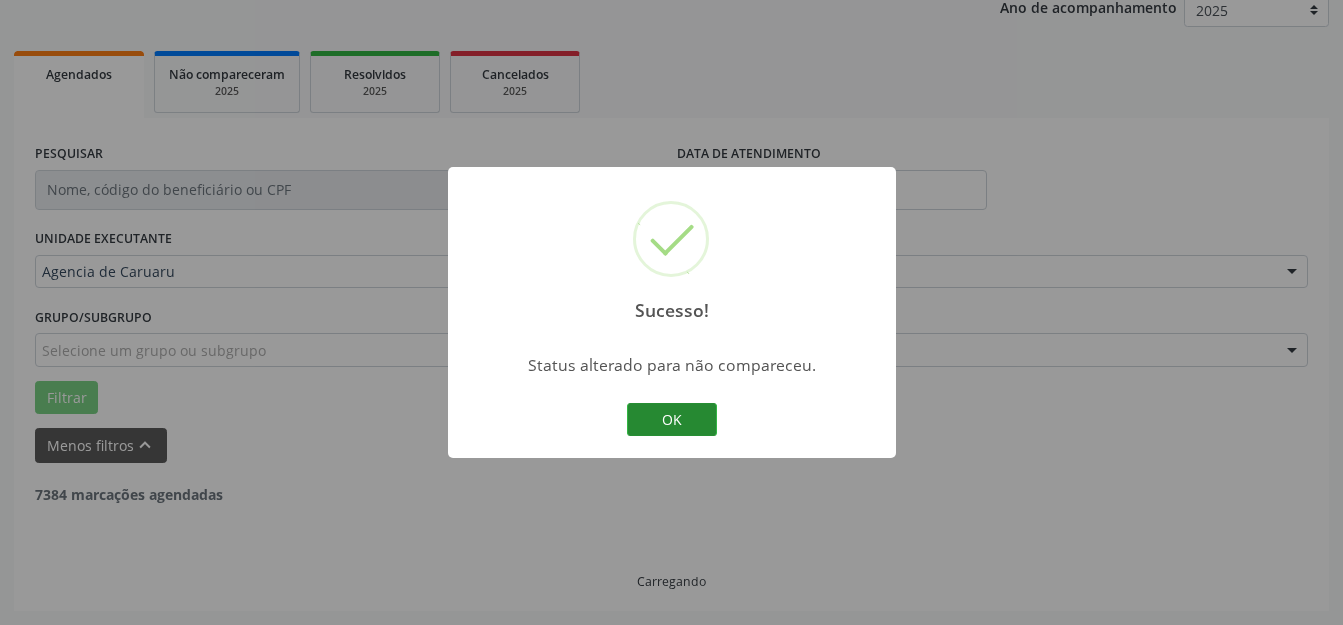 scroll, scrollTop: 248, scrollLeft: 0, axis: vertical 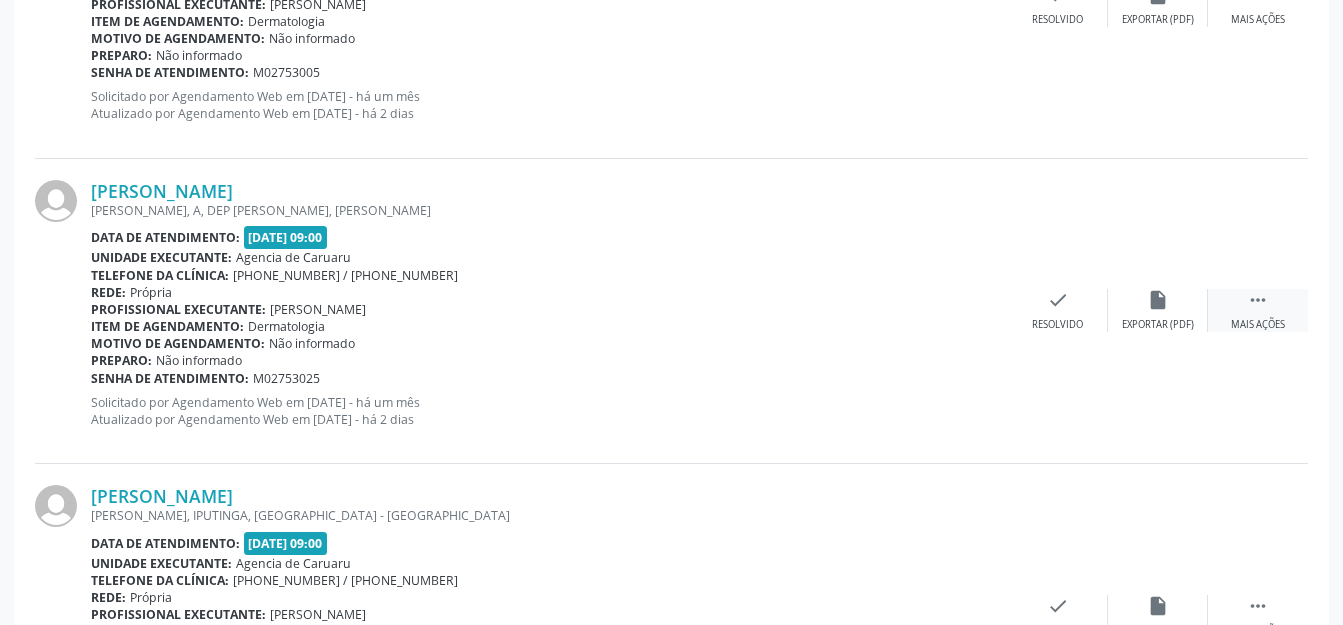 click on "
Mais ações" at bounding box center [1258, 310] 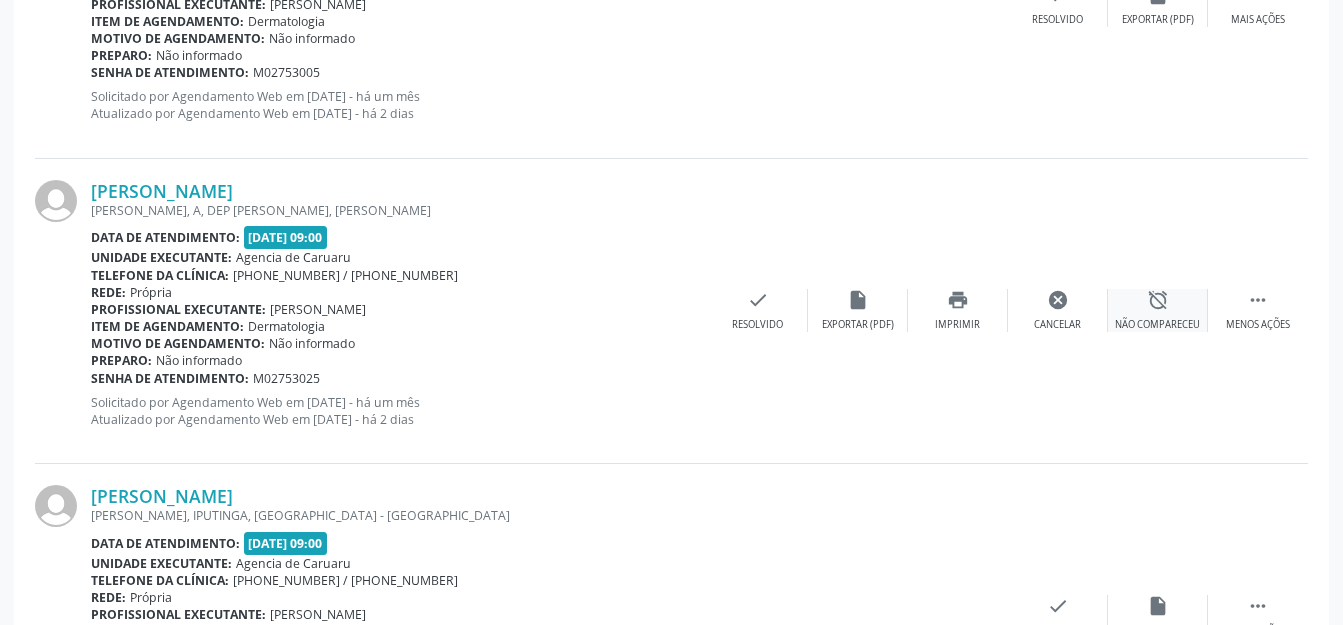 click on "alarm_off
Não compareceu" at bounding box center [1158, 310] 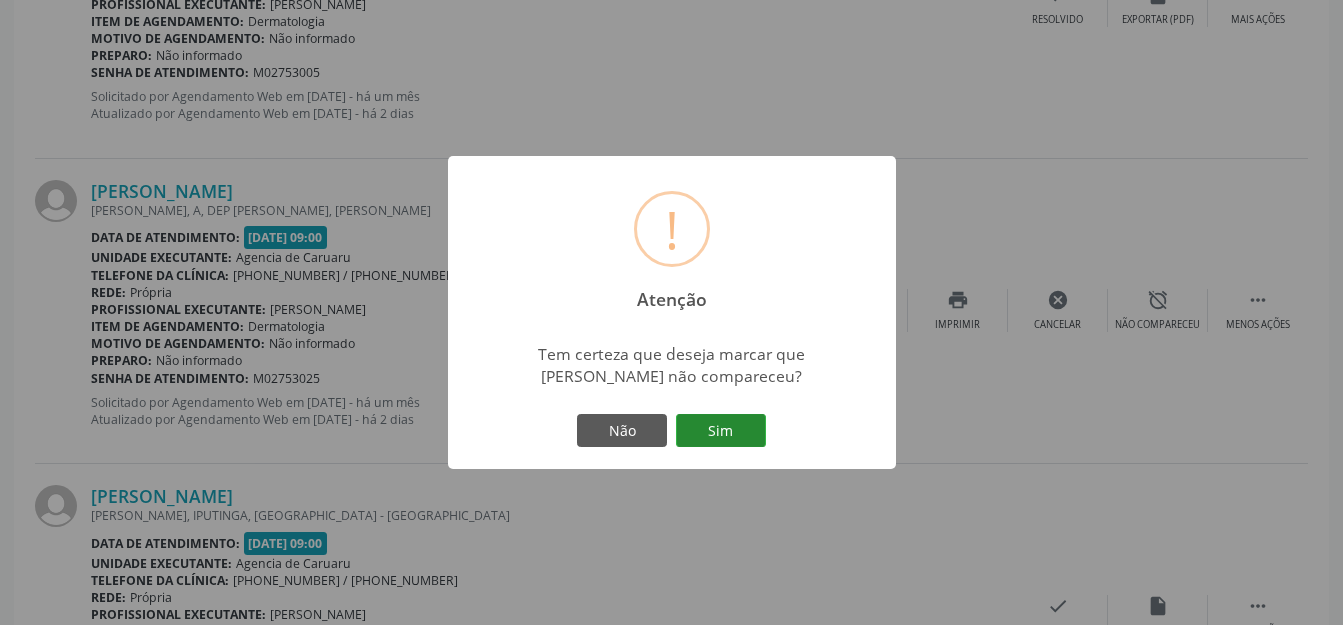 click on "Sim" at bounding box center [721, 431] 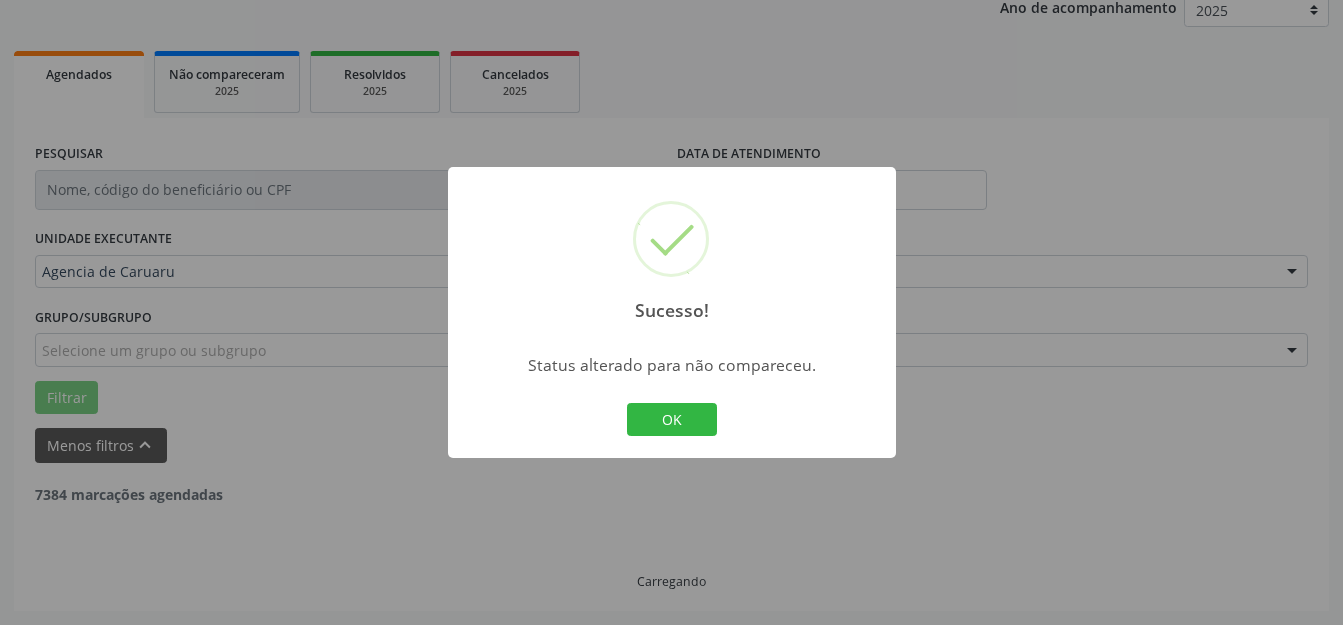 scroll, scrollTop: 248, scrollLeft: 0, axis: vertical 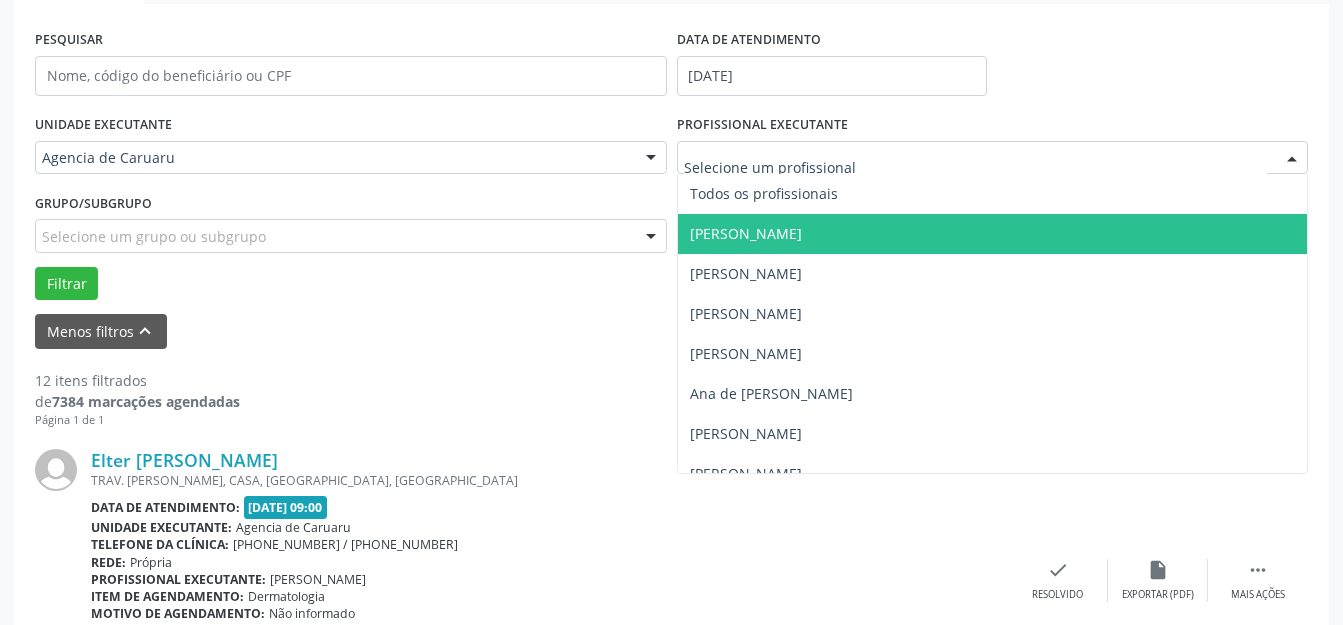 click on "[PERSON_NAME]" at bounding box center (746, 233) 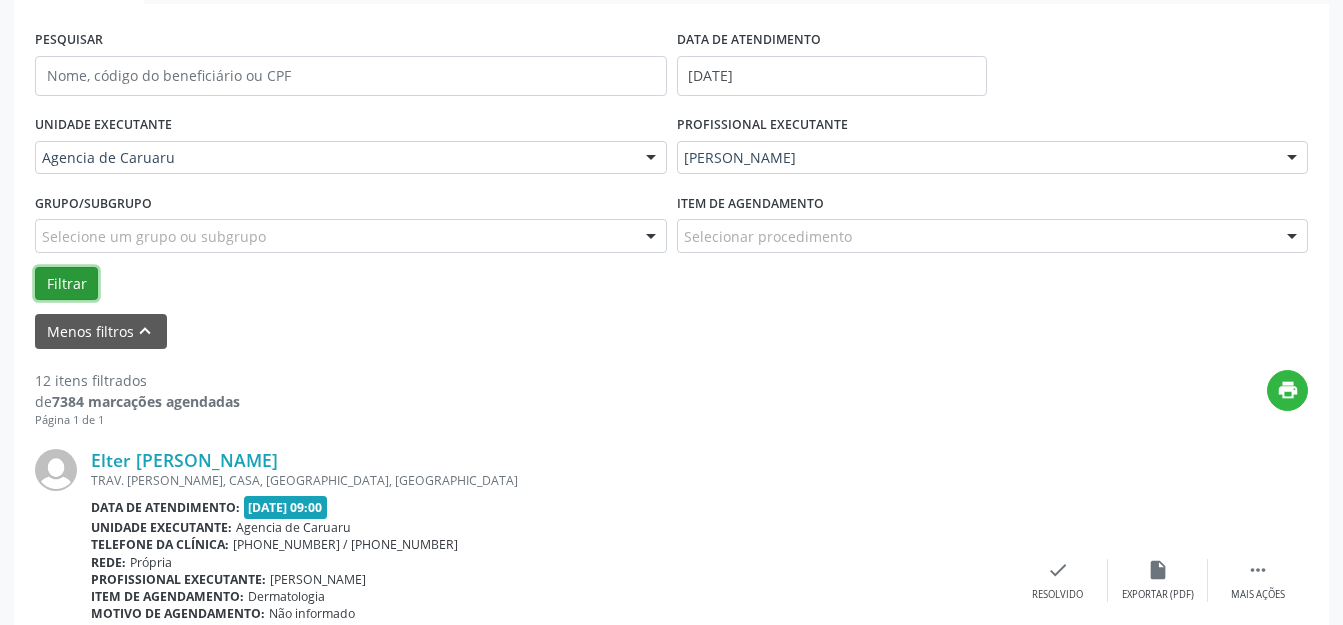 click on "Filtrar" at bounding box center [66, 284] 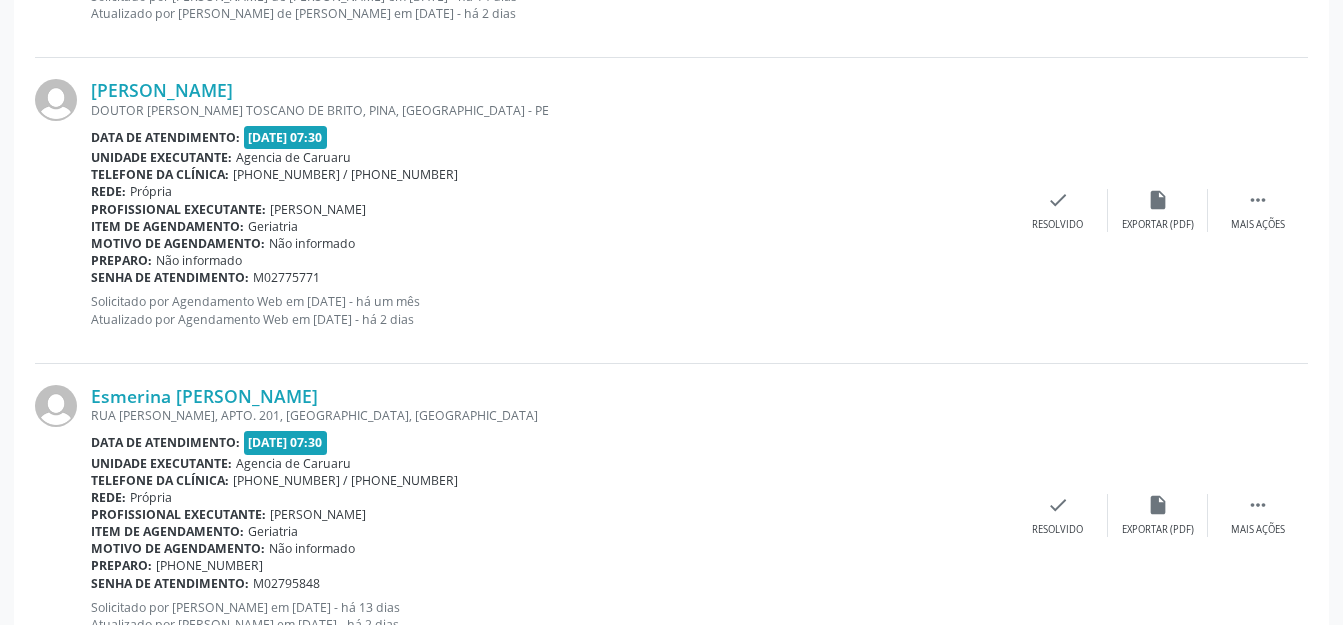 scroll, scrollTop: 2835, scrollLeft: 0, axis: vertical 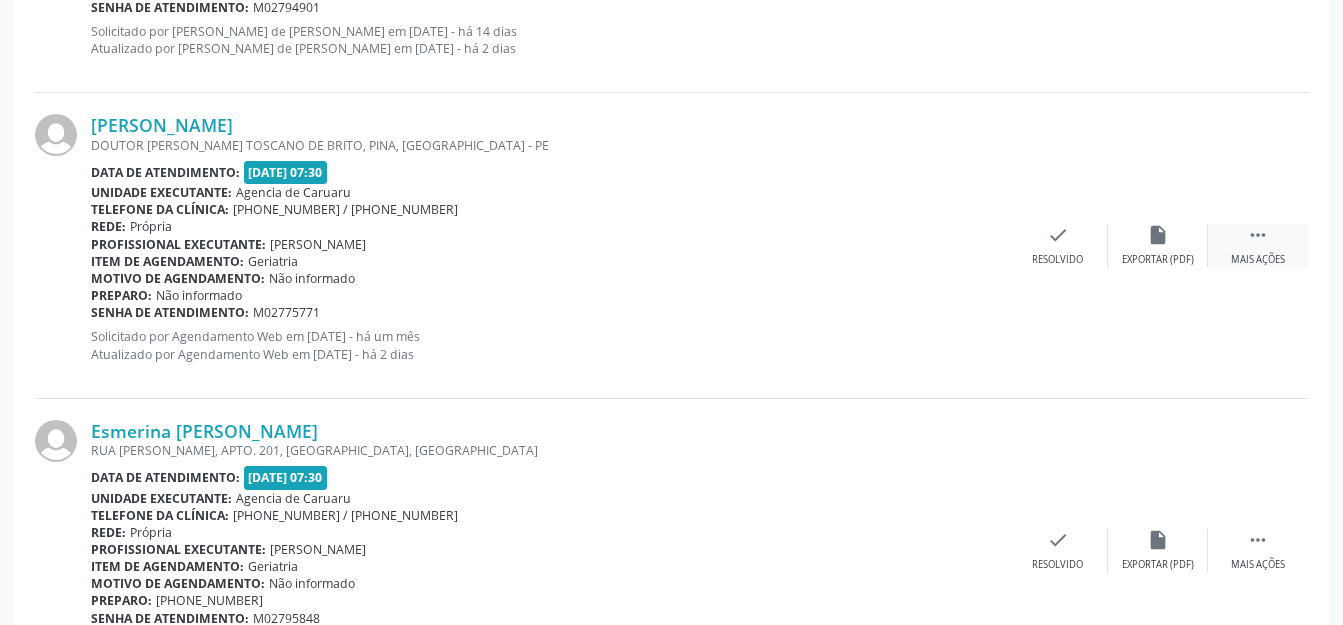 click on "
Mais ações" at bounding box center (1258, 245) 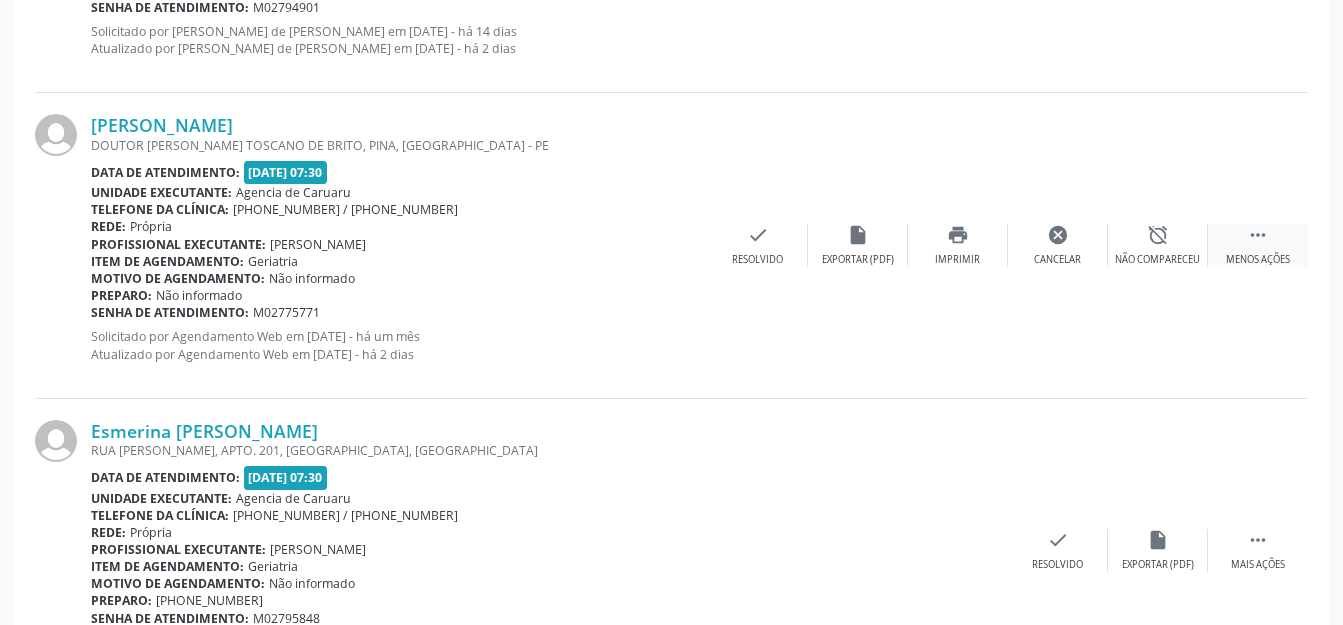 click on "alarm_off
Não compareceu" at bounding box center (1158, 245) 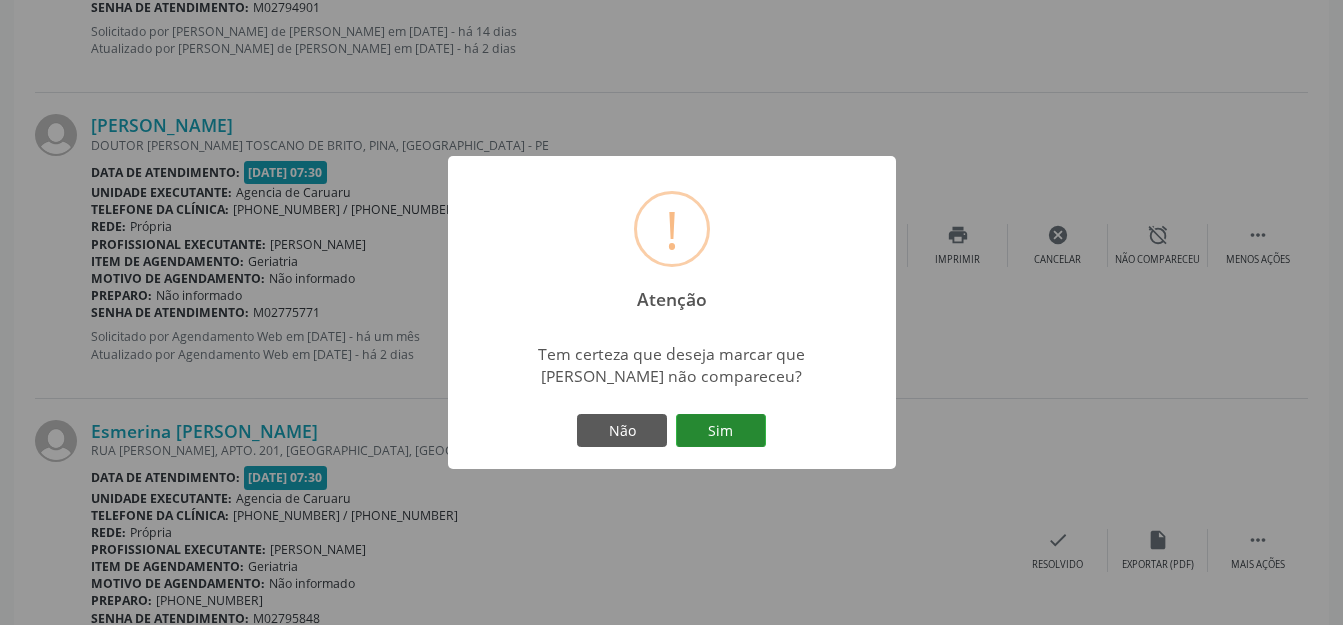 click on "Sim" at bounding box center [721, 431] 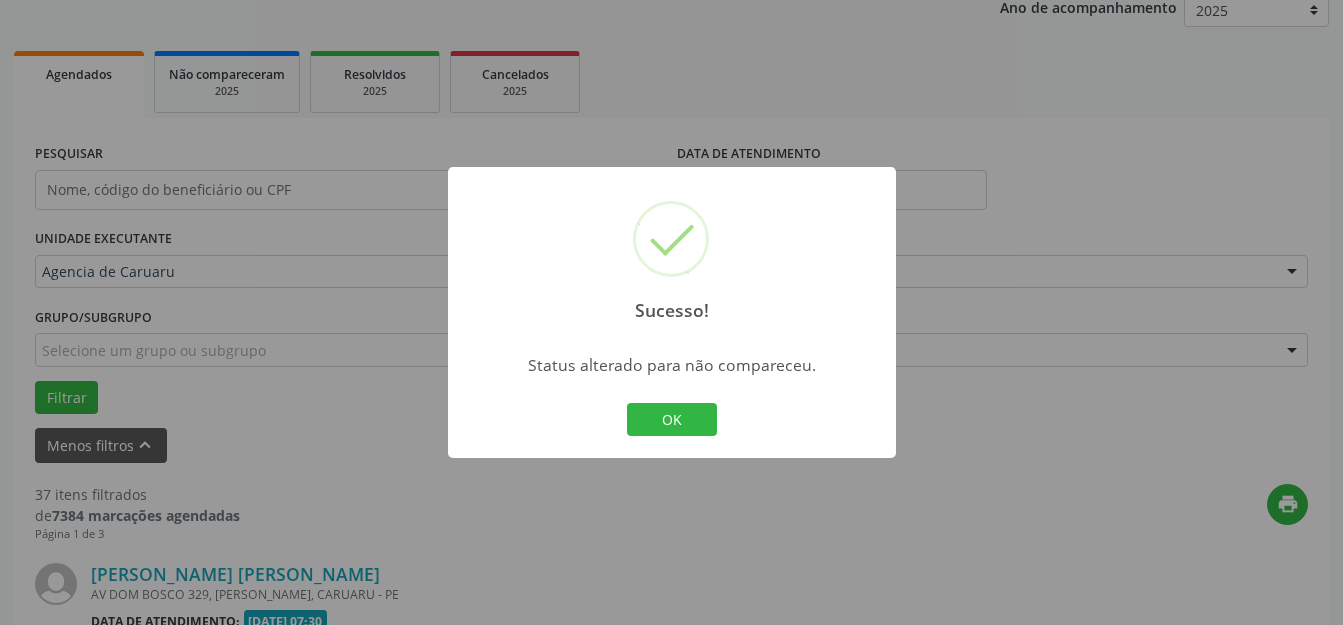 scroll, scrollTop: 2835, scrollLeft: 0, axis: vertical 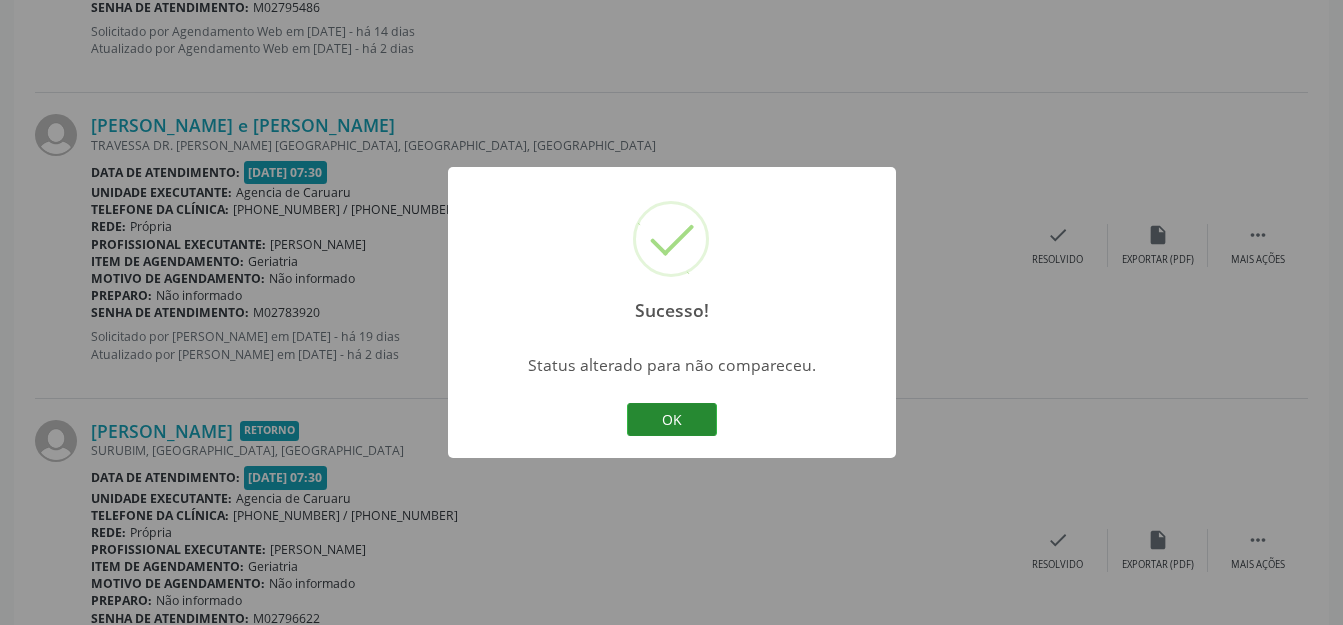 click on "OK" at bounding box center [672, 420] 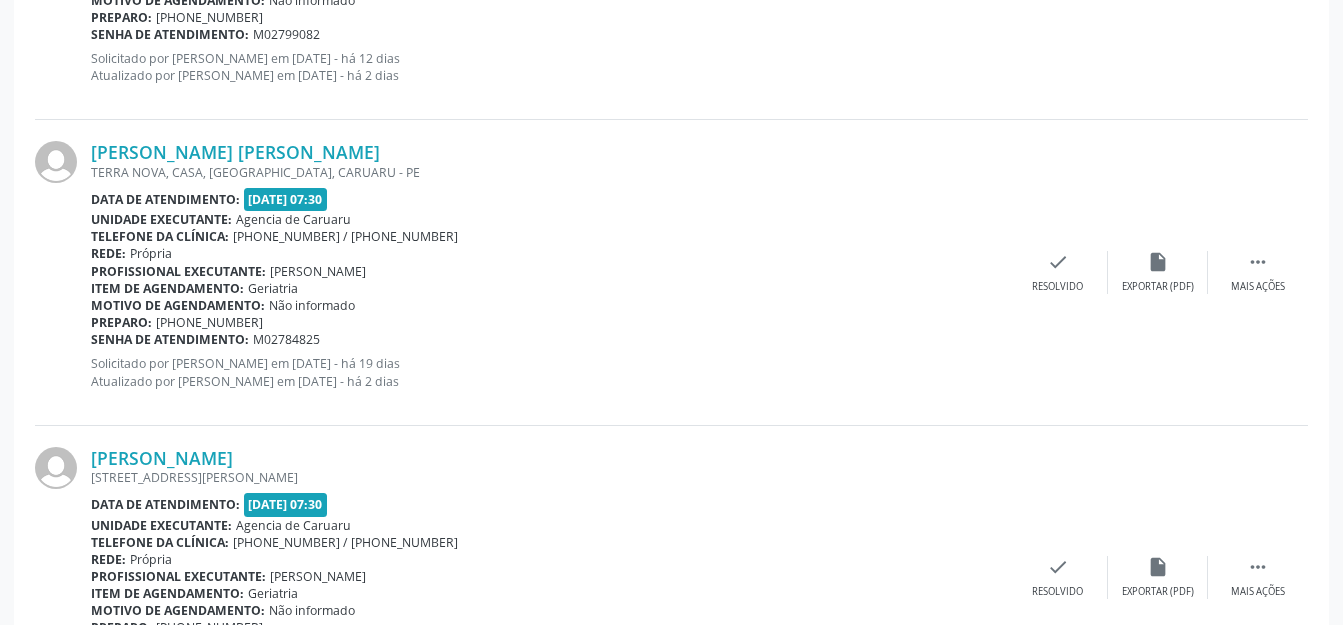 scroll, scrollTop: 4835, scrollLeft: 0, axis: vertical 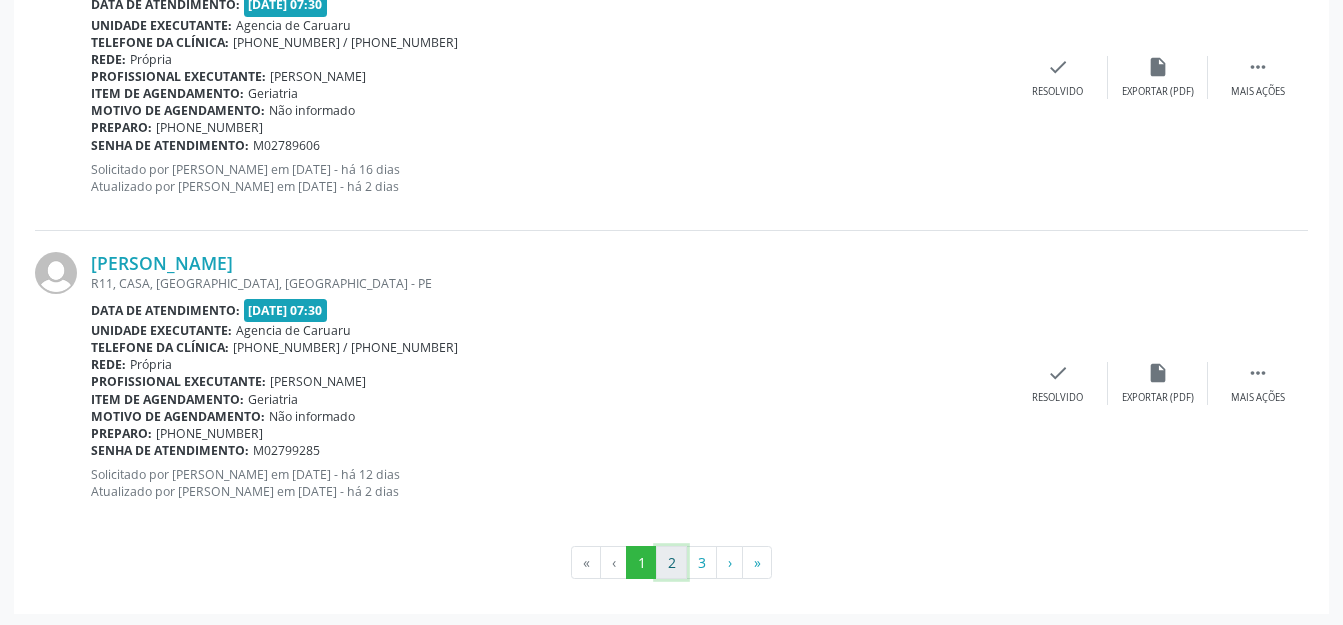 click on "2" at bounding box center (671, 563) 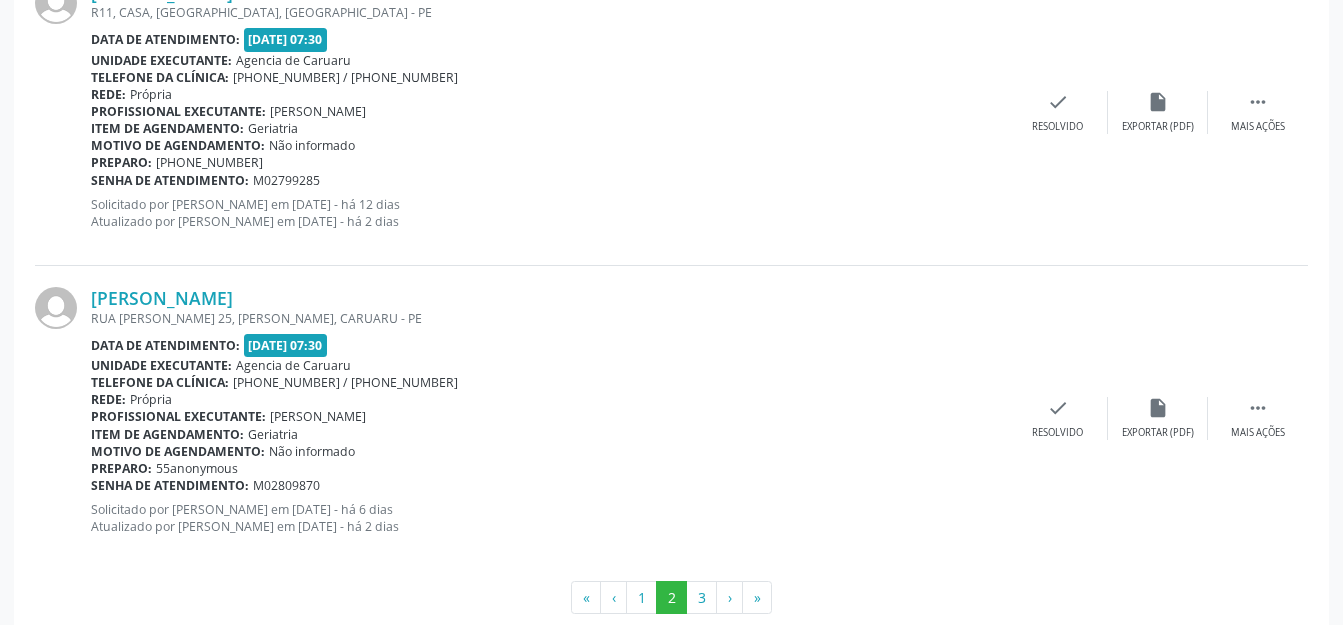 scroll, scrollTop: 4835, scrollLeft: 0, axis: vertical 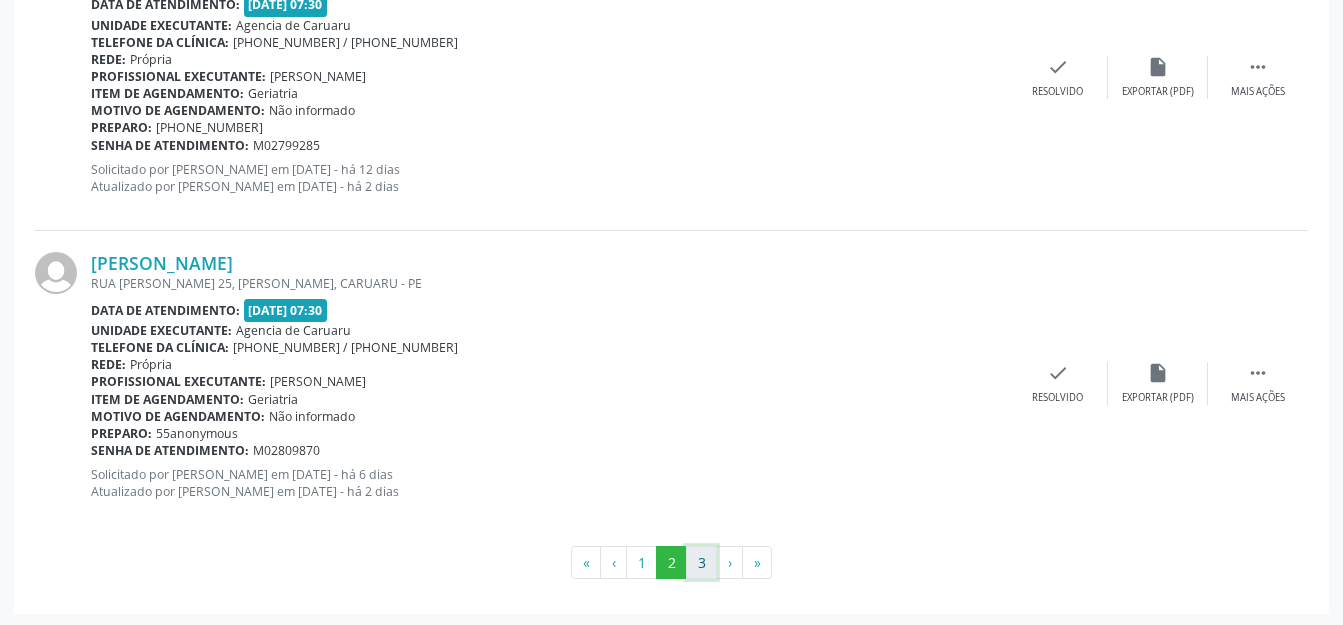 click on "3" at bounding box center (701, 563) 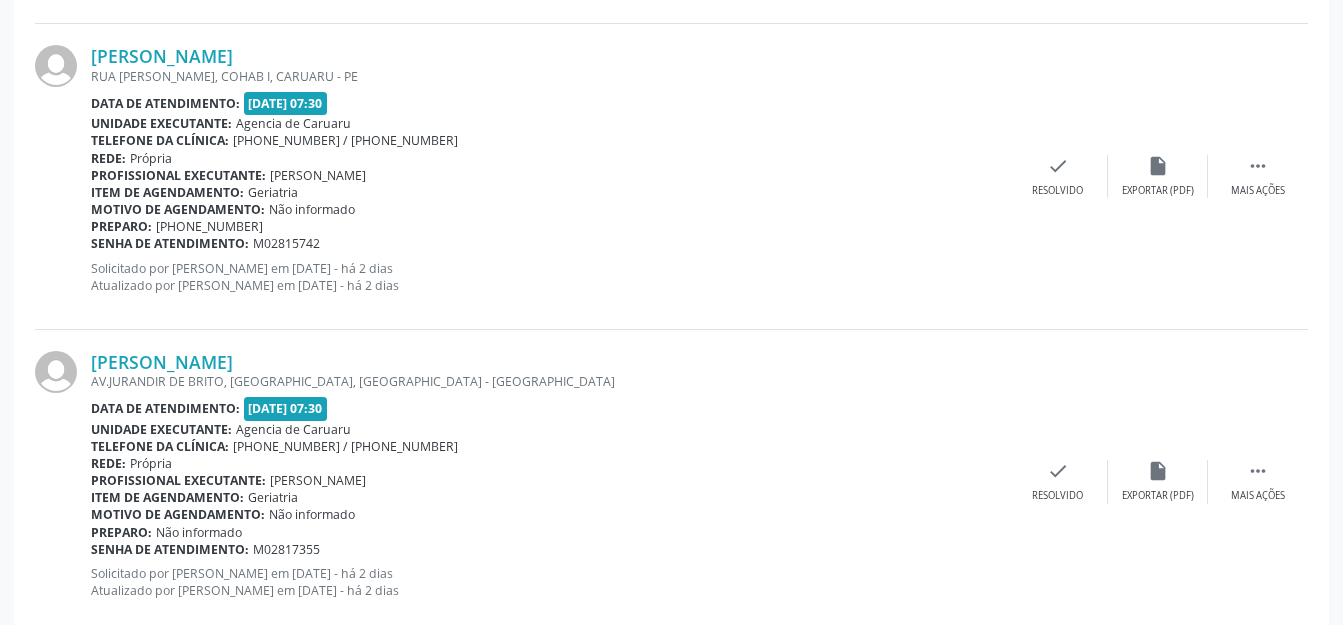 scroll, scrollTop: 2393, scrollLeft: 0, axis: vertical 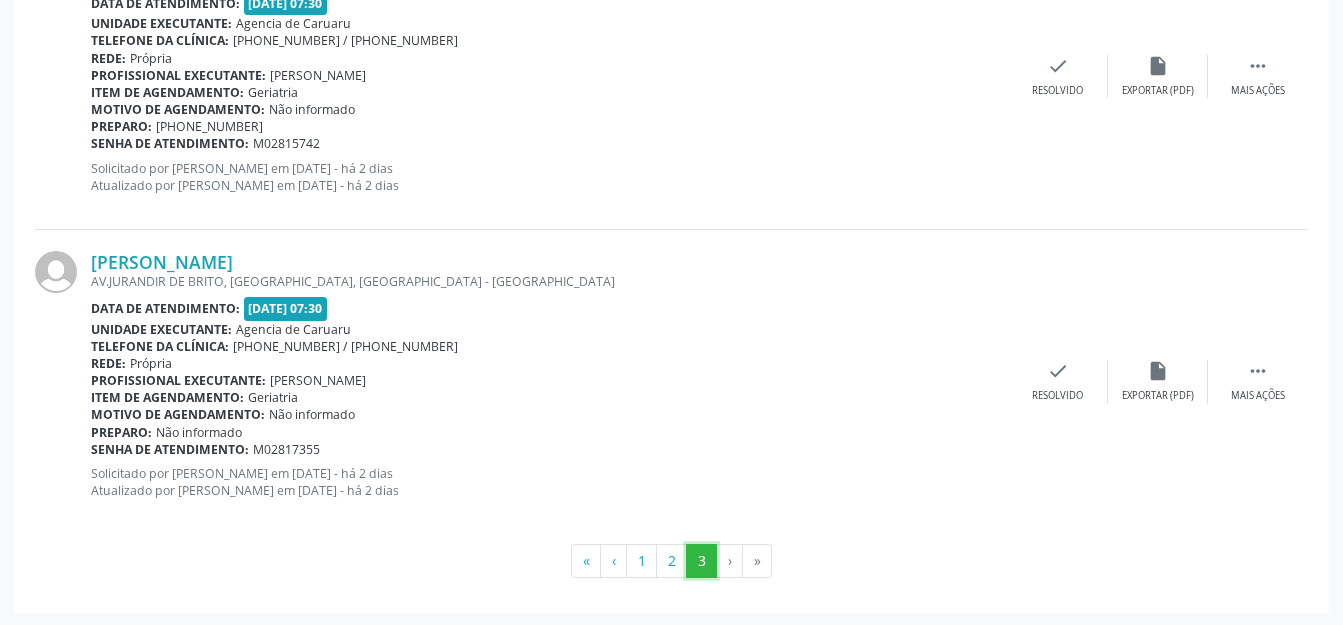 drag, startPoint x: 689, startPoint y: 560, endPoint x: 703, endPoint y: 556, distance: 14.56022 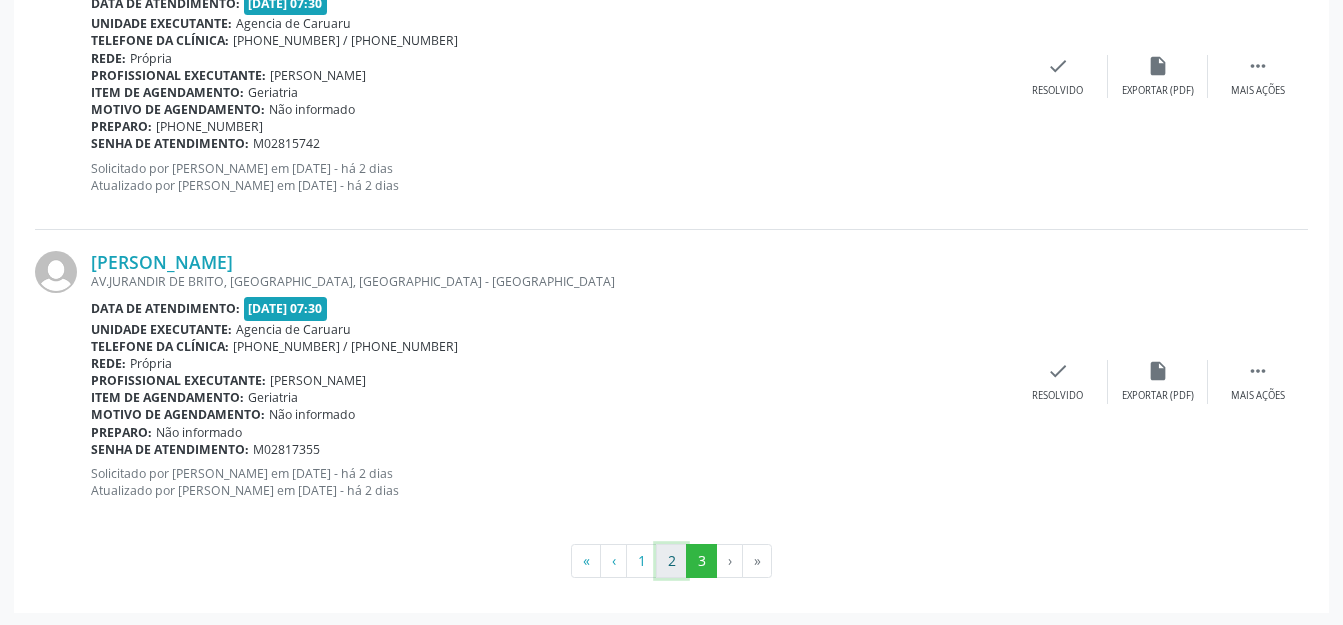 click on "2" at bounding box center (671, 561) 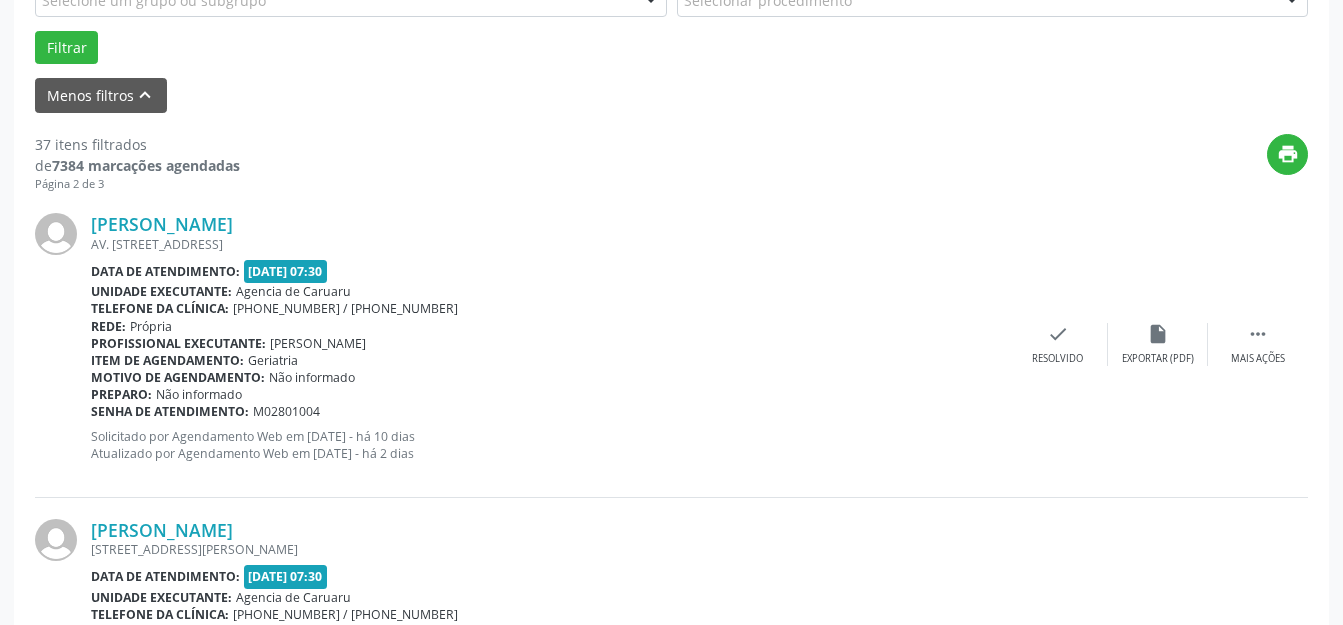 scroll, scrollTop: 593, scrollLeft: 0, axis: vertical 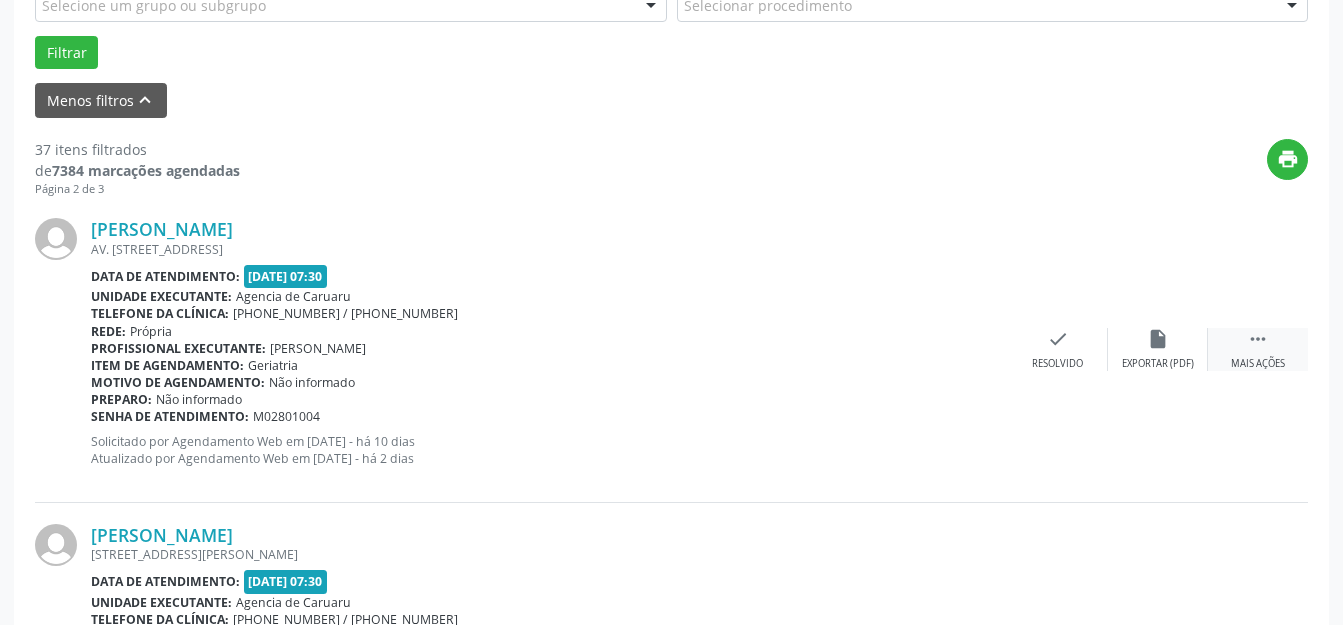 click on "Mais ações" at bounding box center [1258, 364] 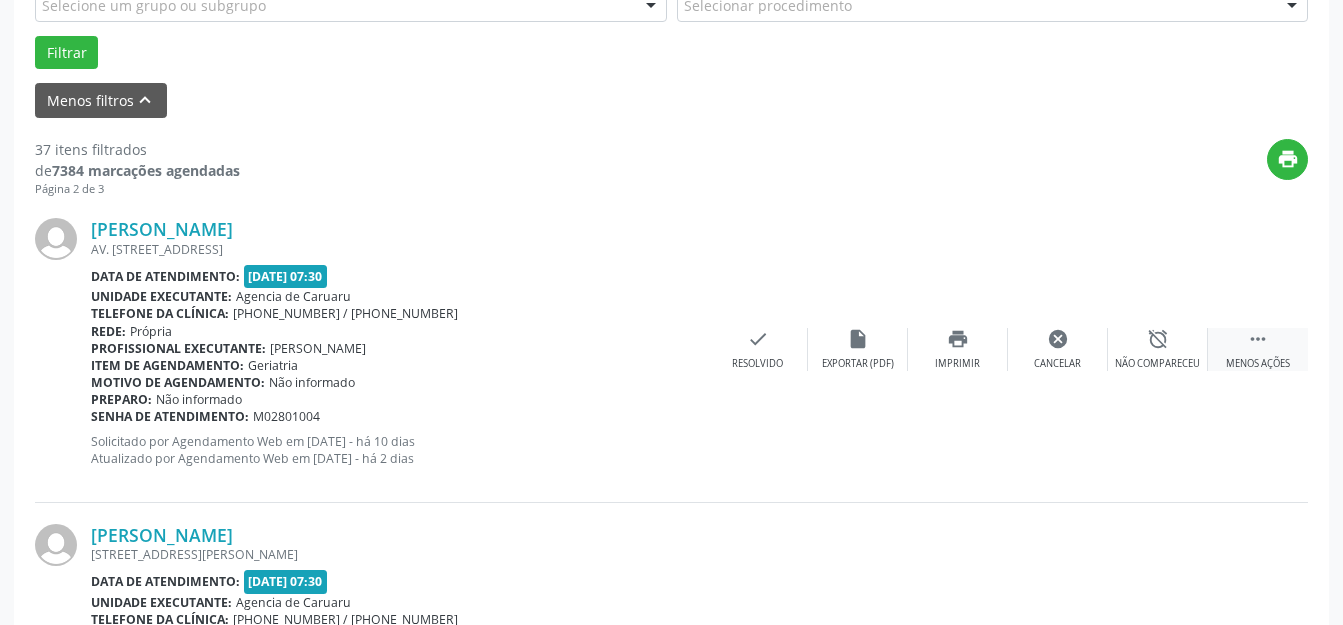 click on "Não compareceu" at bounding box center [1157, 364] 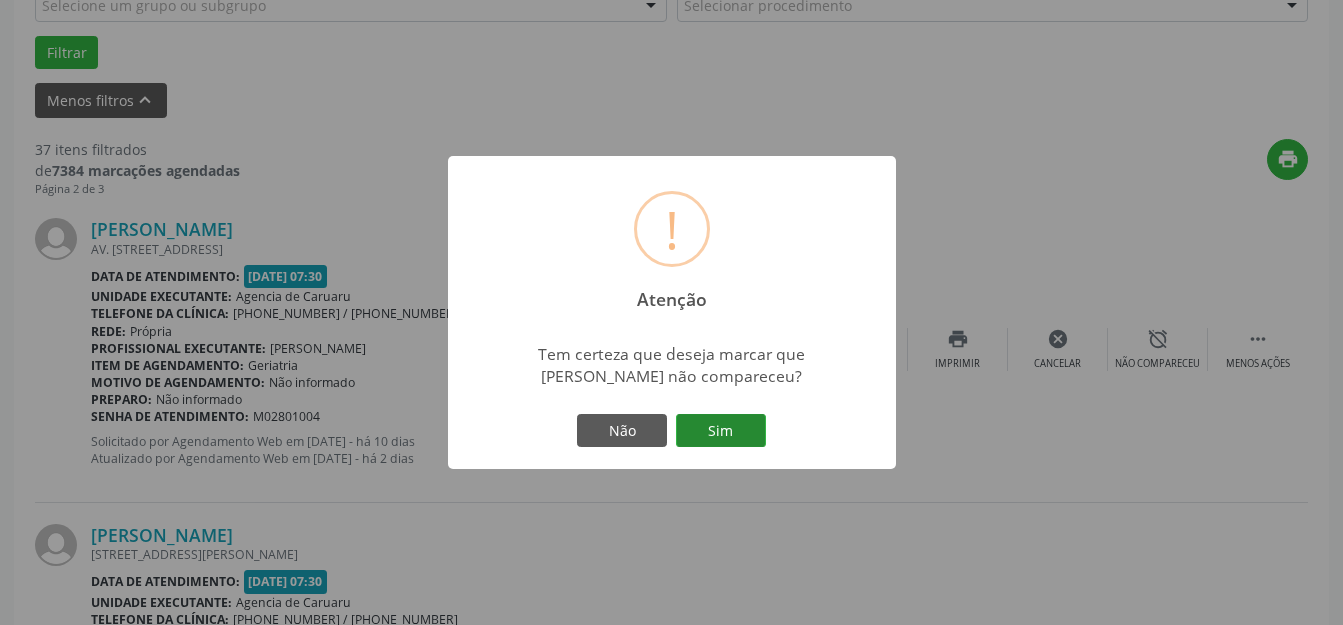 click on "Sim" at bounding box center [721, 431] 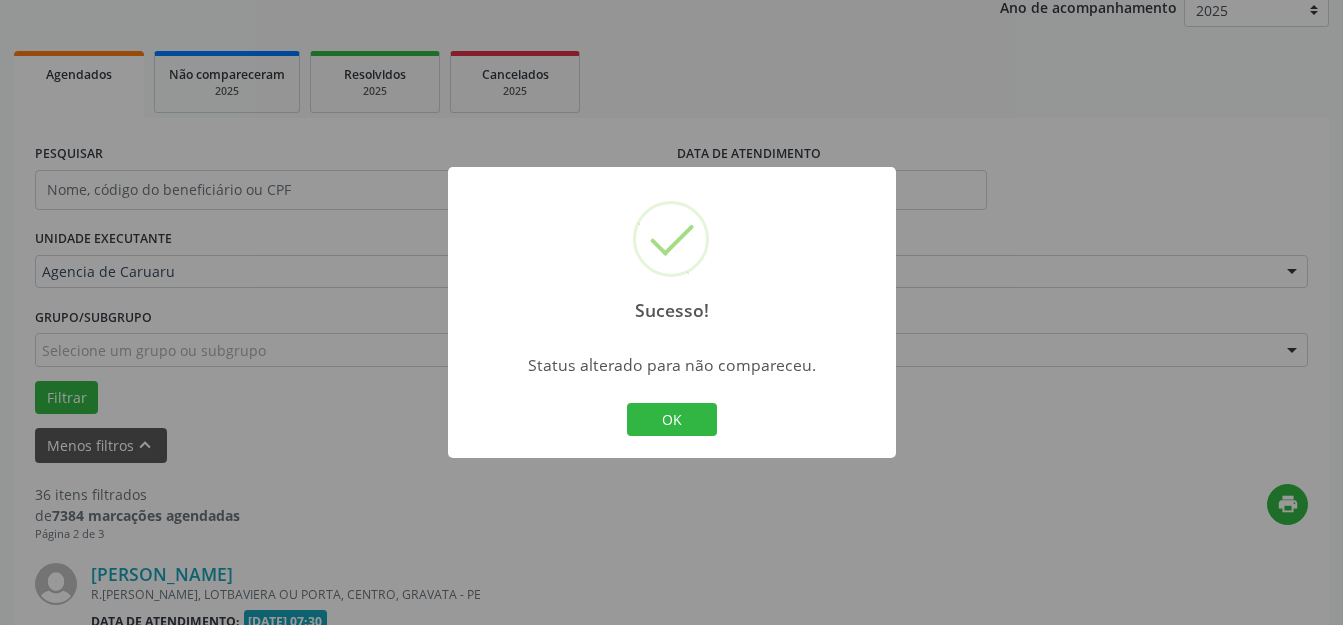 scroll, scrollTop: 593, scrollLeft: 0, axis: vertical 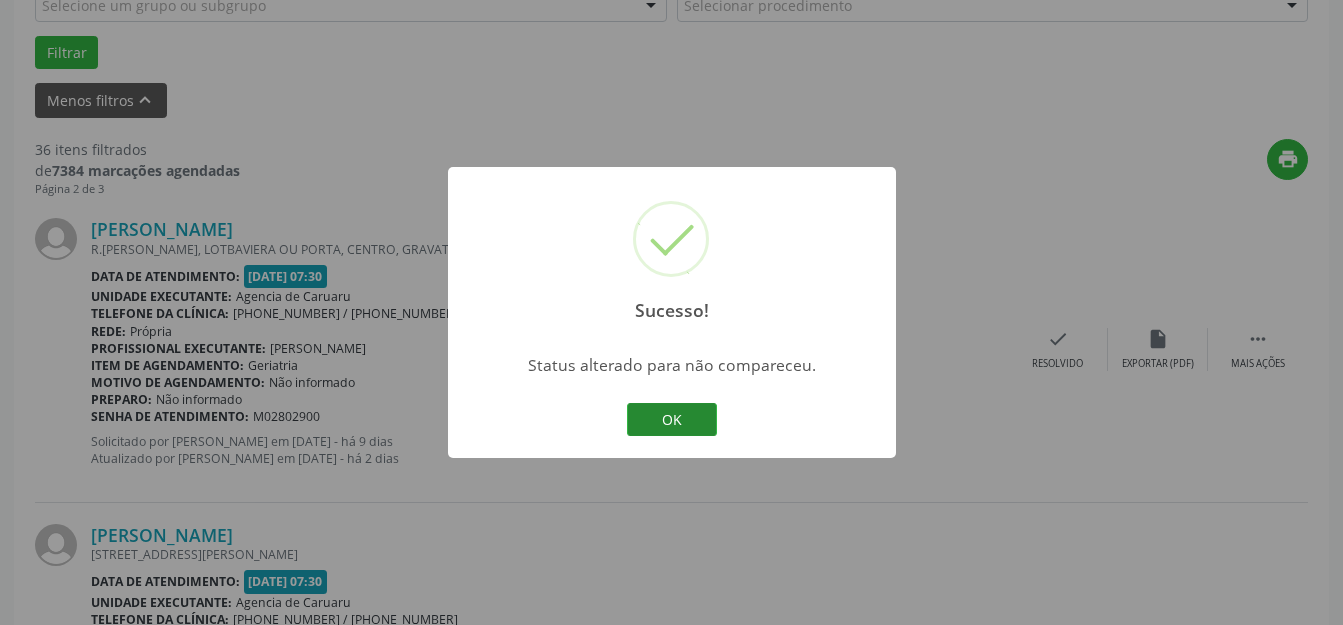 click on "OK" at bounding box center (672, 420) 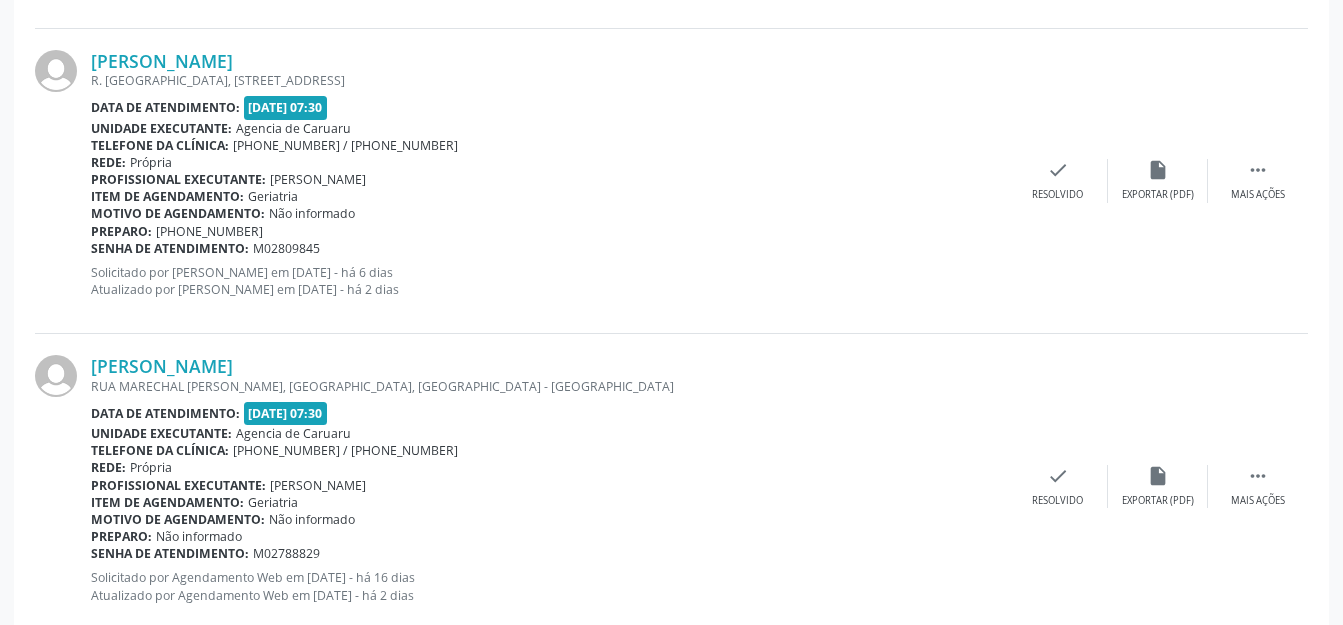 scroll, scrollTop: 2593, scrollLeft: 0, axis: vertical 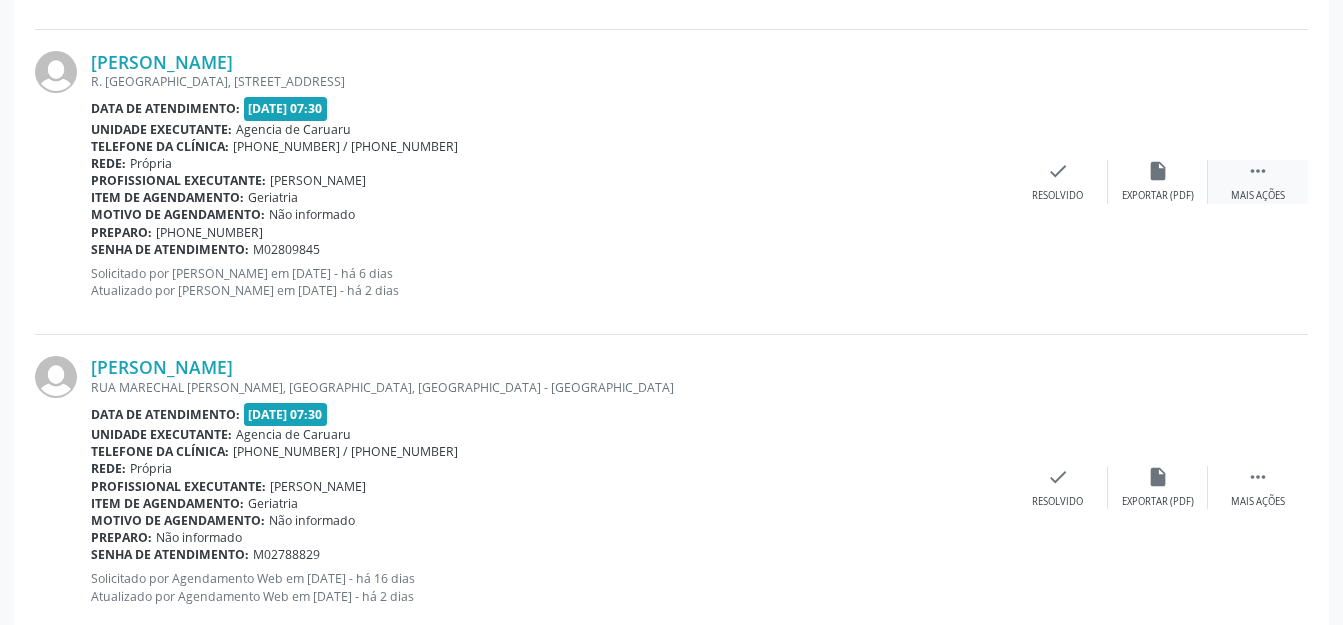 click on "Mais ações" at bounding box center [1258, 196] 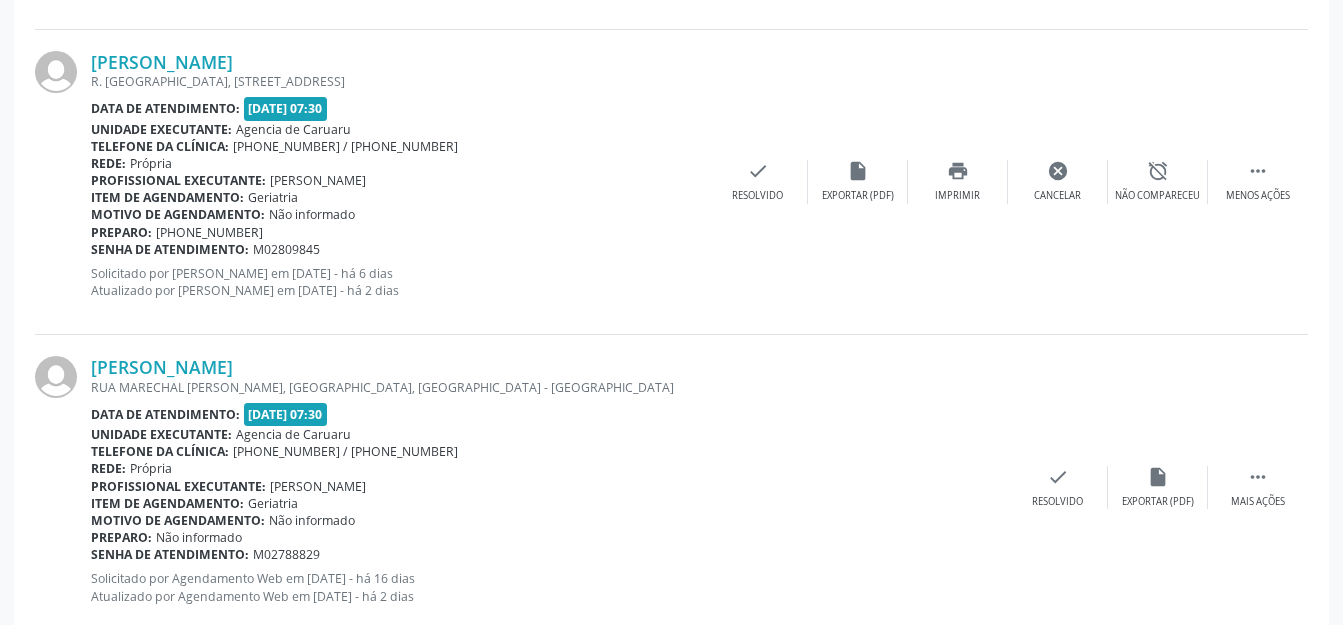 click on "[PERSON_NAME]
R. [GEOGRAPHIC_DATA], [STREET_ADDRESS]
Data de atendimento:
[DATE] 07:30
Unidade executante:
Agencia de [GEOGRAPHIC_DATA]
Telefone da clínica:
[PHONE_NUMBER] / [PHONE_NUMBER]
Rede:
[GEOGRAPHIC_DATA]
Profissional executante:
[PERSON_NAME]
Item de agendamento:
Geriatria
Motivo de agendamento:
Não informado
Preparo:
[PHONE_NUMBER]
Senha de atendimento:
M02809845
Solicitado por [PERSON_NAME] em [DATE] - há 6 dias
Atualizado por [PERSON_NAME] em [DATE] - há 2 dias

Menos ações
alarm_off
Não compareceu
cancel
Cancelar
print
Imprimir
insert_drive_file
Exportar (PDF)
check
Resolvido" at bounding box center [671, 182] 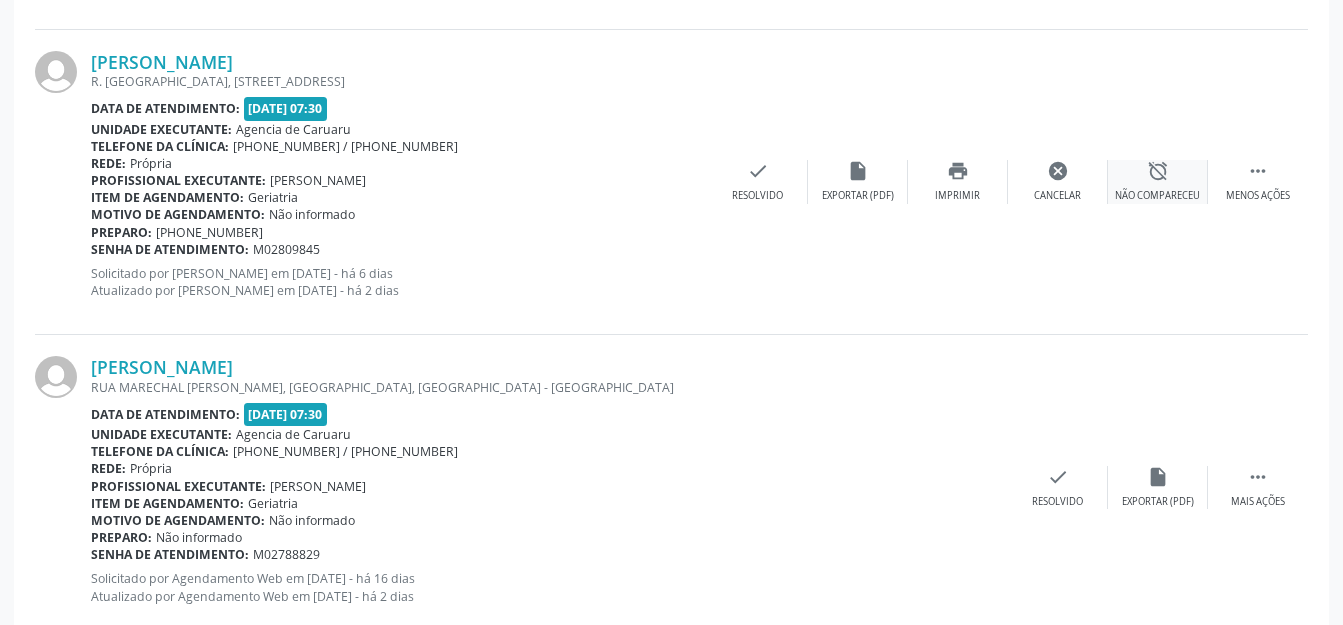 click on "alarm_off" at bounding box center (1158, 171) 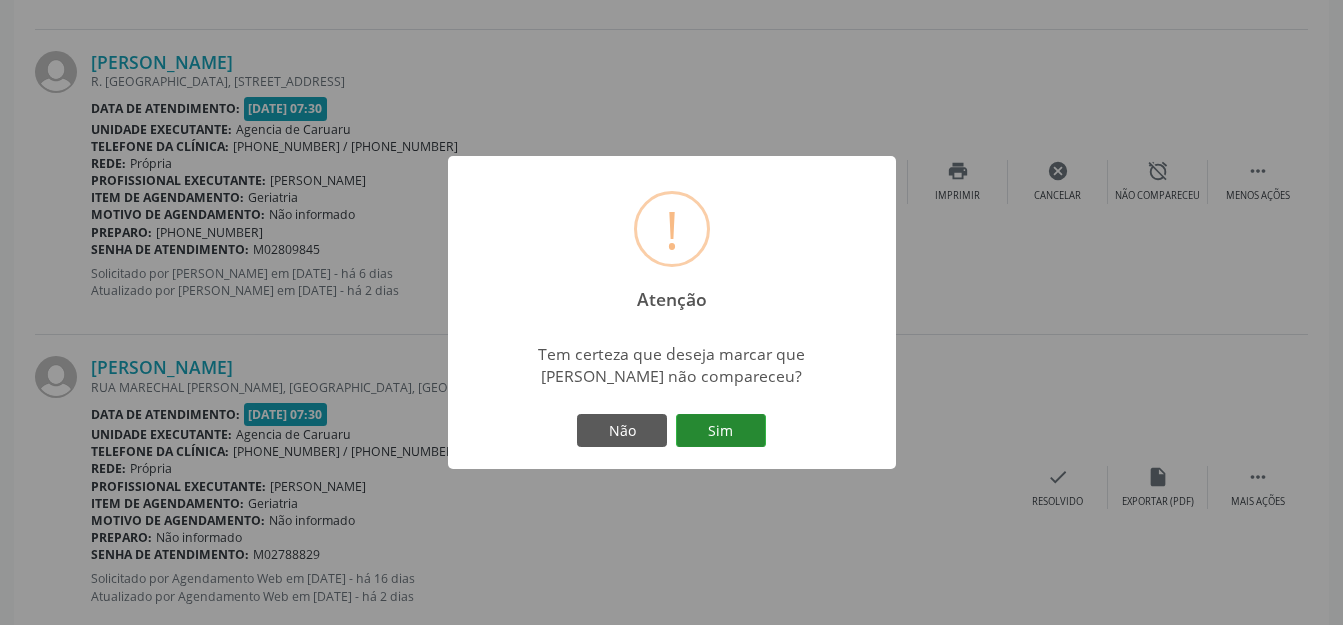 click on "Sim" at bounding box center (721, 431) 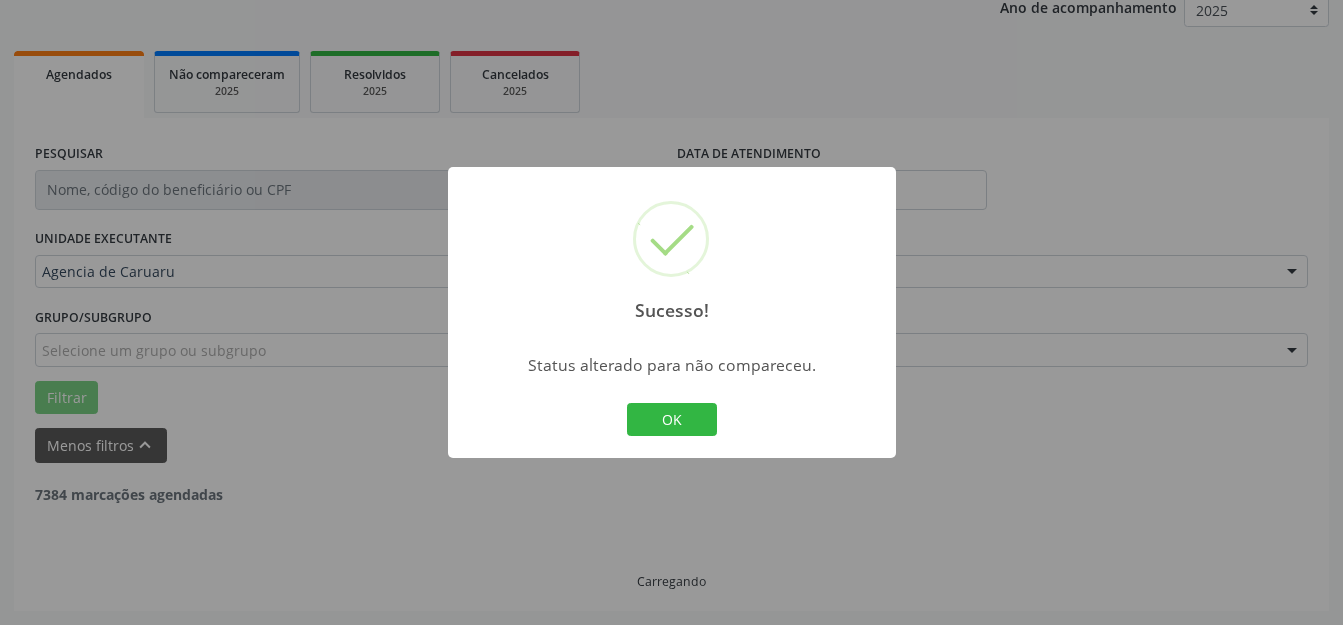 scroll, scrollTop: 248, scrollLeft: 0, axis: vertical 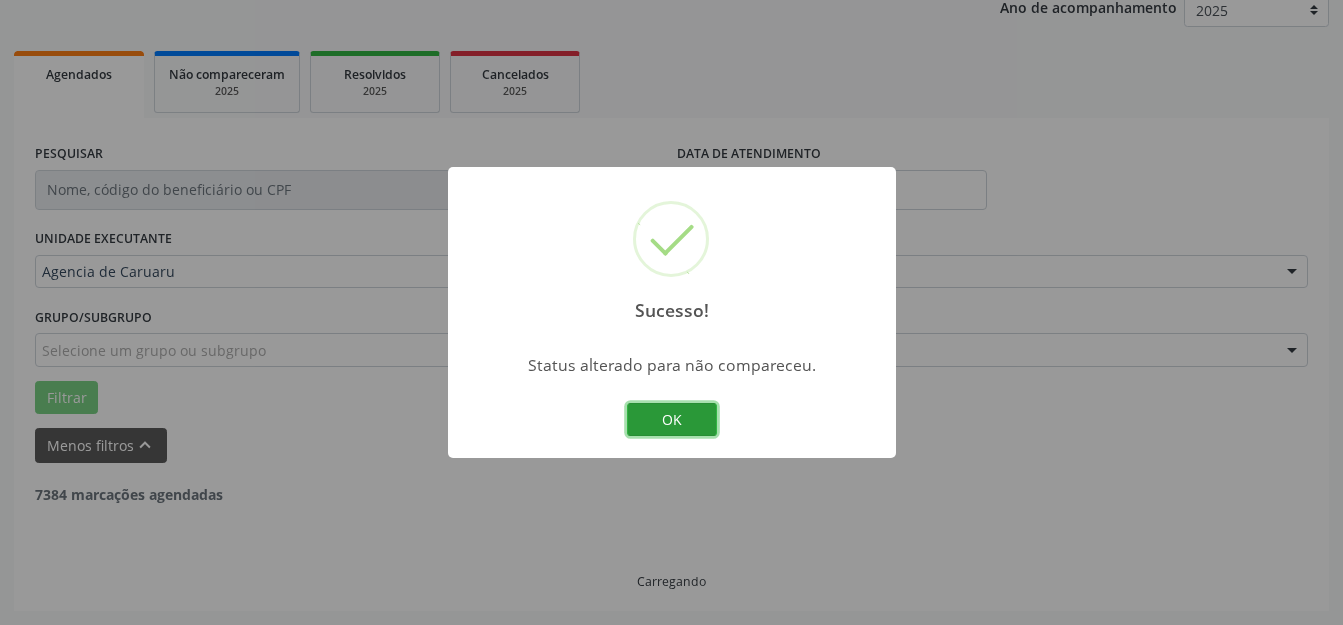 click on "OK" at bounding box center (672, 420) 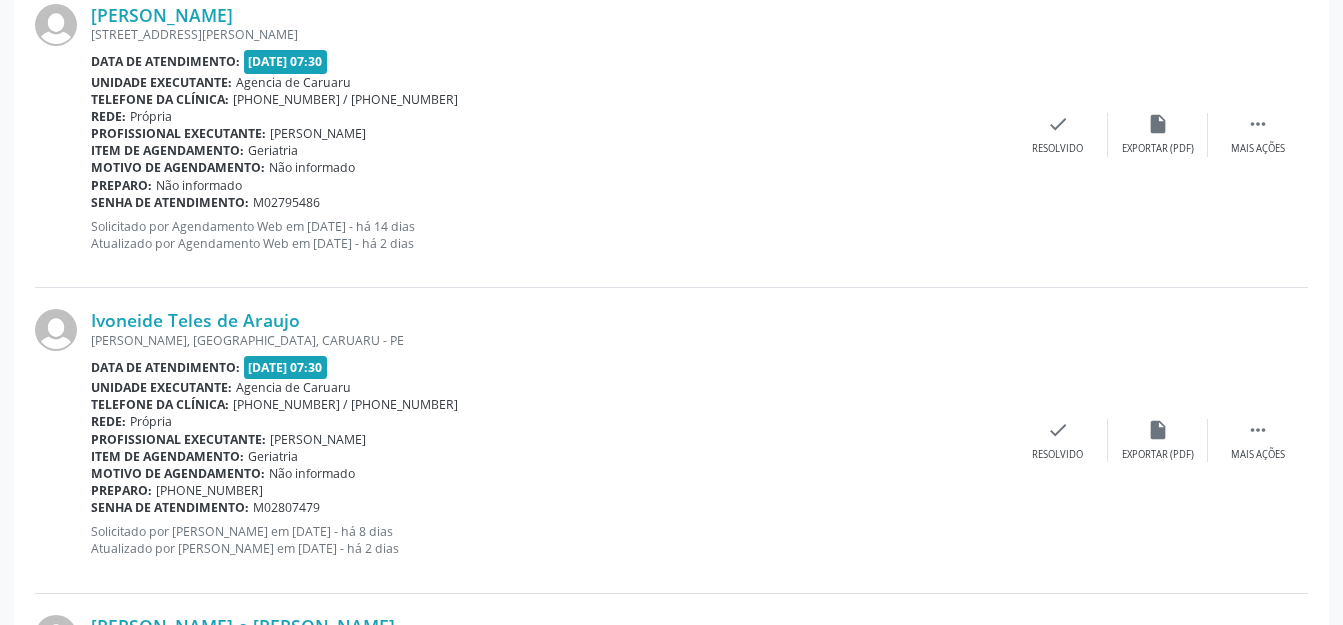 scroll, scrollTop: 1148, scrollLeft: 0, axis: vertical 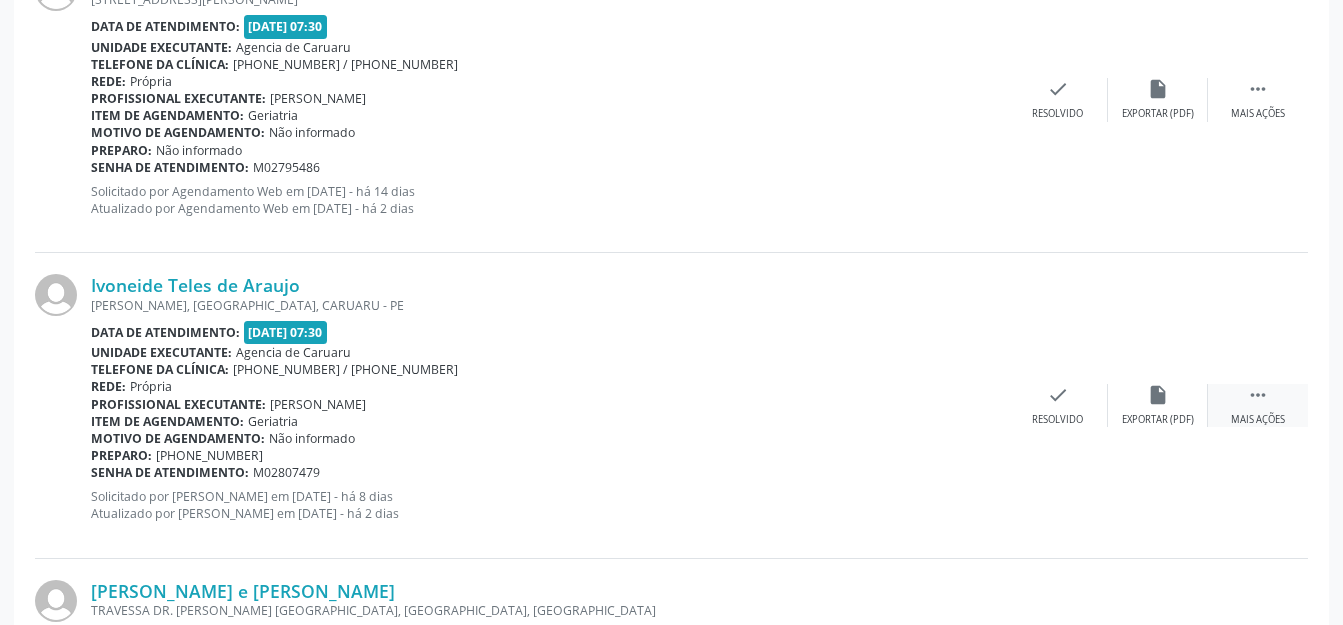 click on "" at bounding box center [1258, 395] 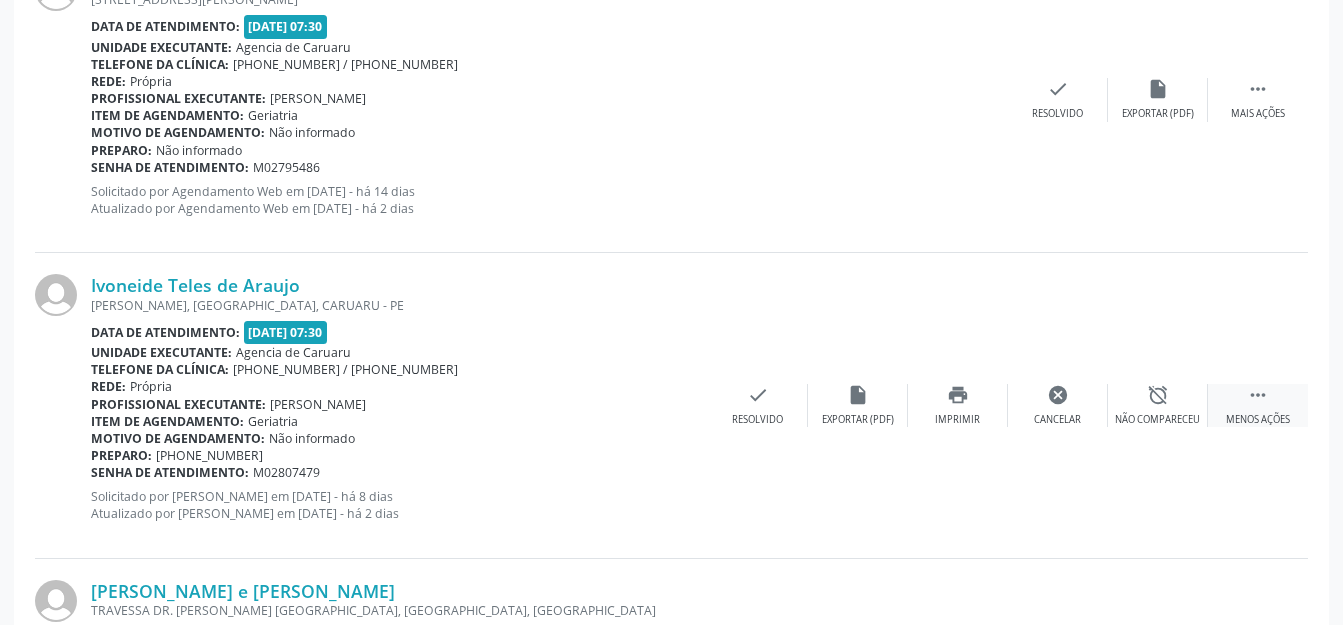 click on "alarm_off
Não compareceu" at bounding box center (1158, 405) 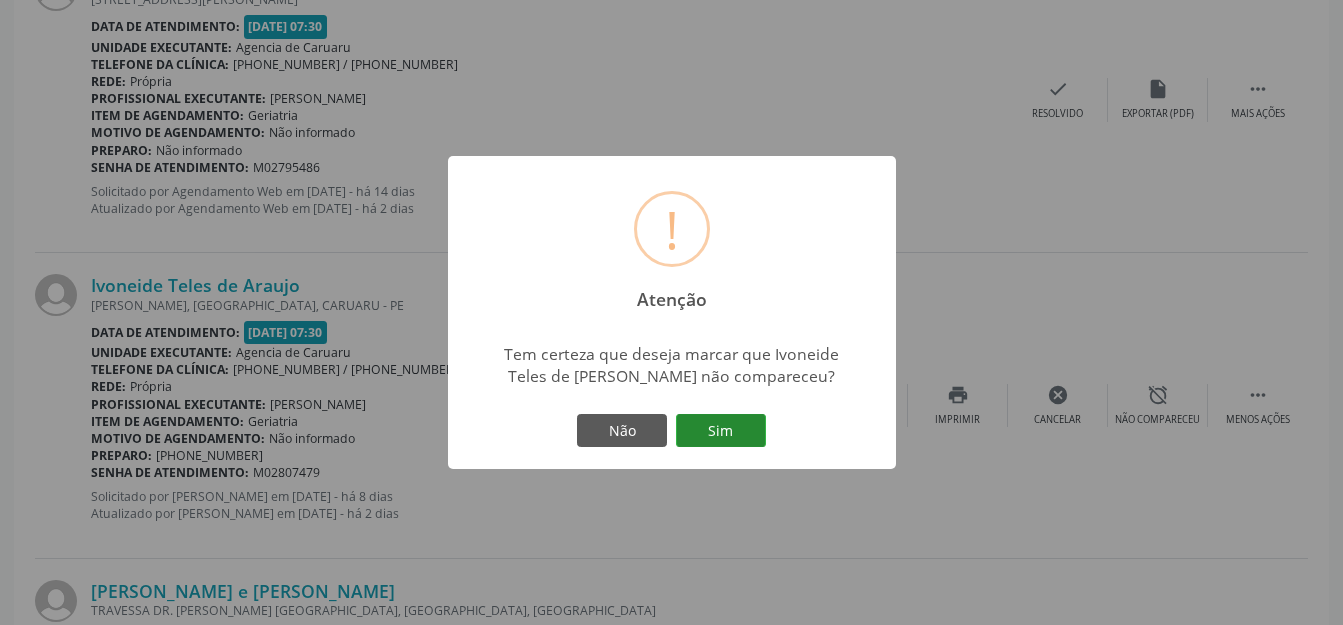 click on "Sim" at bounding box center [721, 431] 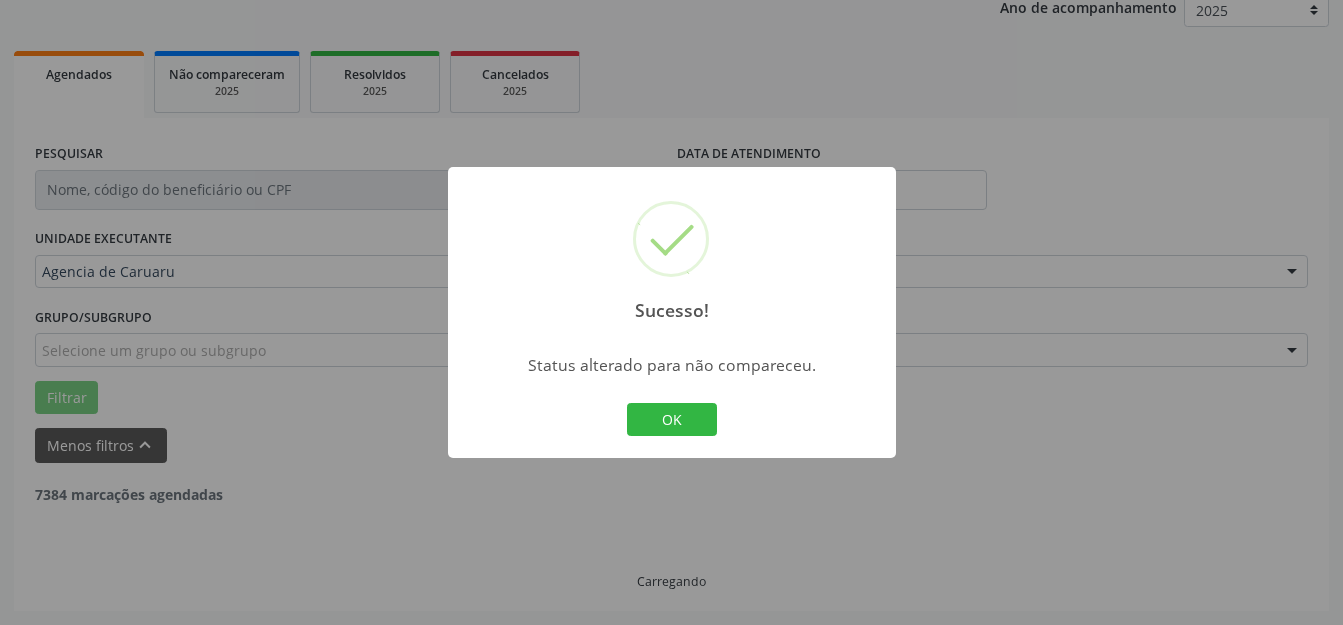 scroll, scrollTop: 248, scrollLeft: 0, axis: vertical 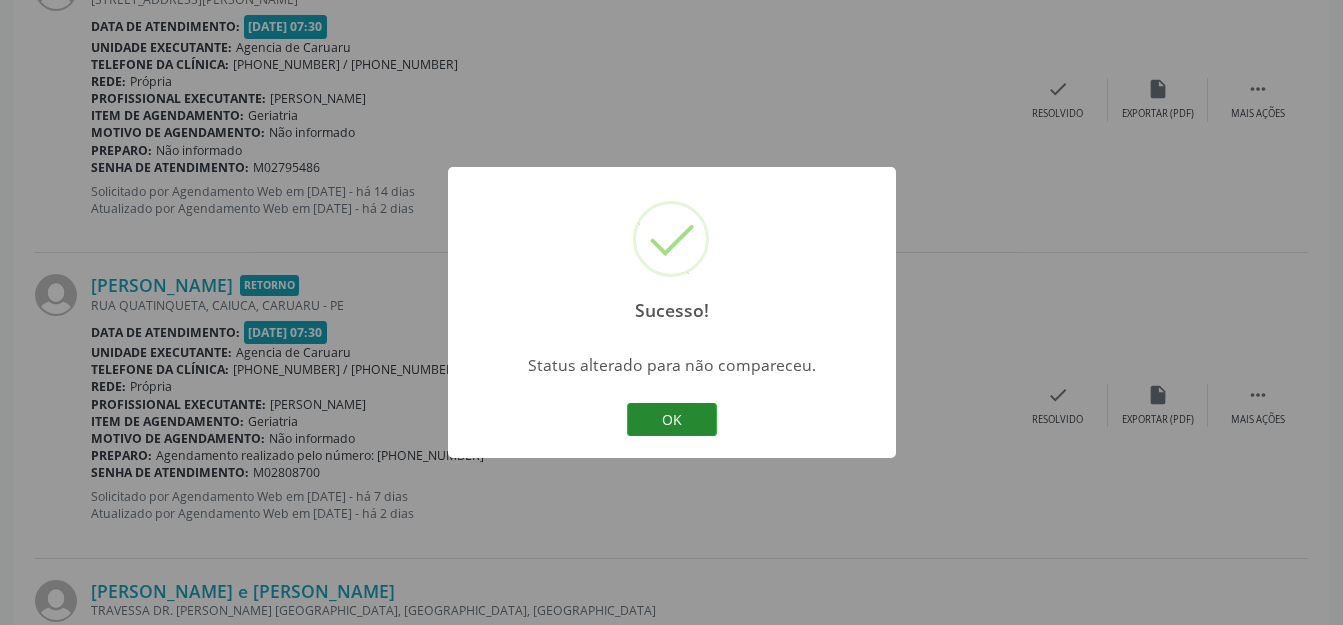 click on "OK" at bounding box center [672, 420] 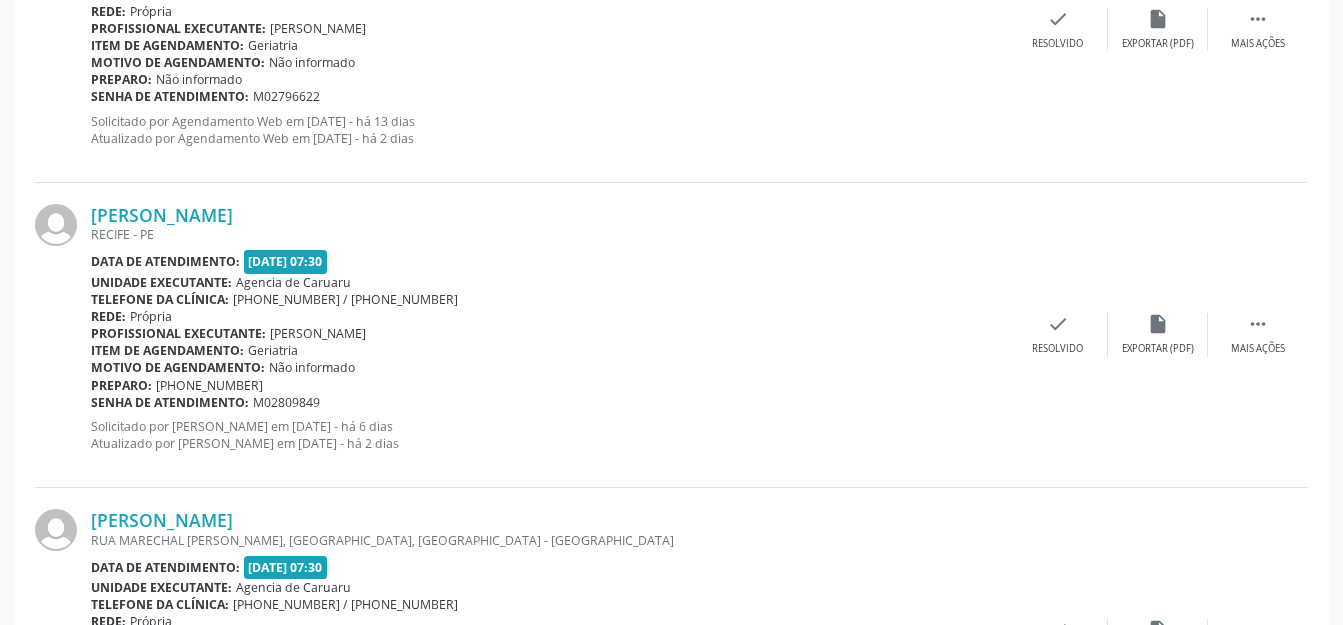 scroll, scrollTop: 2548, scrollLeft: 0, axis: vertical 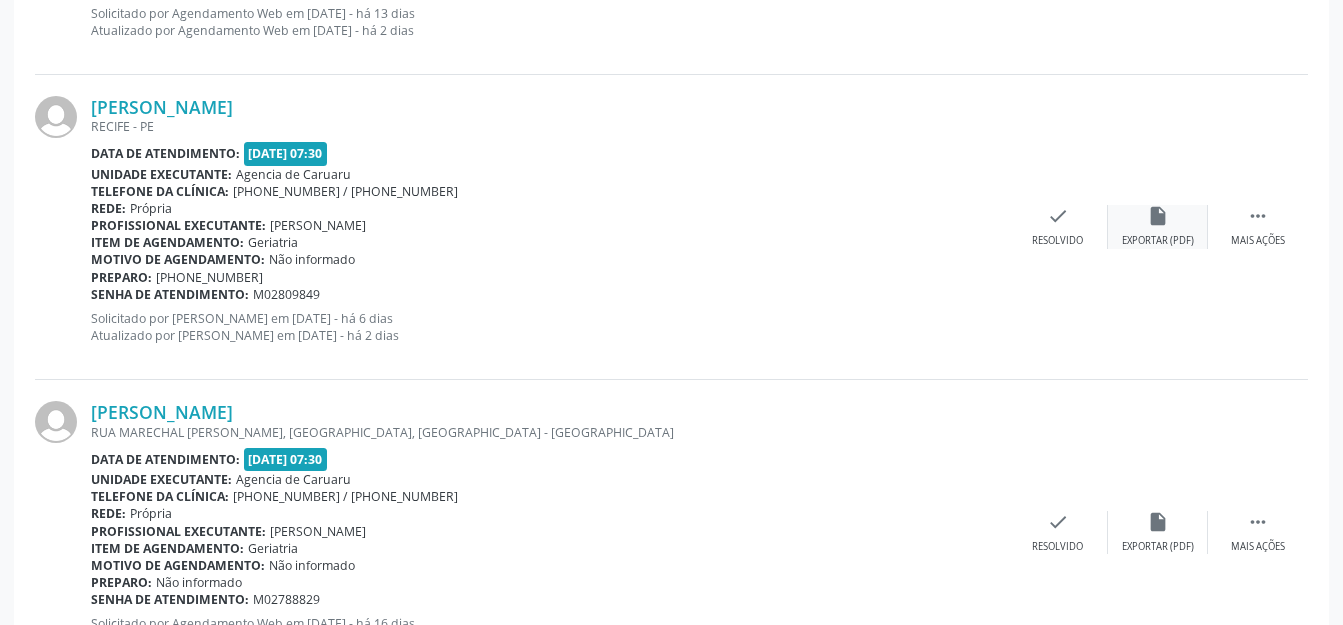 click on "insert_drive_file" at bounding box center (1158, 216) 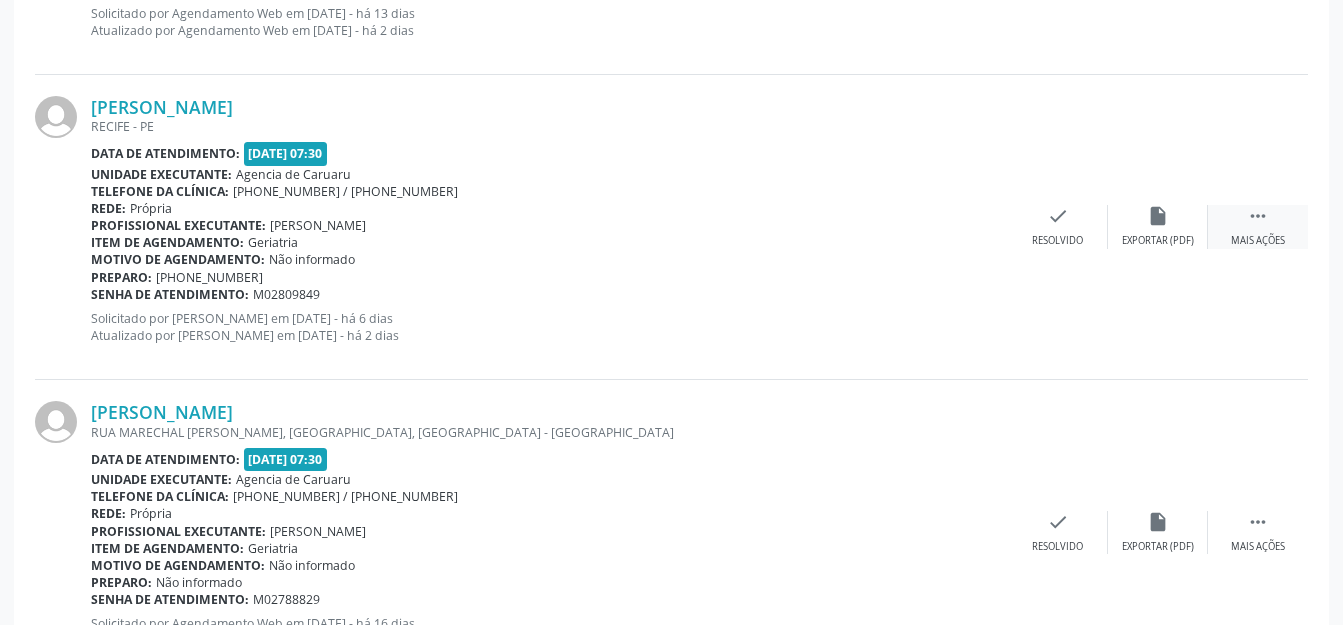 click on "
Mais ações" at bounding box center [1258, 226] 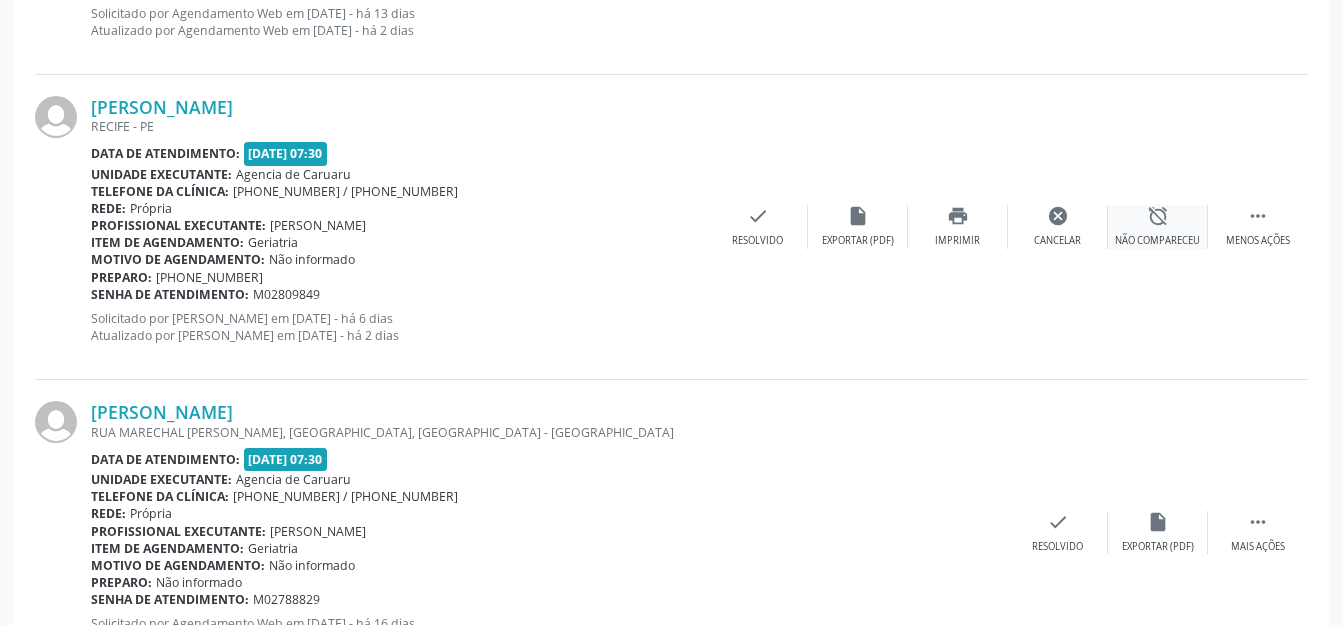 click on "alarm_off
Não compareceu" at bounding box center [1158, 226] 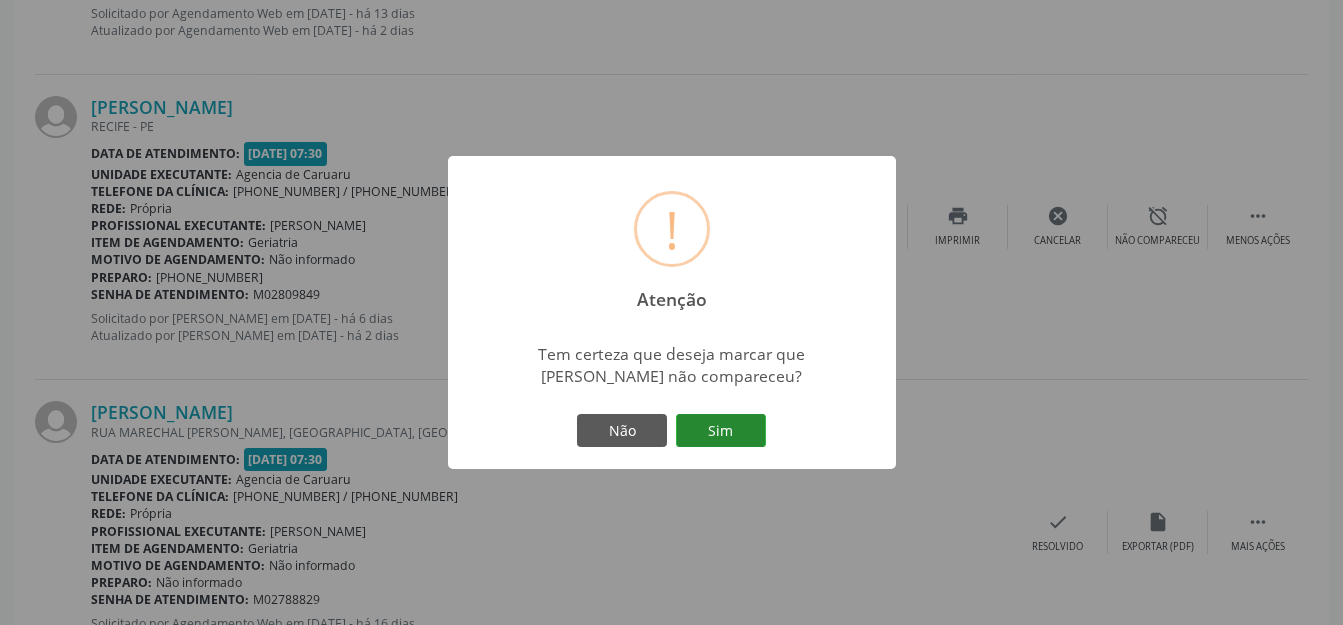 click on "Sim" at bounding box center (721, 431) 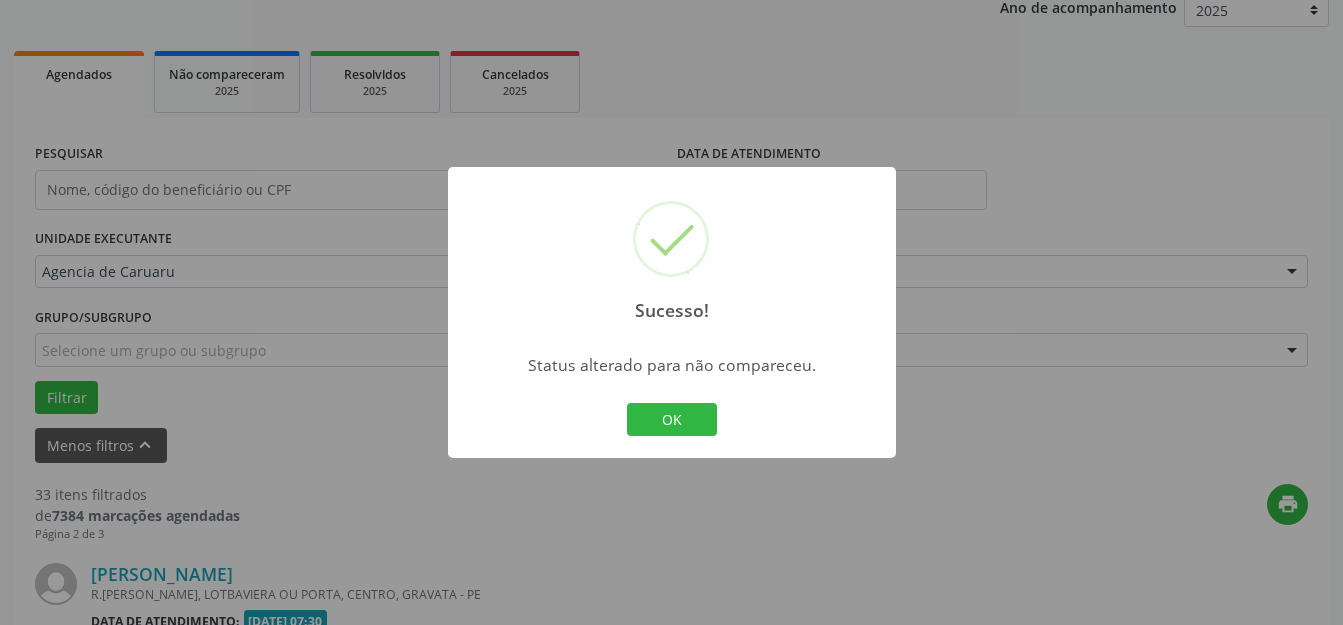 scroll, scrollTop: 2548, scrollLeft: 0, axis: vertical 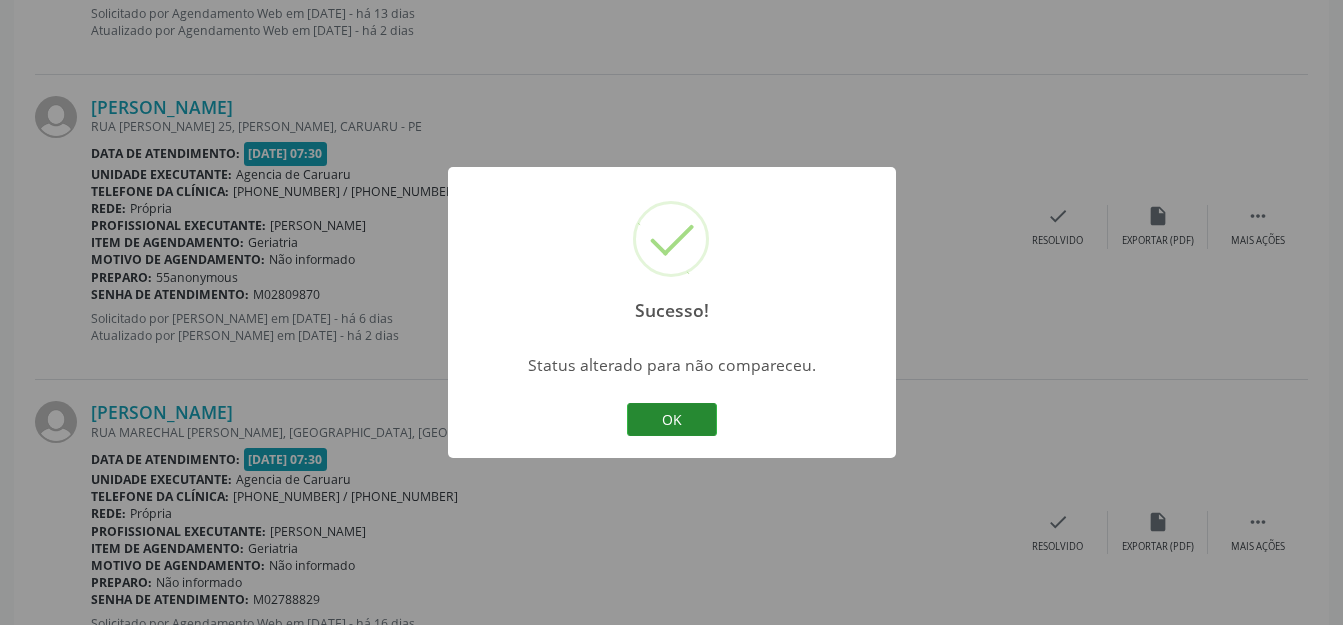 click on "OK" at bounding box center [672, 420] 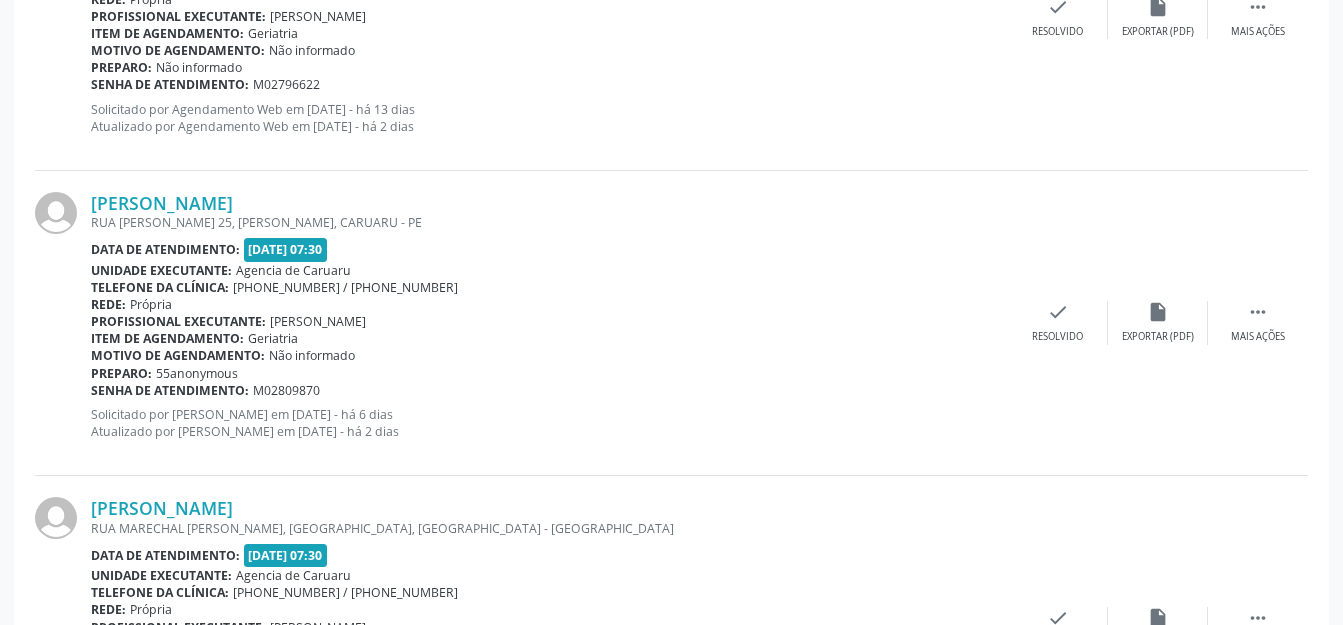 scroll, scrollTop: 2348, scrollLeft: 0, axis: vertical 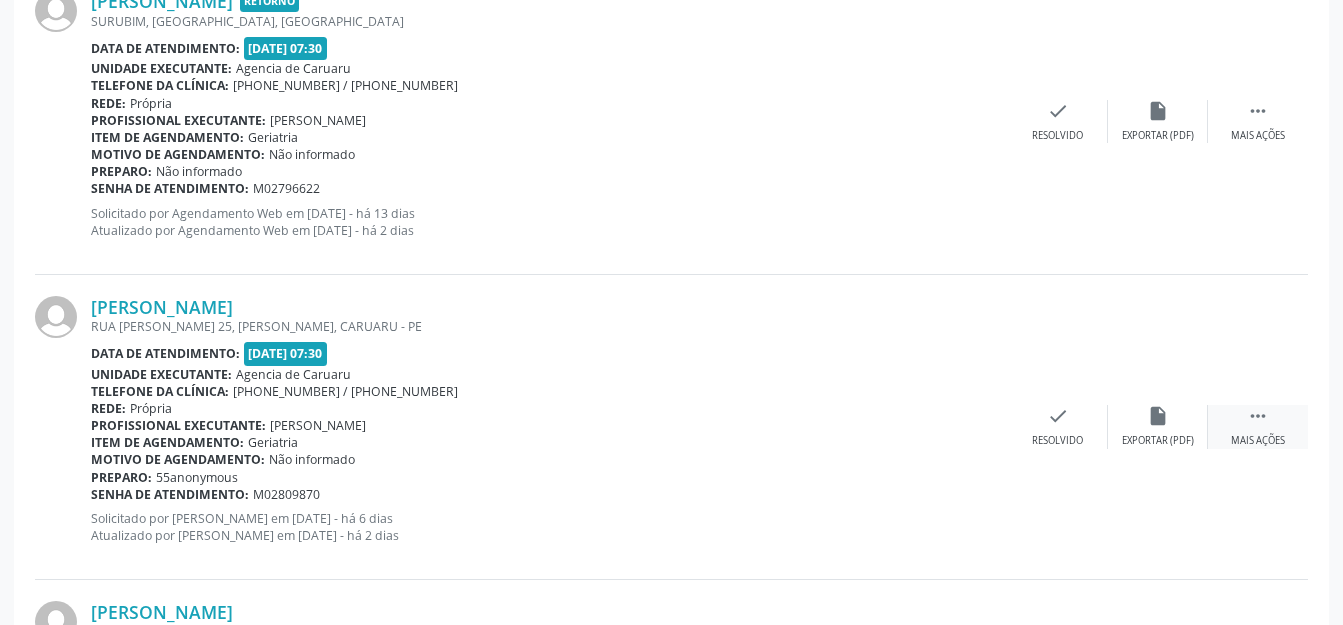drag, startPoint x: 1265, startPoint y: 418, endPoint x: 1239, endPoint y: 417, distance: 26.019224 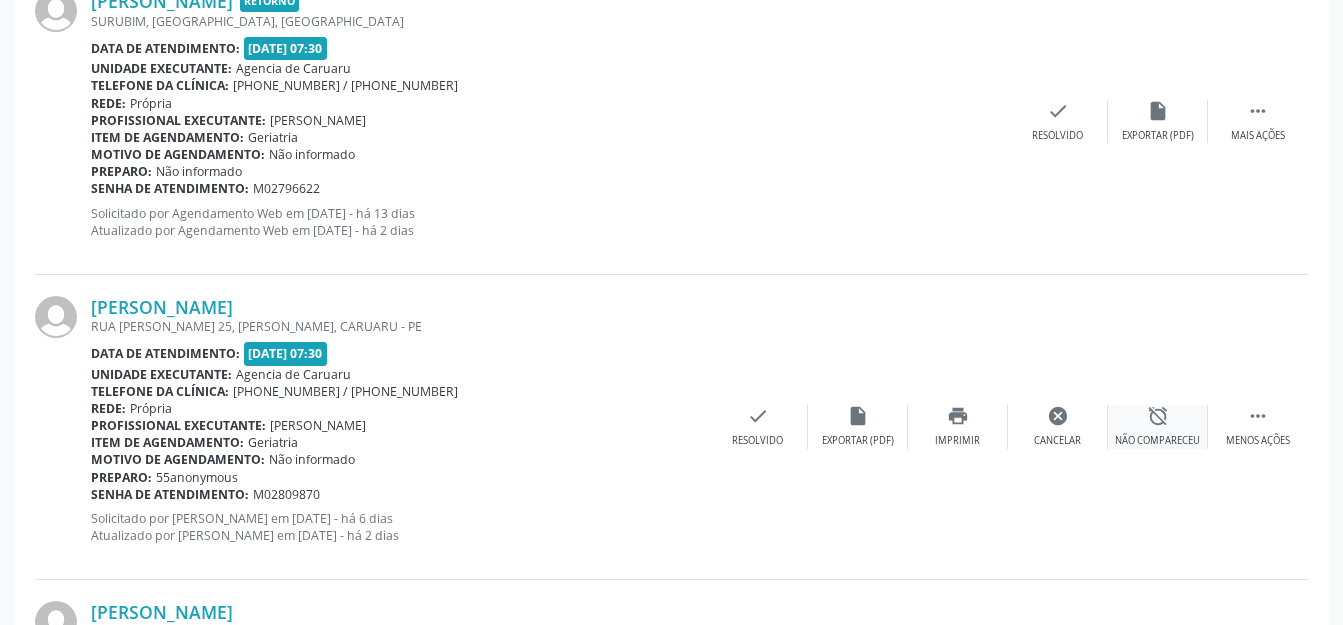 drag, startPoint x: 1210, startPoint y: 417, endPoint x: 1172, endPoint y: 421, distance: 38.209946 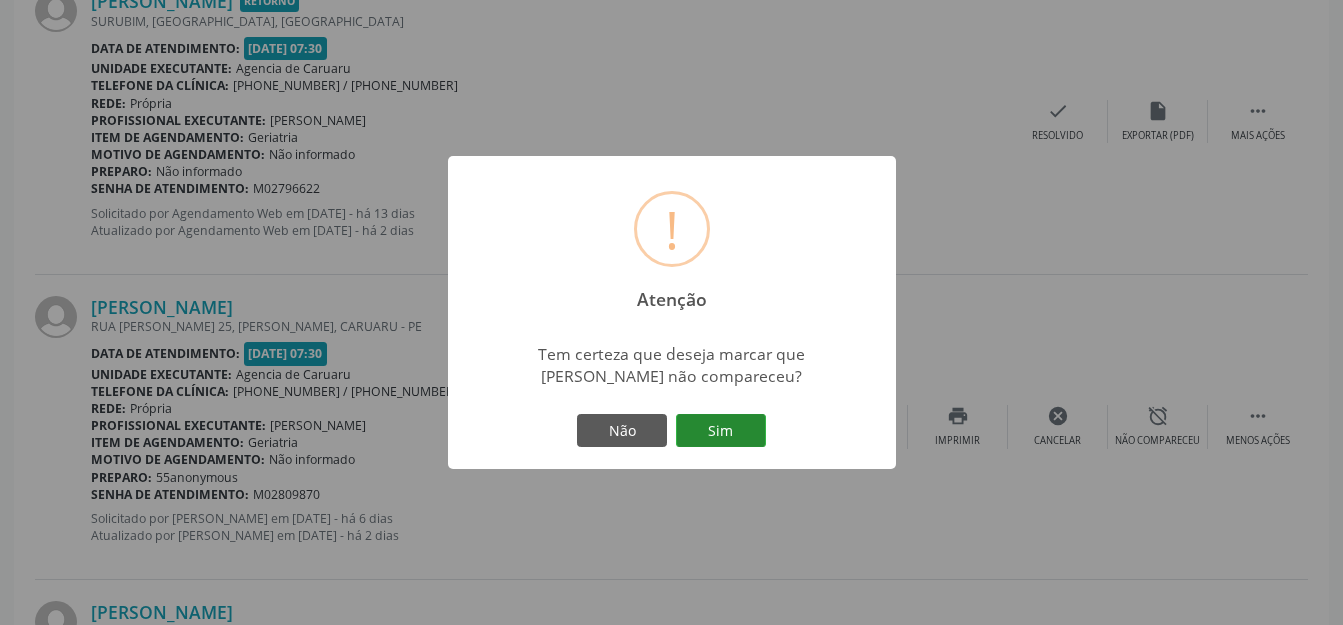 click on "Sim" at bounding box center (721, 431) 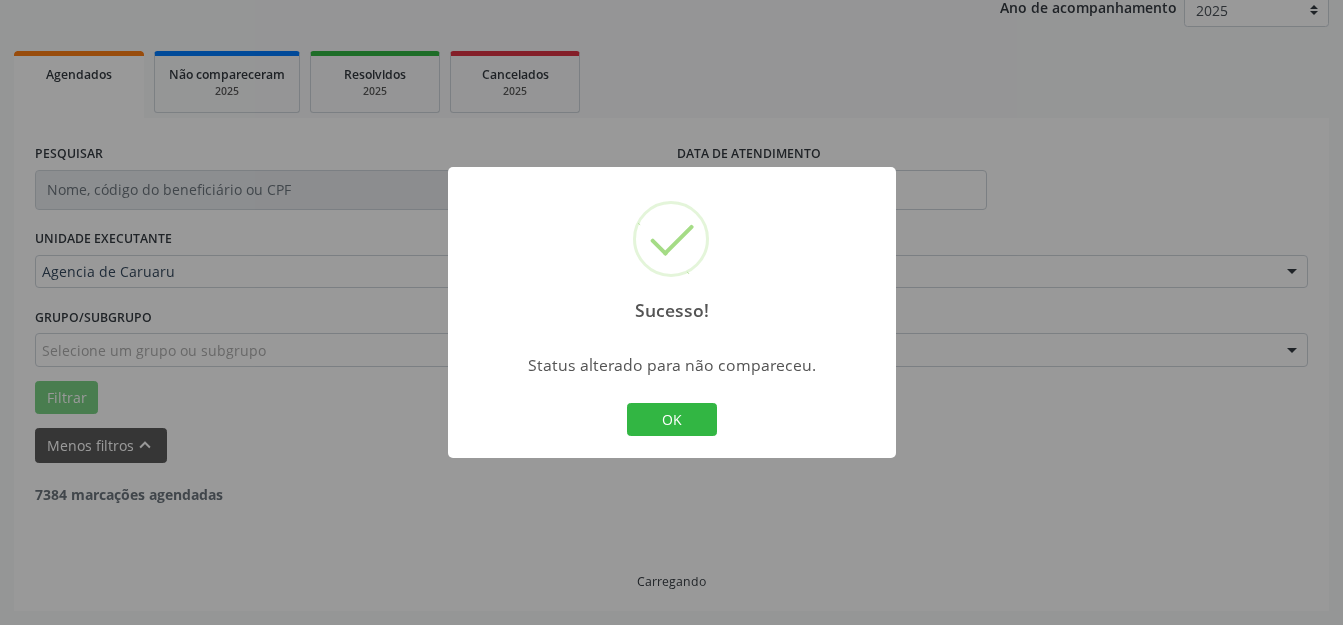 scroll, scrollTop: 248, scrollLeft: 0, axis: vertical 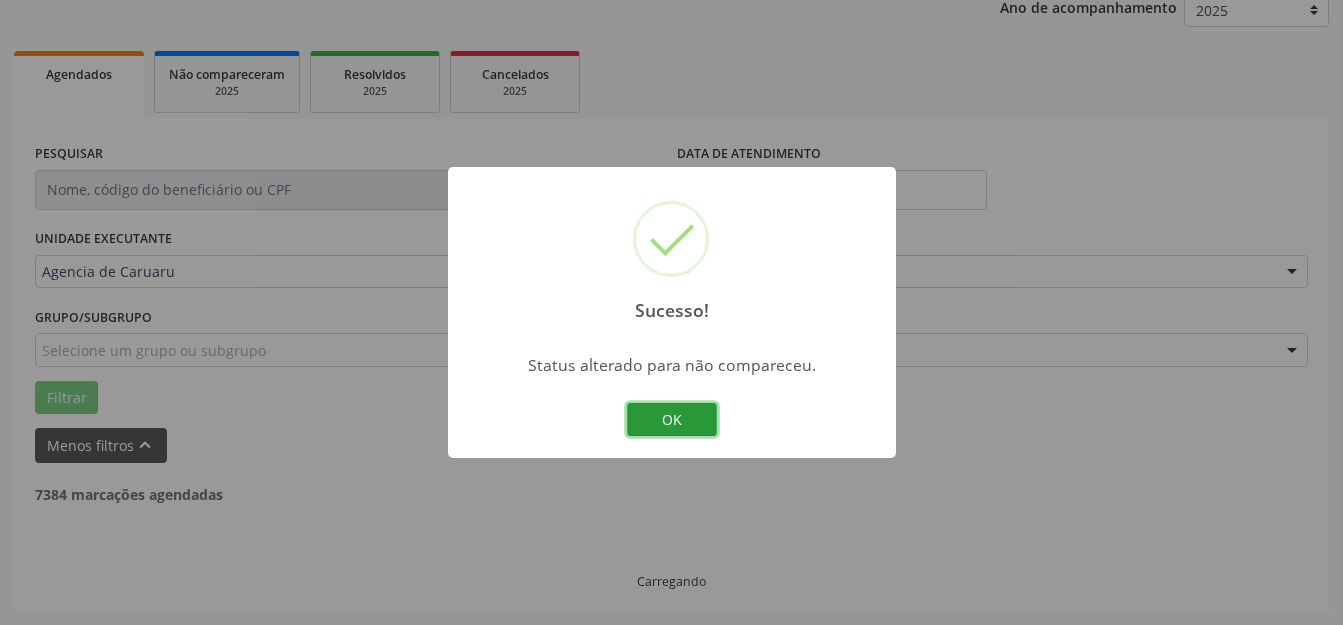 click on "OK" at bounding box center (672, 420) 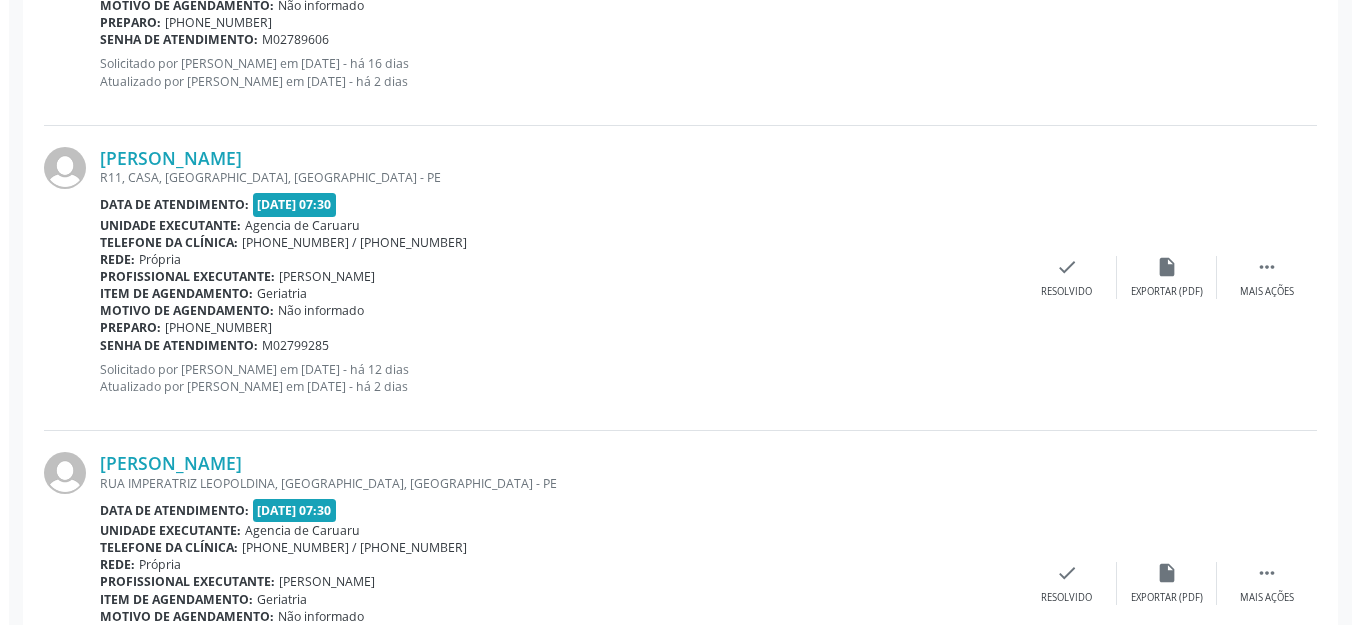 scroll, scrollTop: 4235, scrollLeft: 0, axis: vertical 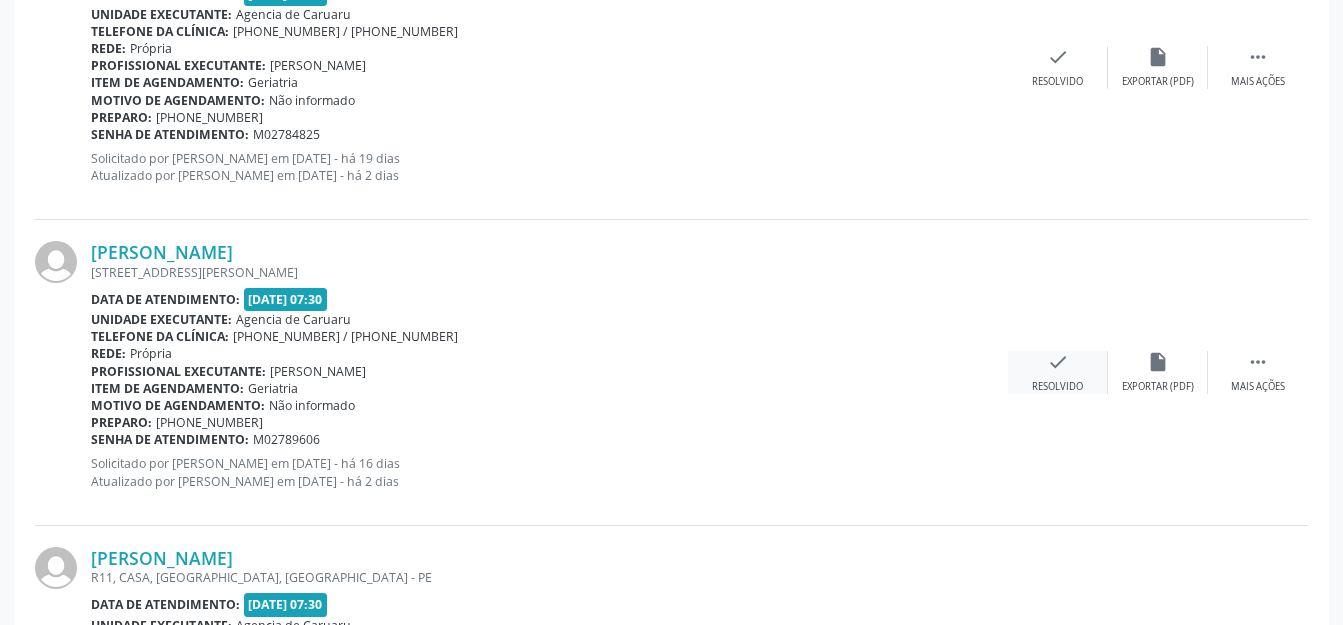 click on "check
Resolvido" at bounding box center [1058, 372] 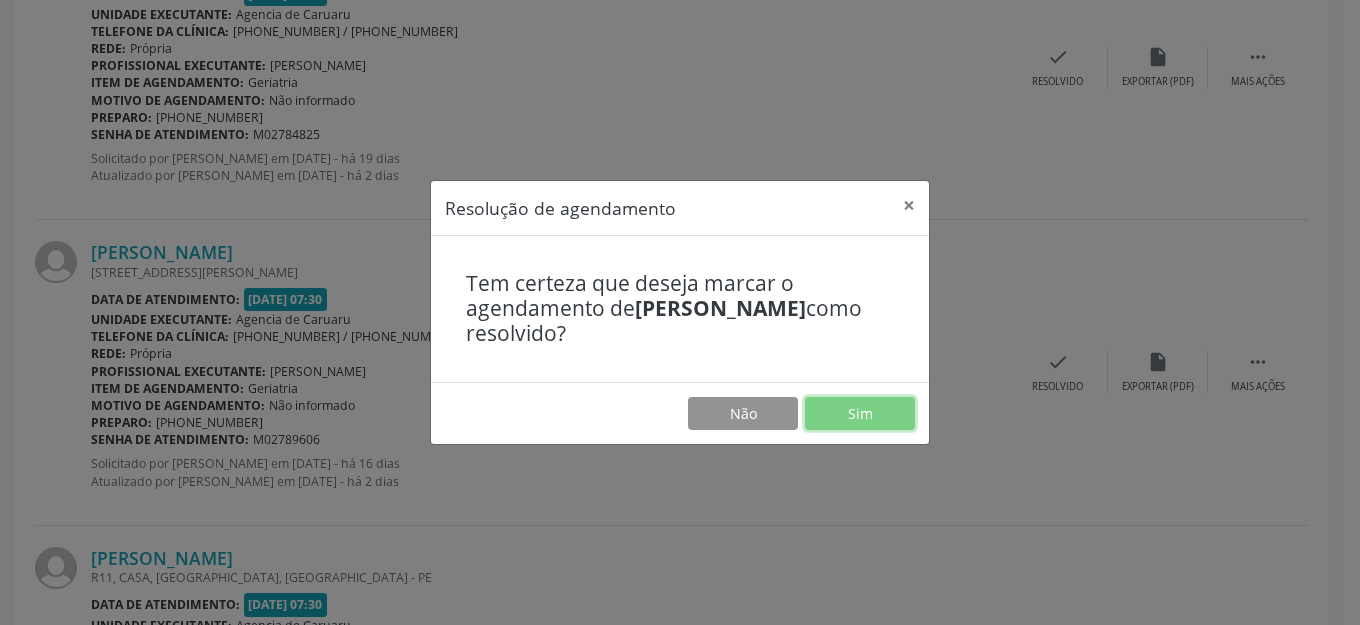 click on "Sim" at bounding box center [860, 414] 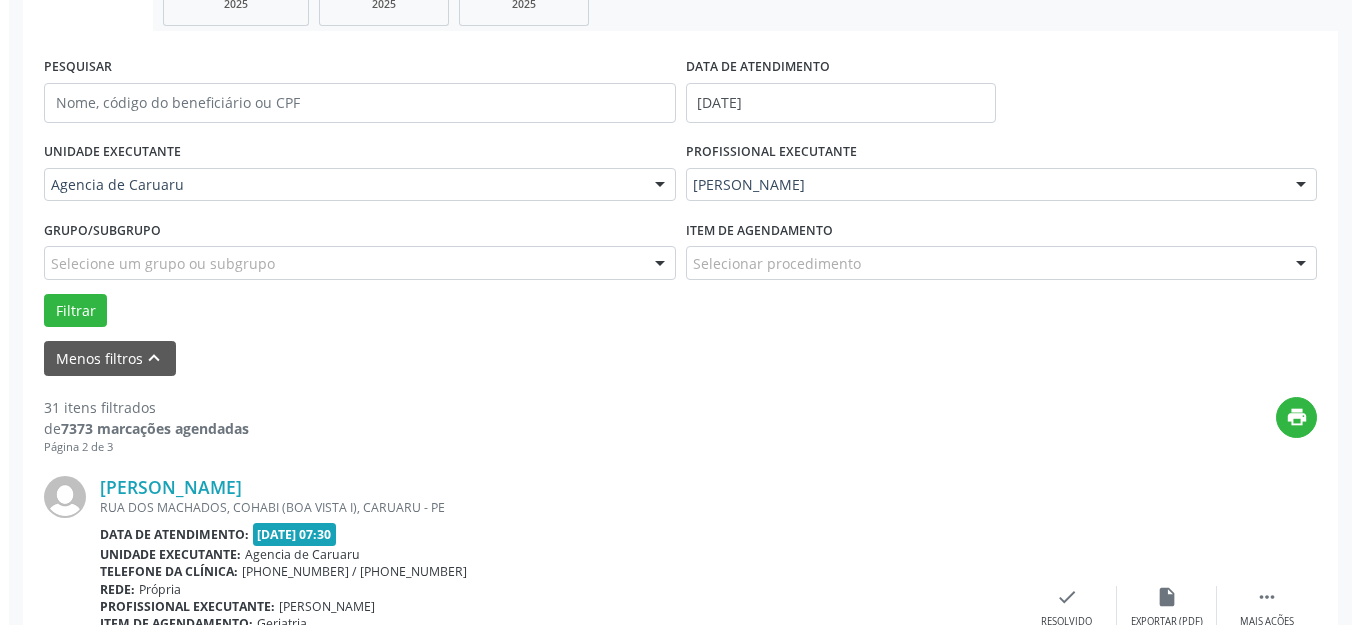 scroll, scrollTop: 448, scrollLeft: 0, axis: vertical 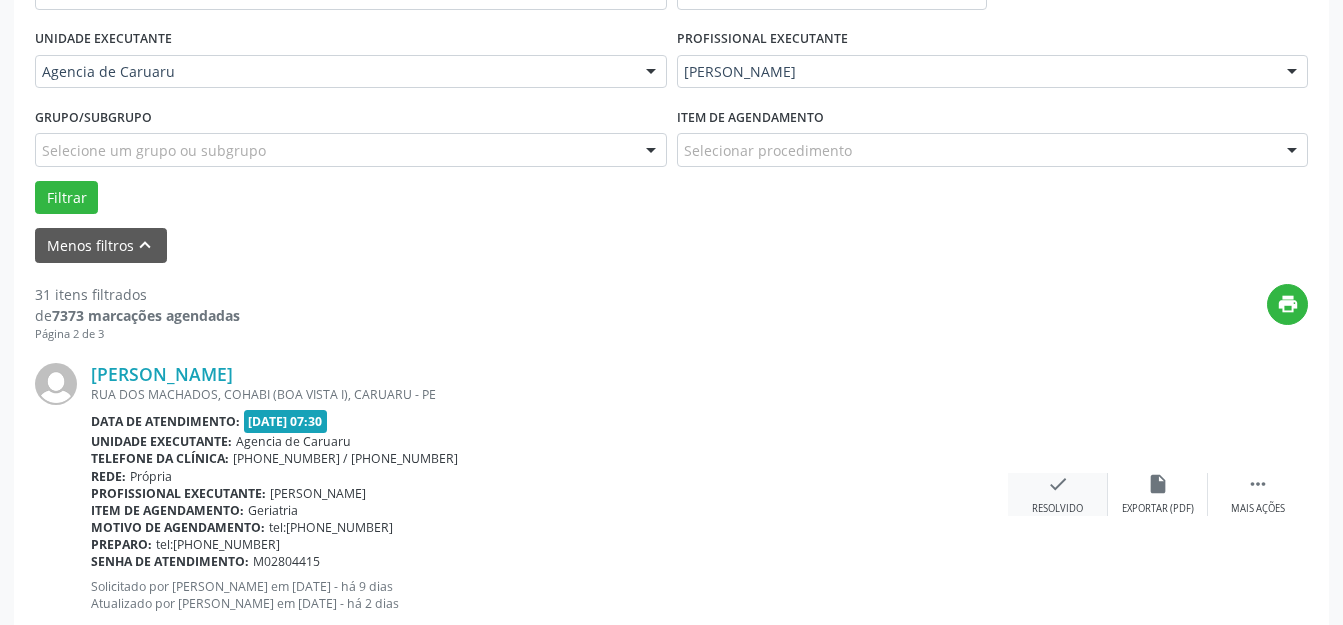 click on "check
Resolvido" at bounding box center (1058, 494) 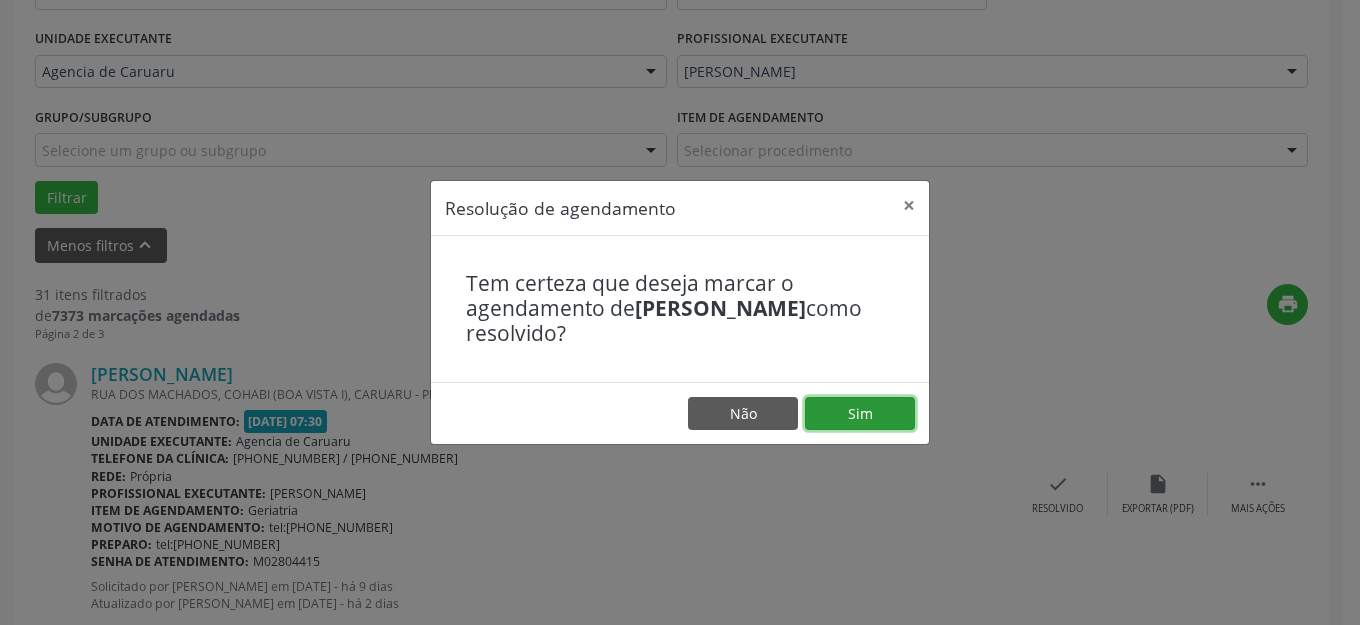 click on "Sim" at bounding box center [860, 414] 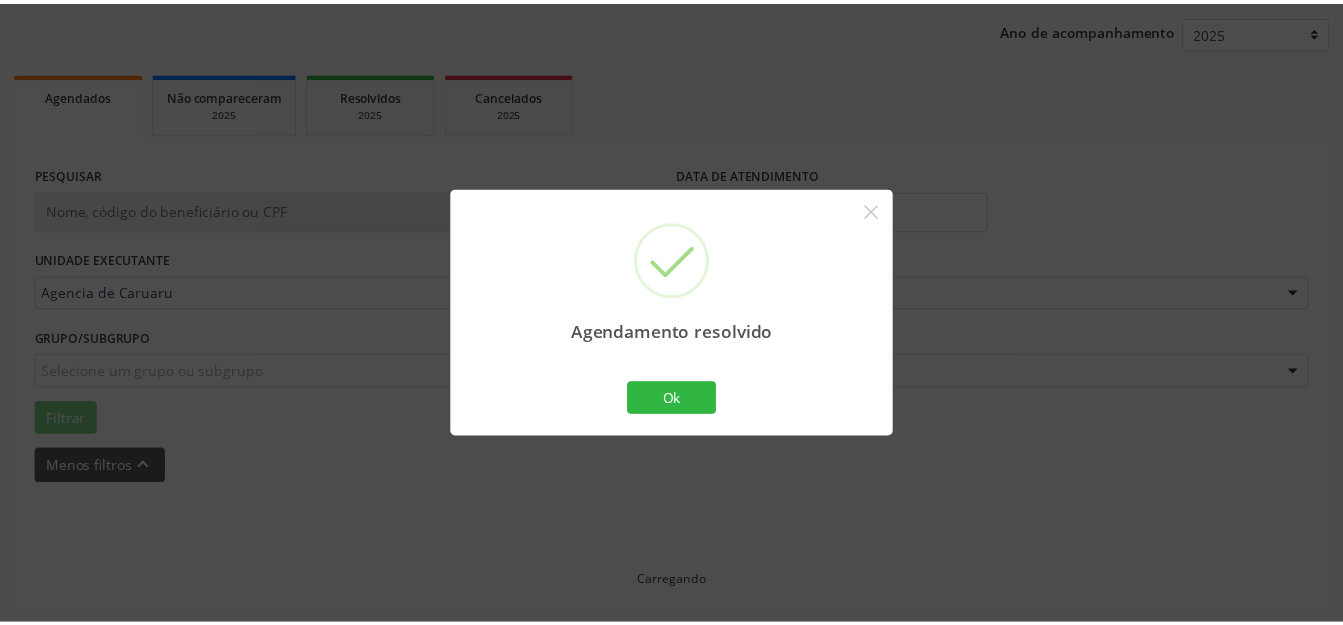scroll, scrollTop: 248, scrollLeft: 0, axis: vertical 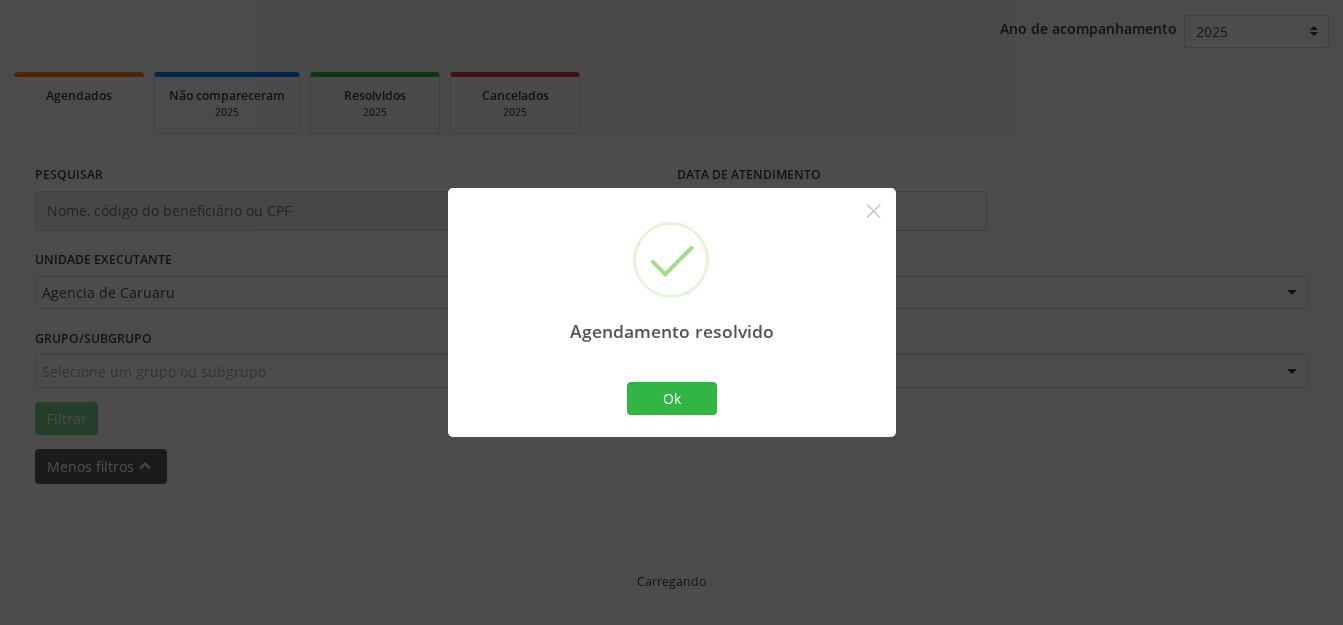 click on "Agendamento resolvido × Ok Cancel" at bounding box center (672, 312) 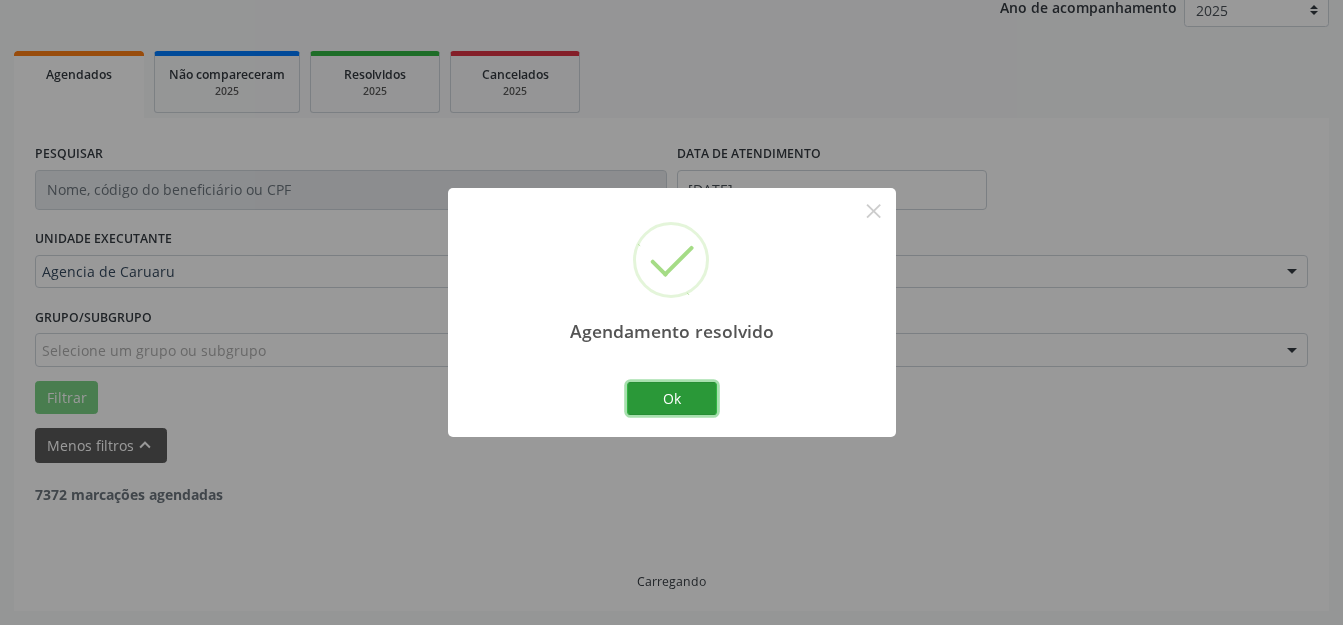 click on "Ok" at bounding box center [672, 399] 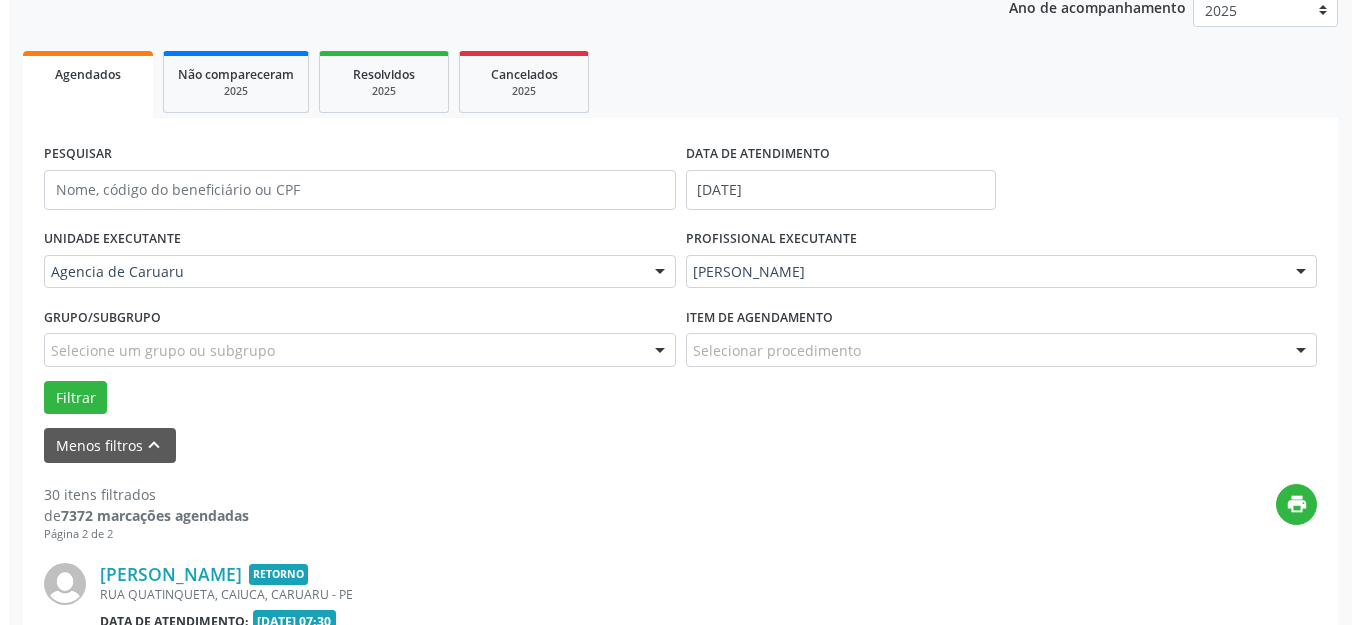 scroll, scrollTop: 548, scrollLeft: 0, axis: vertical 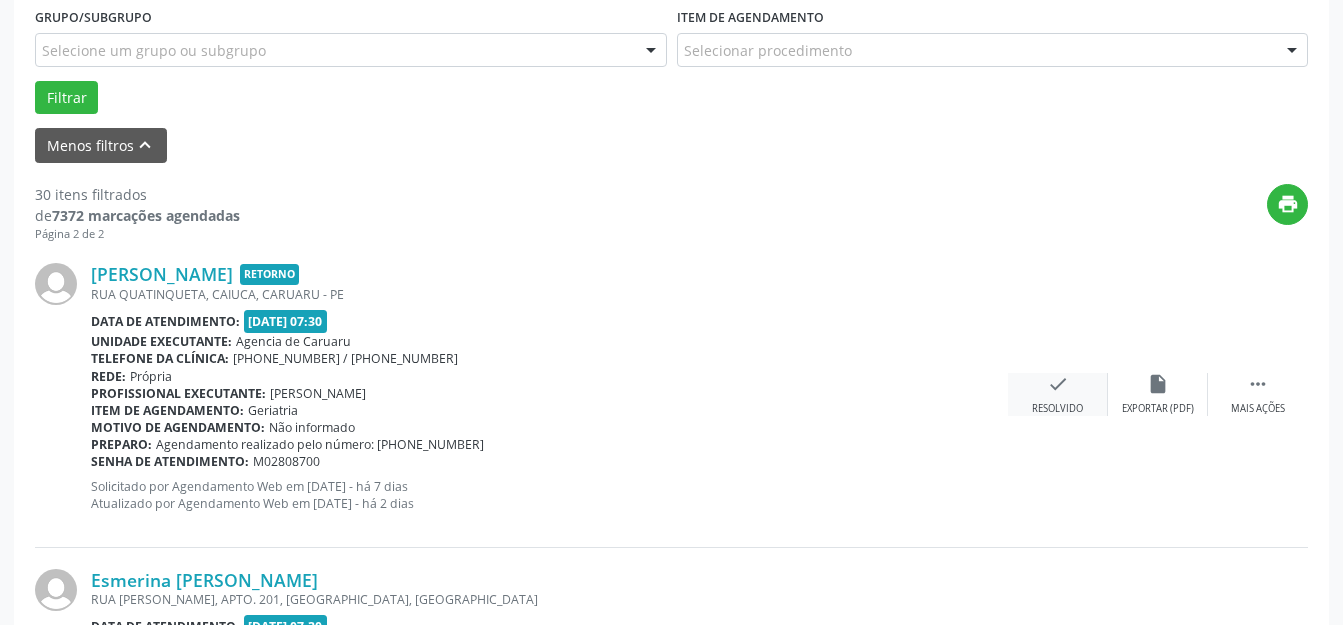 click on "check
Resolvido" at bounding box center [1058, 394] 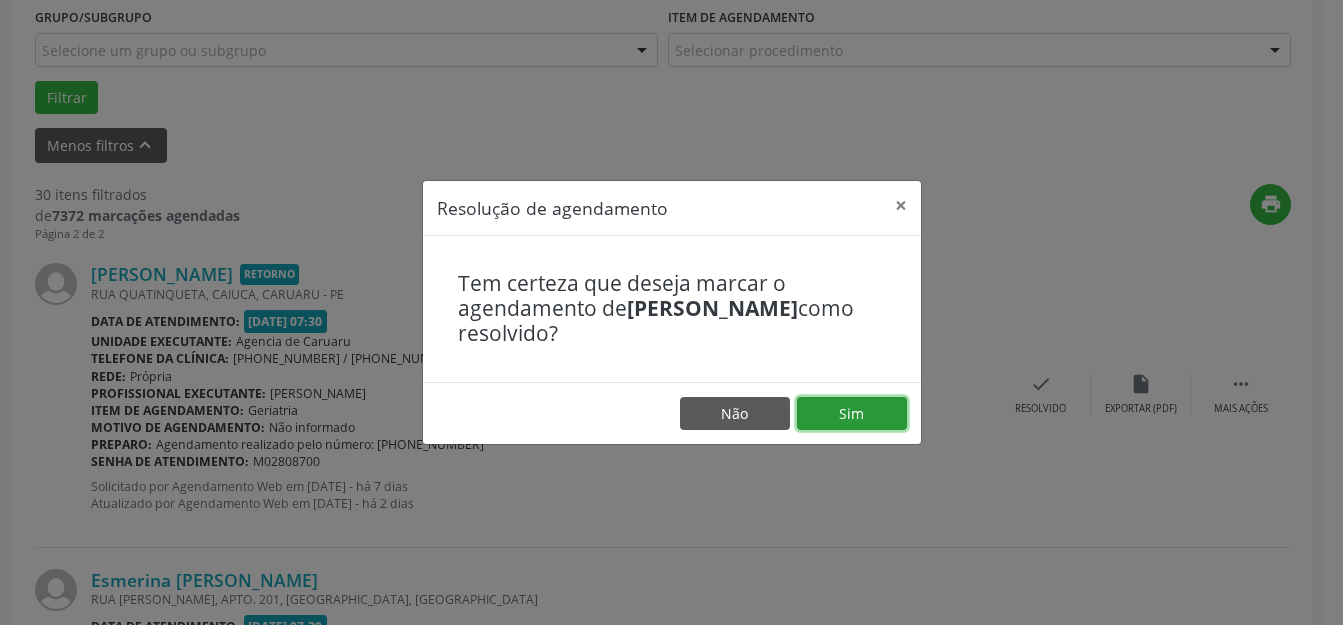 click on "Sim" at bounding box center (852, 414) 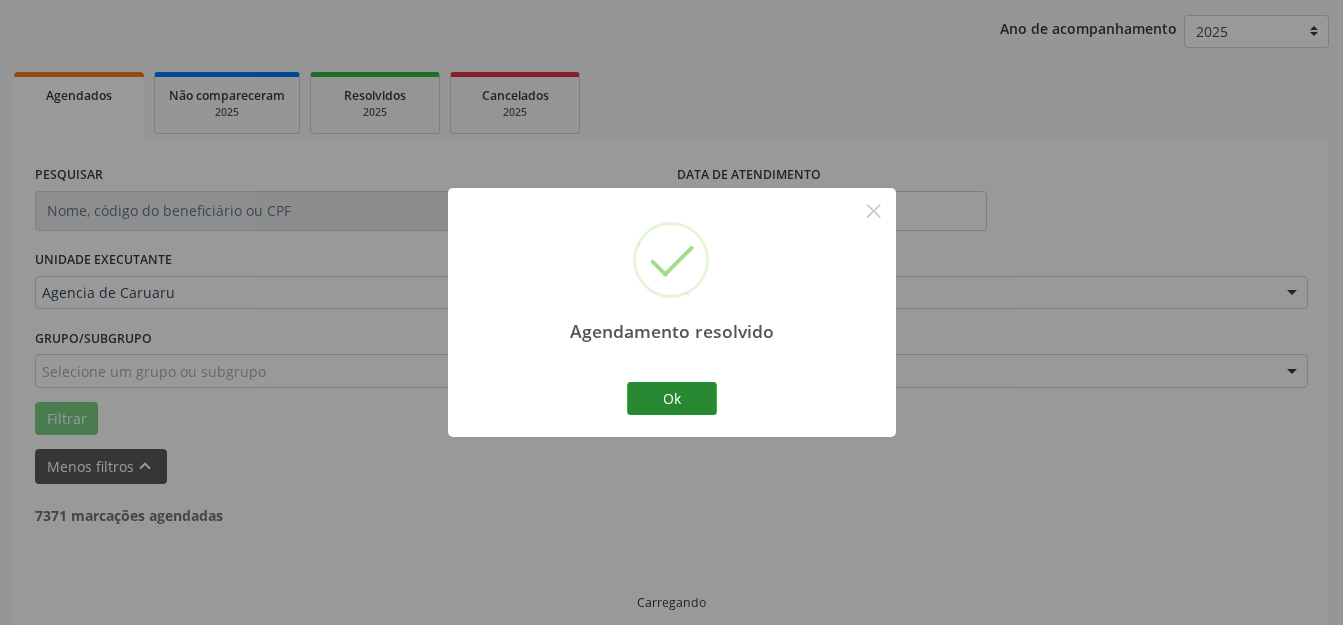 scroll, scrollTop: 248, scrollLeft: 0, axis: vertical 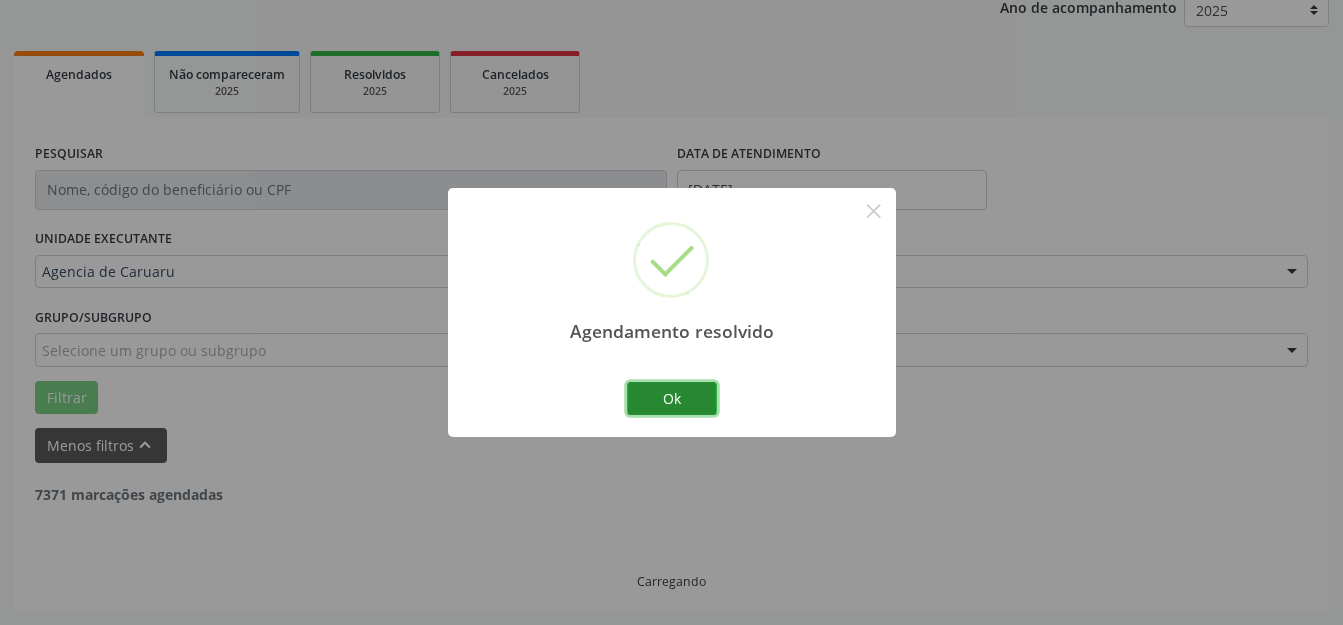 click on "Ok" at bounding box center (672, 399) 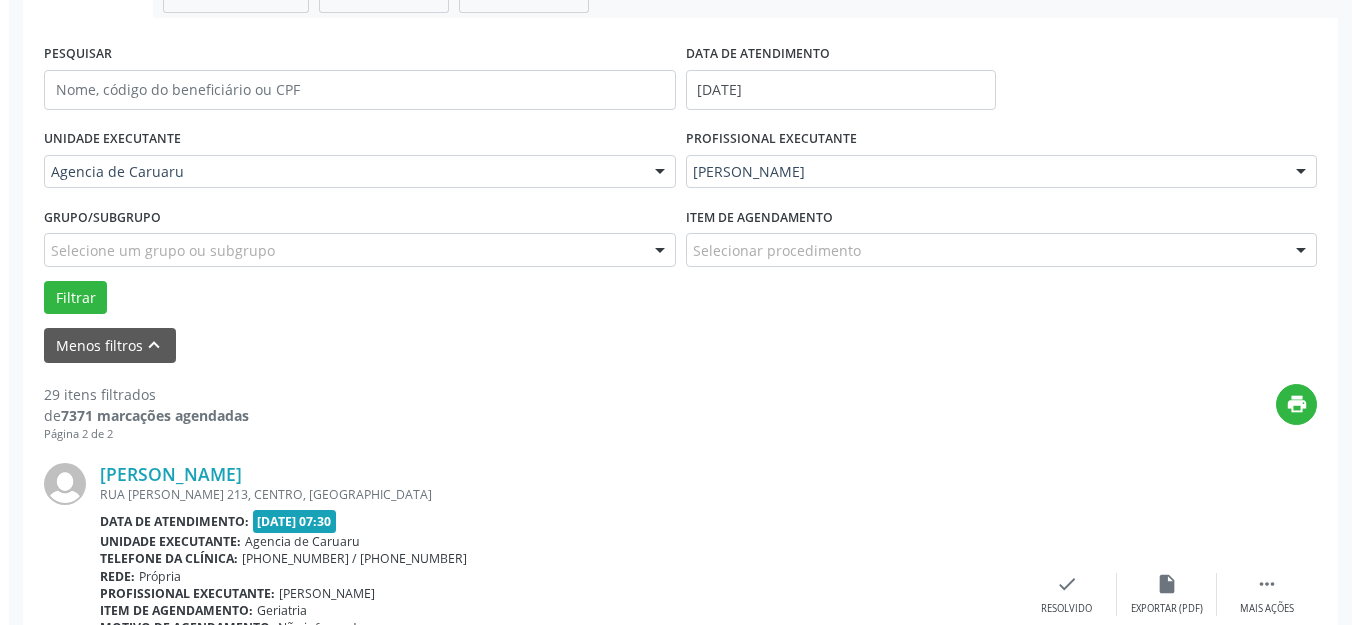 scroll, scrollTop: 448, scrollLeft: 0, axis: vertical 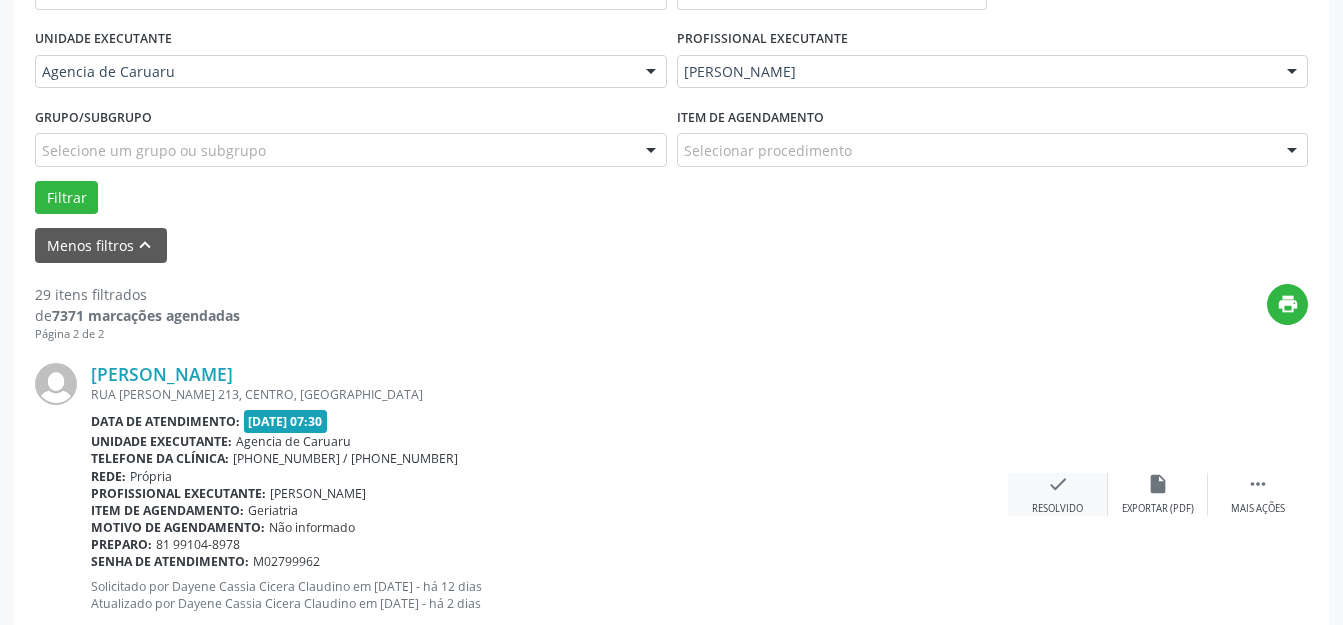 click on "check" at bounding box center [1058, 484] 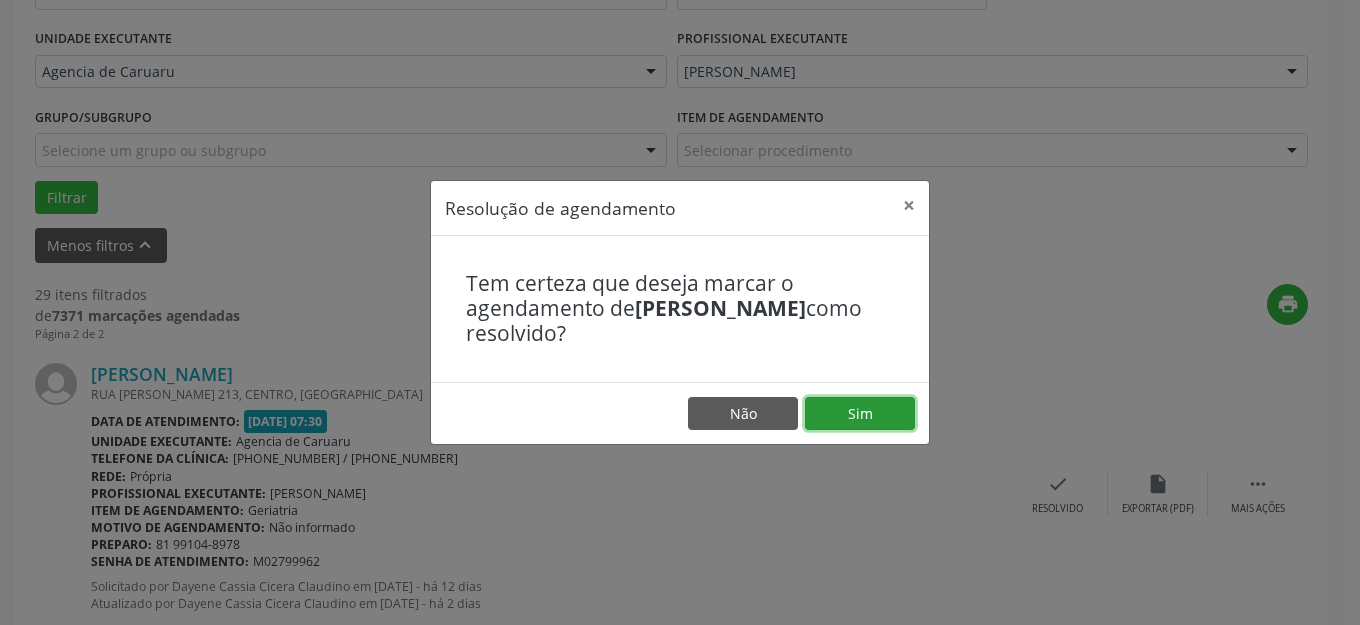 click on "Sim" at bounding box center [860, 414] 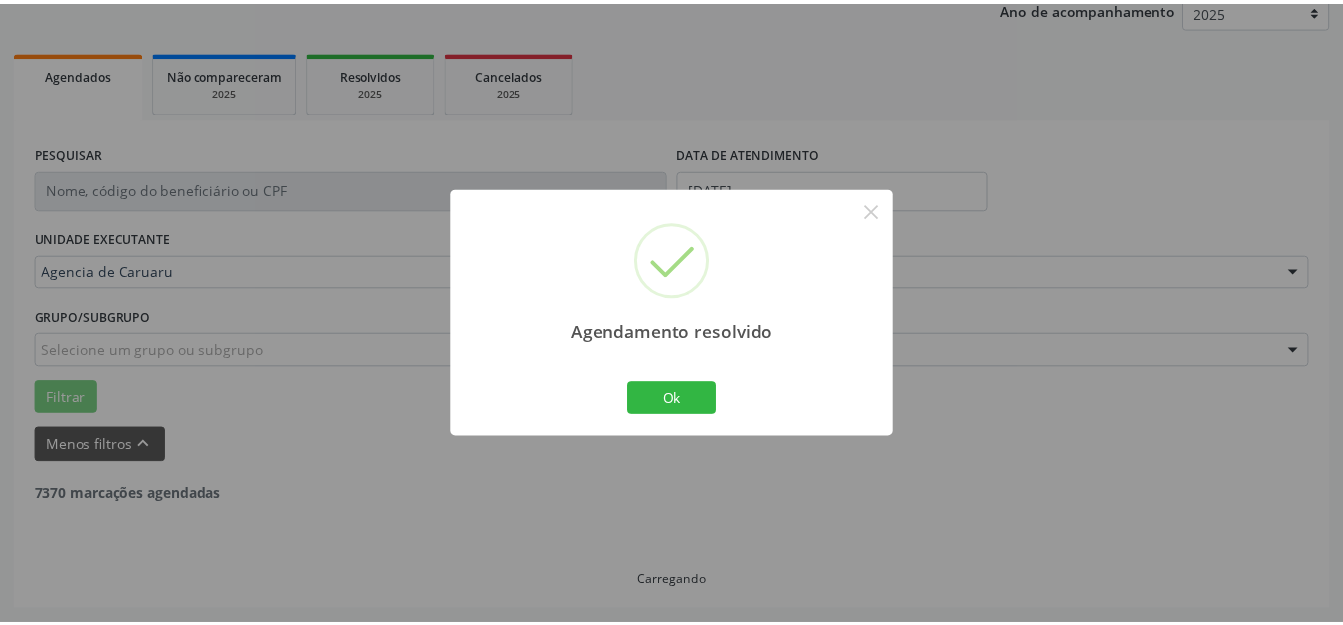 scroll, scrollTop: 248, scrollLeft: 0, axis: vertical 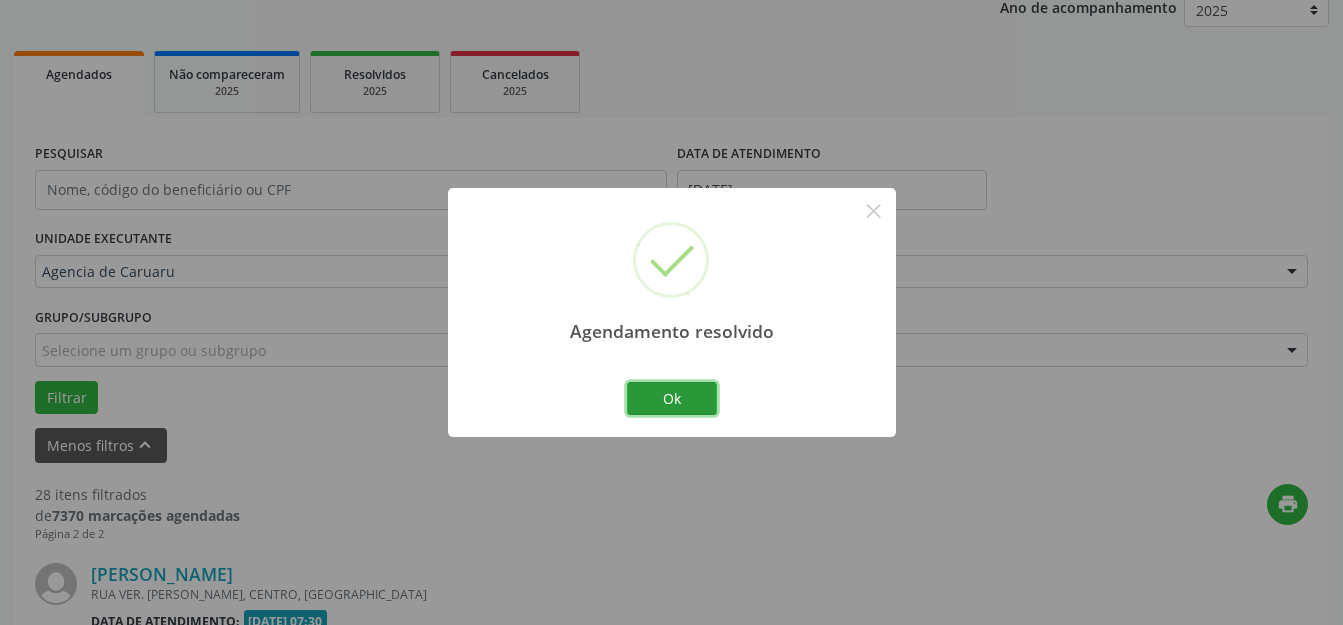 click on "Ok" at bounding box center [672, 399] 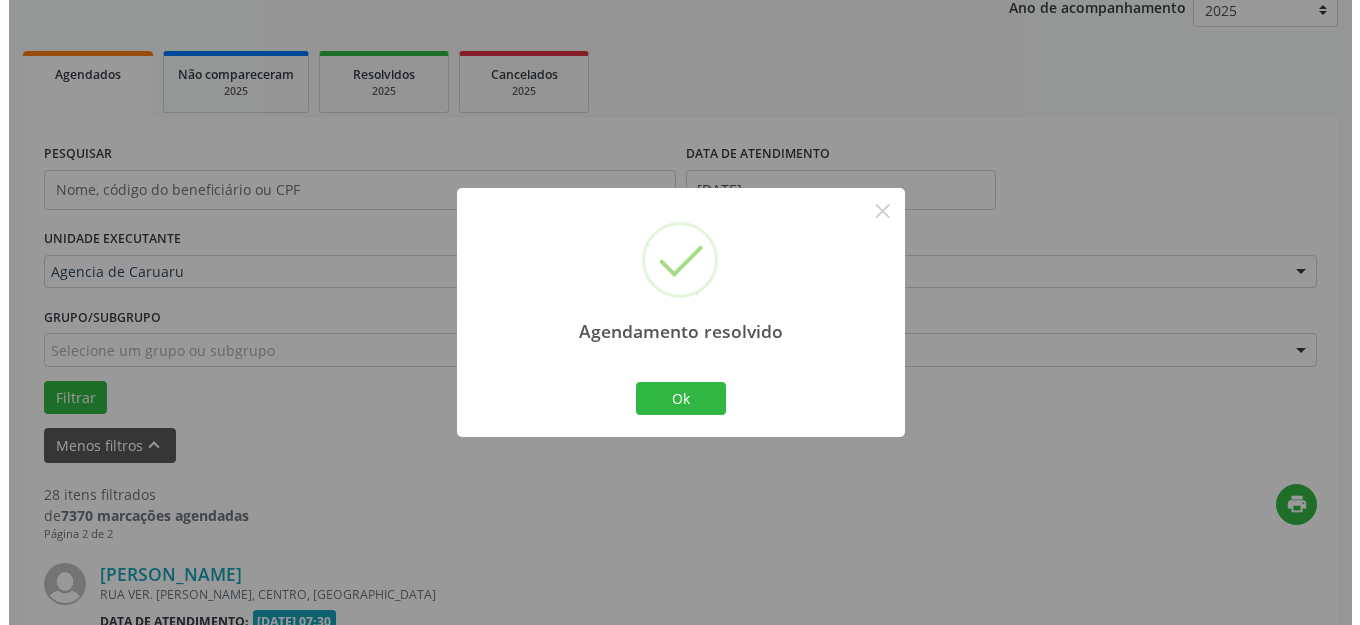 scroll, scrollTop: 448, scrollLeft: 0, axis: vertical 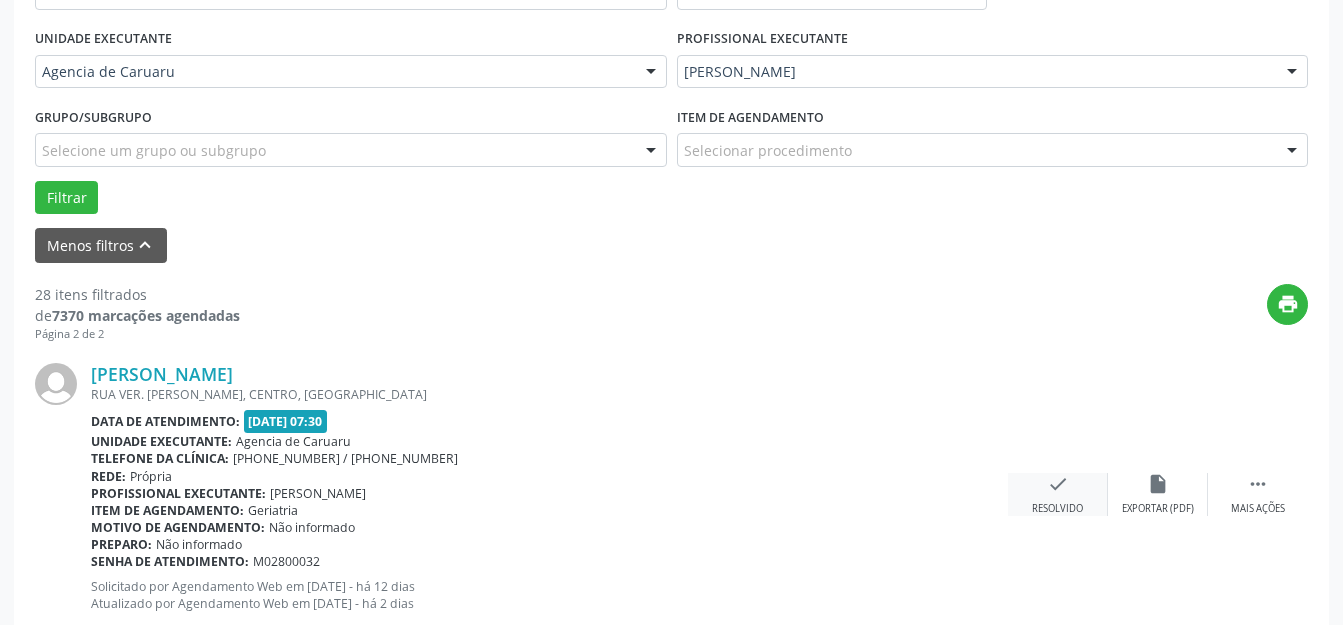 click on "check
Resolvido" at bounding box center [1058, 494] 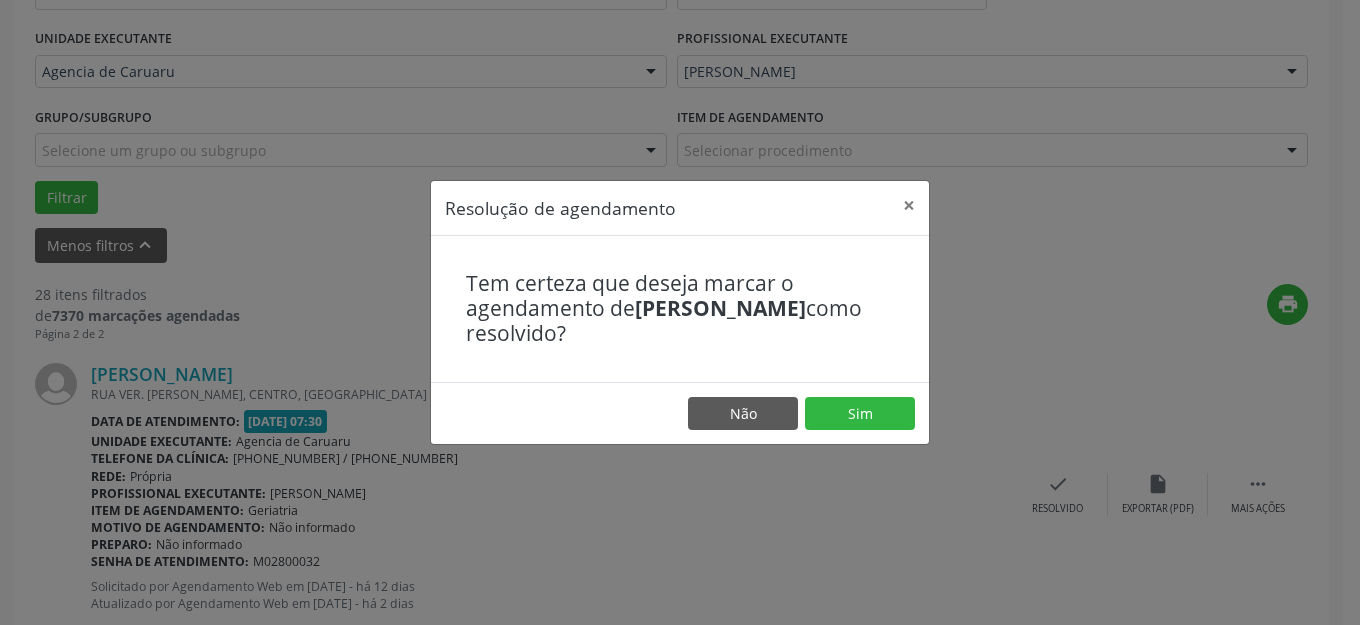 click on "Tem certeza que deseja marcar o agendamento de  [PERSON_NAME]  como resolvido?" at bounding box center (680, 309) 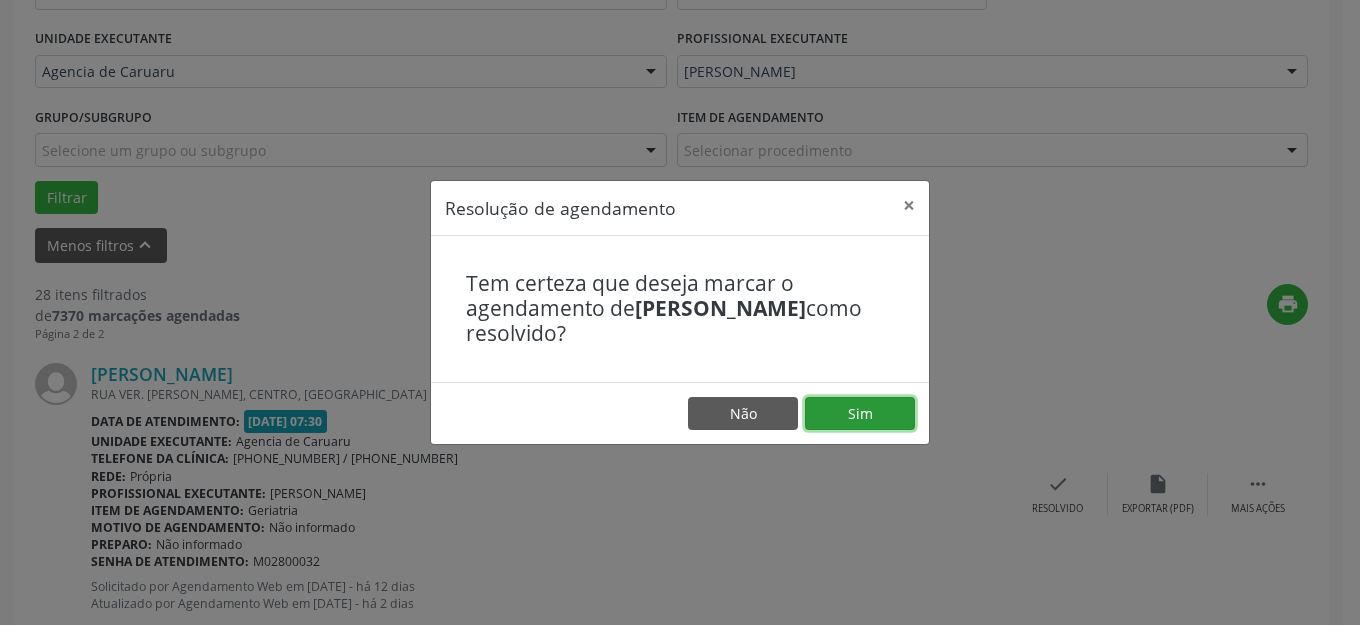 click on "Sim" at bounding box center [860, 414] 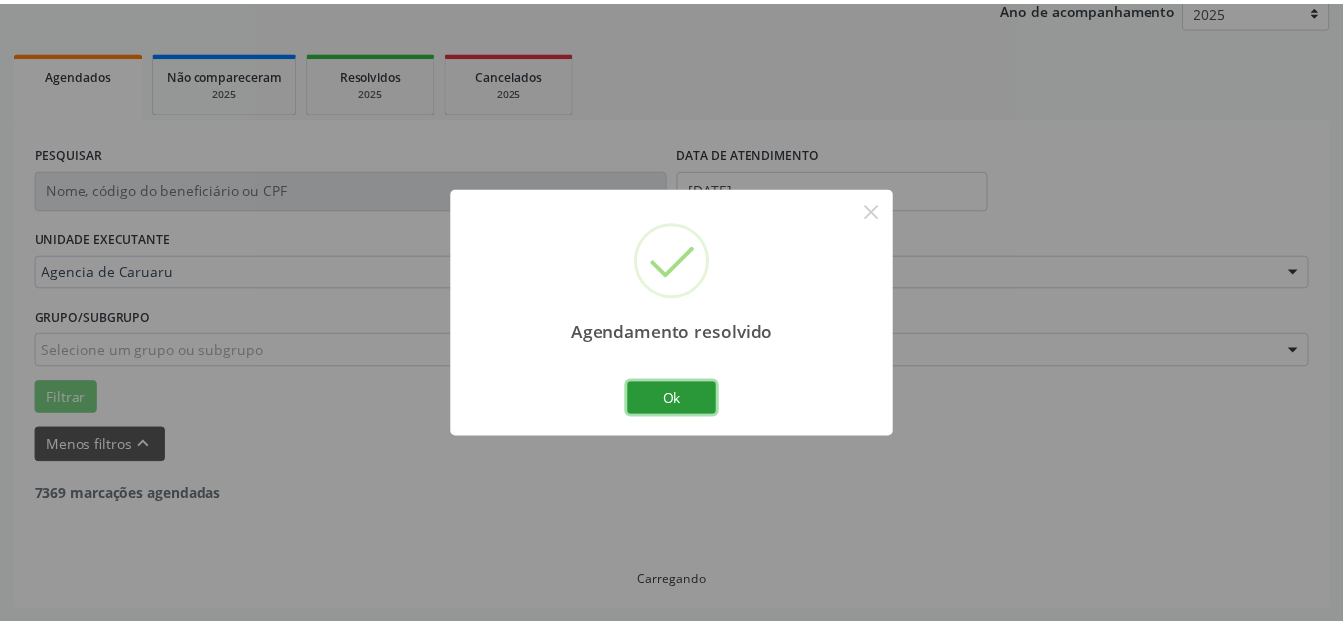 scroll, scrollTop: 248, scrollLeft: 0, axis: vertical 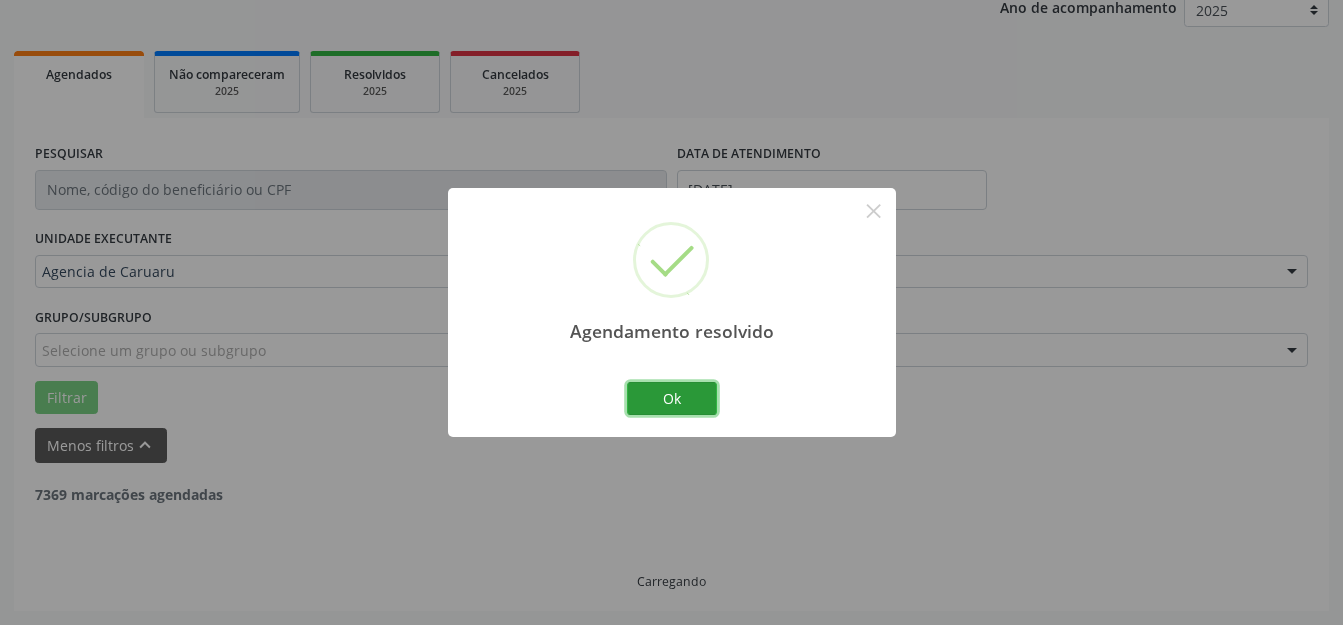 click on "Ok" at bounding box center (672, 399) 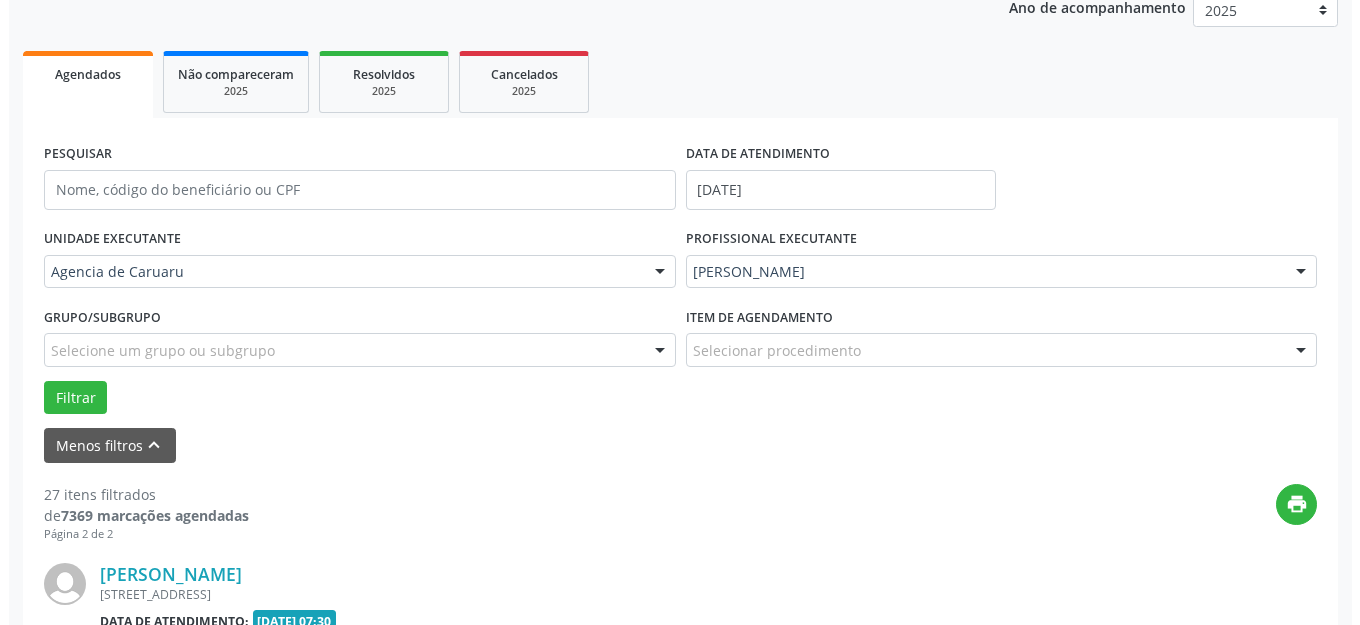 scroll, scrollTop: 548, scrollLeft: 0, axis: vertical 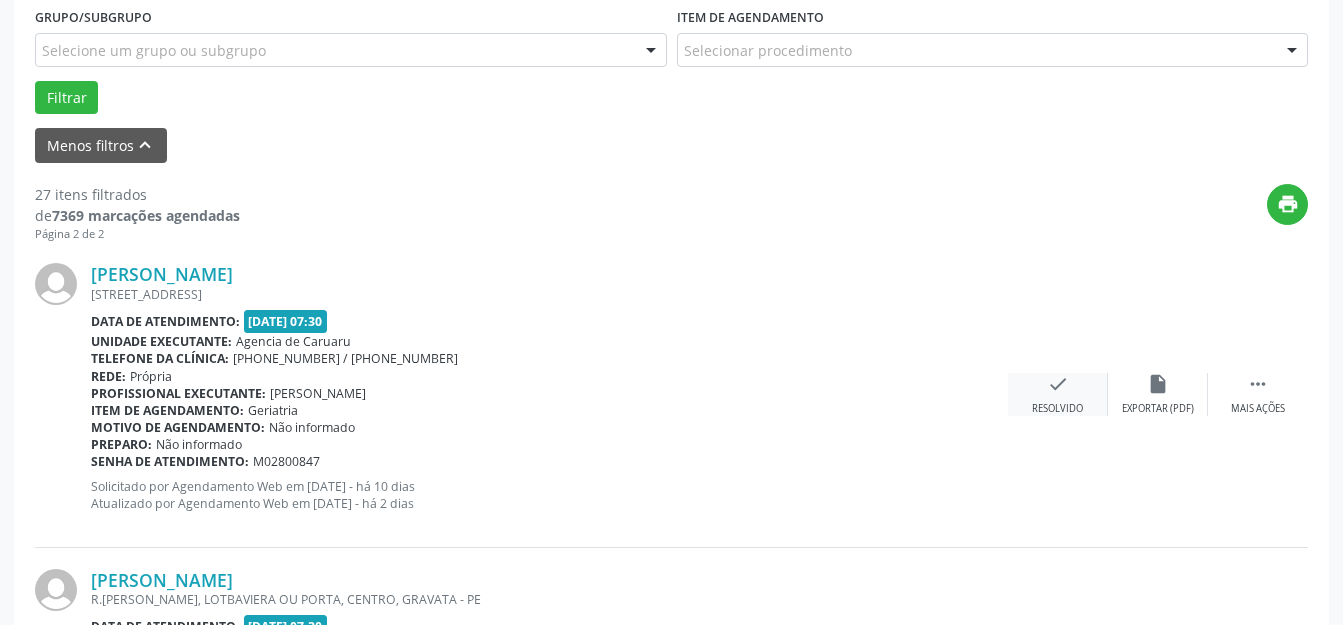 click on "check
Resolvido" at bounding box center [1058, 394] 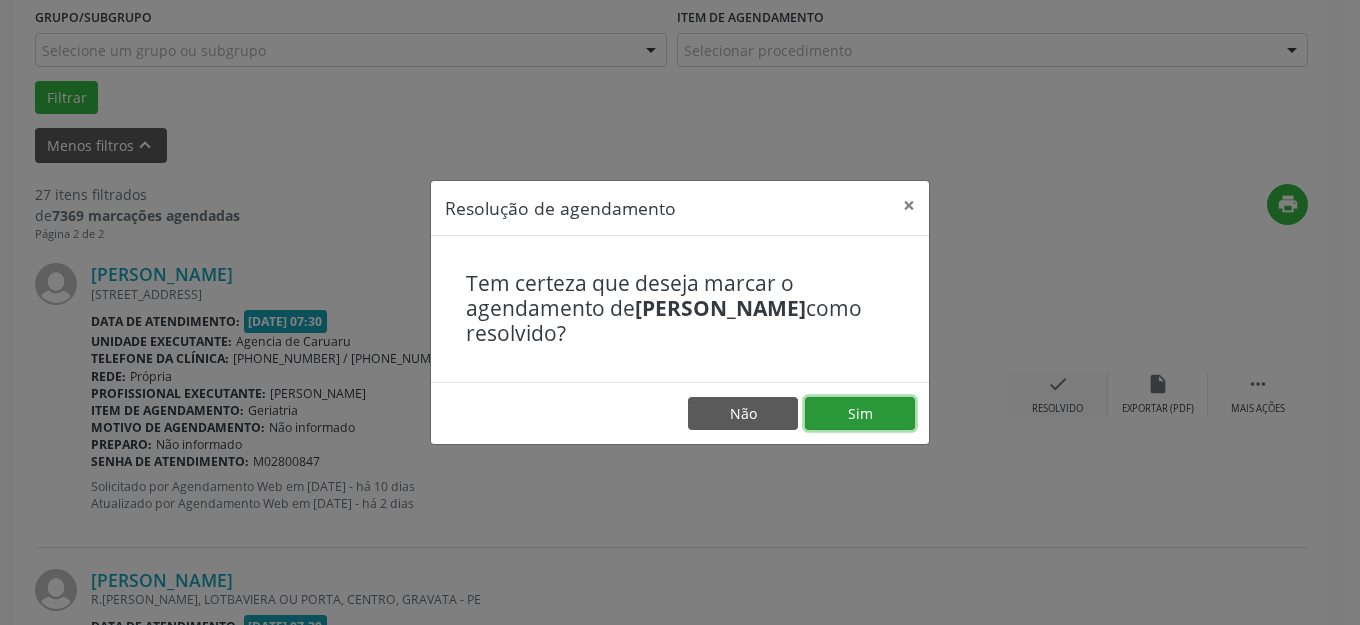 click on "Sim" at bounding box center [860, 414] 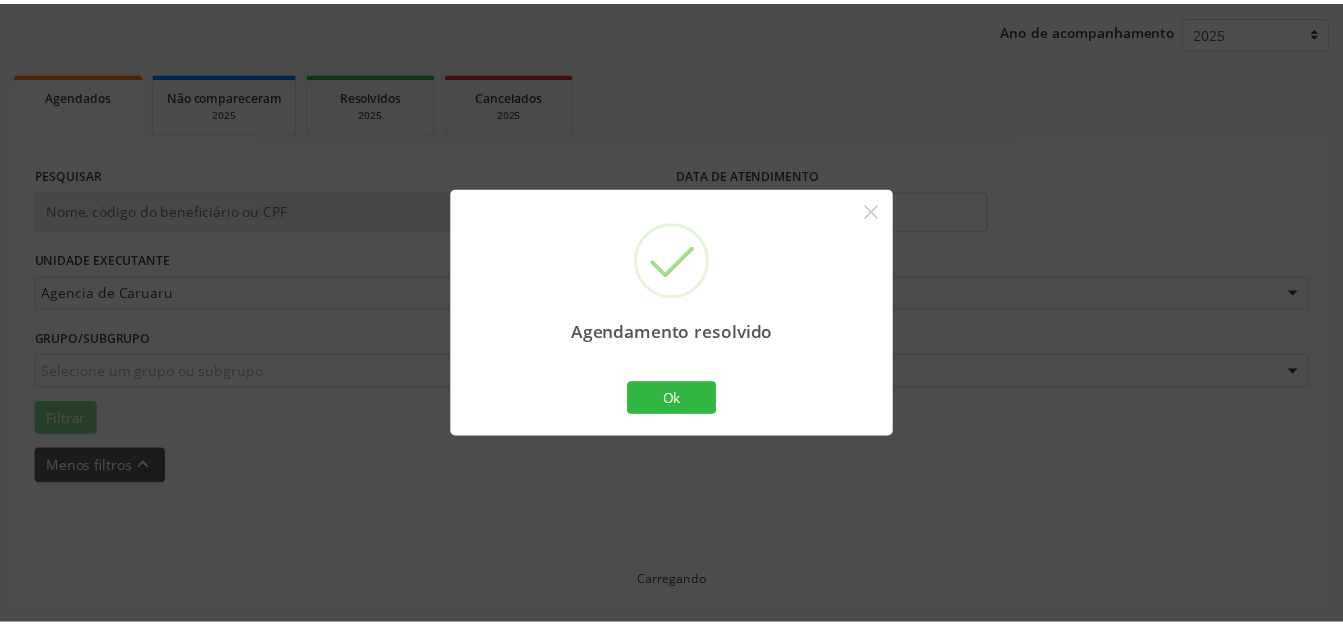 scroll, scrollTop: 248, scrollLeft: 0, axis: vertical 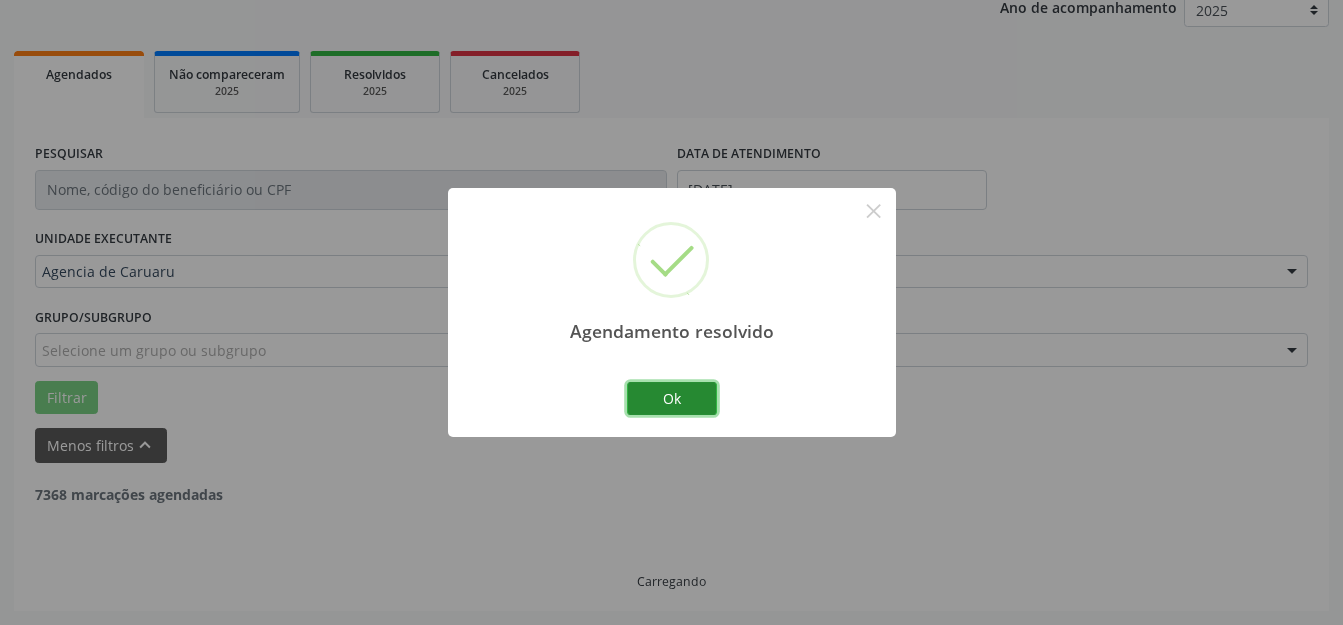 click on "Ok" at bounding box center (672, 399) 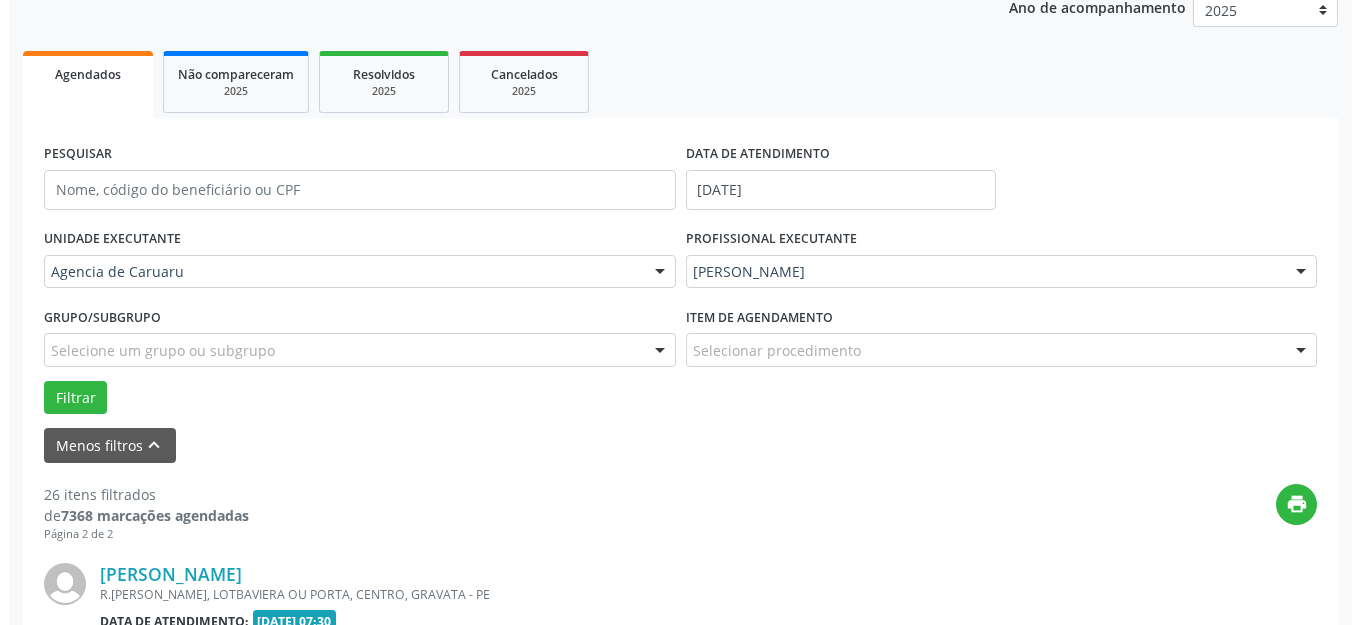 scroll, scrollTop: 548, scrollLeft: 0, axis: vertical 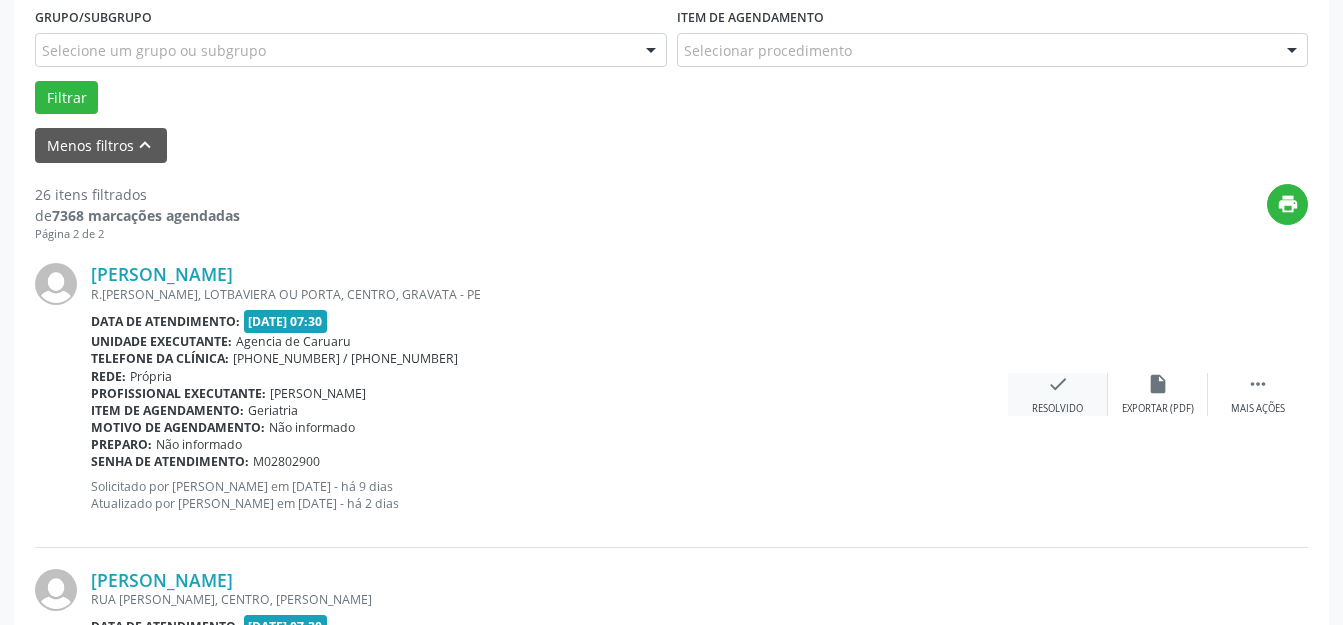click on "check
Resolvido" at bounding box center [1058, 394] 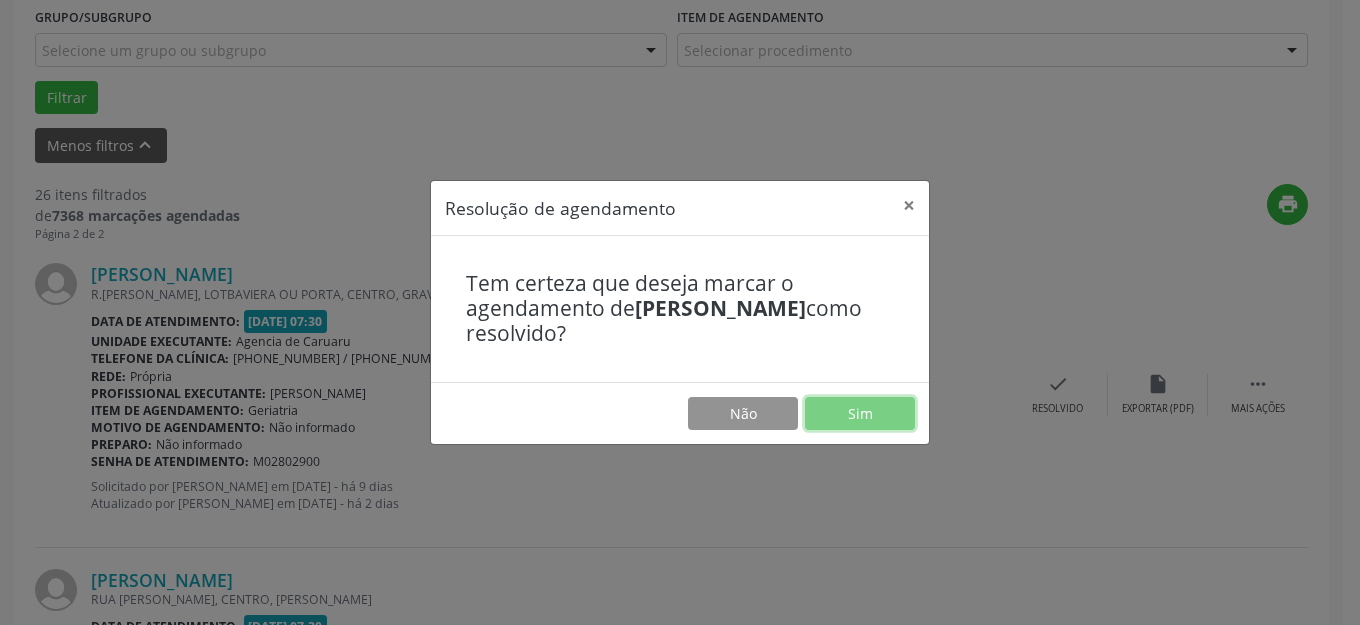 click on "Sim" at bounding box center [860, 414] 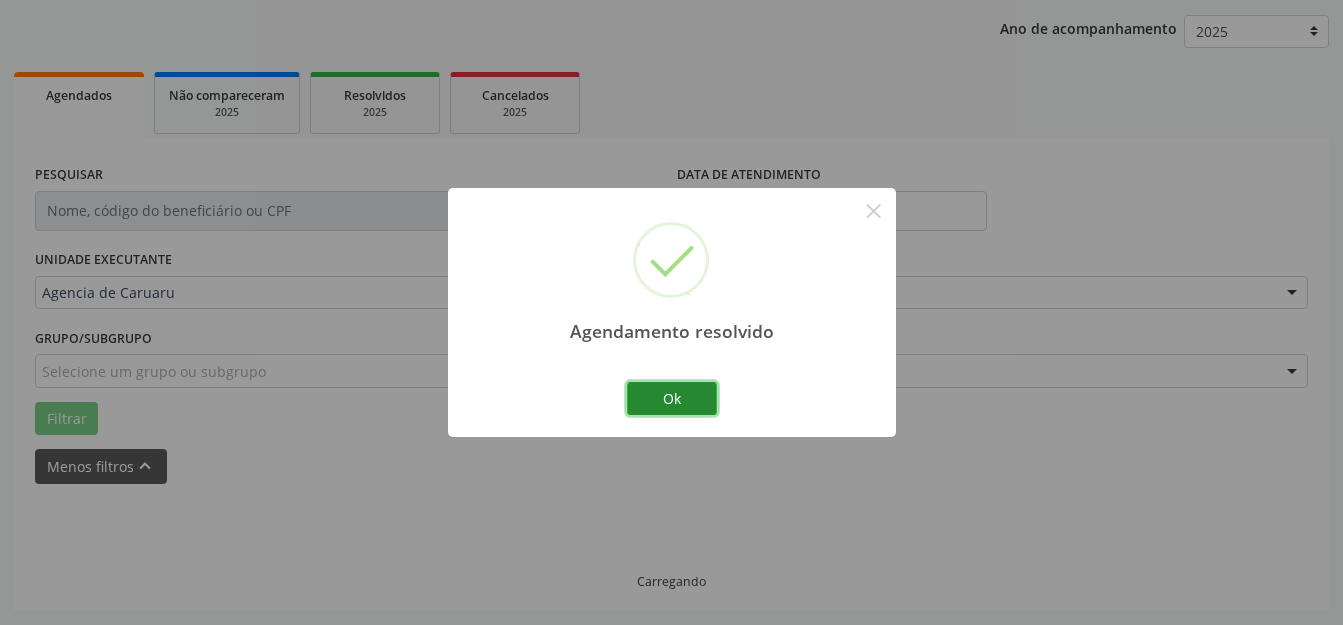 click on "Ok" at bounding box center [672, 399] 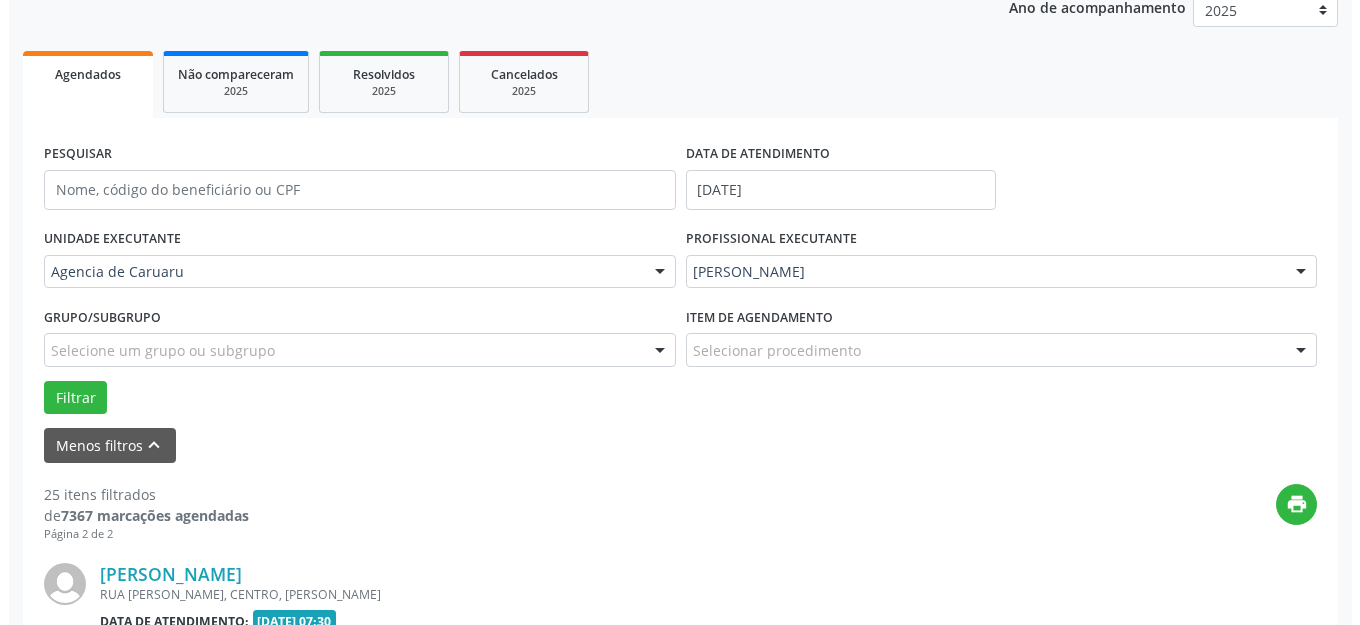 scroll, scrollTop: 548, scrollLeft: 0, axis: vertical 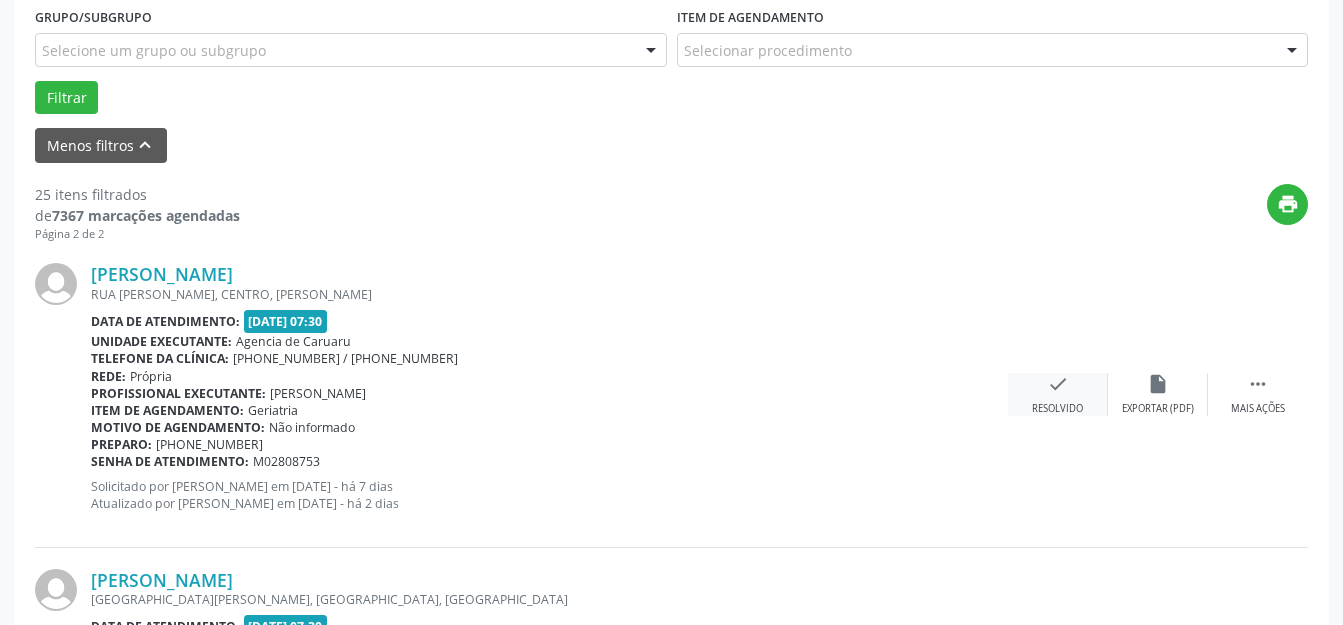 click on "check" at bounding box center [1058, 384] 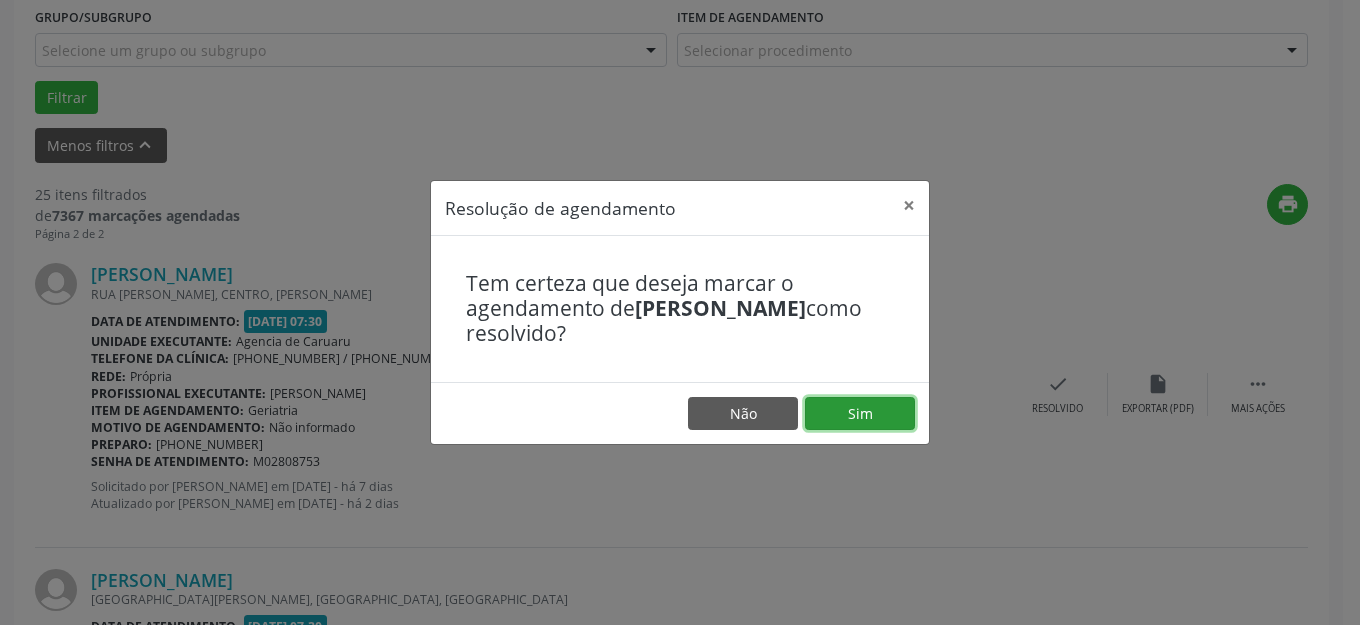 click on "Sim" at bounding box center (860, 414) 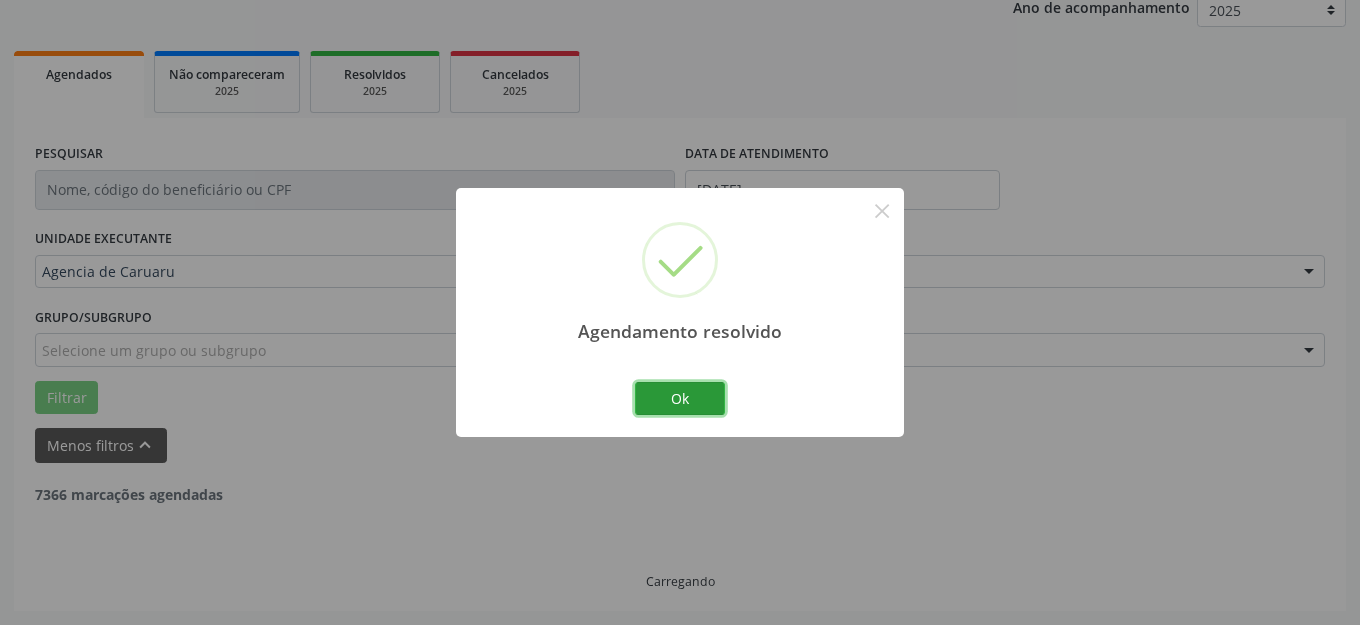 click on "Ok" at bounding box center (680, 399) 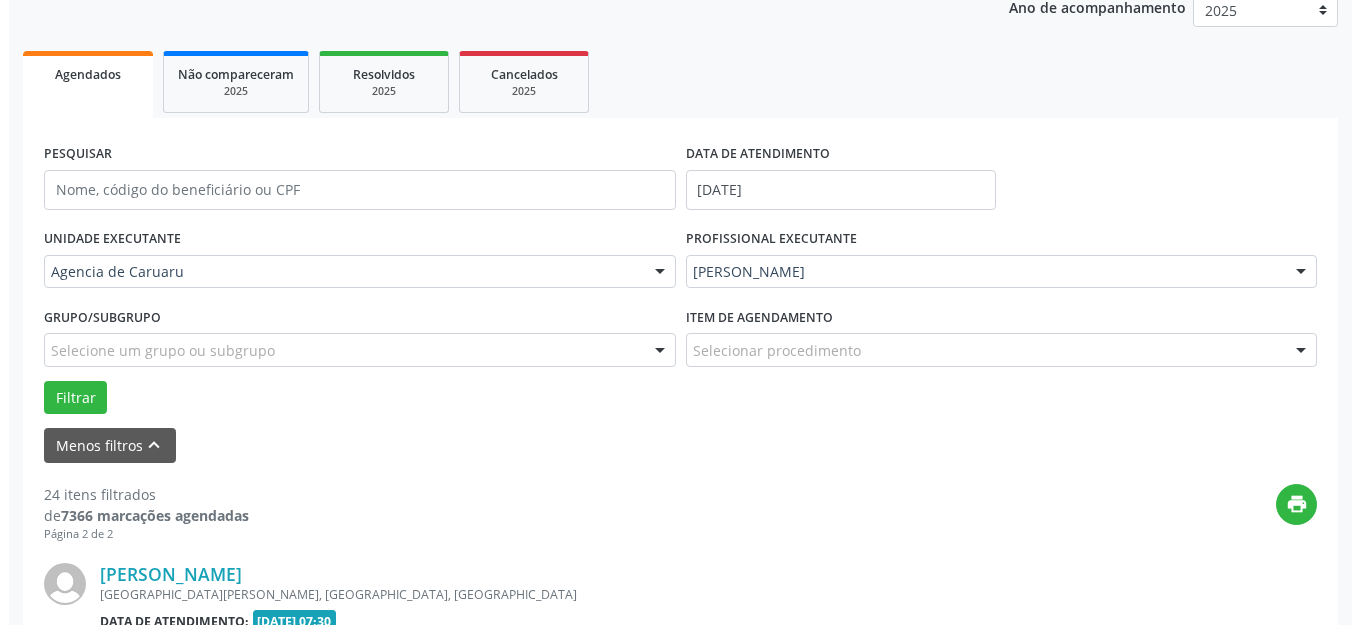 scroll, scrollTop: 548, scrollLeft: 0, axis: vertical 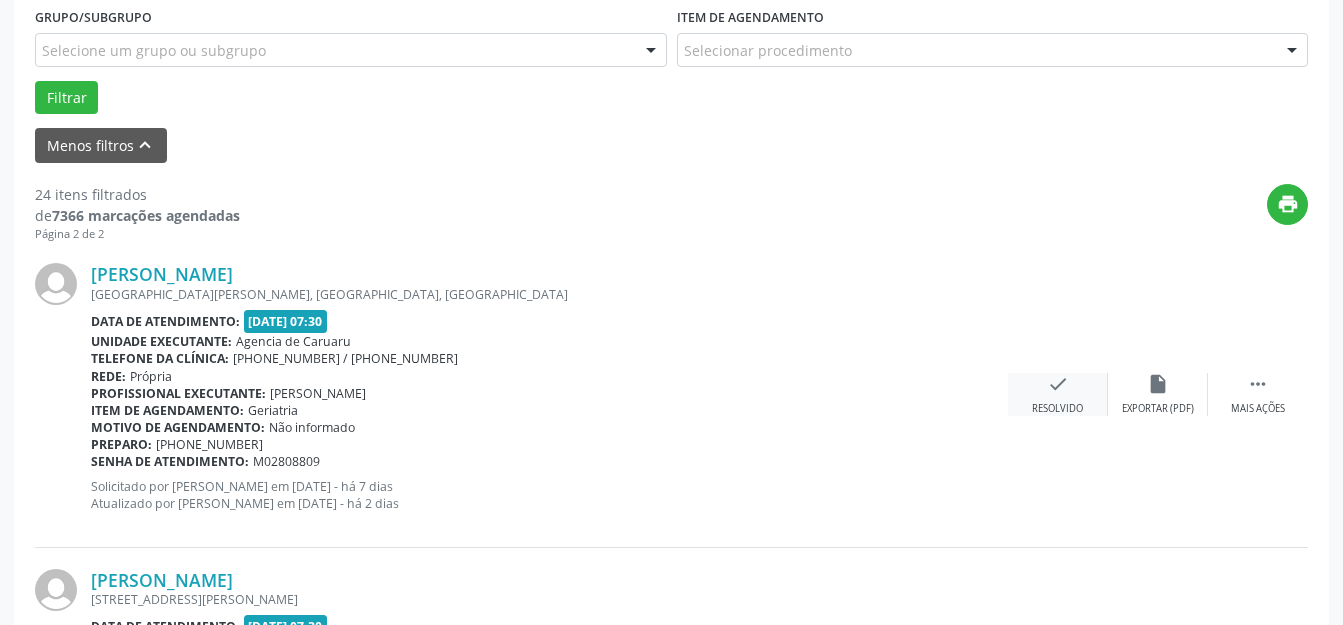 click on "check
Resolvido" at bounding box center [1058, 394] 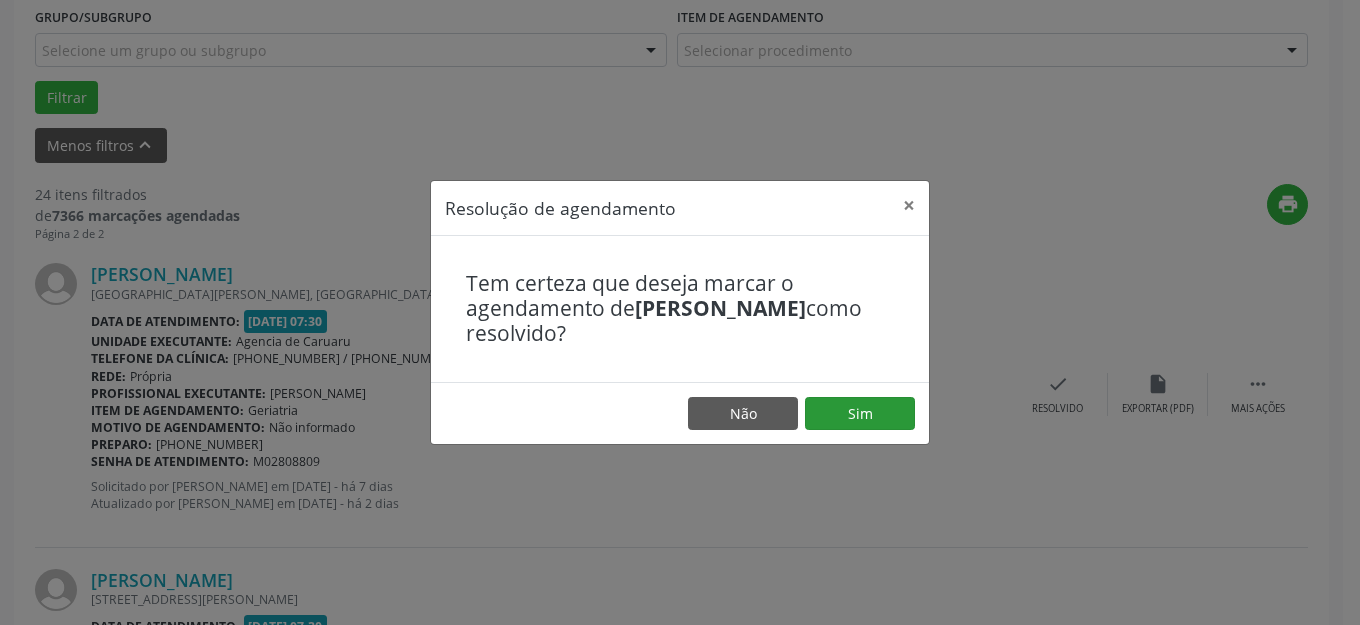 click on "Não Sim" at bounding box center (680, 413) 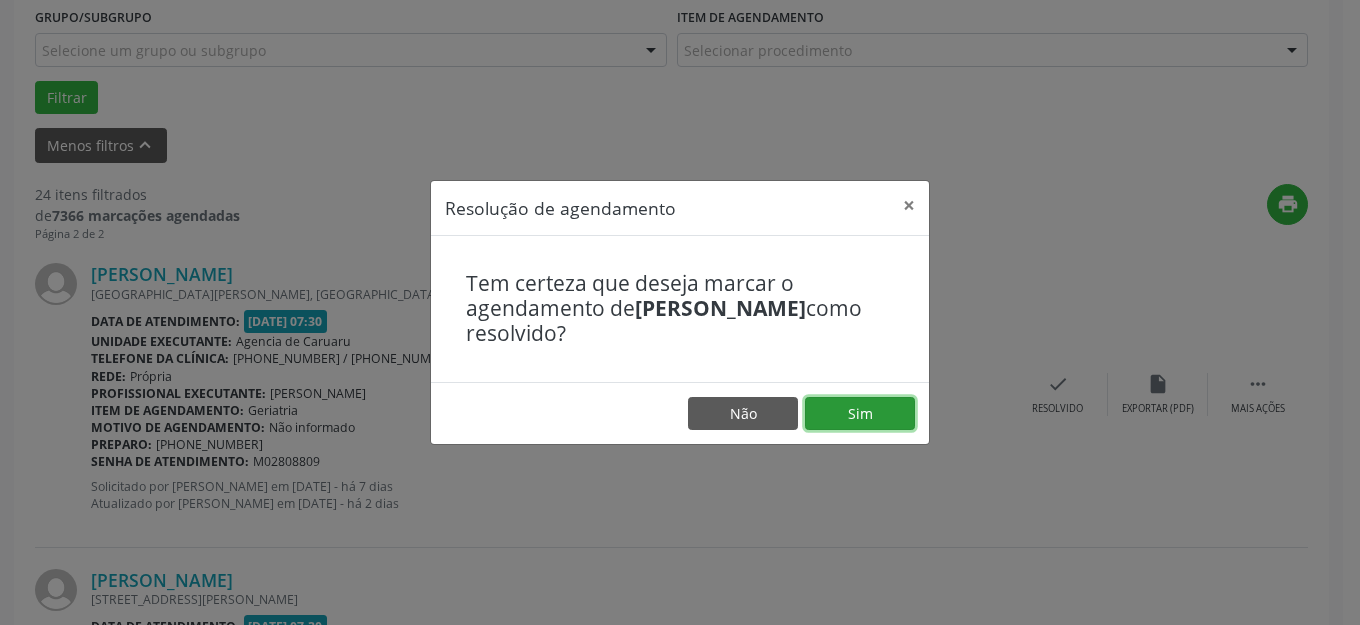 click on "Sim" at bounding box center (860, 414) 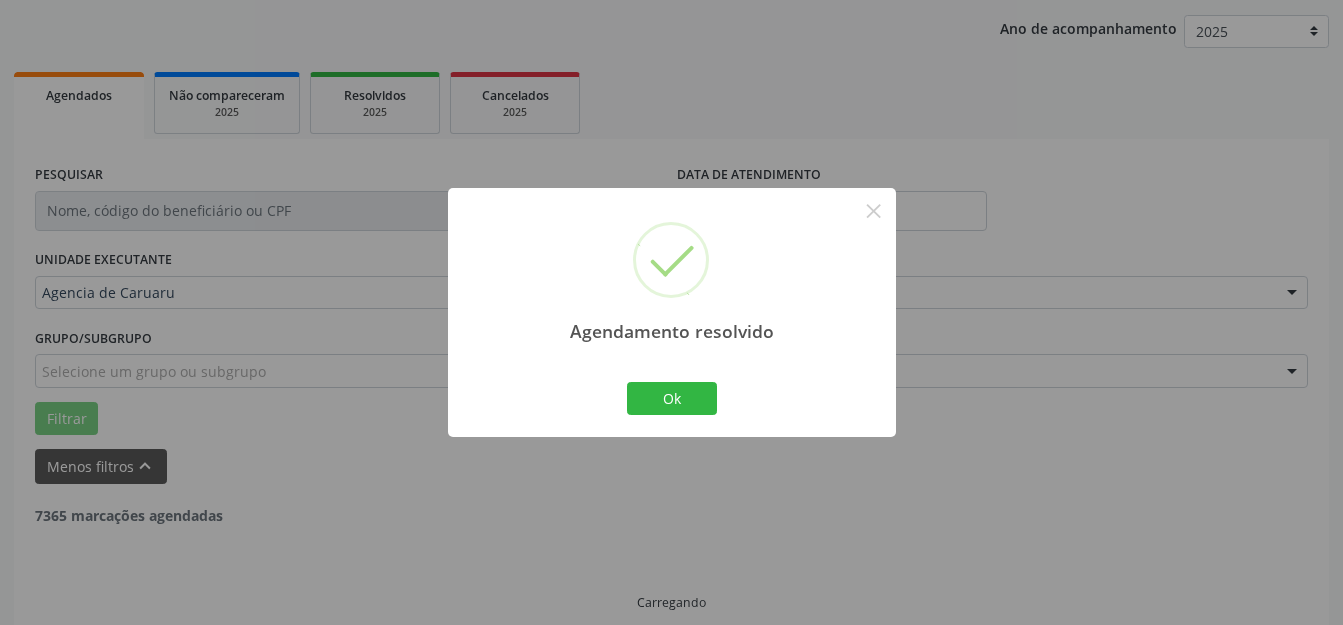 scroll, scrollTop: 248, scrollLeft: 0, axis: vertical 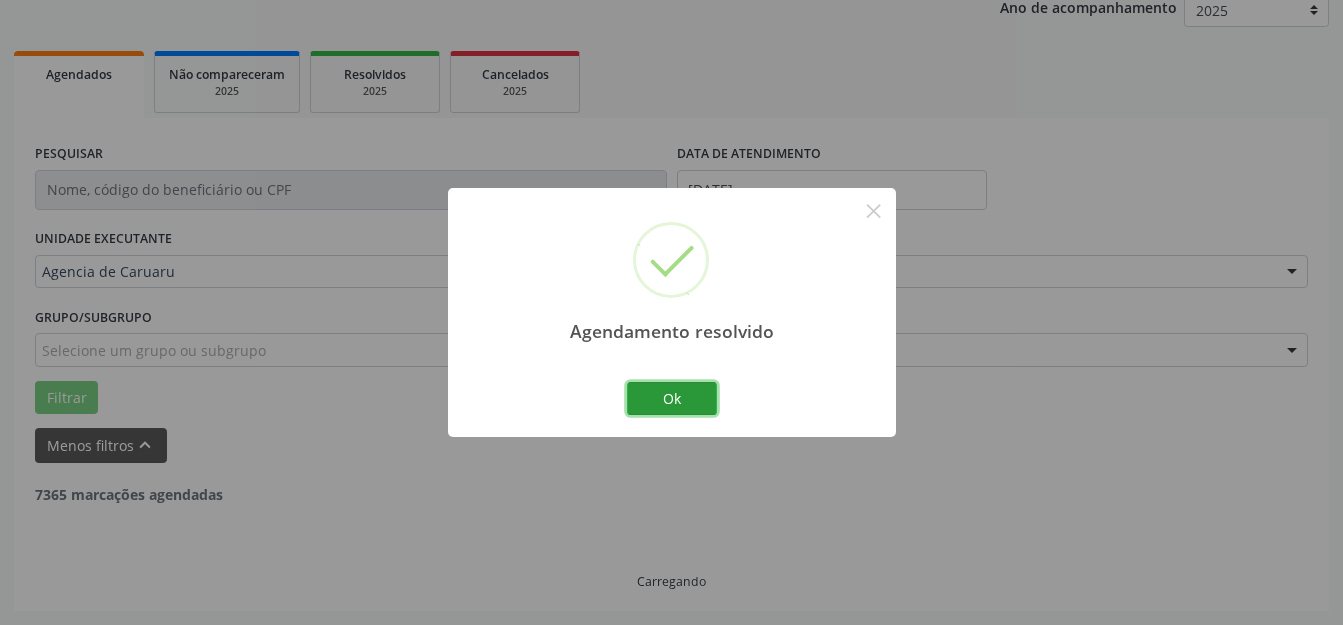 click on "Ok" at bounding box center [672, 399] 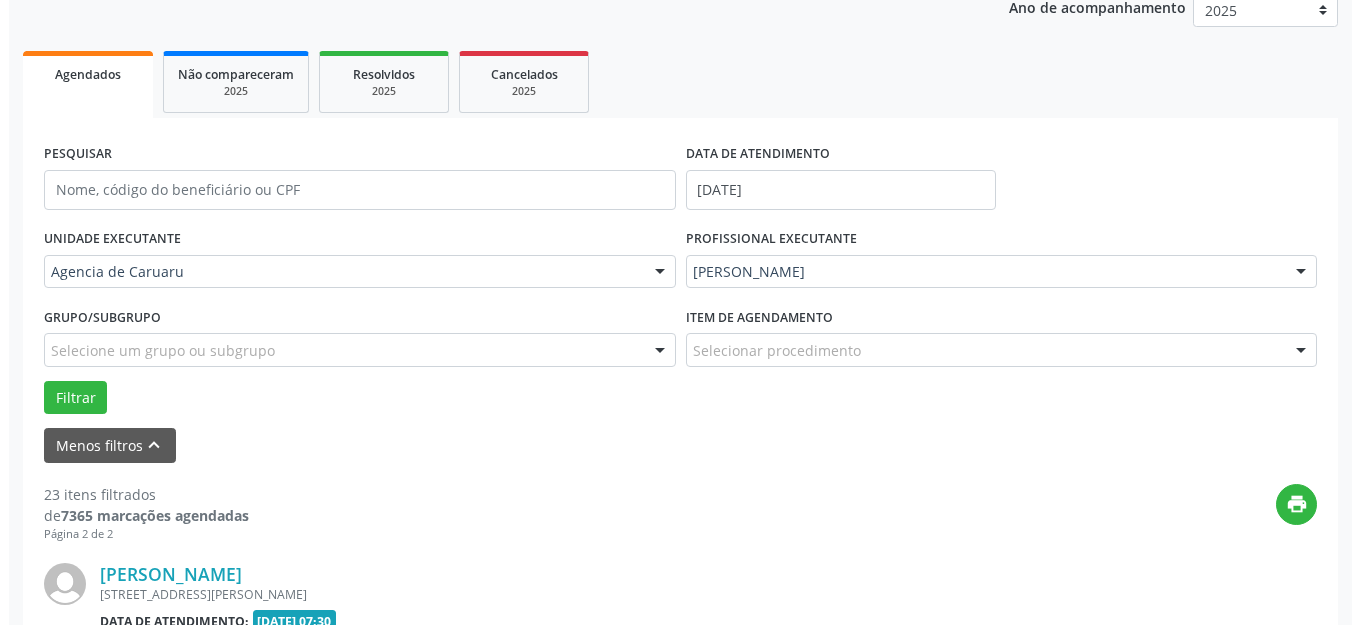 scroll, scrollTop: 548, scrollLeft: 0, axis: vertical 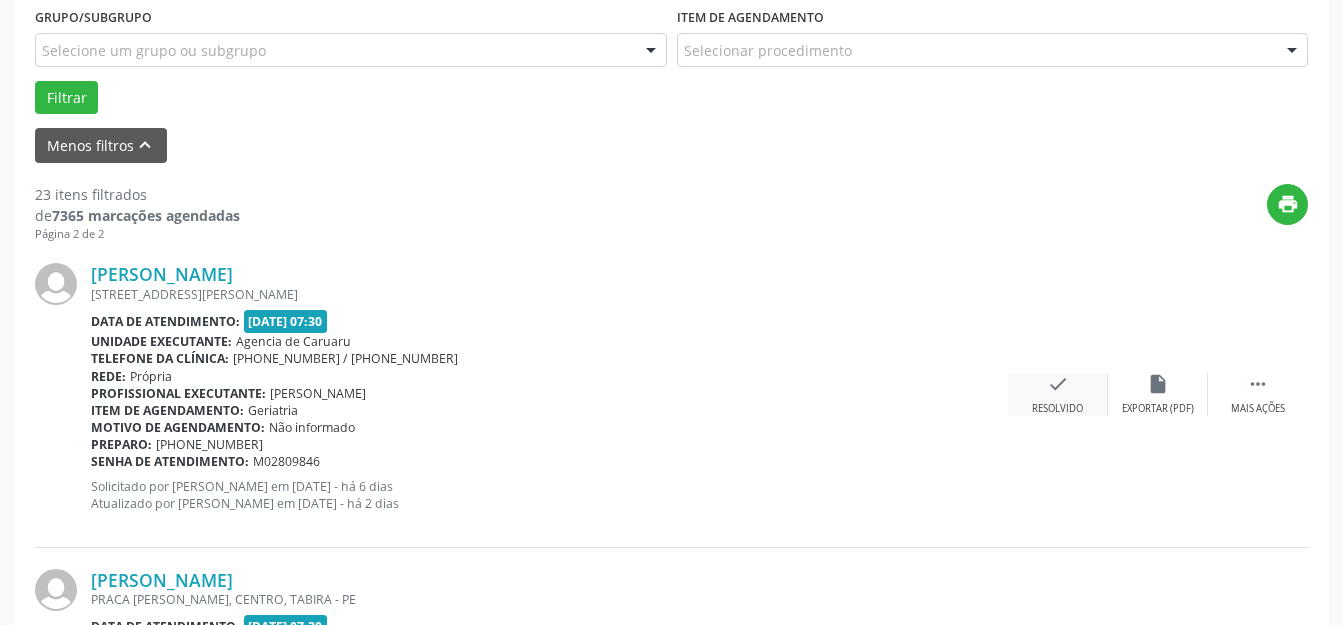 click on "check
Resolvido" at bounding box center [1058, 394] 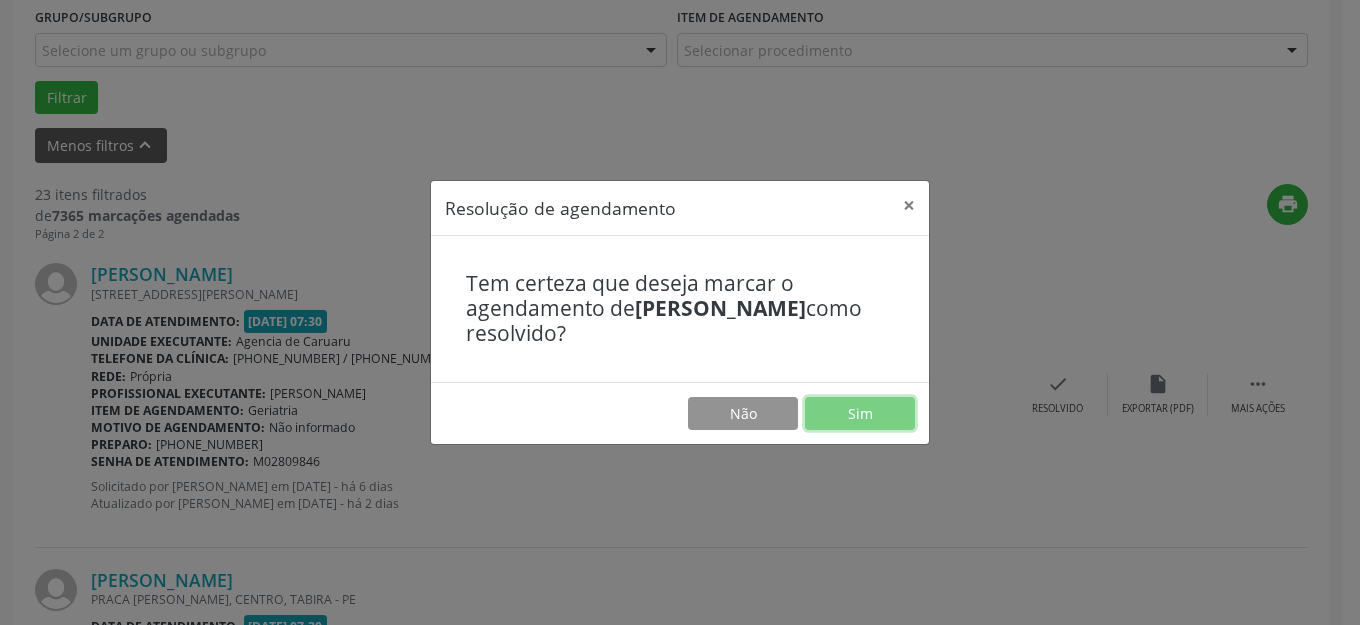 click on "Sim" at bounding box center [860, 414] 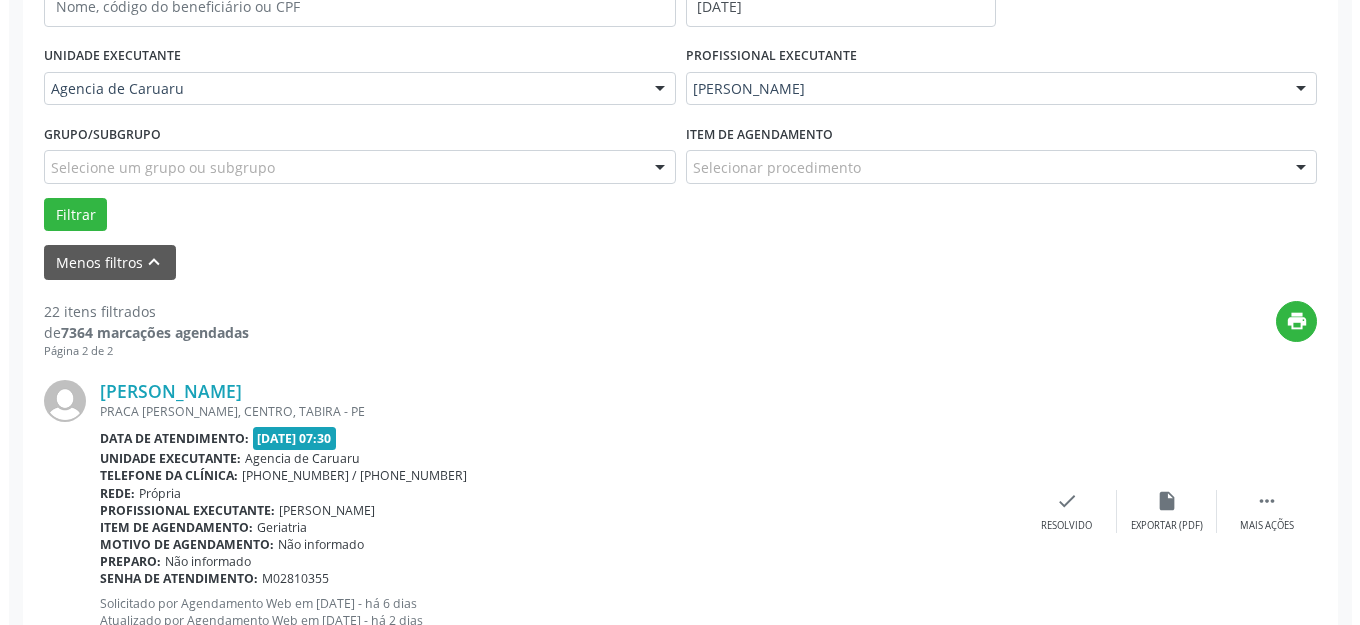 scroll, scrollTop: 448, scrollLeft: 0, axis: vertical 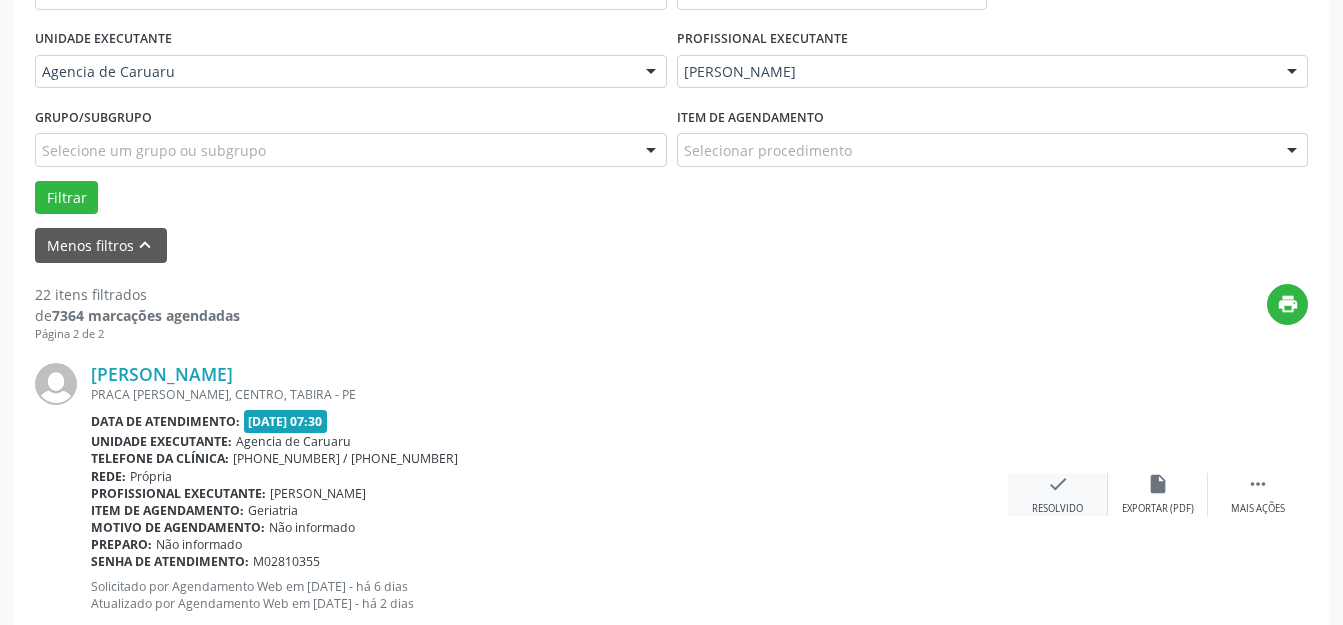 click on "check" at bounding box center (1058, 484) 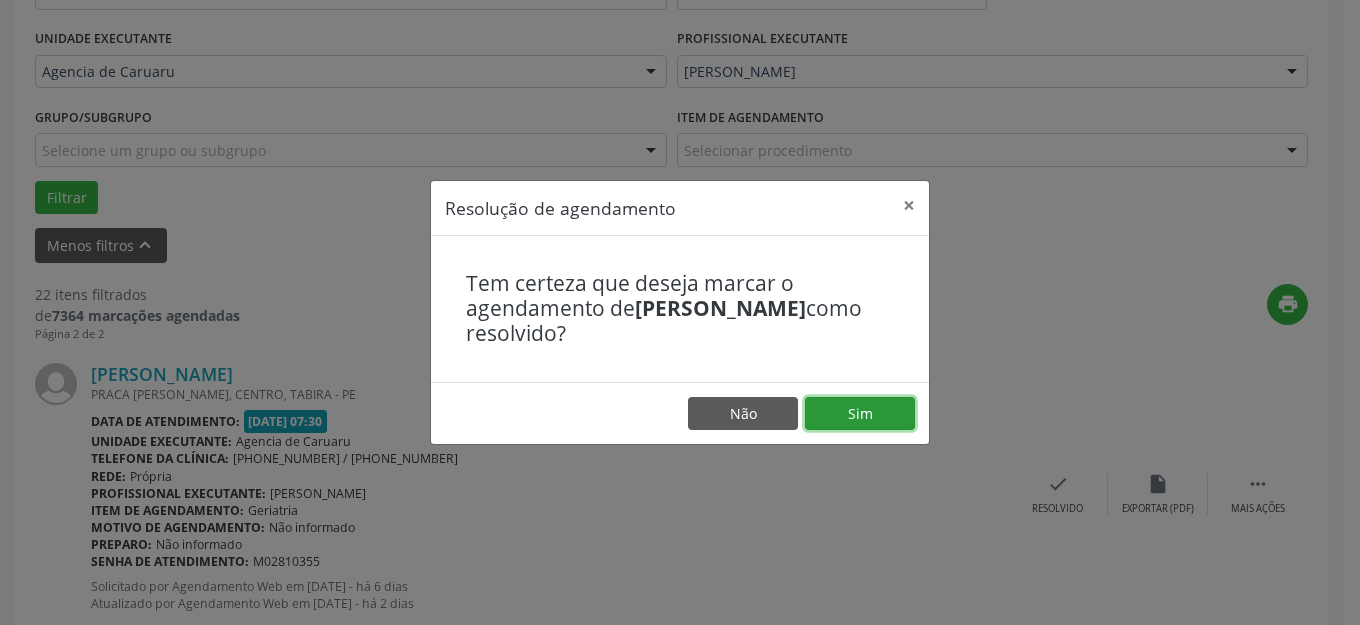 click on "Sim" at bounding box center (860, 414) 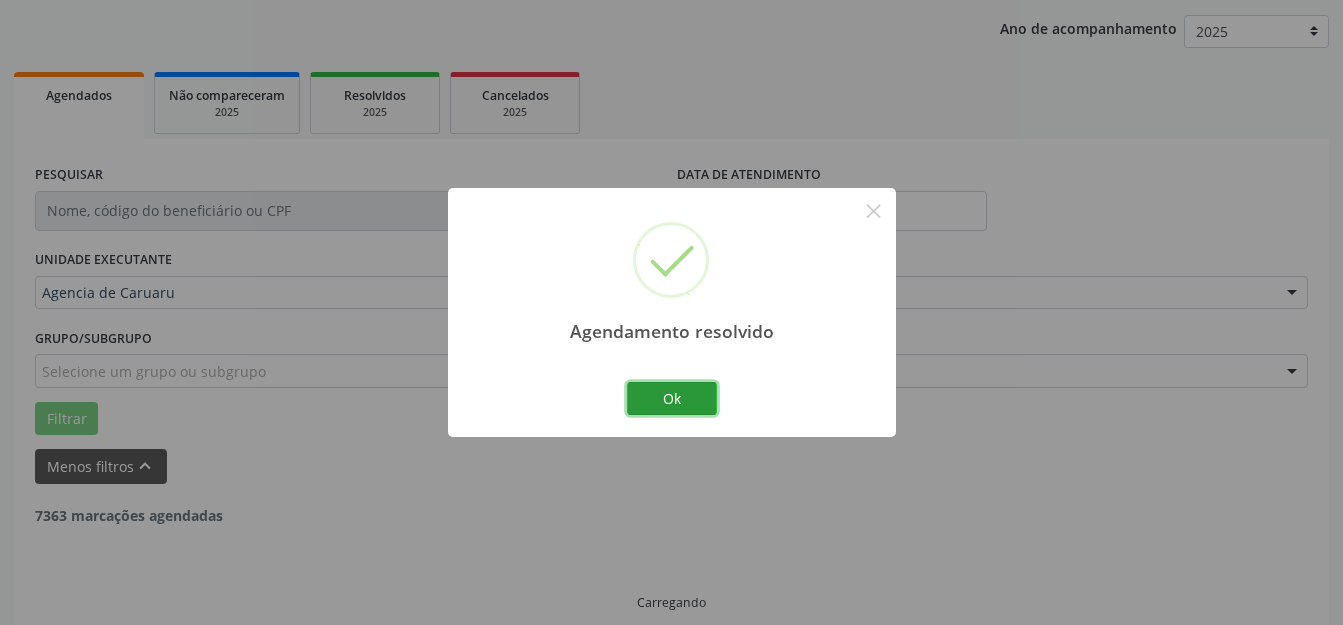 click on "Ok" at bounding box center (672, 399) 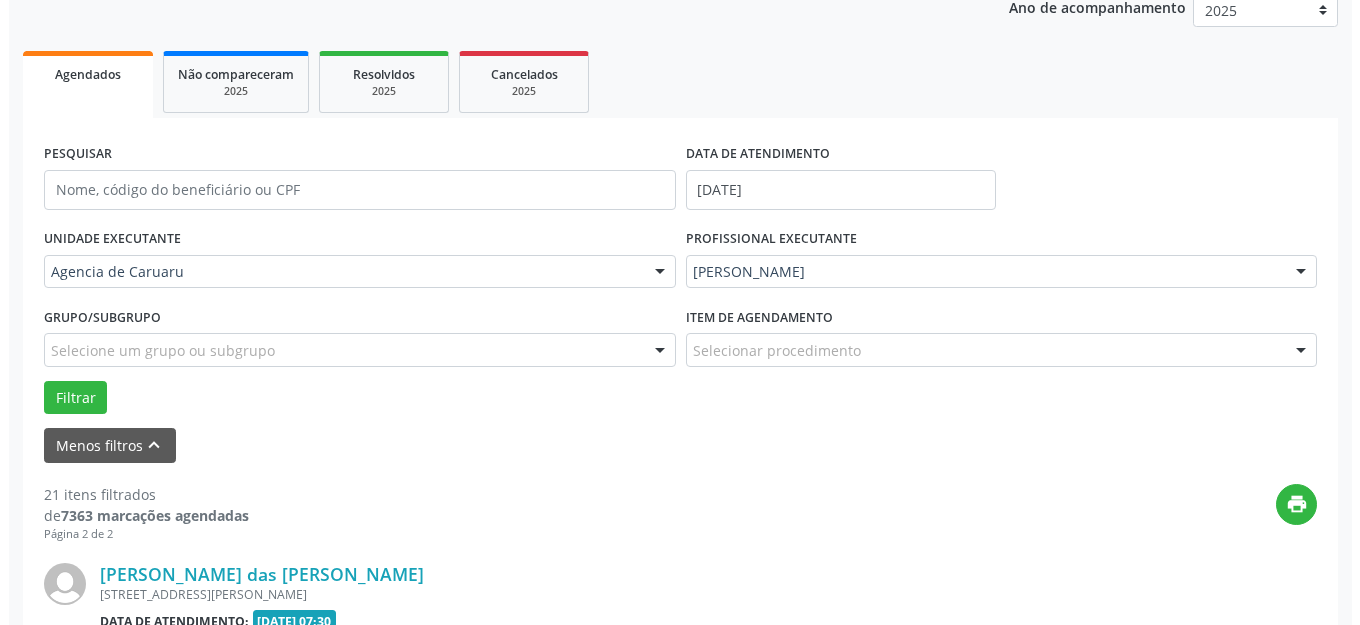 scroll, scrollTop: 548, scrollLeft: 0, axis: vertical 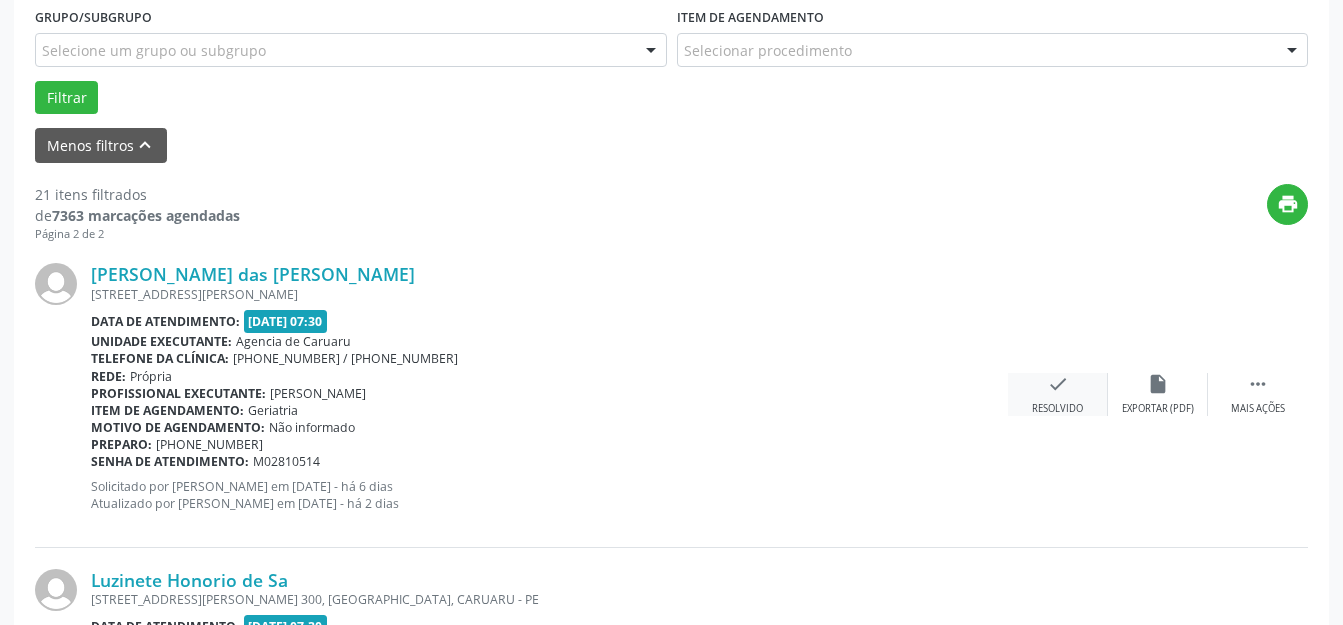 click on "Resolvido" at bounding box center (1057, 409) 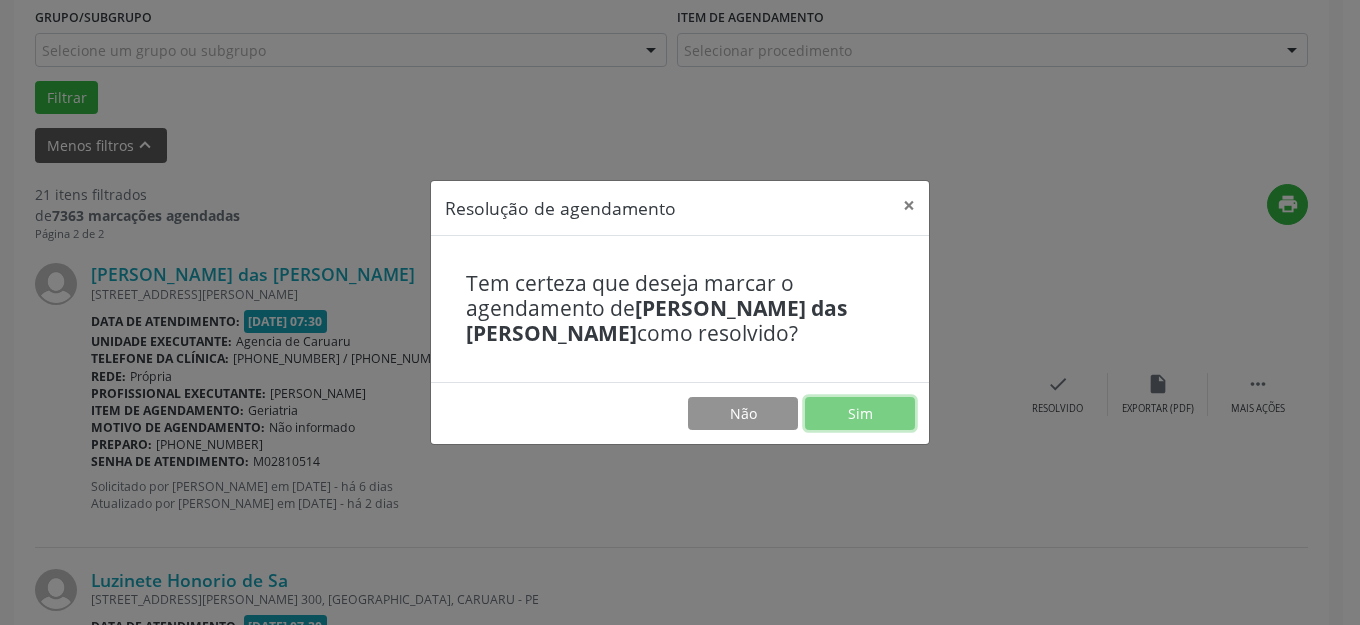 click on "Sim" at bounding box center [860, 414] 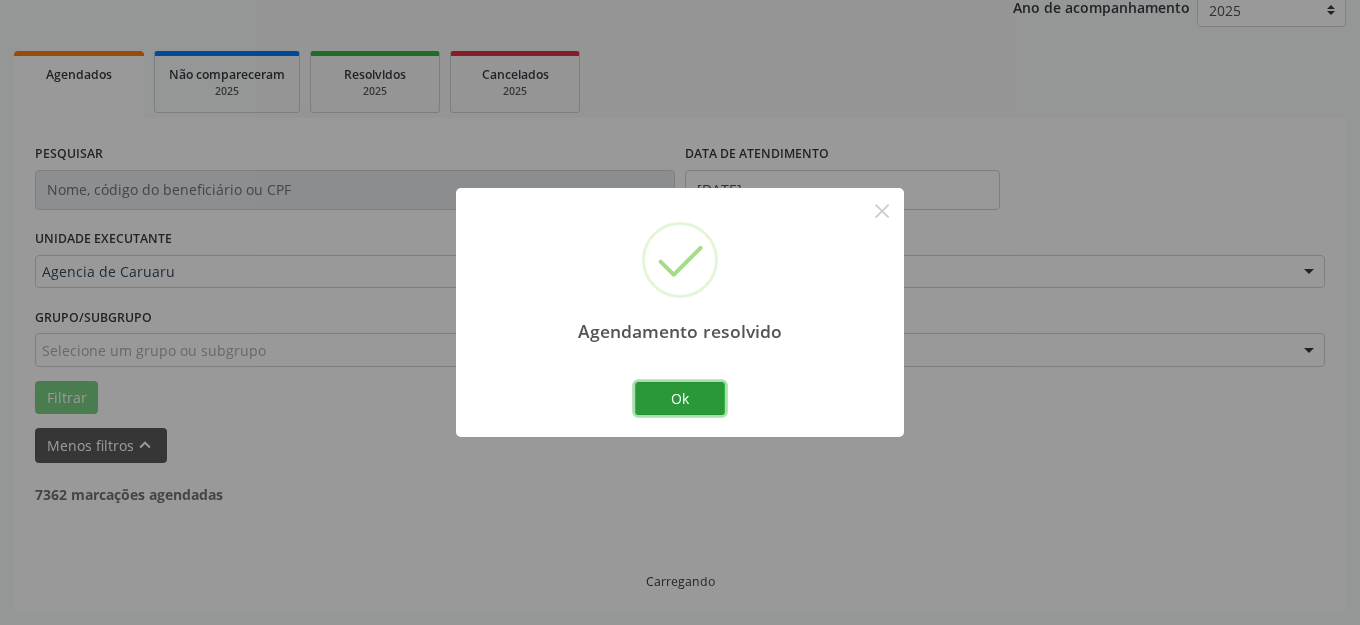 click on "Ok" at bounding box center [680, 399] 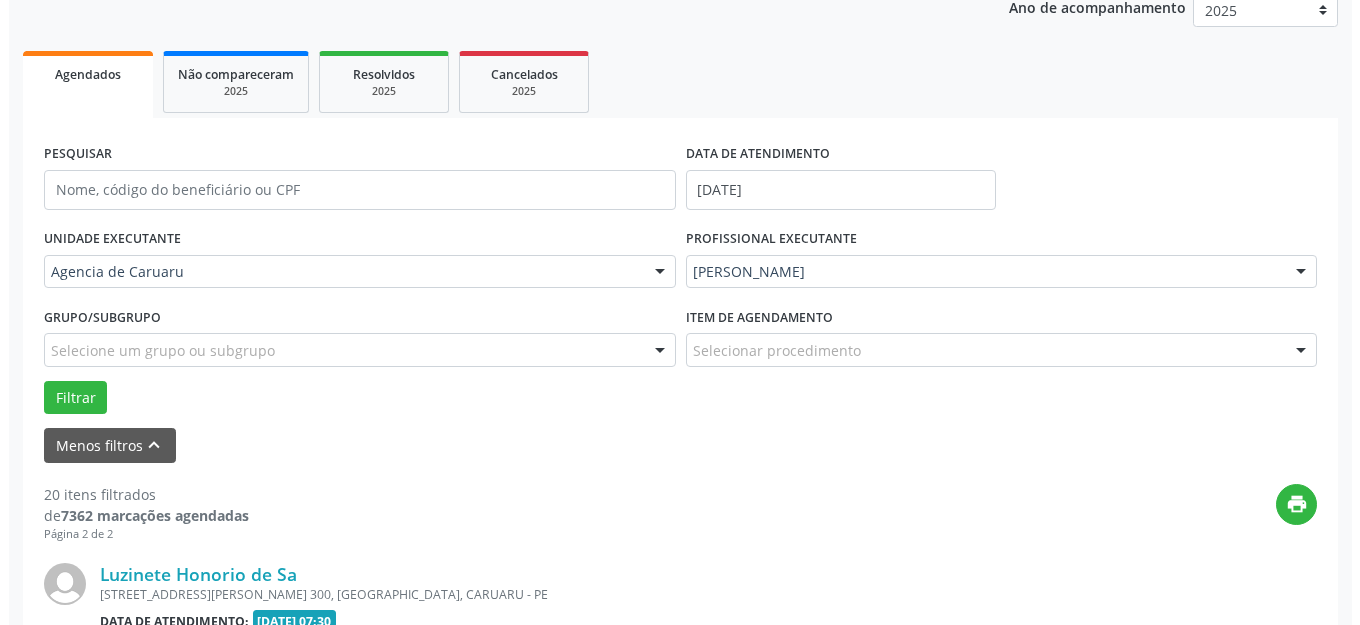 scroll, scrollTop: 548, scrollLeft: 0, axis: vertical 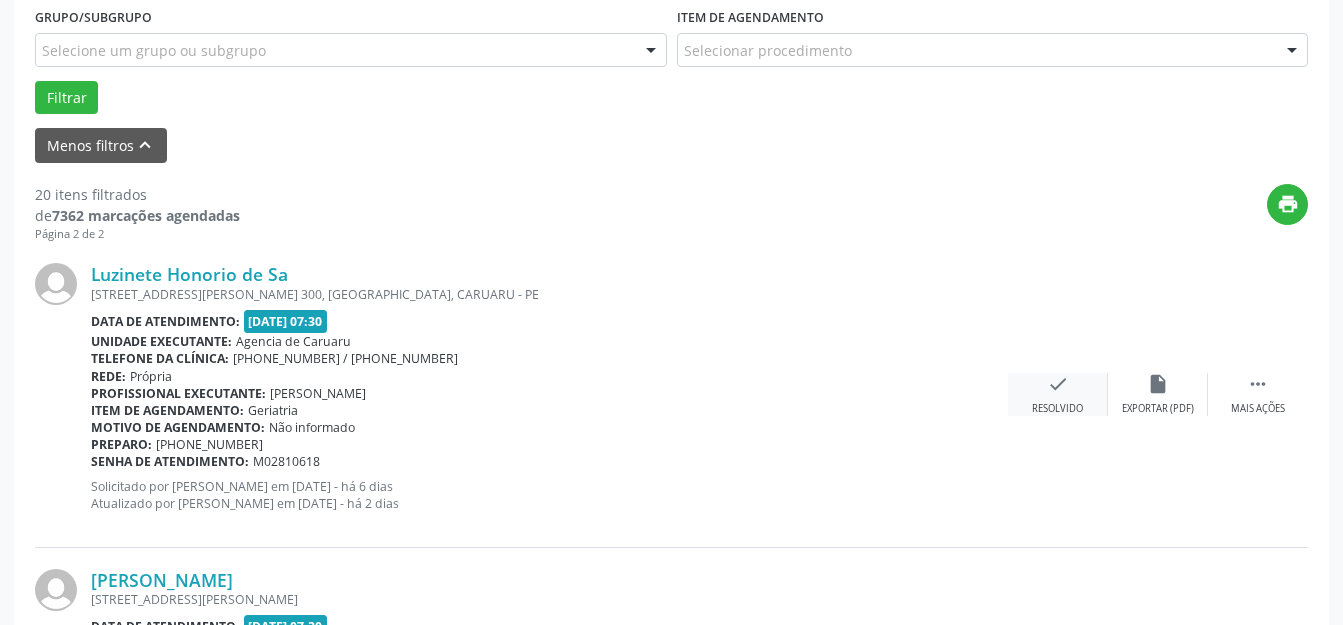 click on "check
Resolvido" at bounding box center [1058, 394] 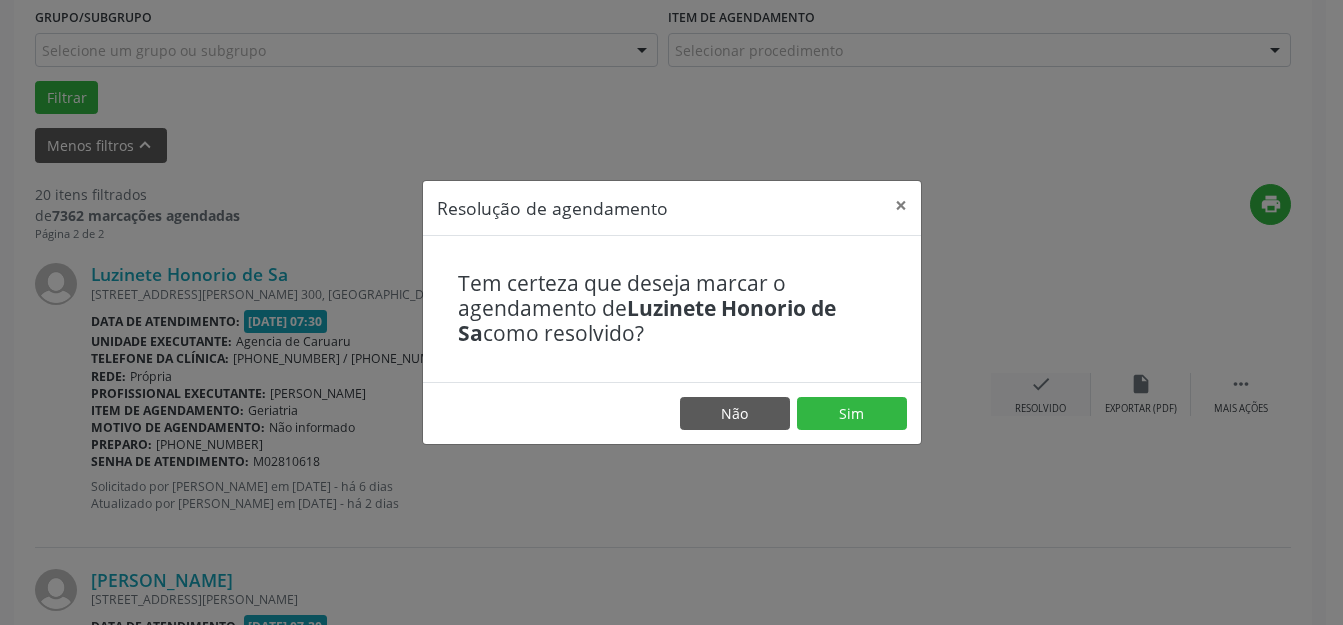 click on "Sim" at bounding box center [852, 414] 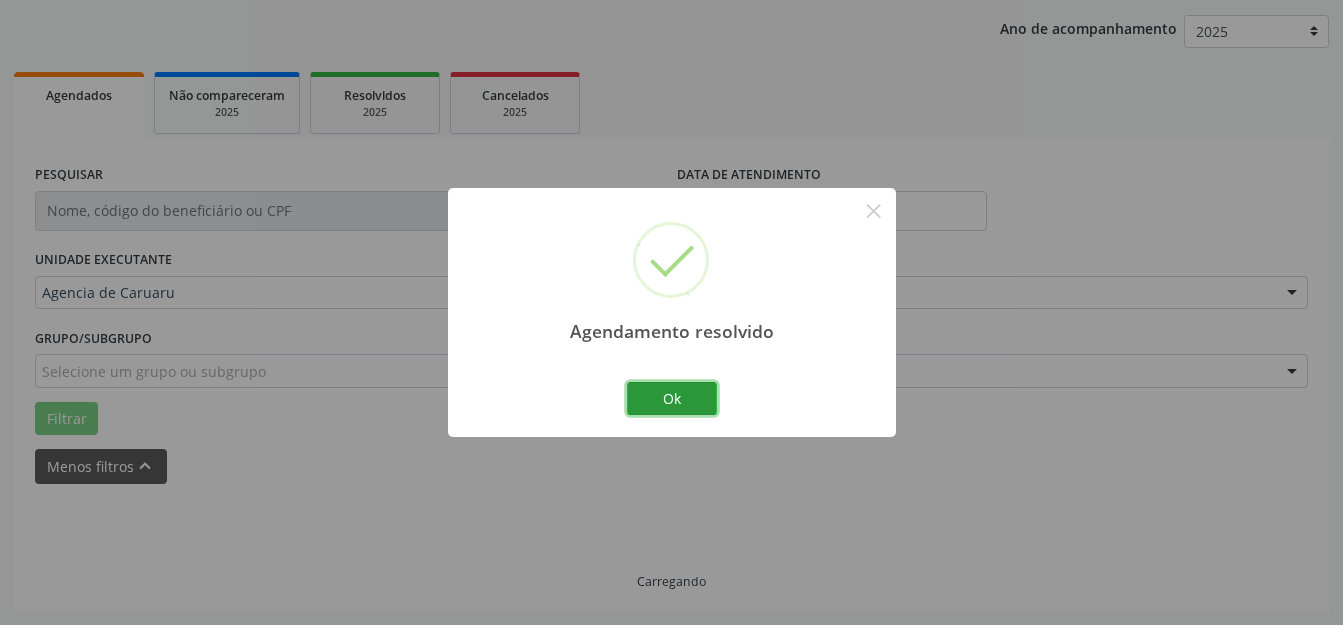 click on "Ok" at bounding box center (672, 399) 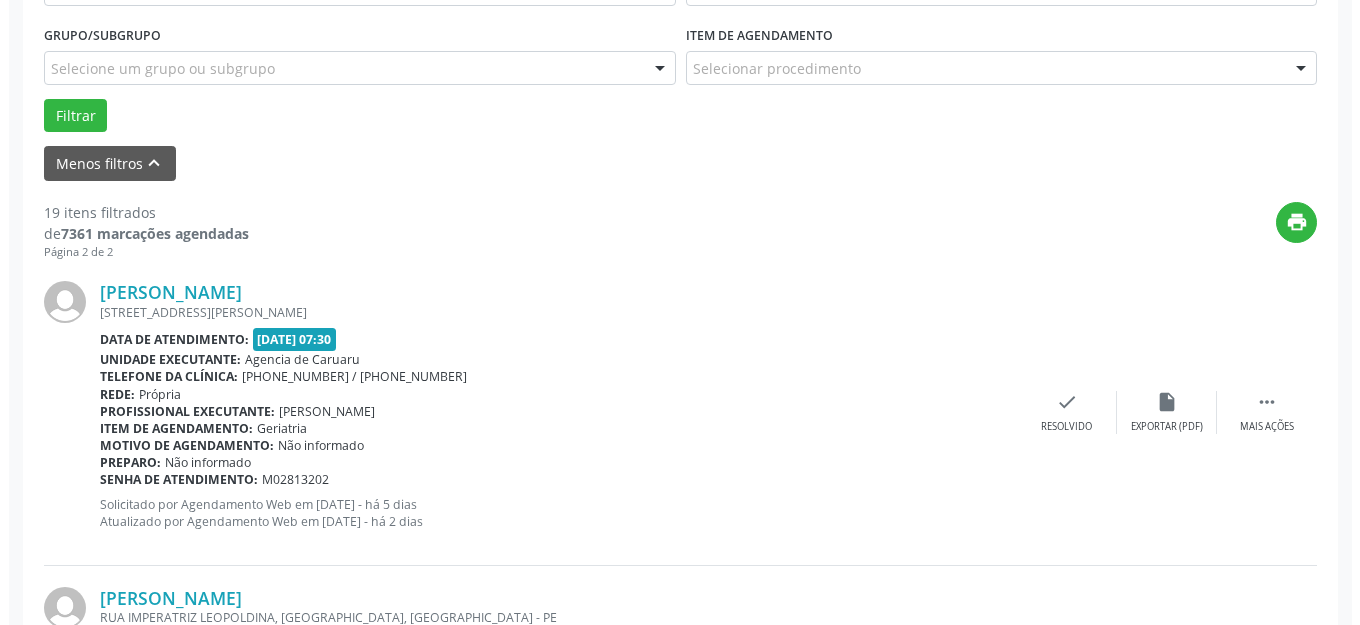 scroll, scrollTop: 548, scrollLeft: 0, axis: vertical 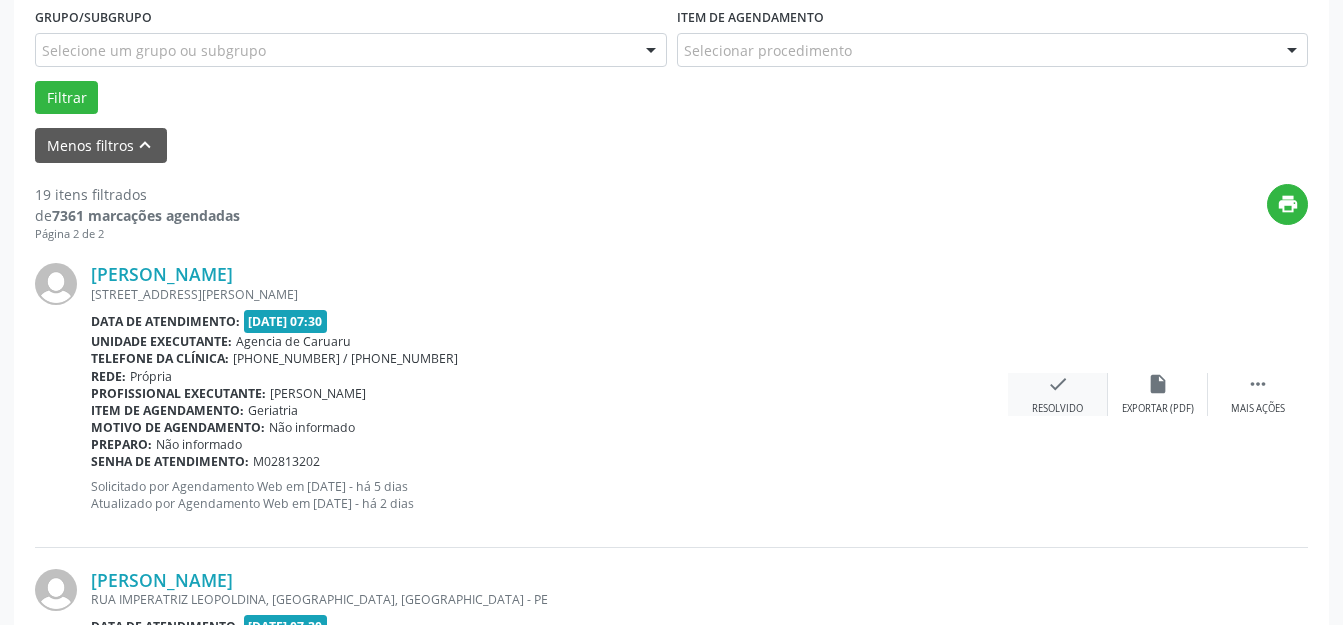 click on "Resolvido" at bounding box center [1057, 409] 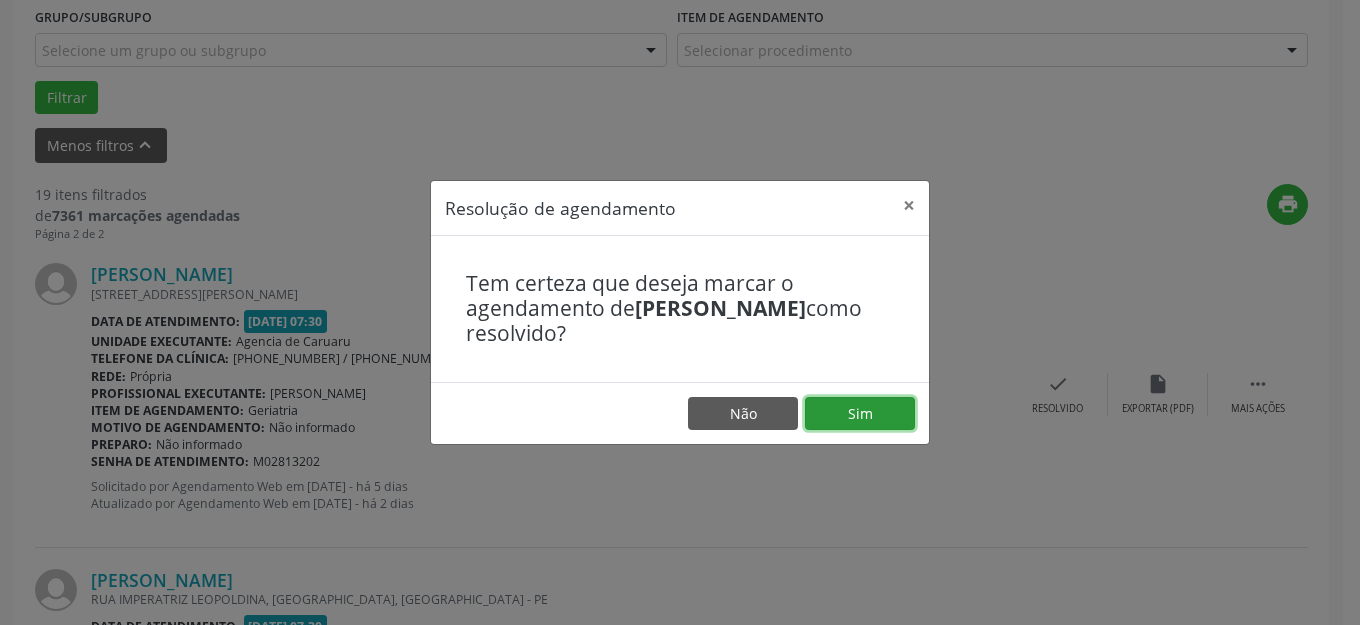 click on "Sim" at bounding box center [860, 414] 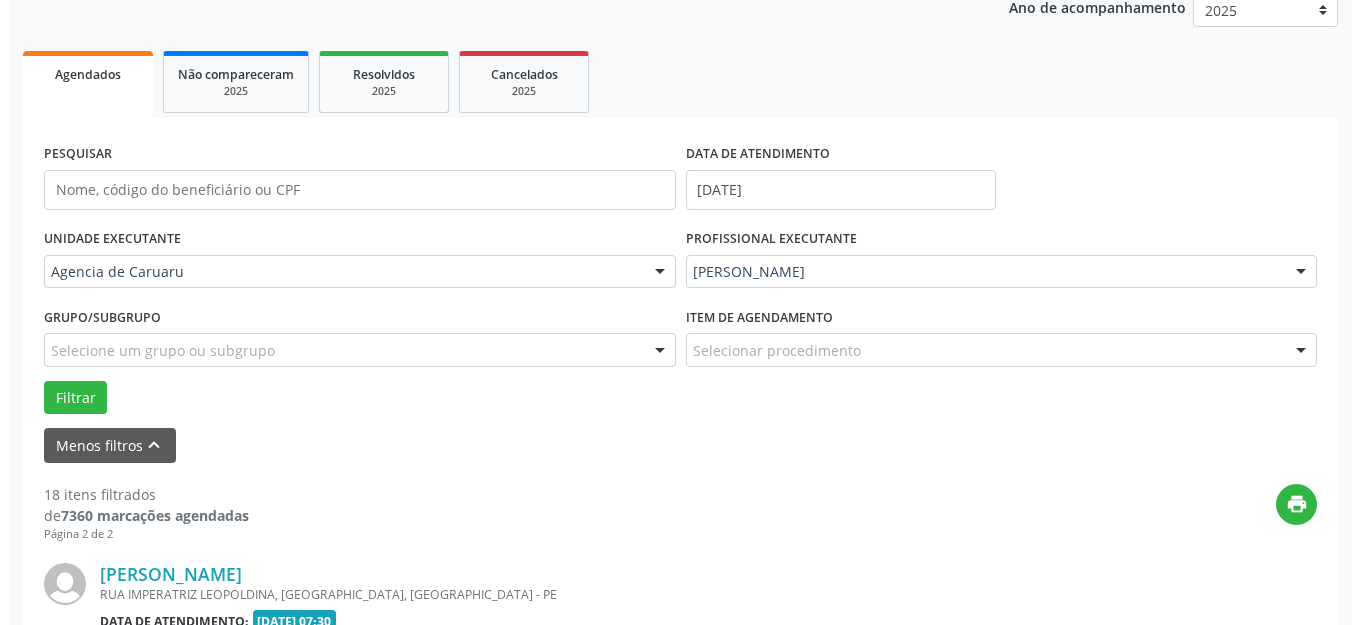 scroll, scrollTop: 548, scrollLeft: 0, axis: vertical 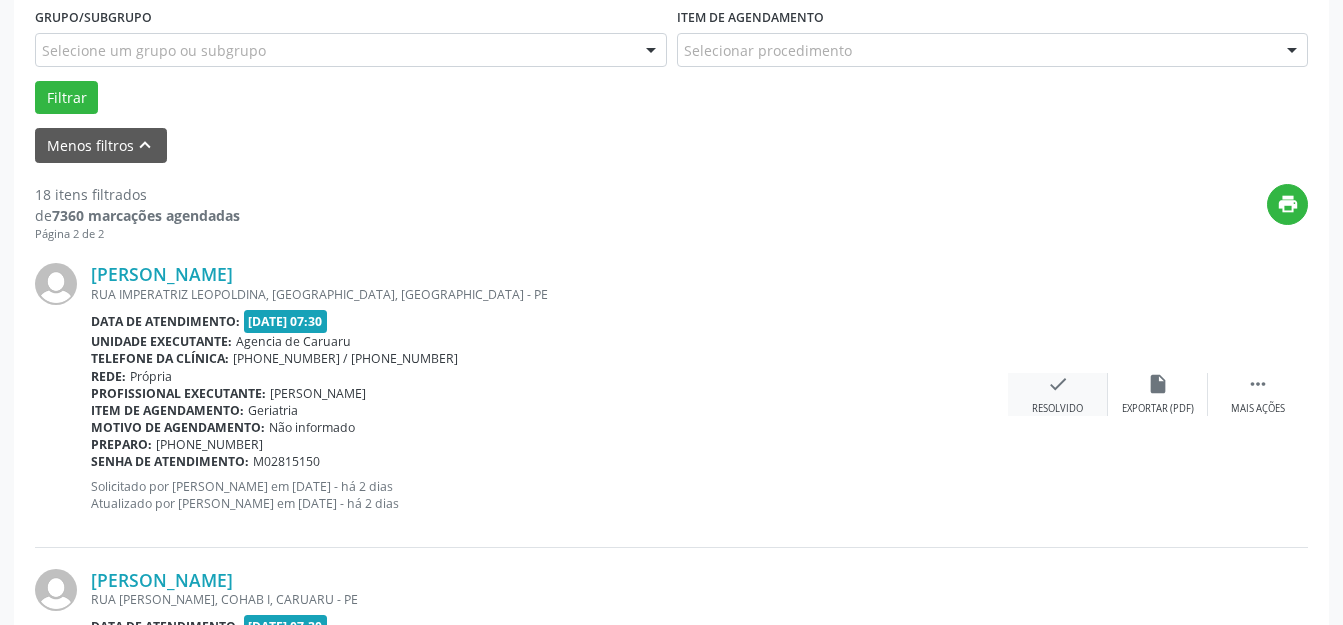 click on "Resolvido" at bounding box center (1057, 409) 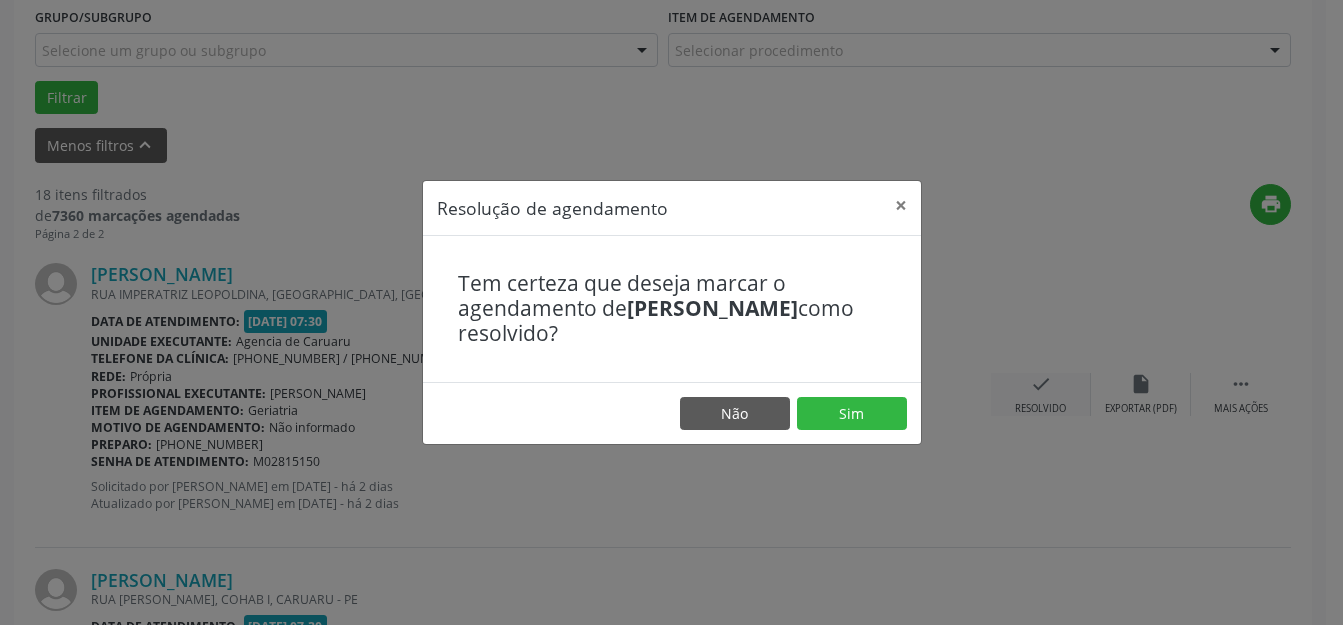 click on "Não Sim" at bounding box center [672, 413] 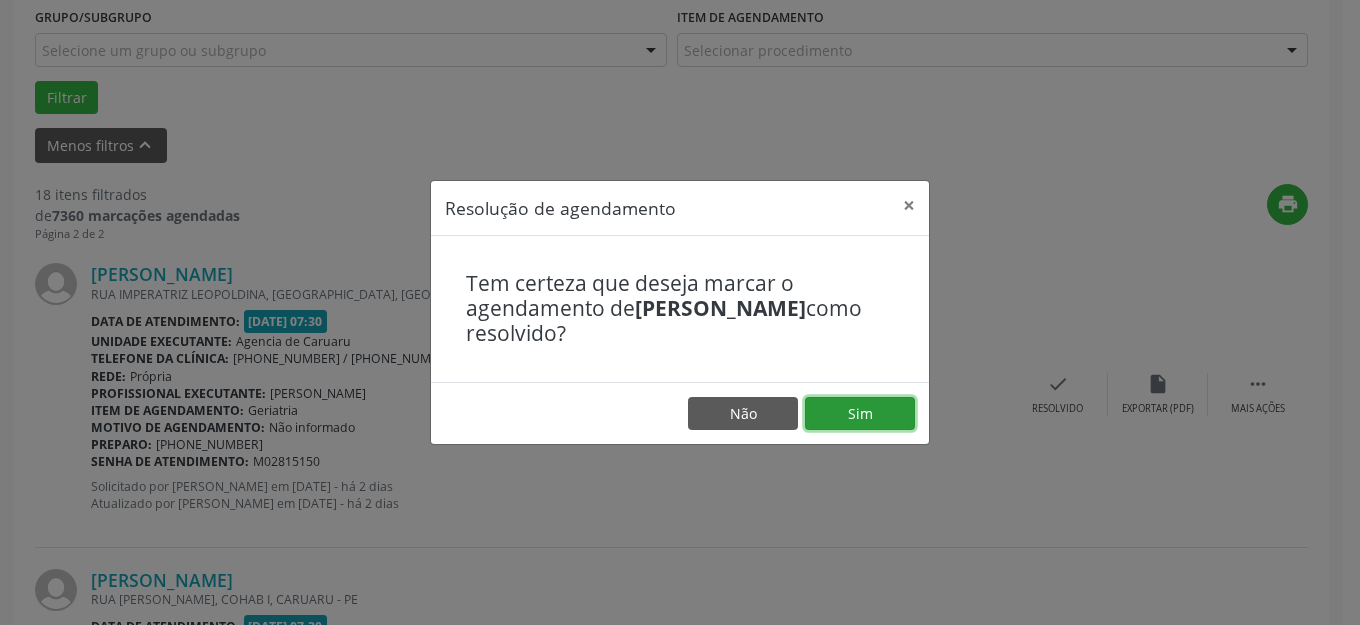 click on "Sim" at bounding box center [860, 414] 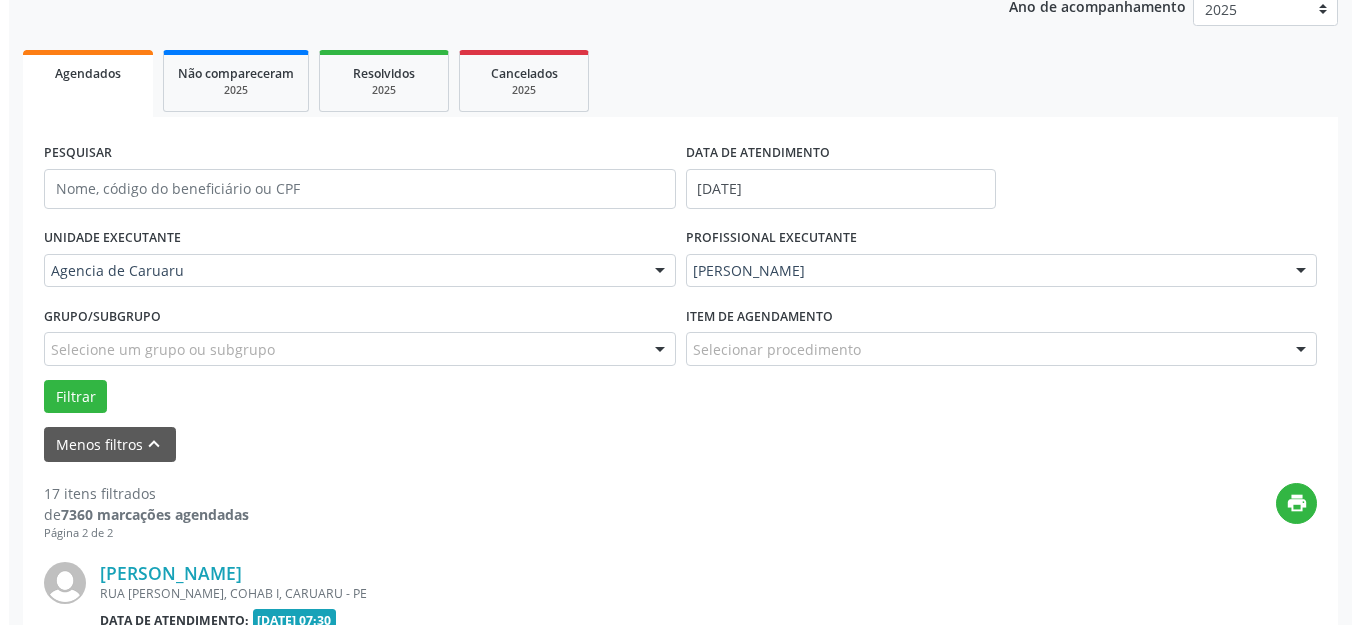 scroll, scrollTop: 548, scrollLeft: 0, axis: vertical 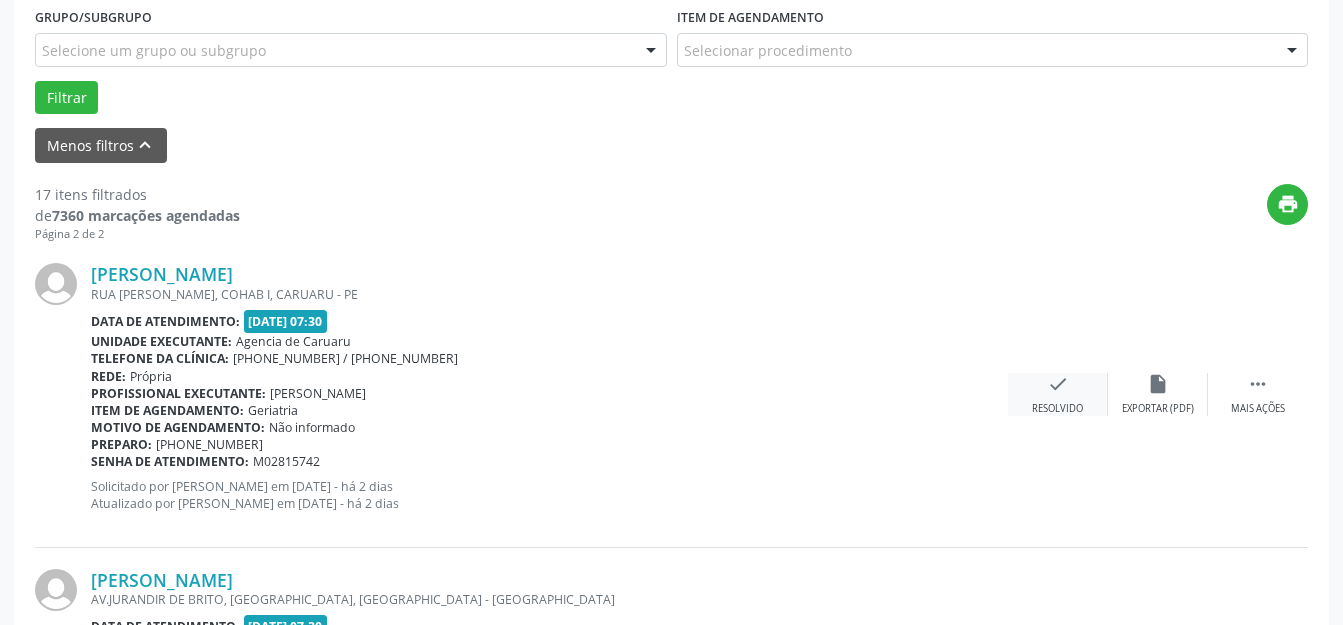 click on "check
Resolvido" at bounding box center [1058, 394] 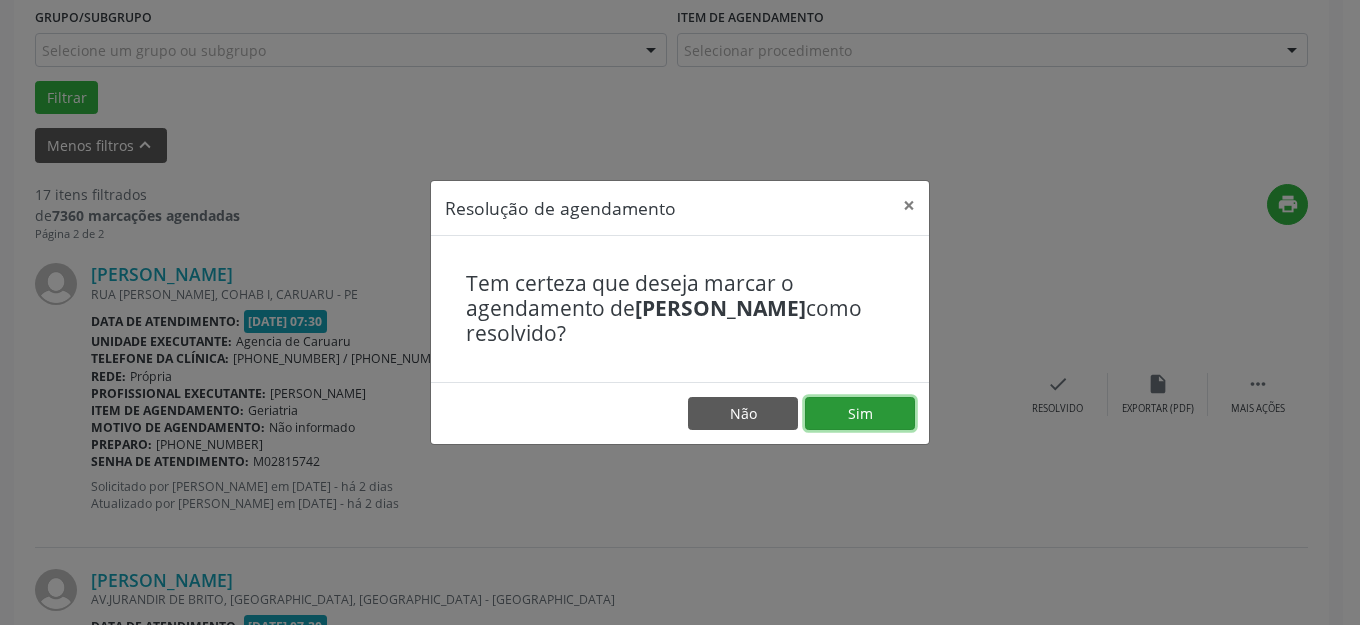 click on "Sim" at bounding box center [860, 414] 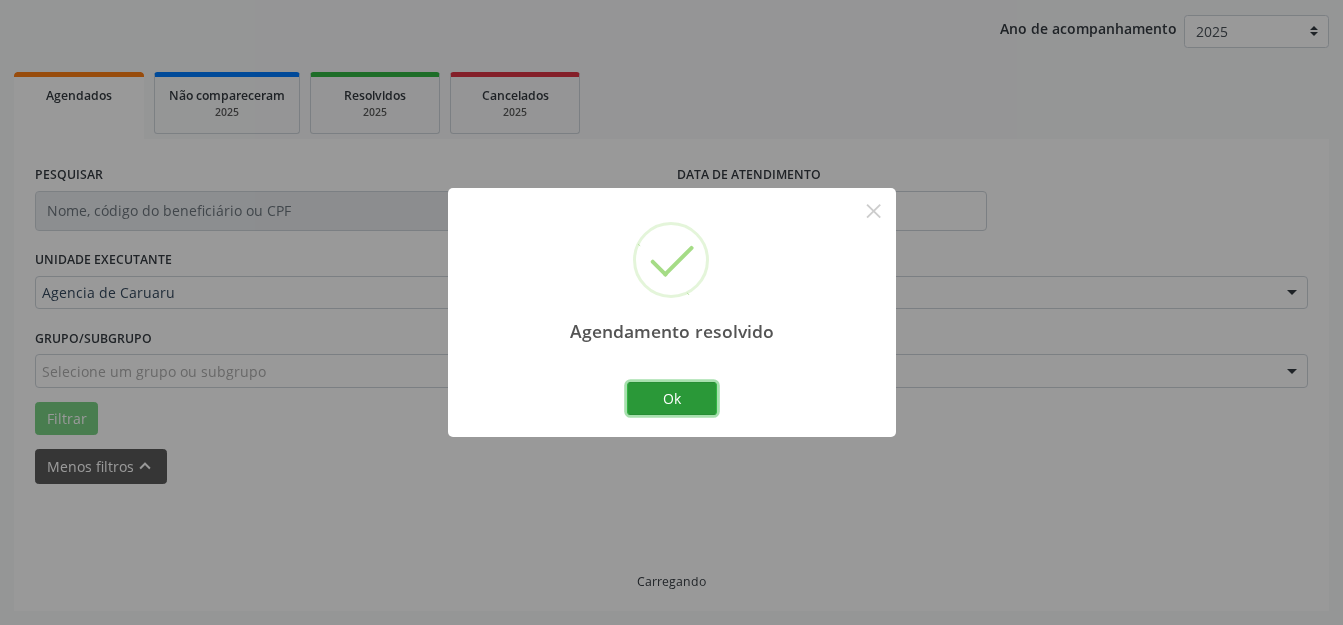 click on "Ok" at bounding box center [672, 399] 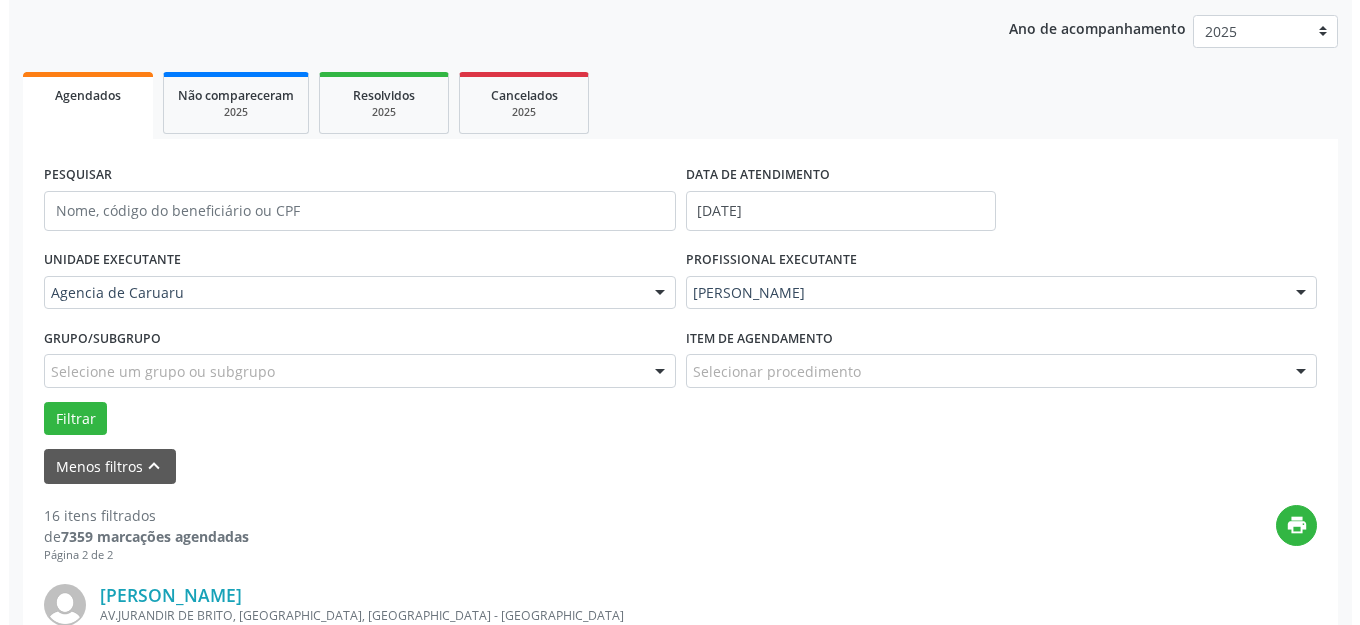 scroll, scrollTop: 548, scrollLeft: 0, axis: vertical 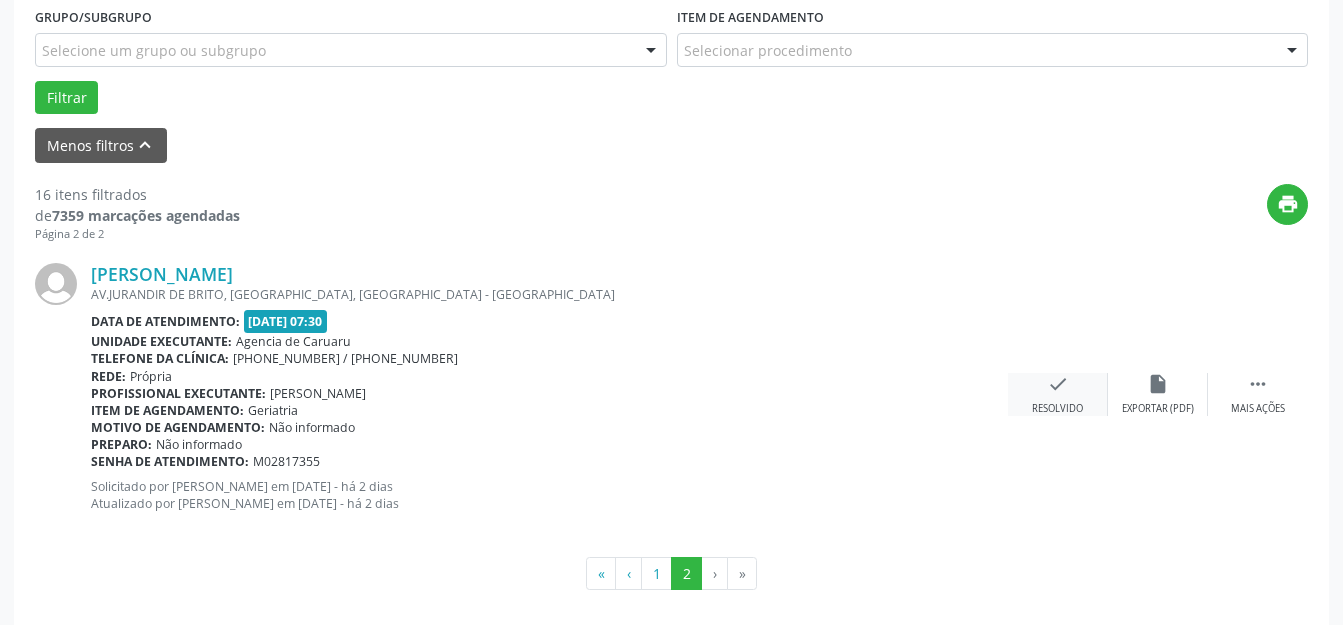 click on "check
Resolvido" at bounding box center [1058, 394] 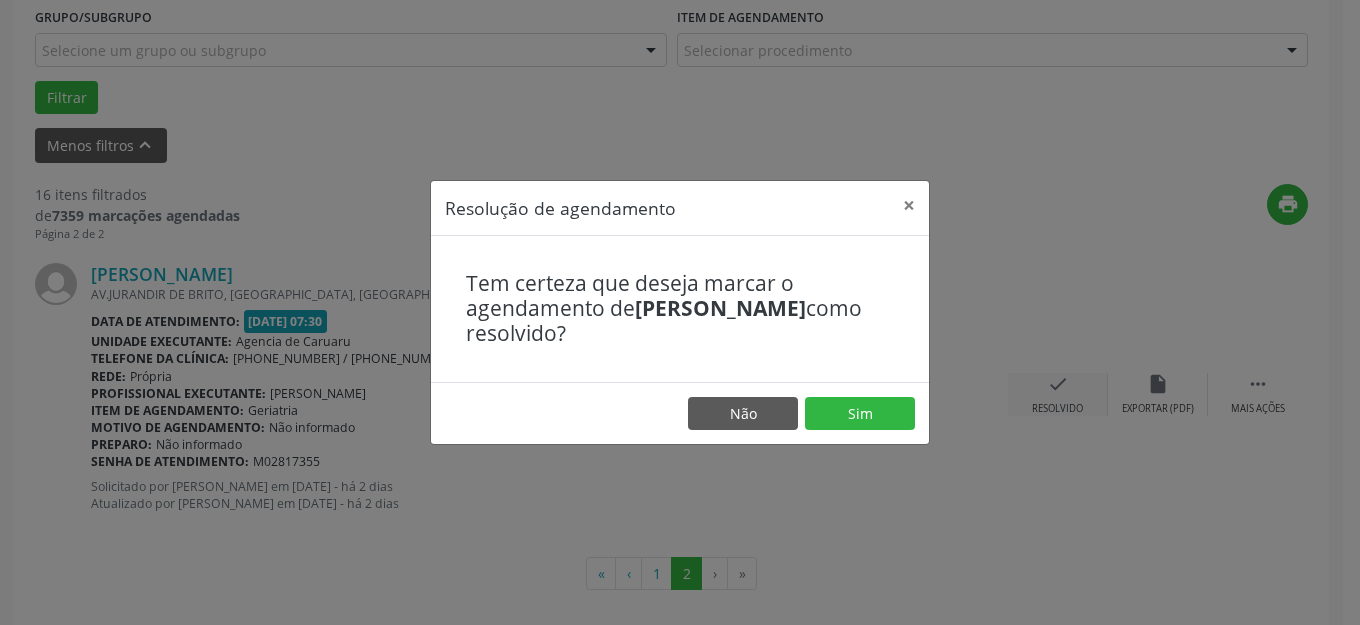 click on "Sim" at bounding box center (860, 414) 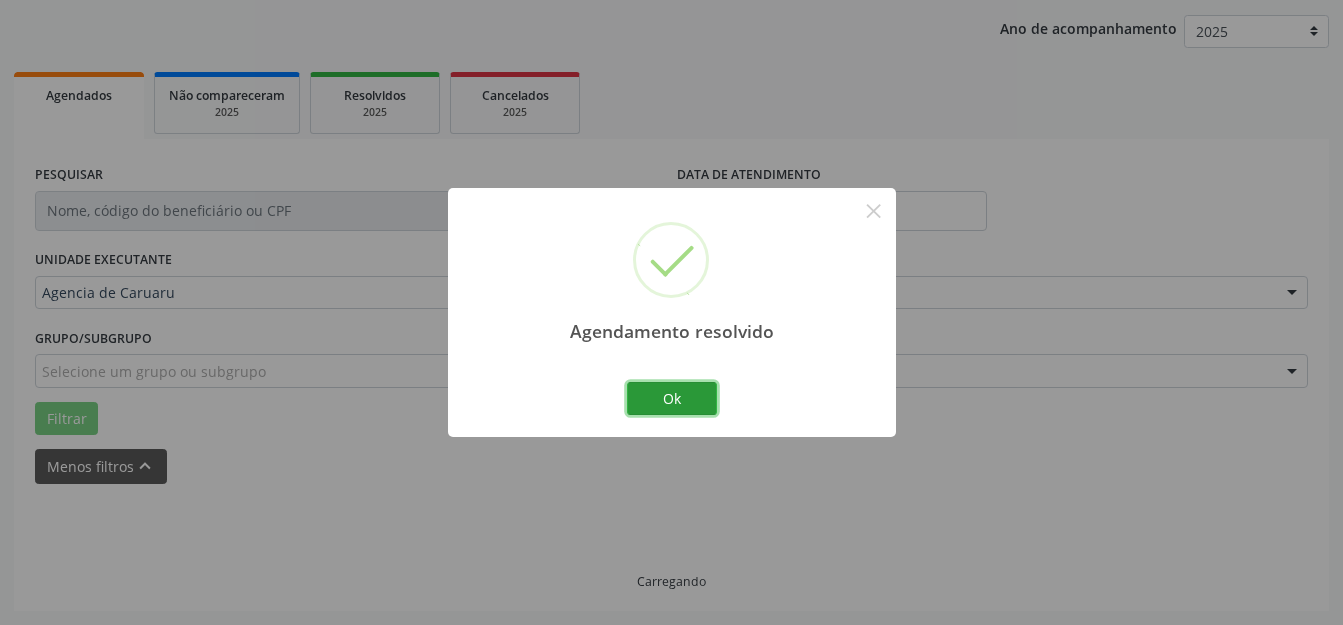 click on "Ok" at bounding box center (672, 399) 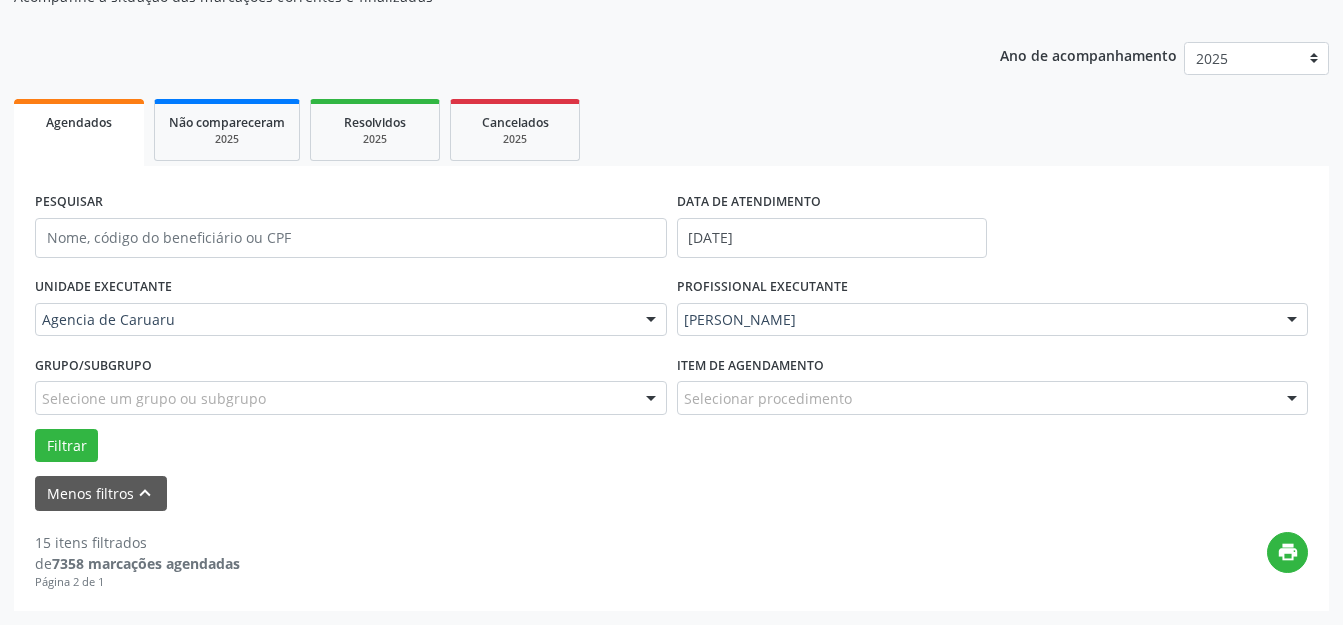 scroll, scrollTop: 200, scrollLeft: 0, axis: vertical 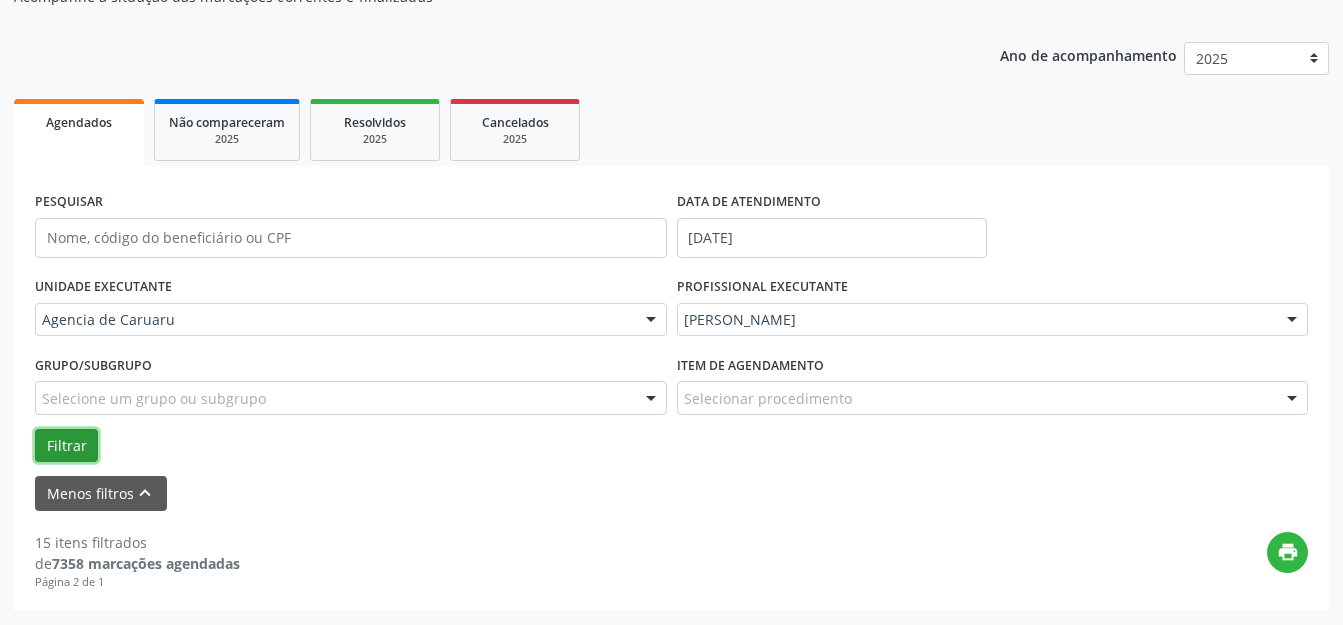 click on "Filtrar" at bounding box center (66, 446) 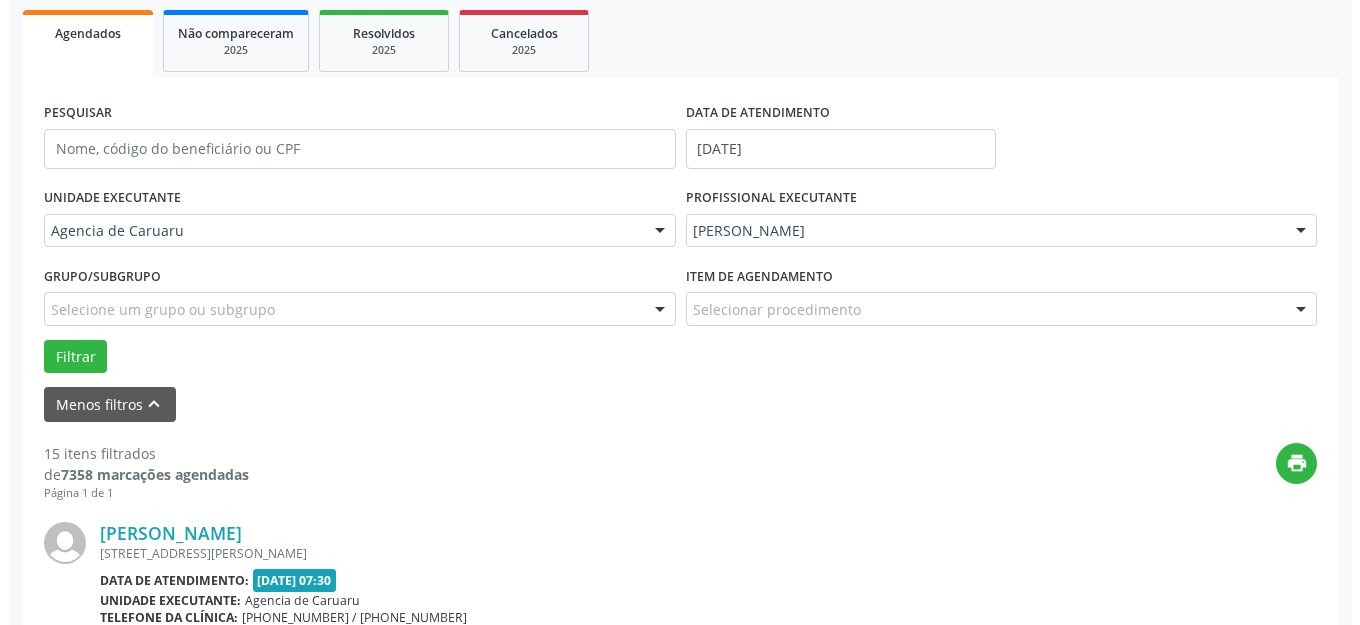 scroll, scrollTop: 448, scrollLeft: 0, axis: vertical 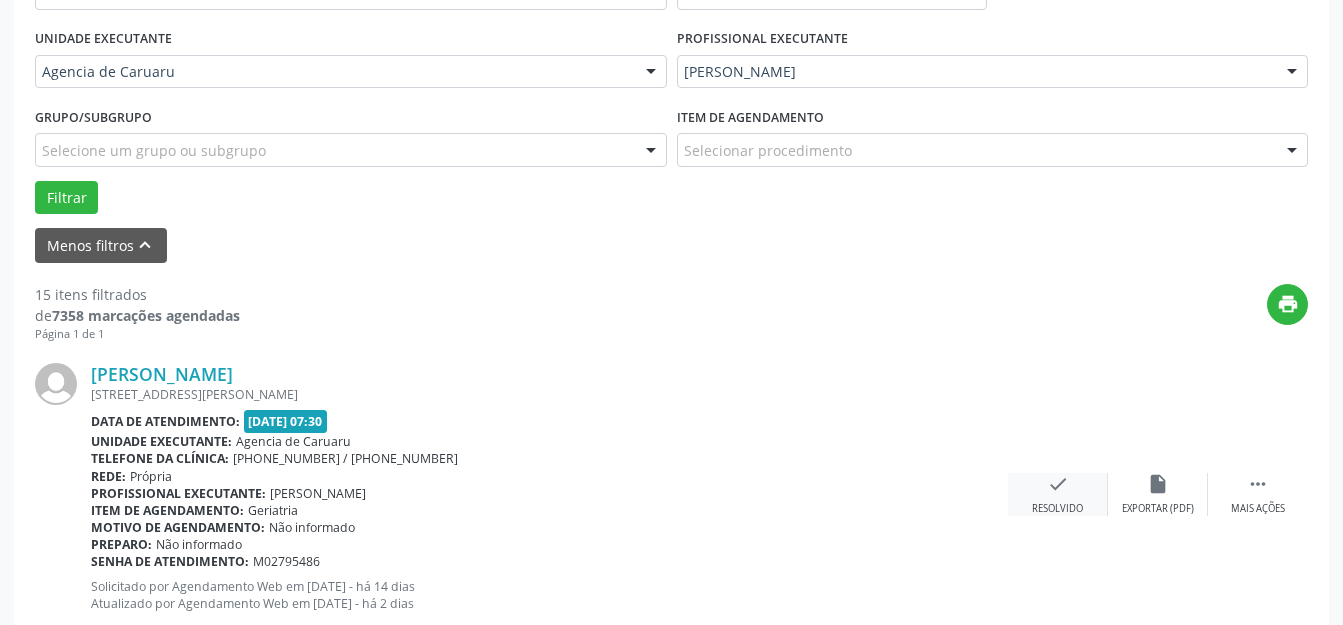 click on "Resolvido" at bounding box center (1057, 509) 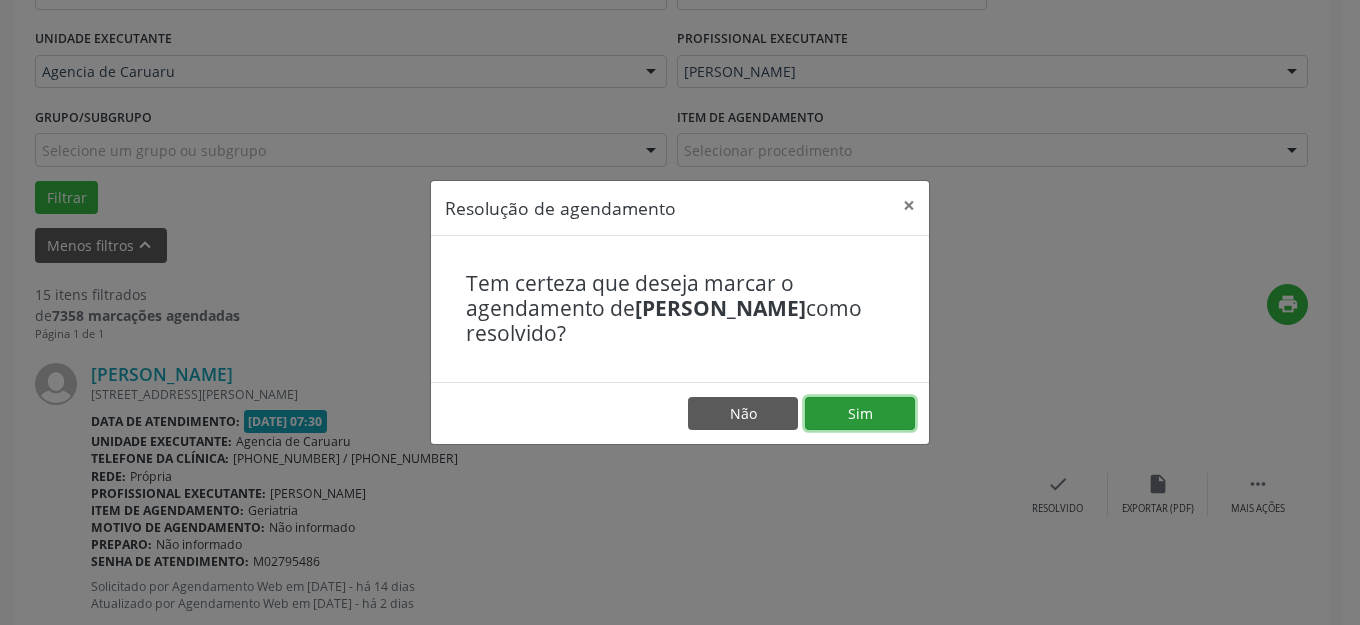 click on "Sim" at bounding box center (860, 414) 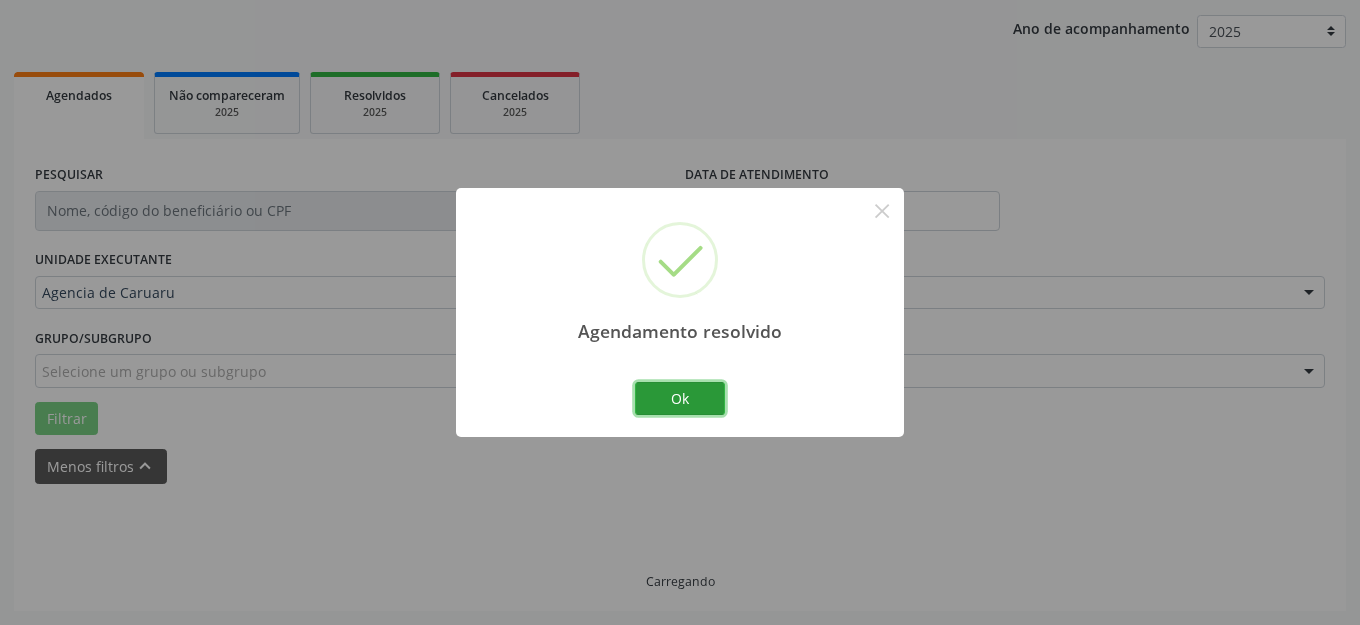 click on "Ok" at bounding box center [680, 399] 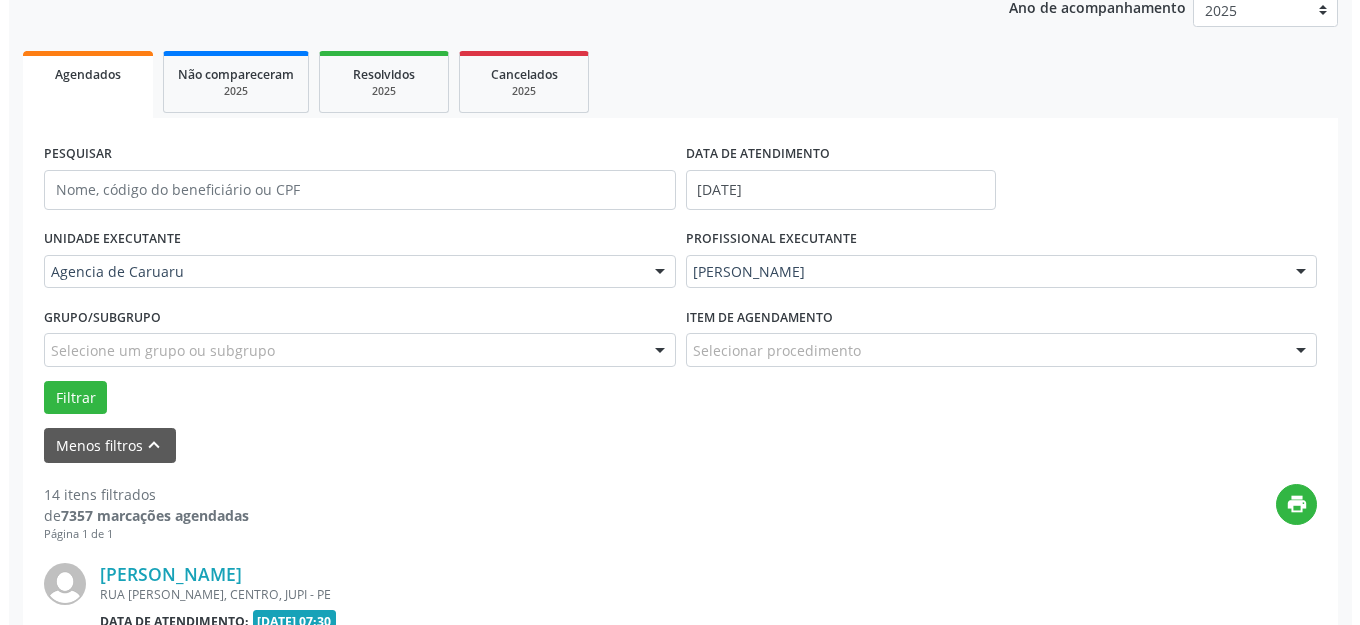 scroll, scrollTop: 548, scrollLeft: 0, axis: vertical 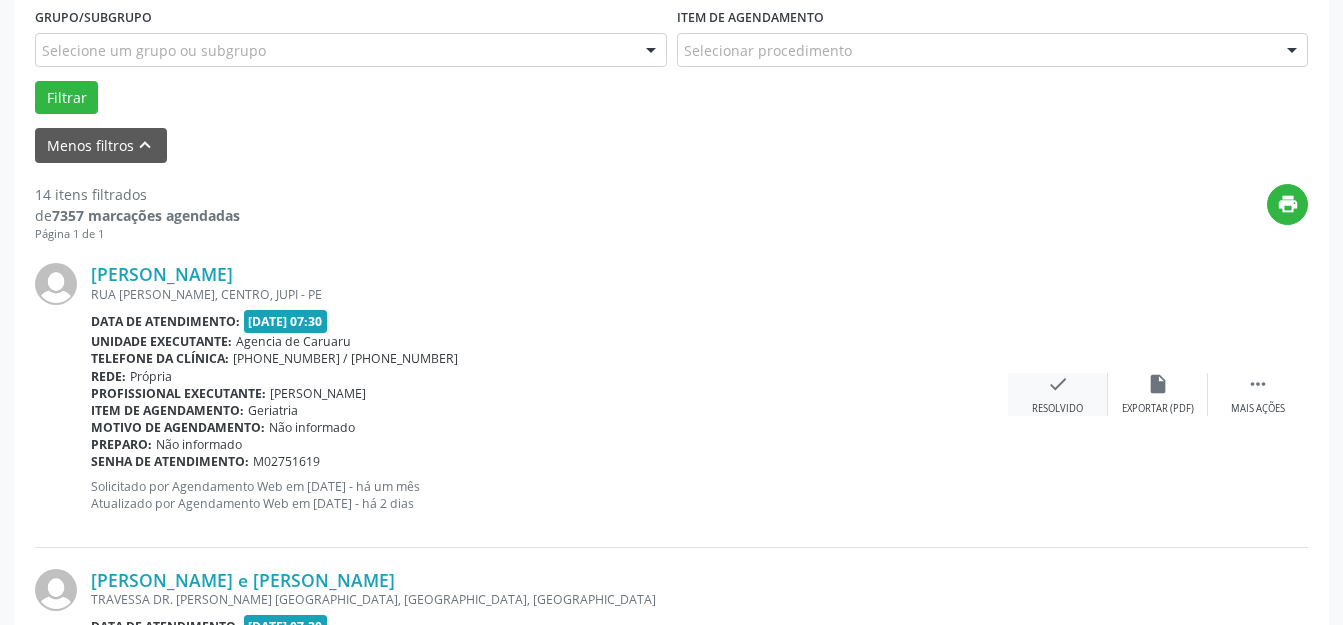 click on "Resolvido" at bounding box center (1057, 409) 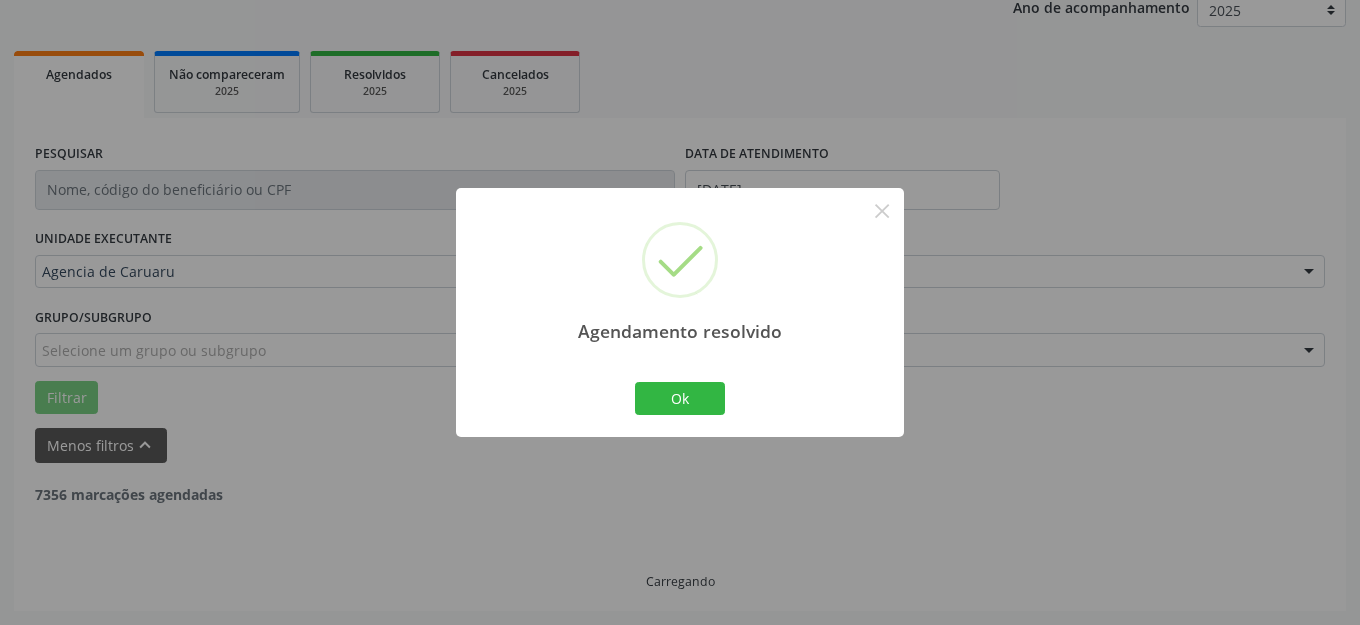 click on "Ok" at bounding box center (680, 399) 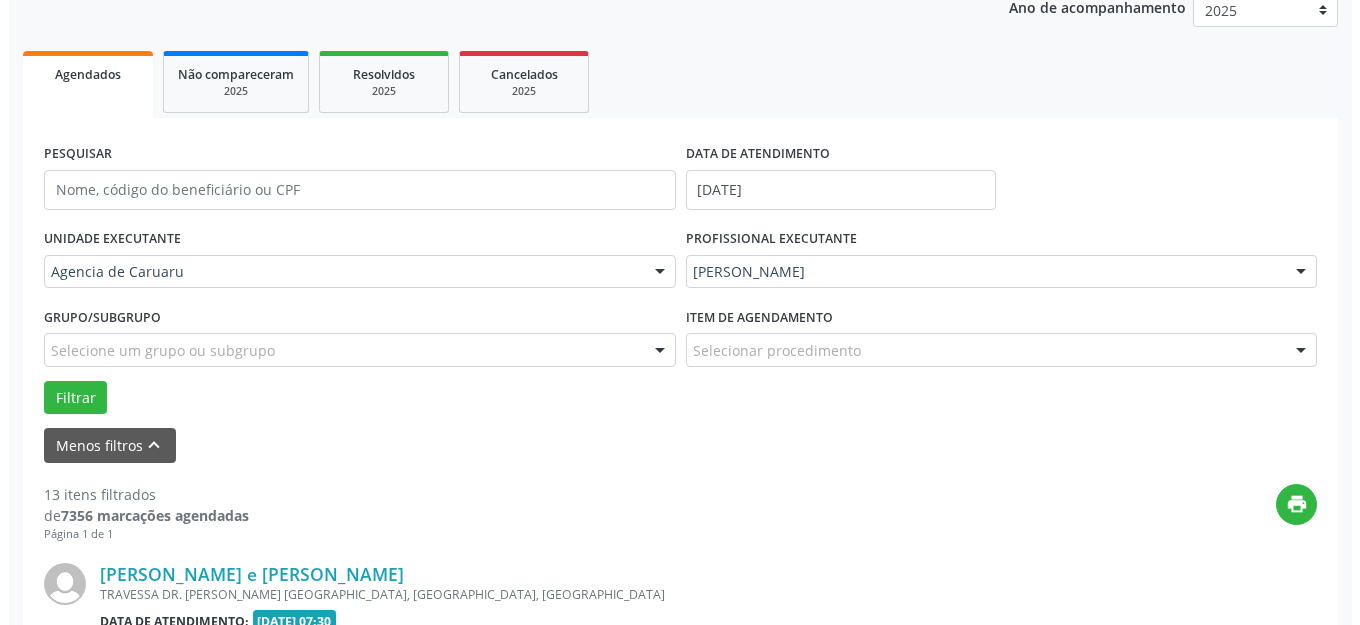 scroll, scrollTop: 548, scrollLeft: 0, axis: vertical 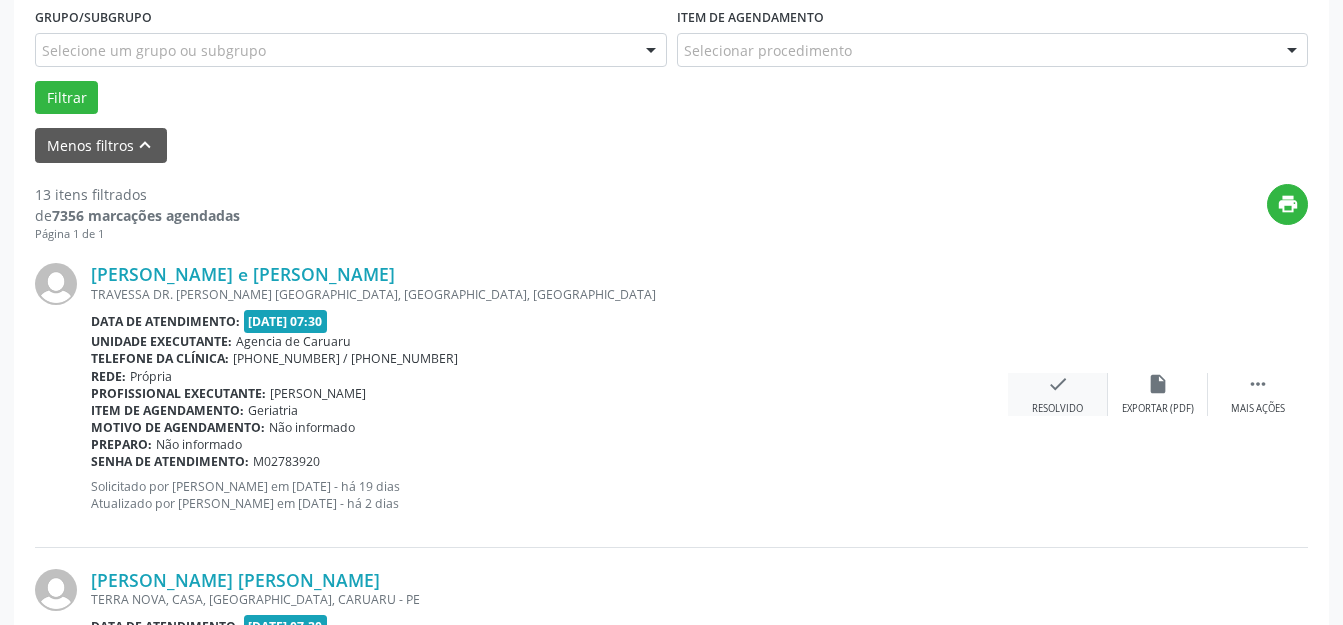 click on "Resolvido" at bounding box center (1057, 409) 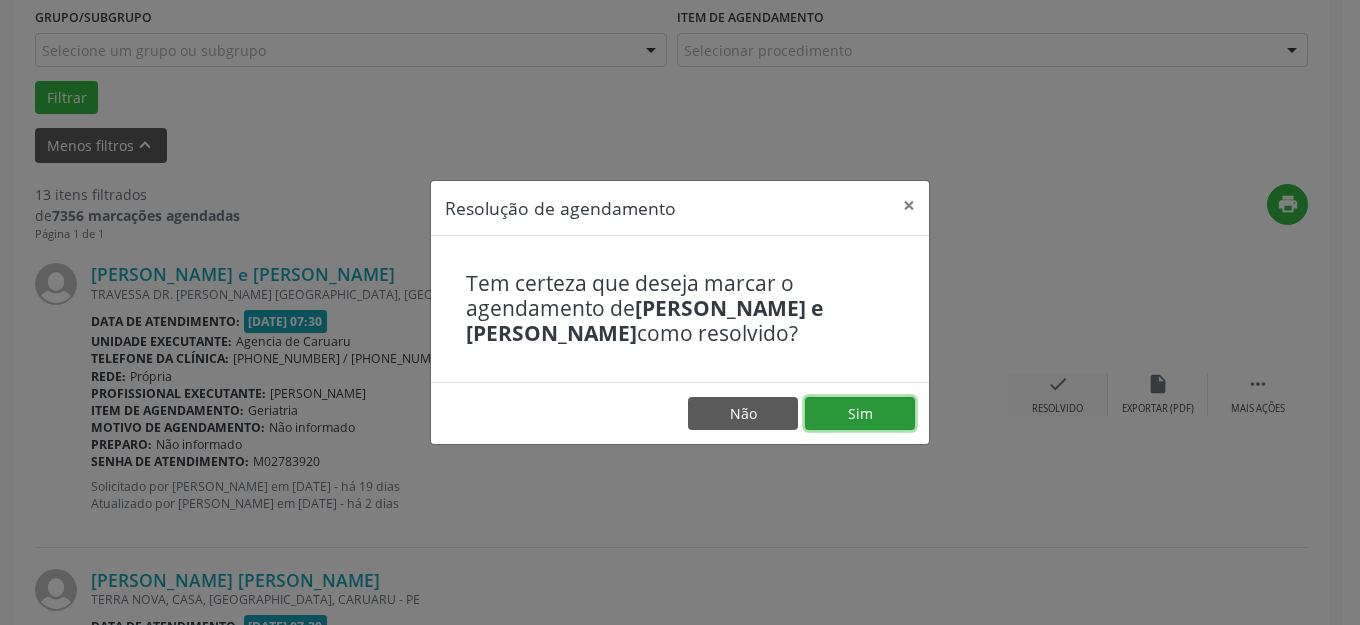click on "Sim" at bounding box center (860, 414) 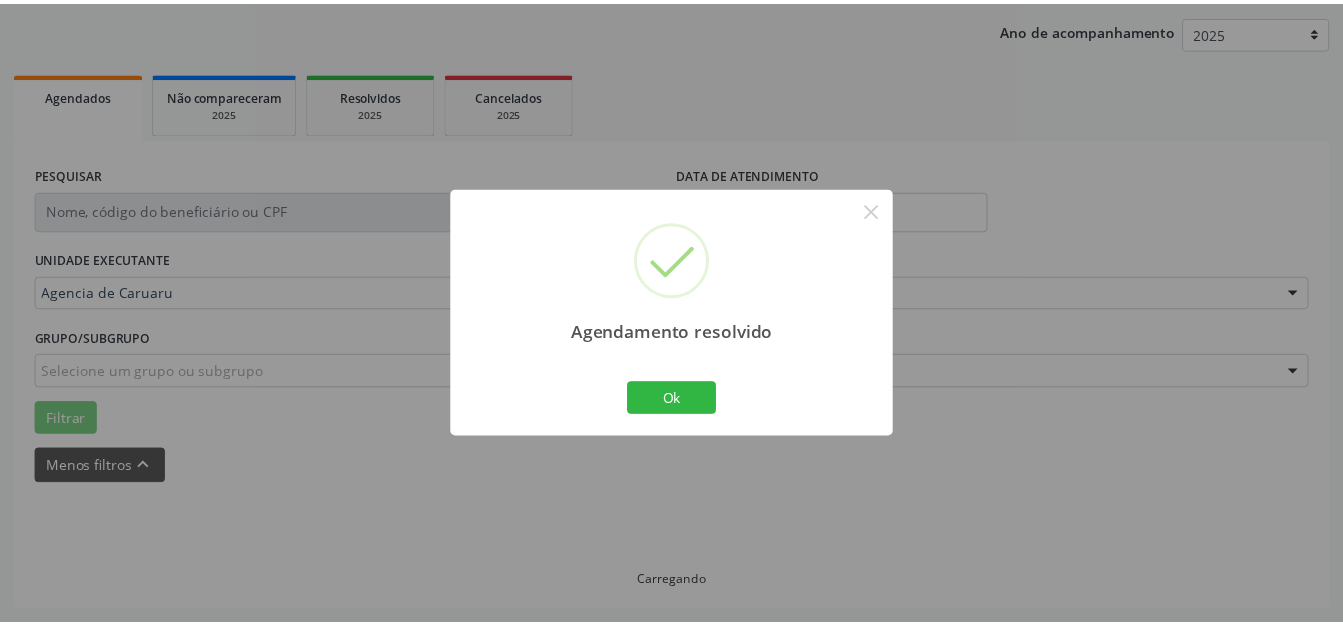 scroll, scrollTop: 248, scrollLeft: 0, axis: vertical 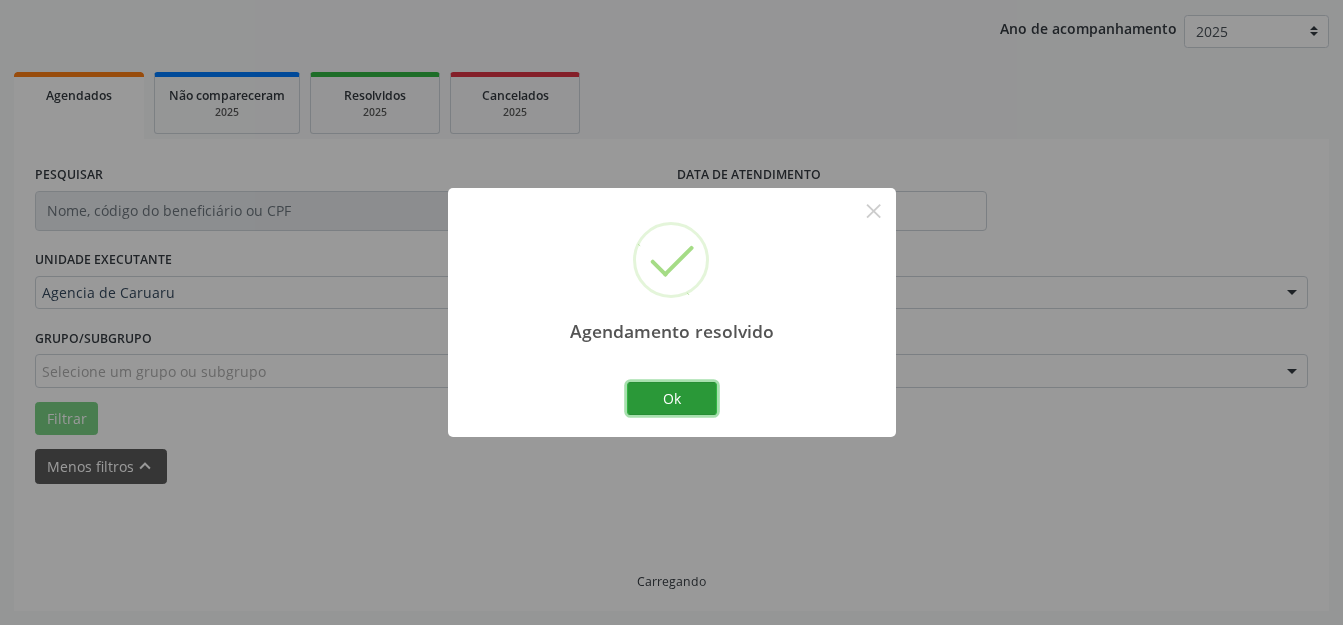 click on "Ok" at bounding box center (672, 399) 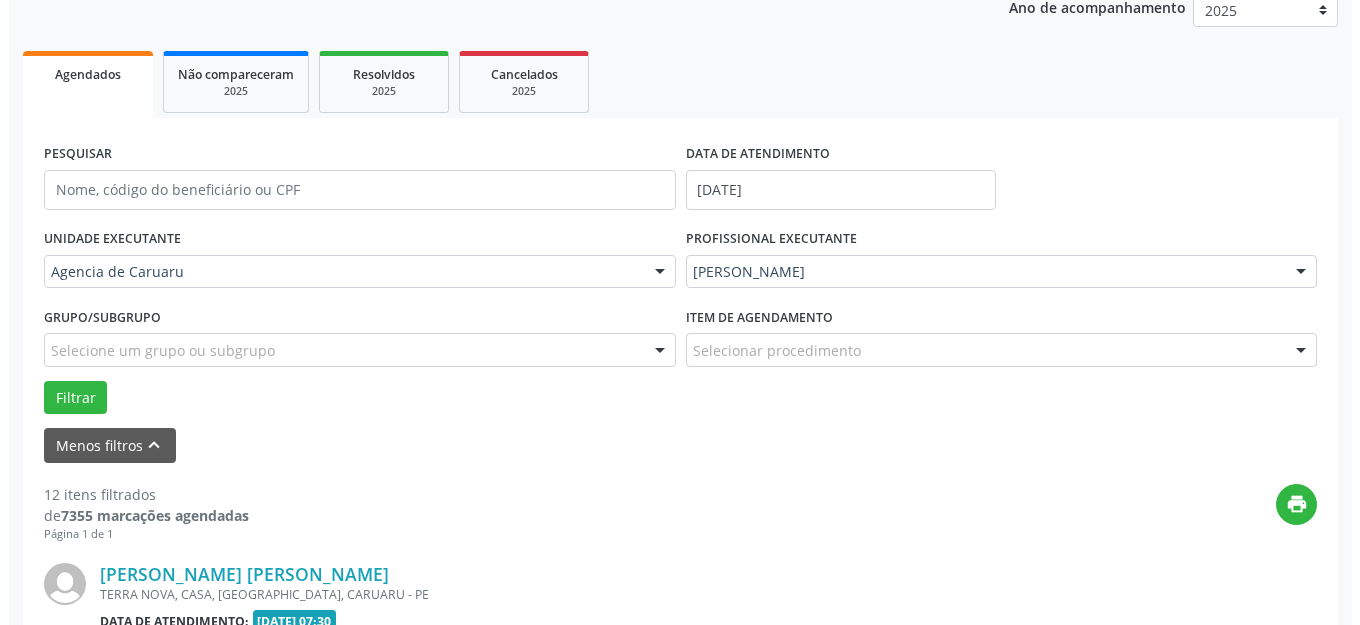 scroll, scrollTop: 448, scrollLeft: 0, axis: vertical 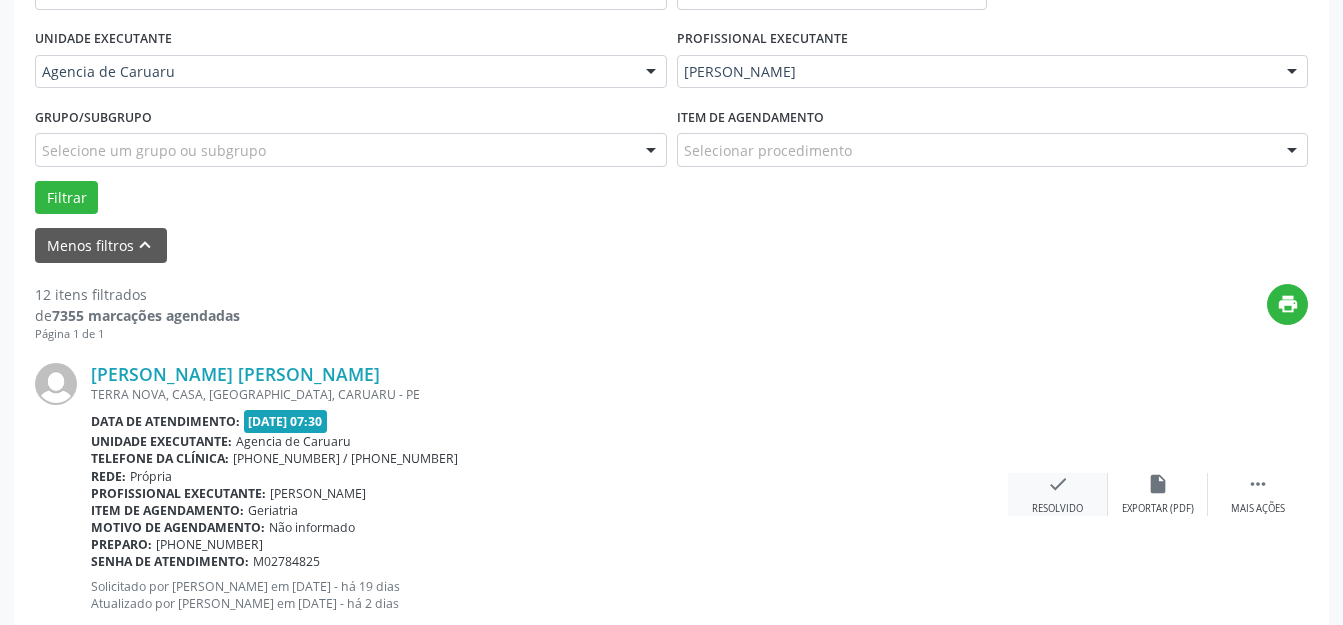 click on "check
Resolvido" at bounding box center [1058, 494] 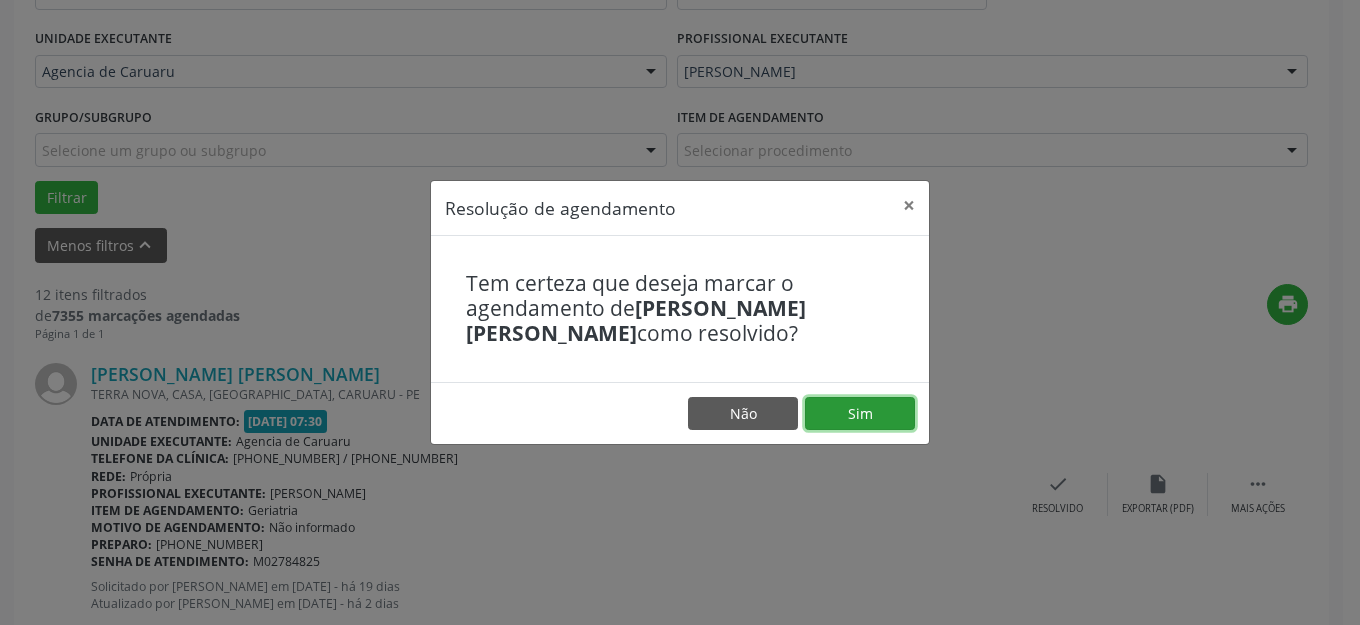 click on "Sim" at bounding box center (860, 414) 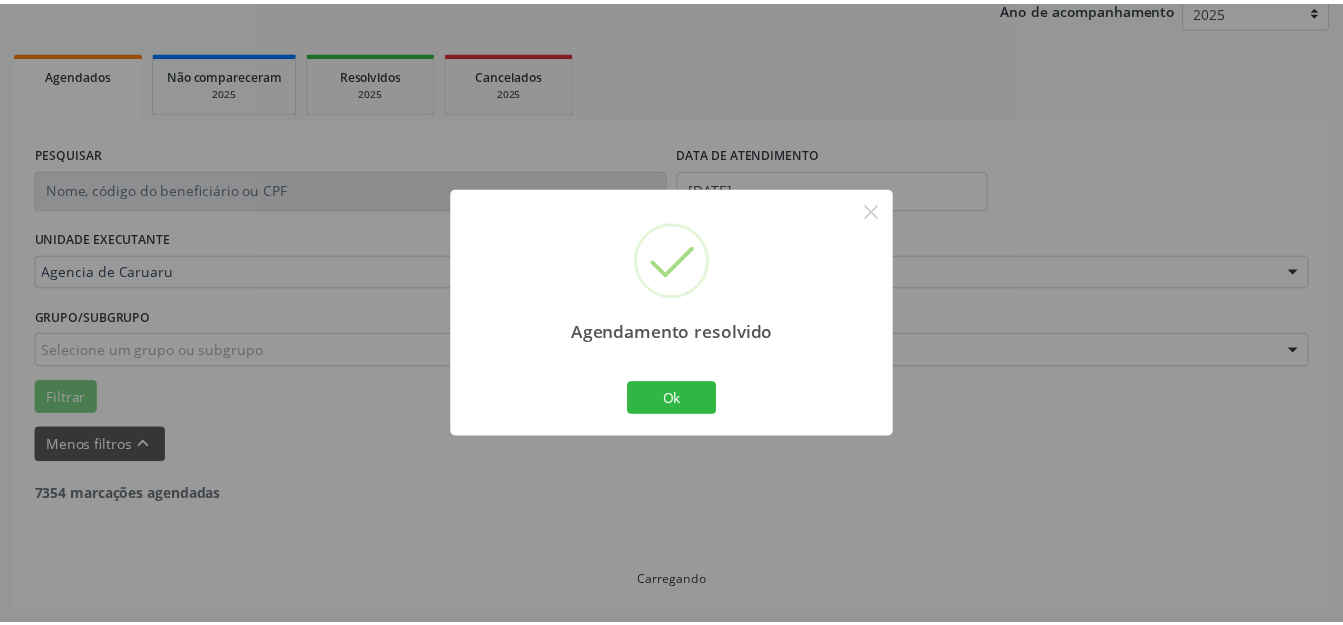 scroll, scrollTop: 248, scrollLeft: 0, axis: vertical 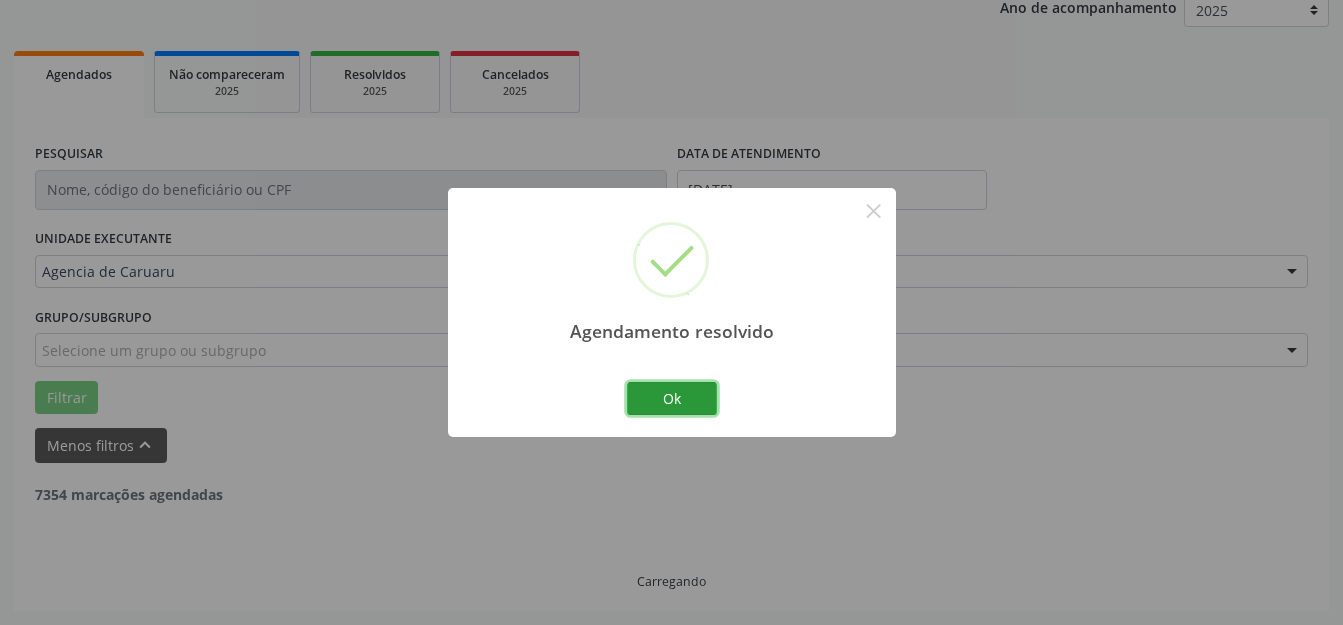 click on "Ok" at bounding box center [672, 399] 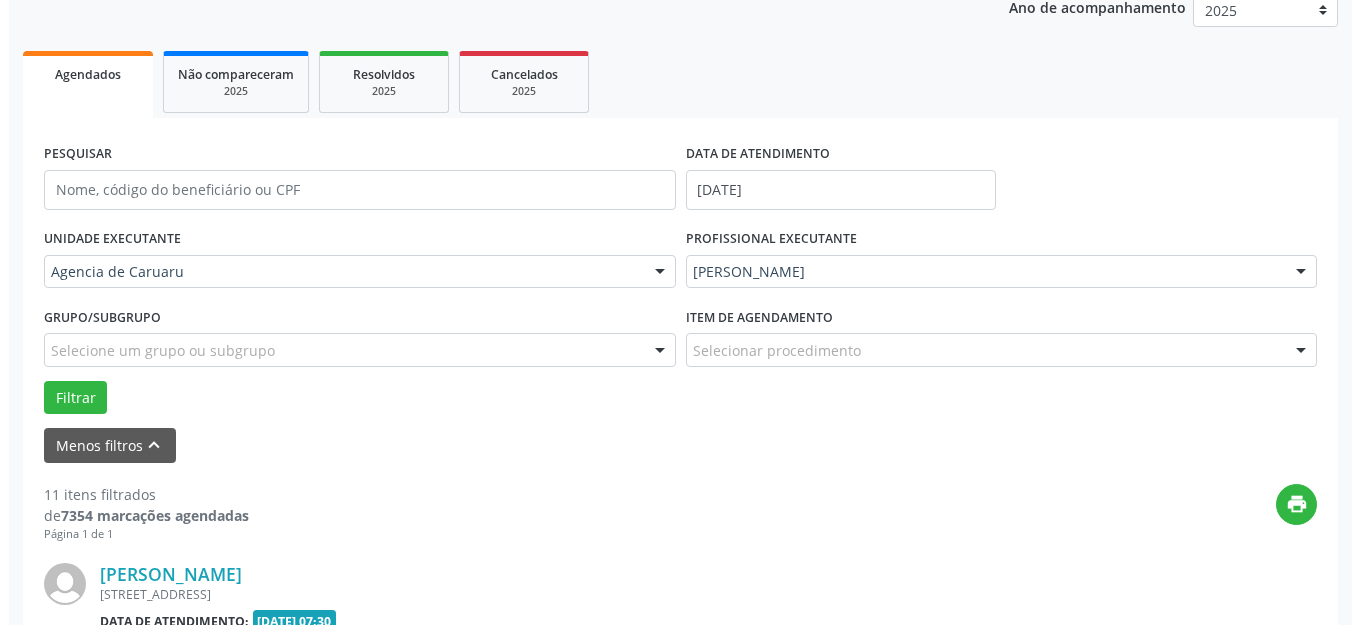 scroll, scrollTop: 448, scrollLeft: 0, axis: vertical 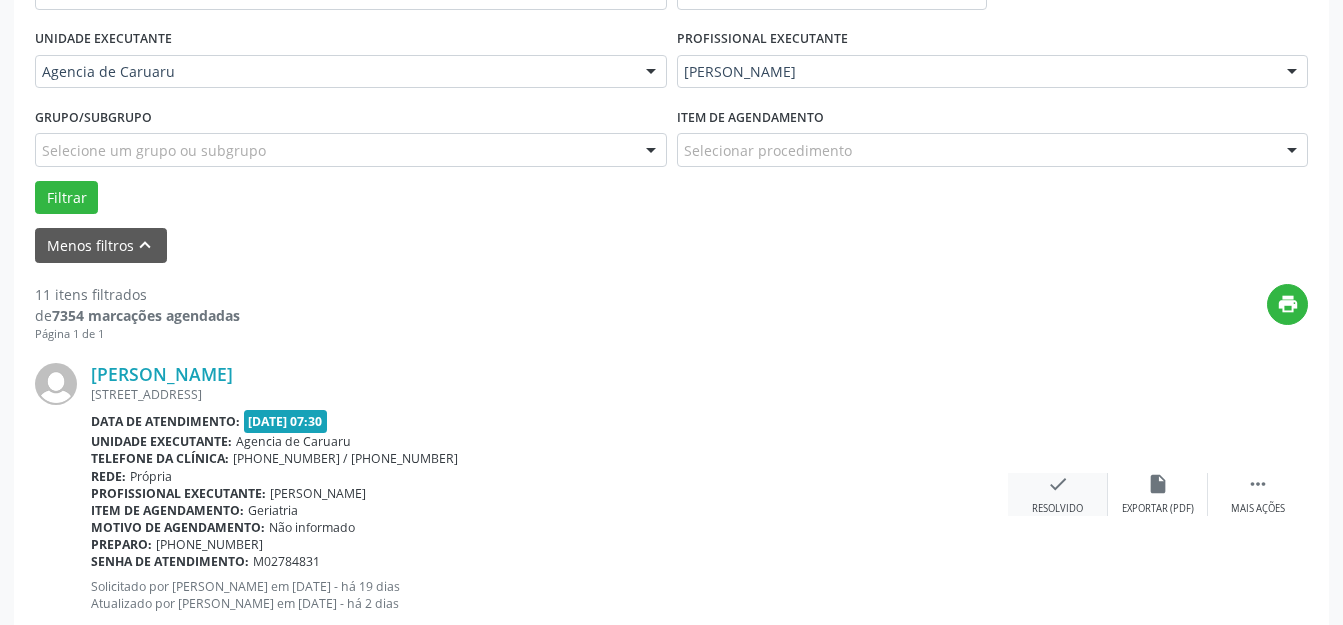 click on "check" at bounding box center [1058, 484] 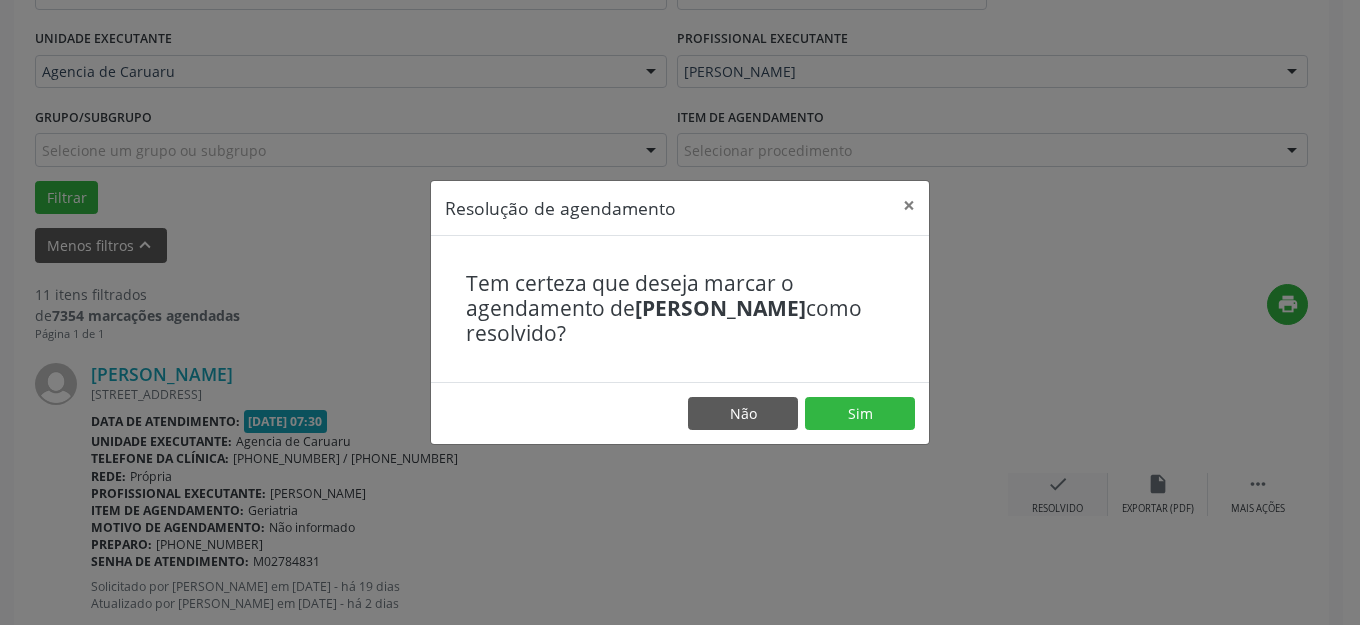 click on "Não Sim" at bounding box center [680, 413] 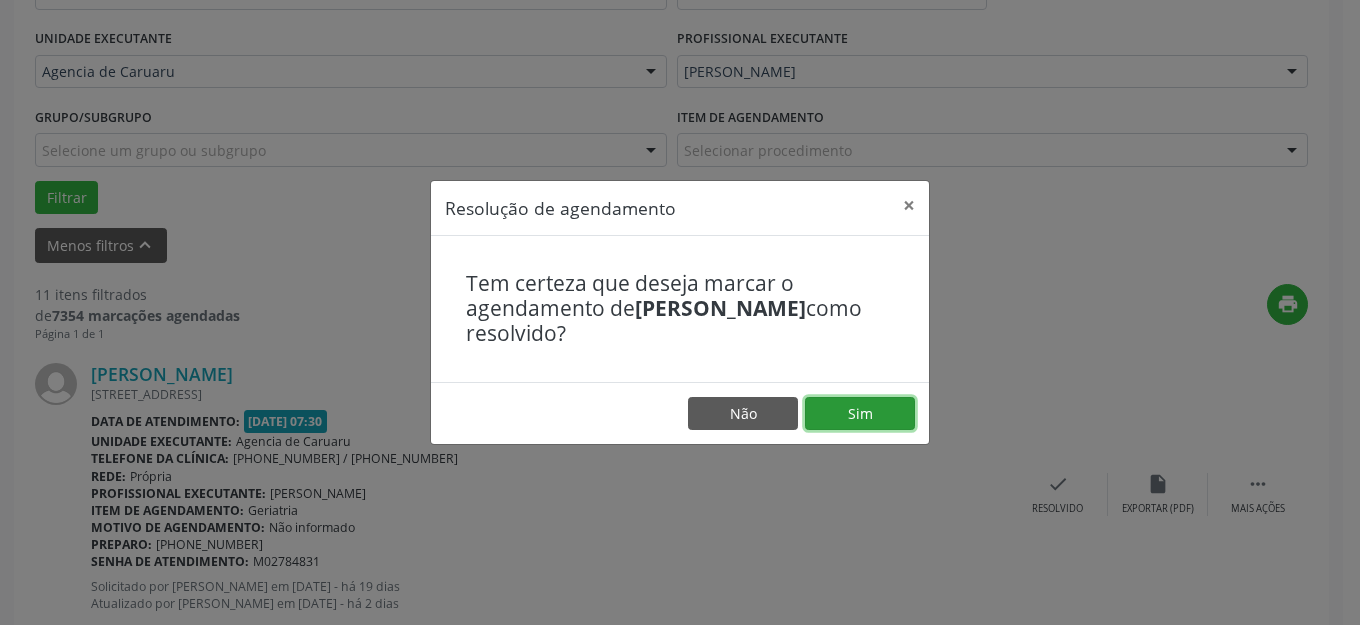 click on "Sim" at bounding box center [860, 414] 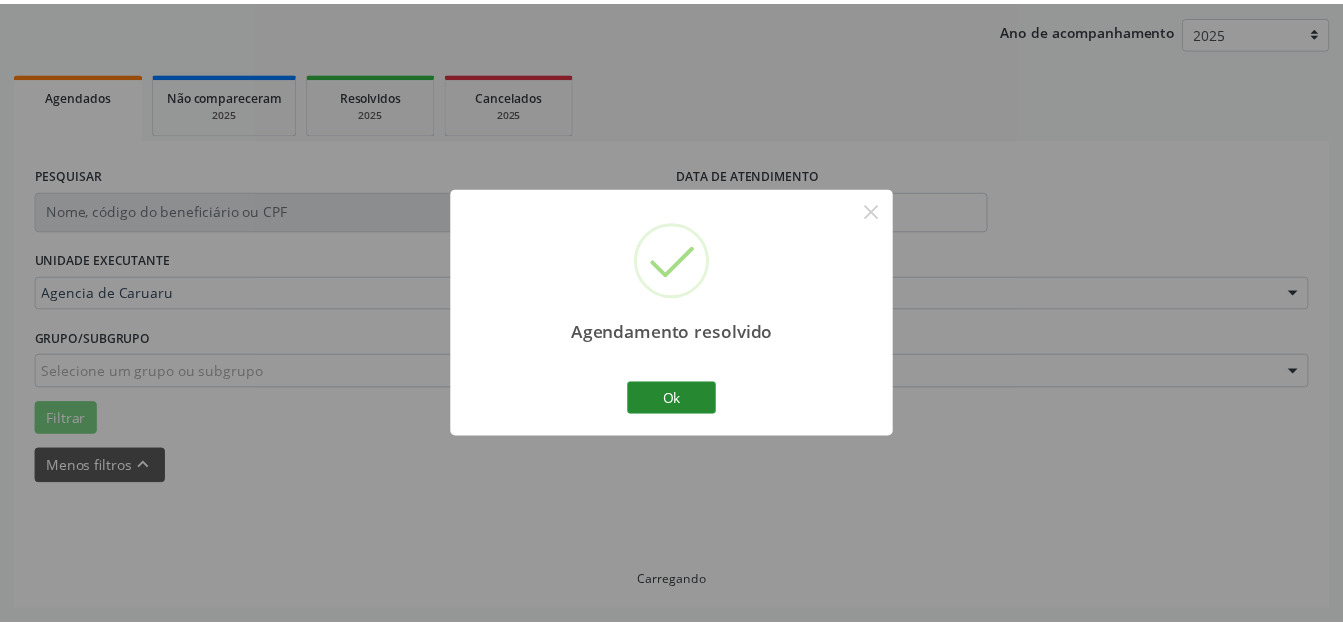 scroll, scrollTop: 248, scrollLeft: 0, axis: vertical 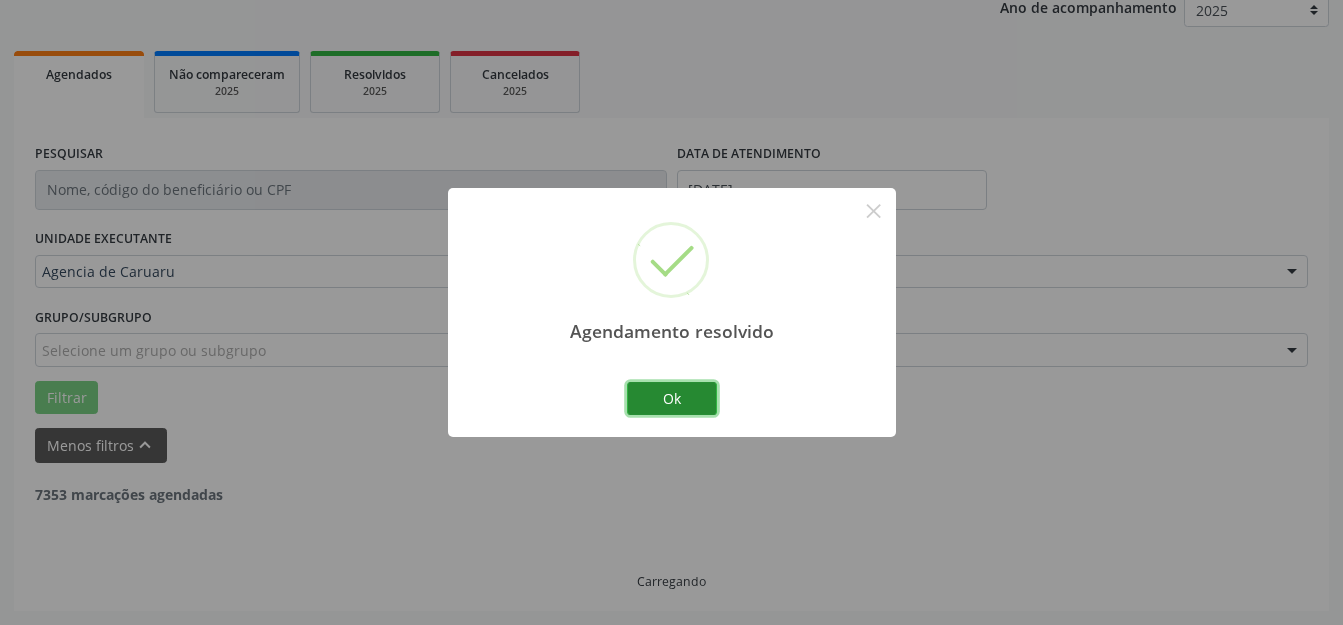 click on "Ok" at bounding box center (672, 399) 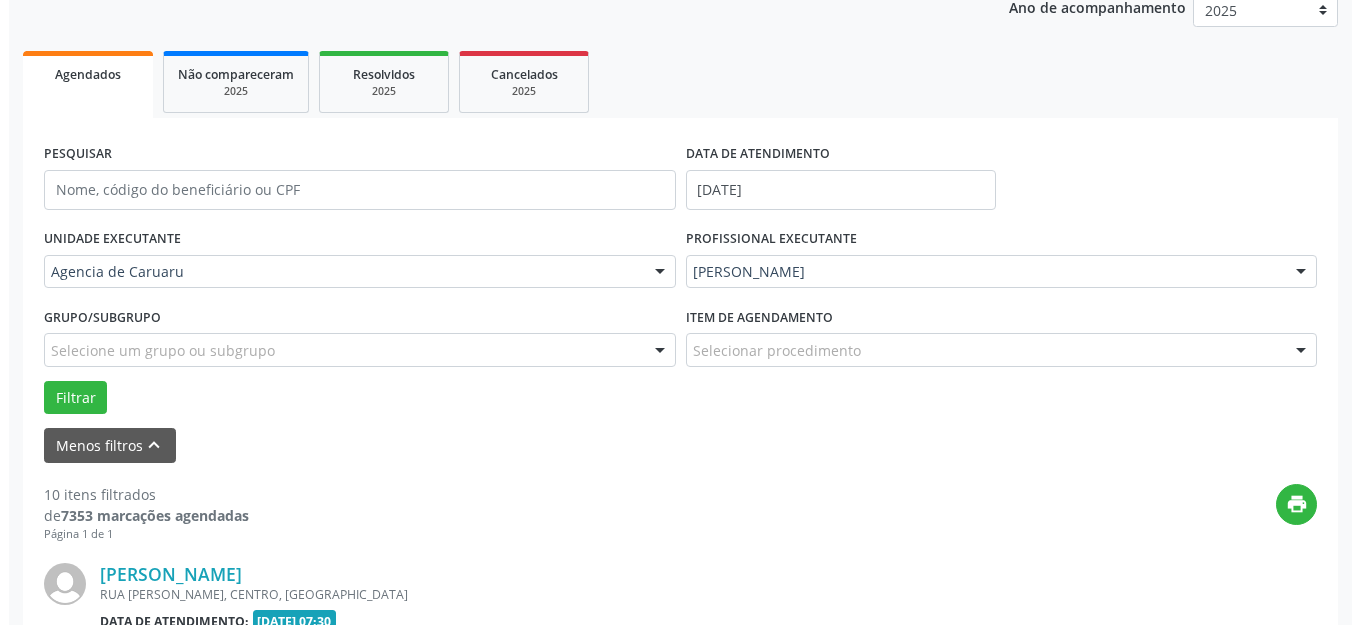 scroll, scrollTop: 548, scrollLeft: 0, axis: vertical 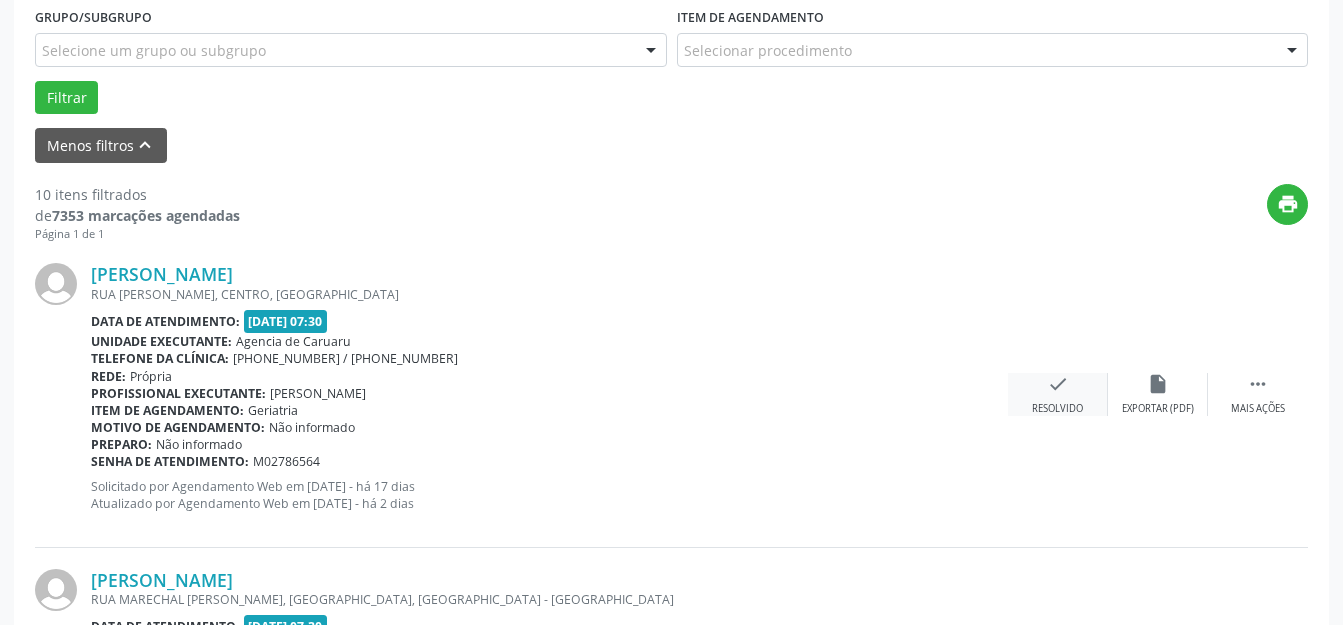 click on "Resolvido" at bounding box center [1057, 409] 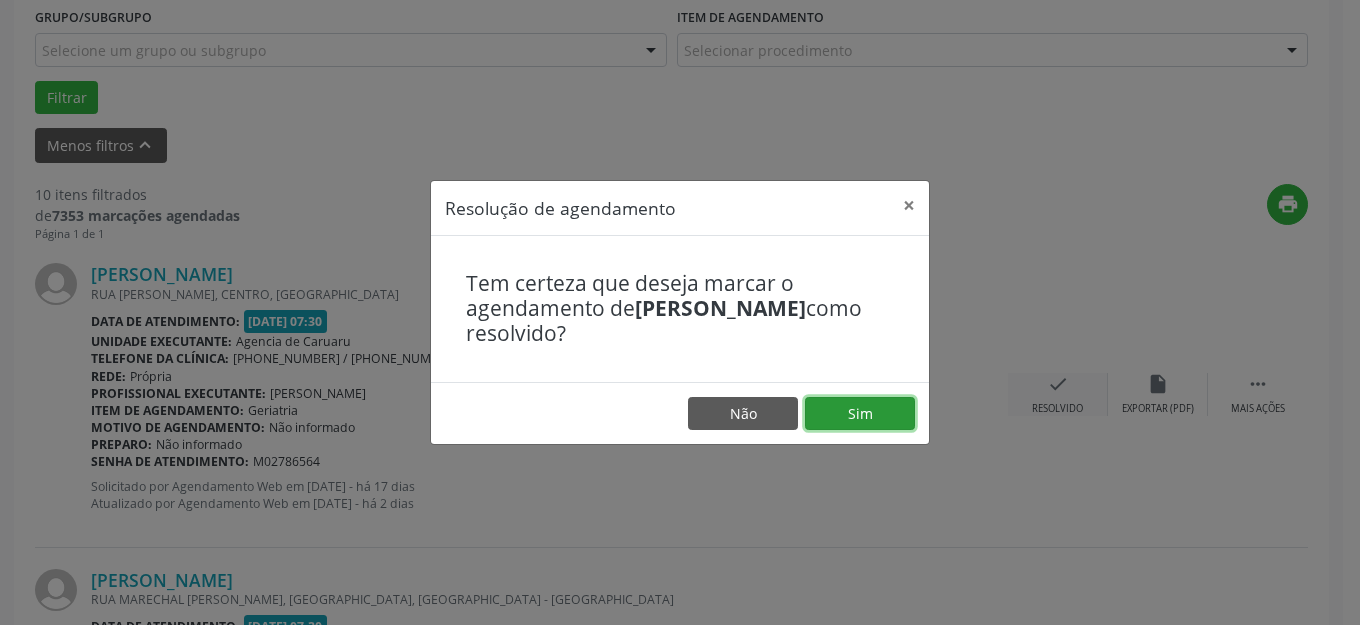 click on "Sim" at bounding box center (860, 414) 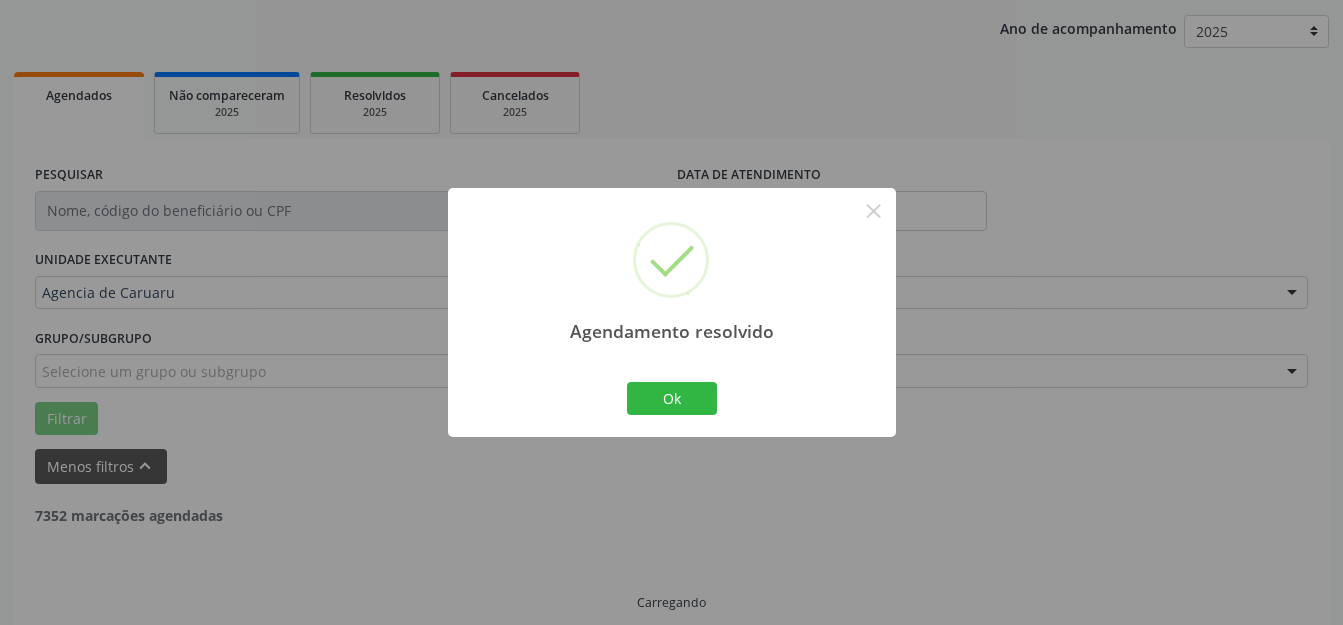 scroll, scrollTop: 248, scrollLeft: 0, axis: vertical 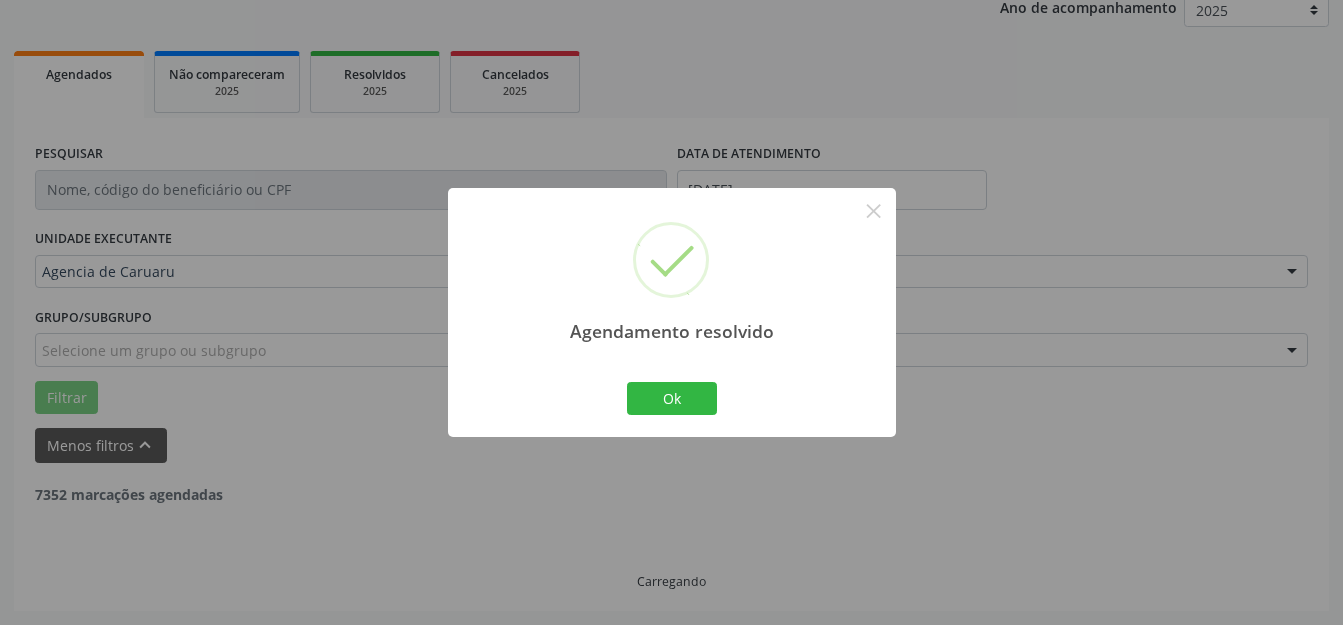 click on "Ok Cancel" at bounding box center [671, 398] 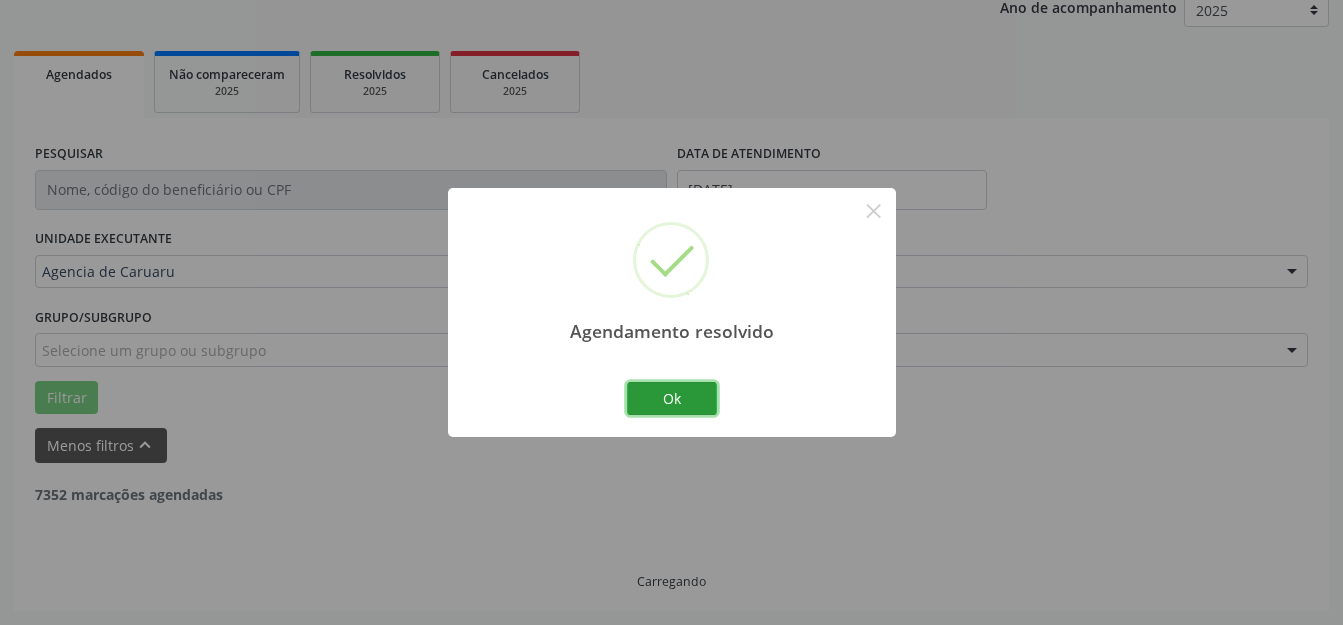 click on "Ok" at bounding box center (672, 399) 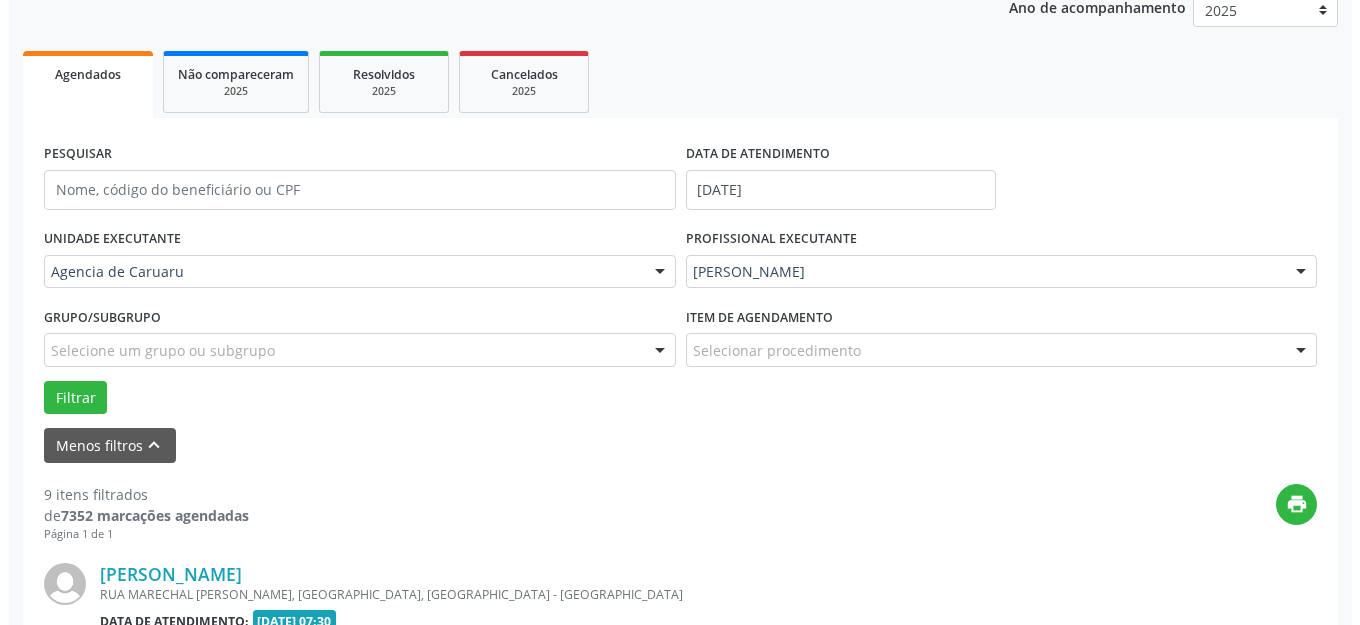 scroll, scrollTop: 448, scrollLeft: 0, axis: vertical 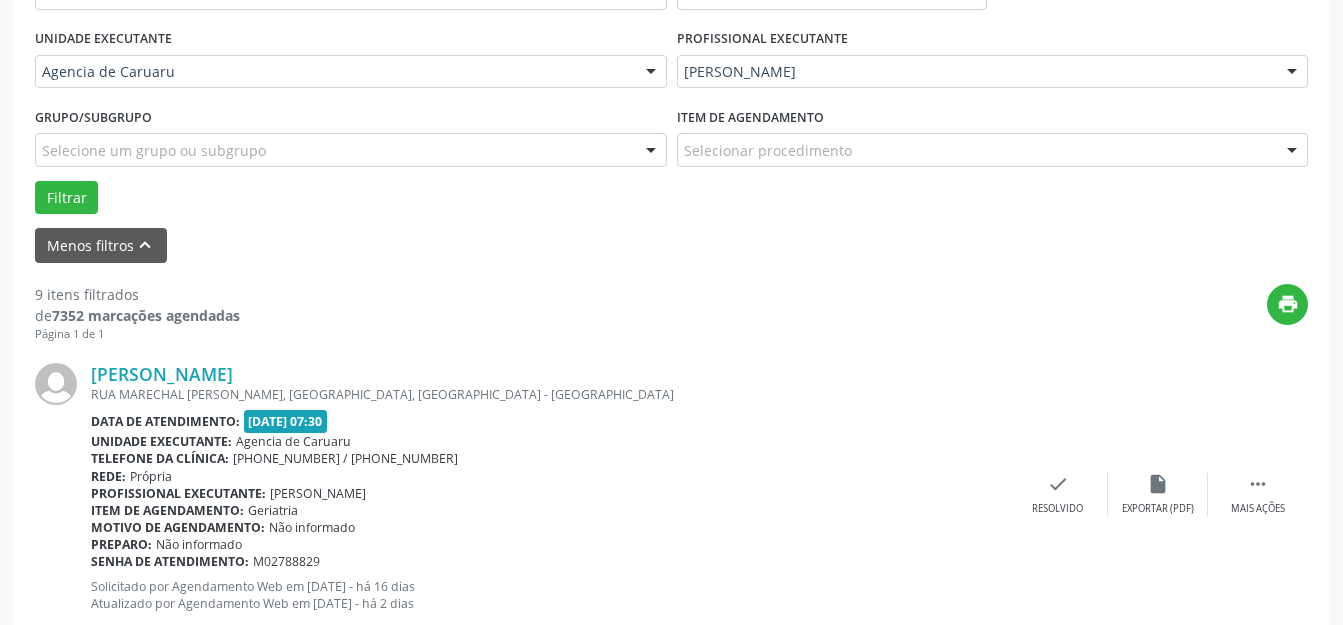 drag, startPoint x: 1092, startPoint y: 495, endPoint x: 1093, endPoint y: 470, distance: 25.019993 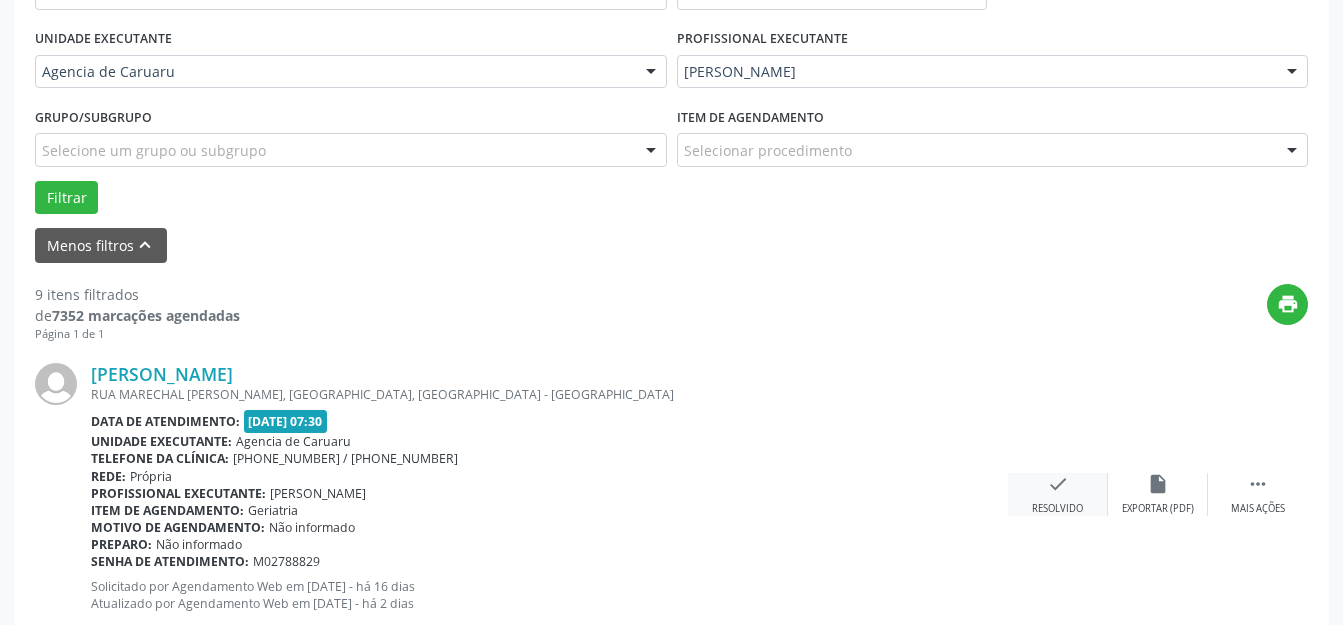 click on "check
Resolvido" at bounding box center (1058, 494) 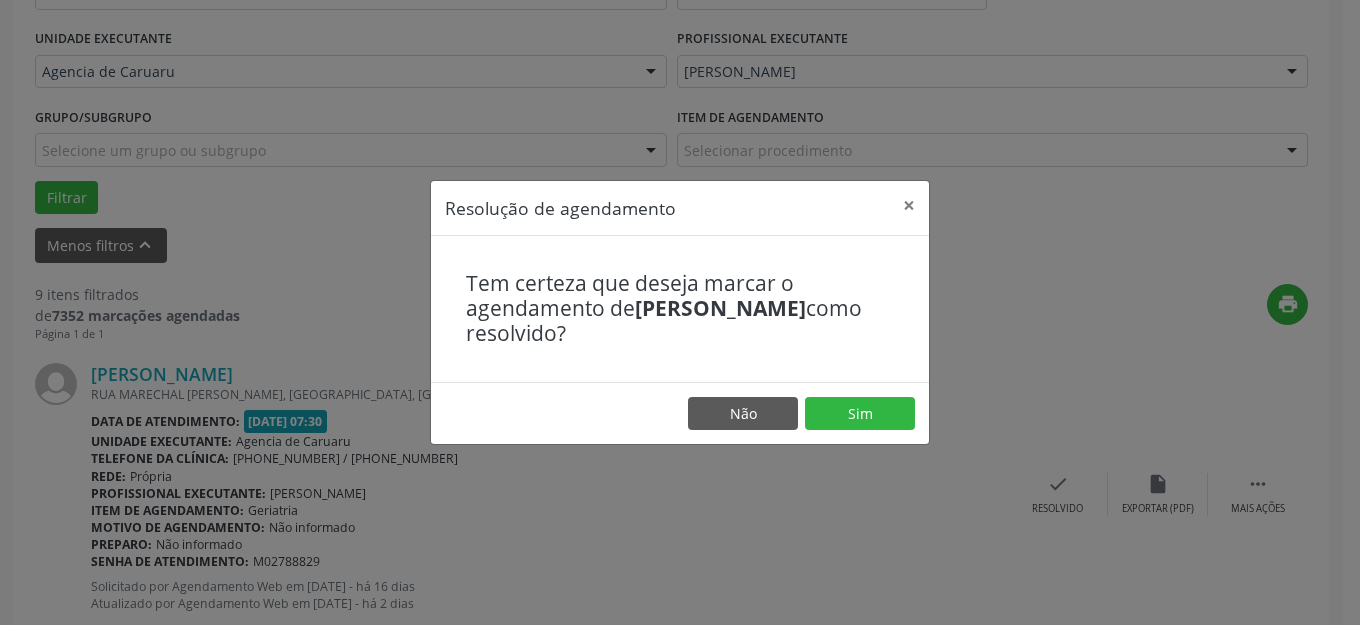click on "Não Sim" at bounding box center (680, 413) 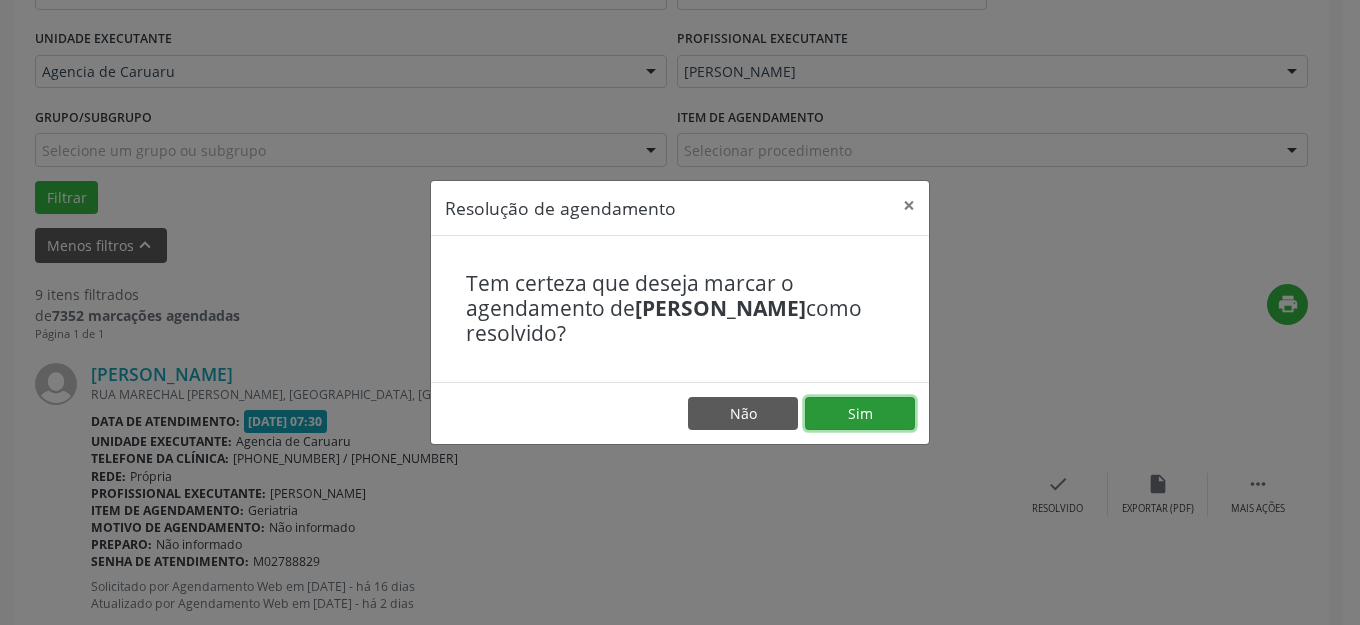 click on "Sim" at bounding box center [860, 414] 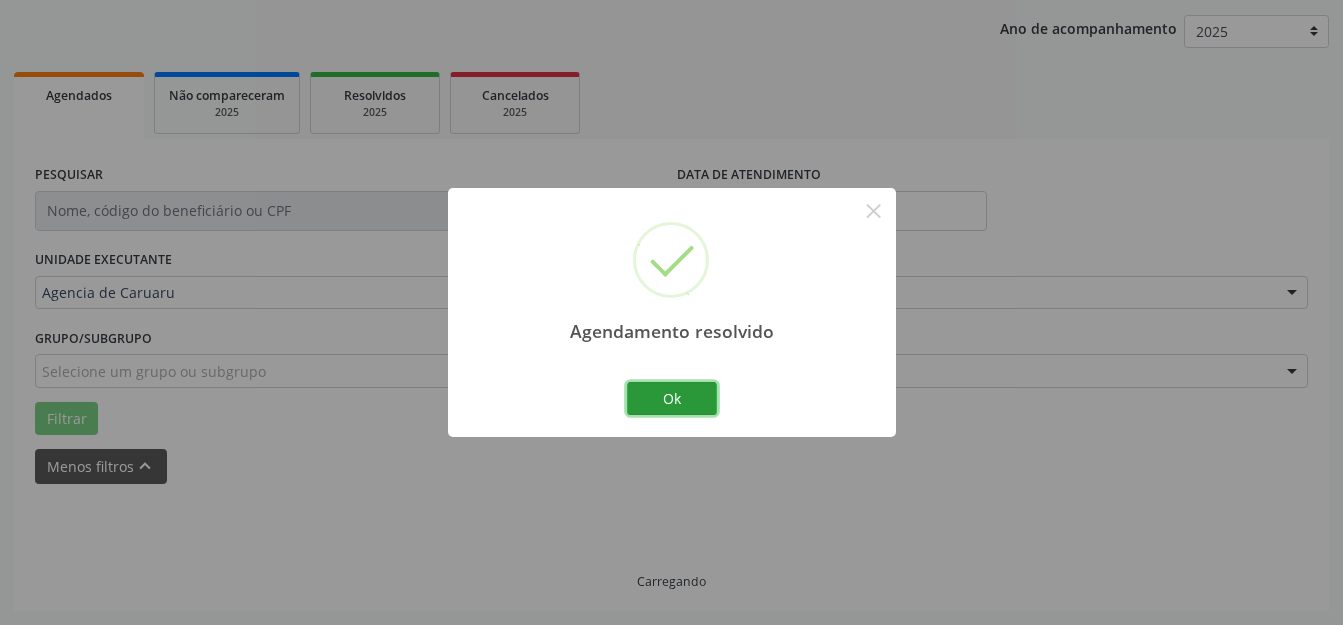 click on "Ok" at bounding box center [672, 399] 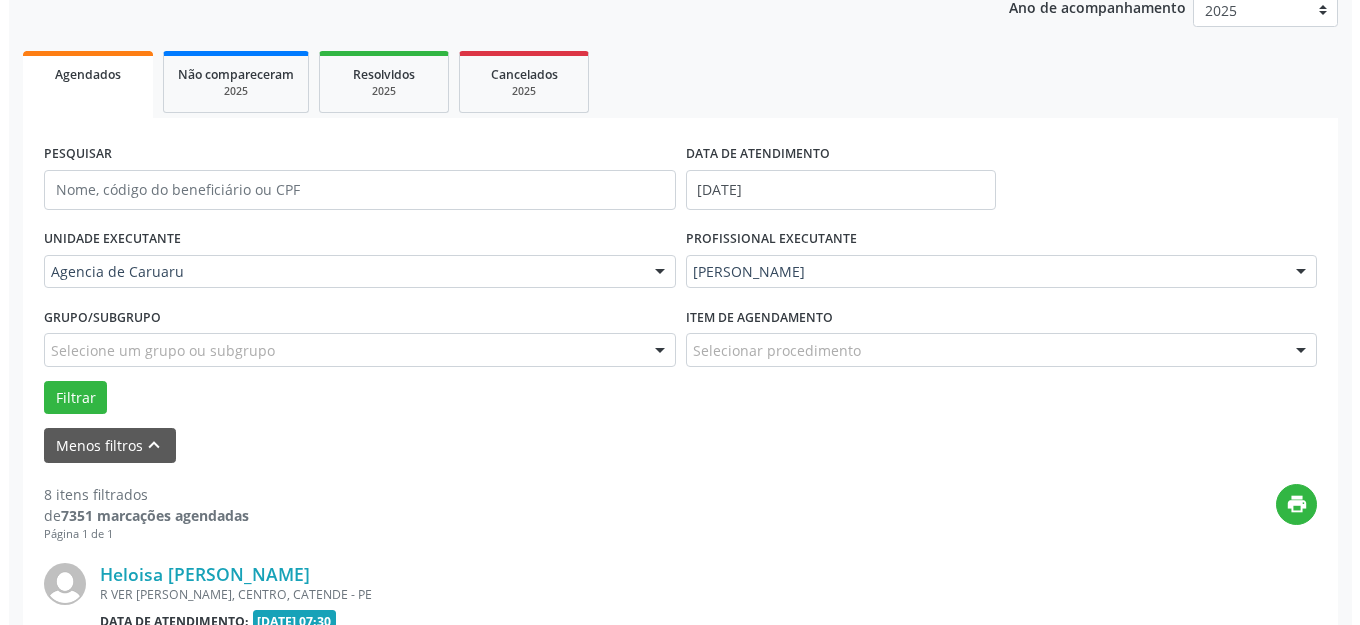 scroll, scrollTop: 548, scrollLeft: 0, axis: vertical 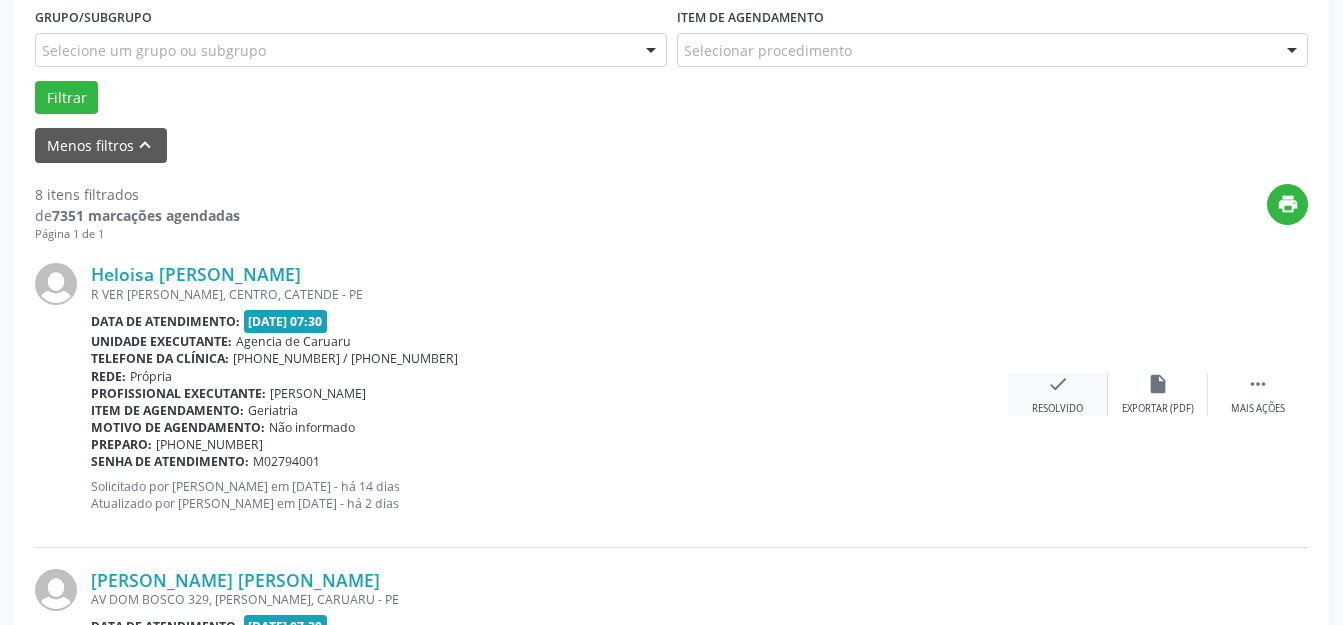 click on "check
Resolvido" at bounding box center (1058, 394) 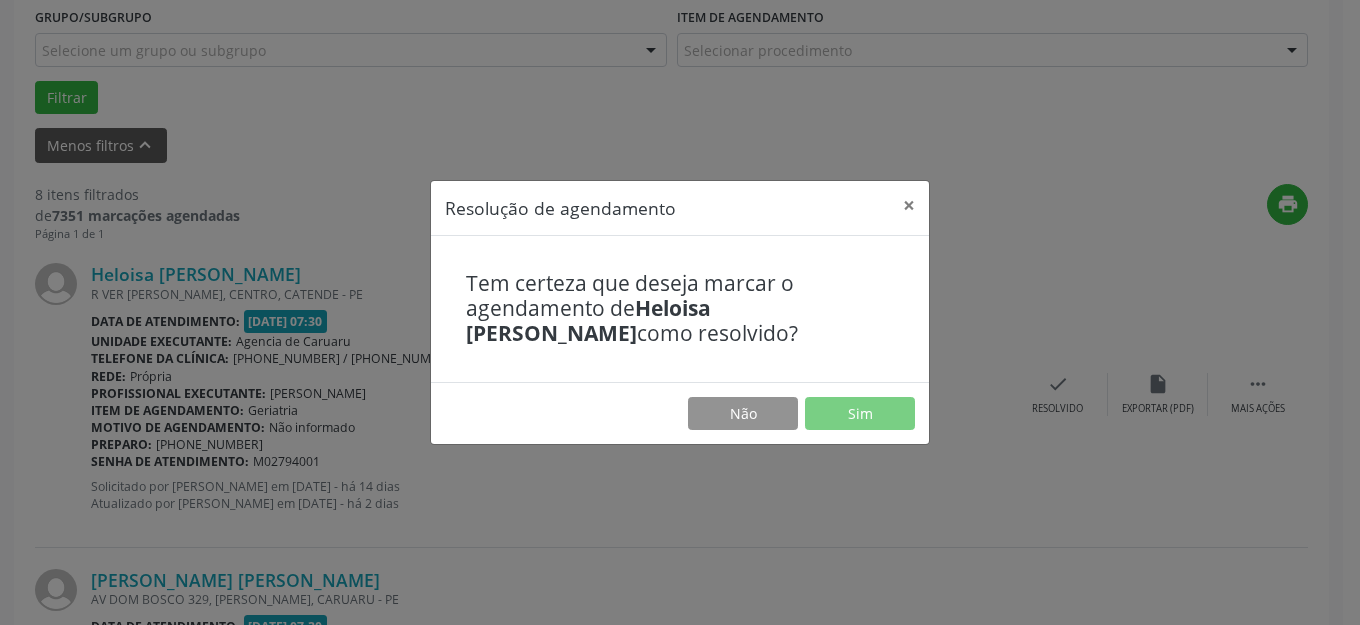click on "Não Sim" at bounding box center [680, 413] 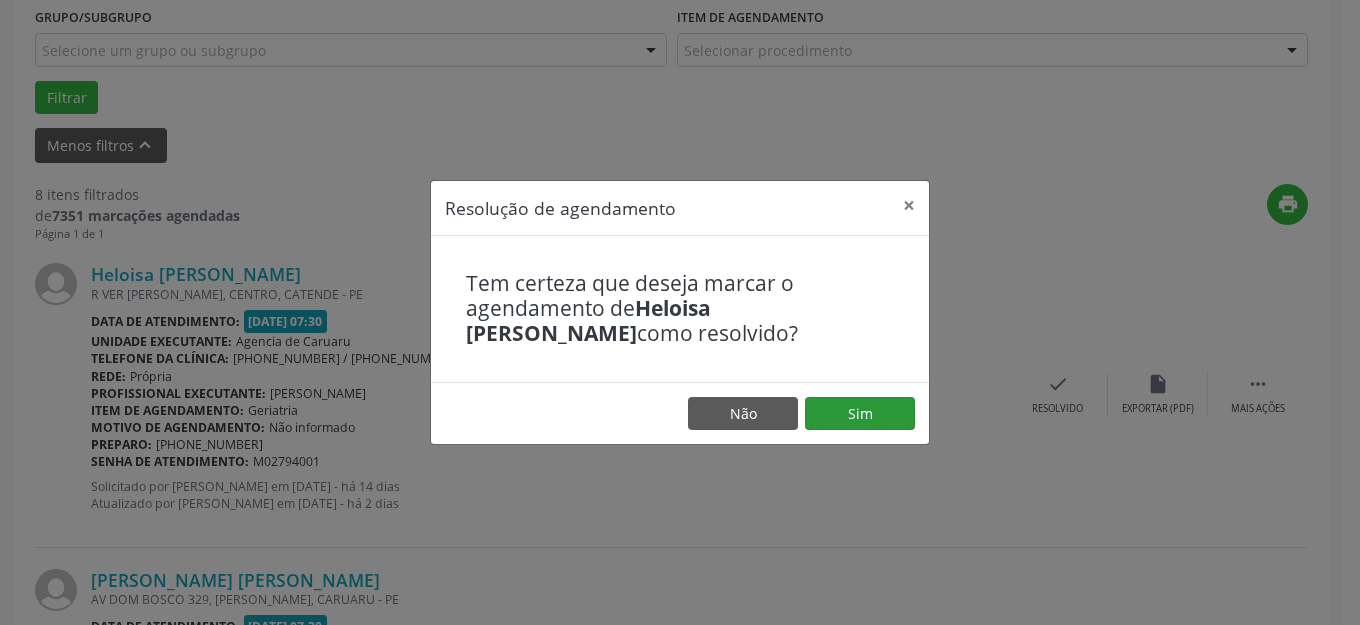 click on "Não Sim" at bounding box center [680, 413] 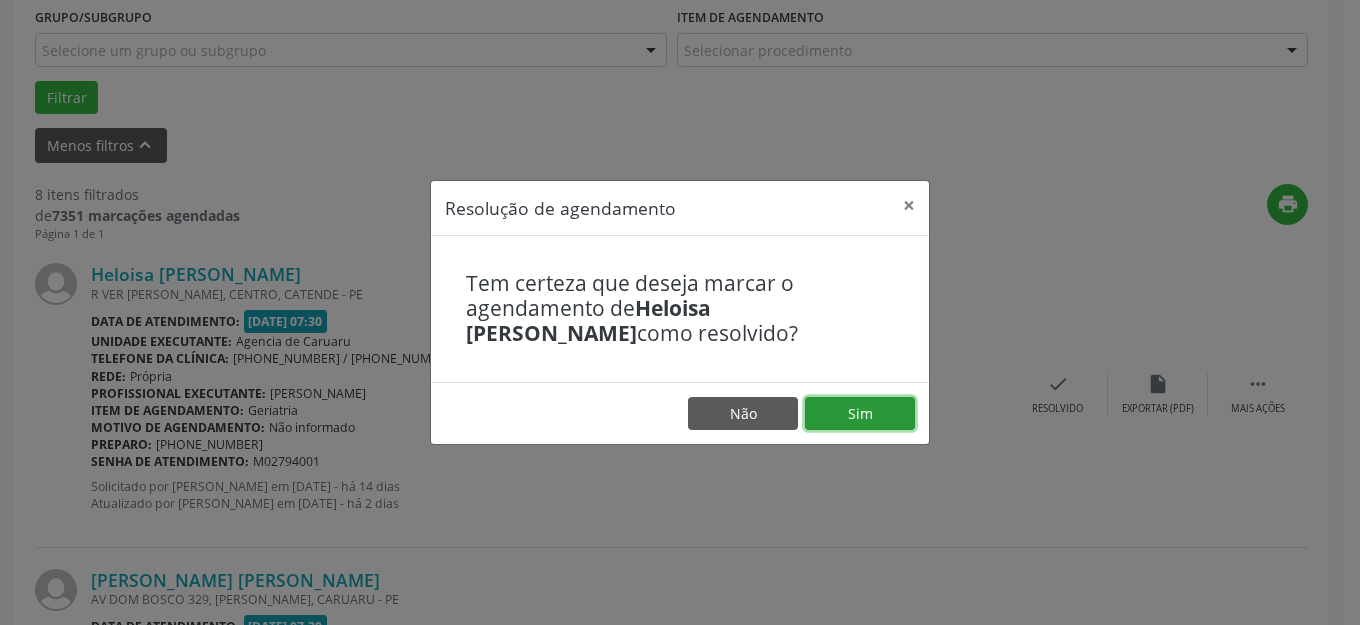 click on "Sim" at bounding box center [860, 414] 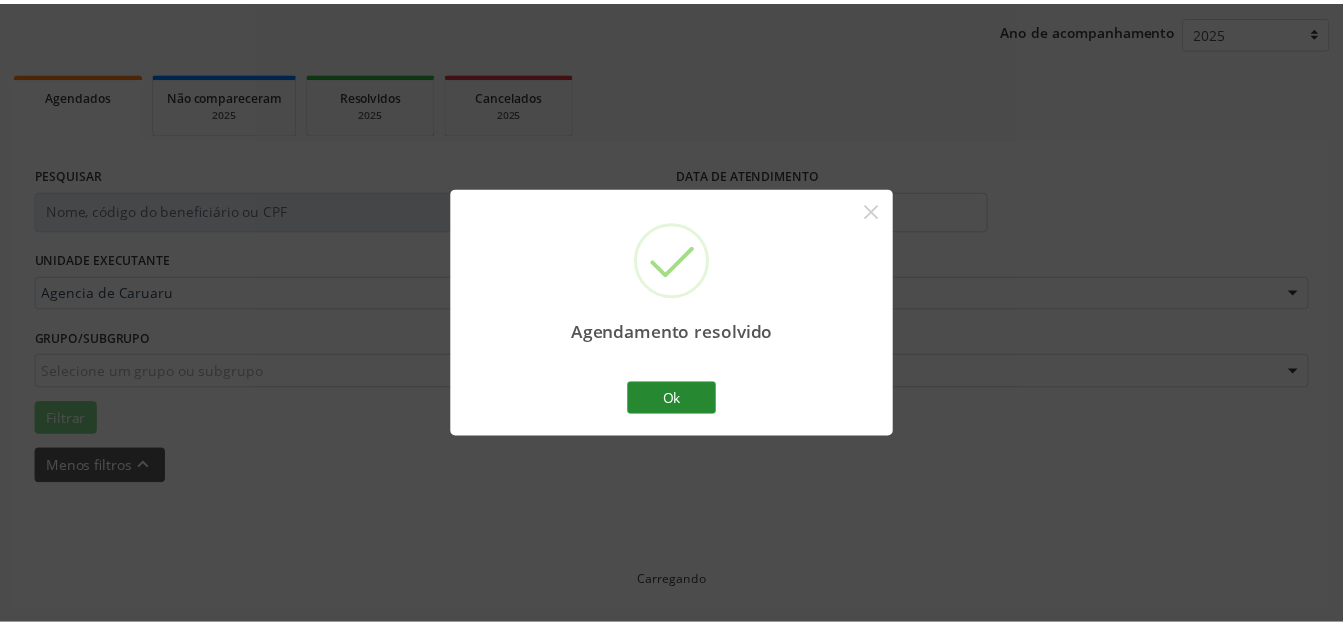 scroll, scrollTop: 227, scrollLeft: 0, axis: vertical 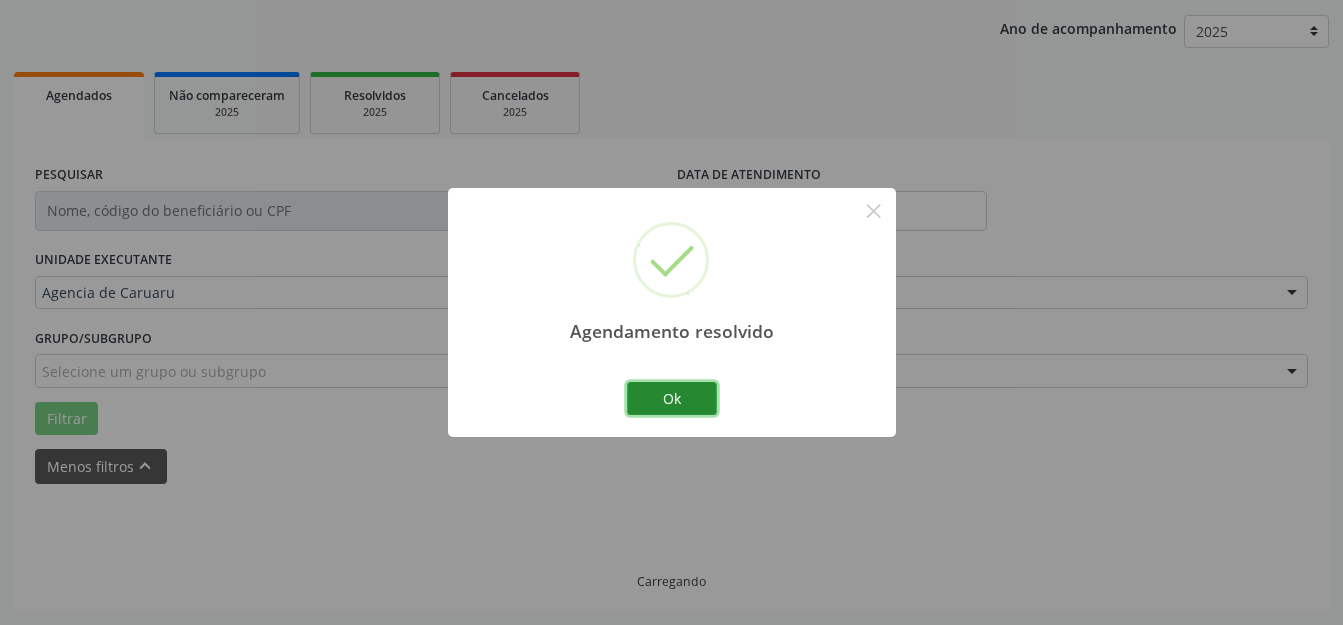 click on "Ok" at bounding box center (672, 399) 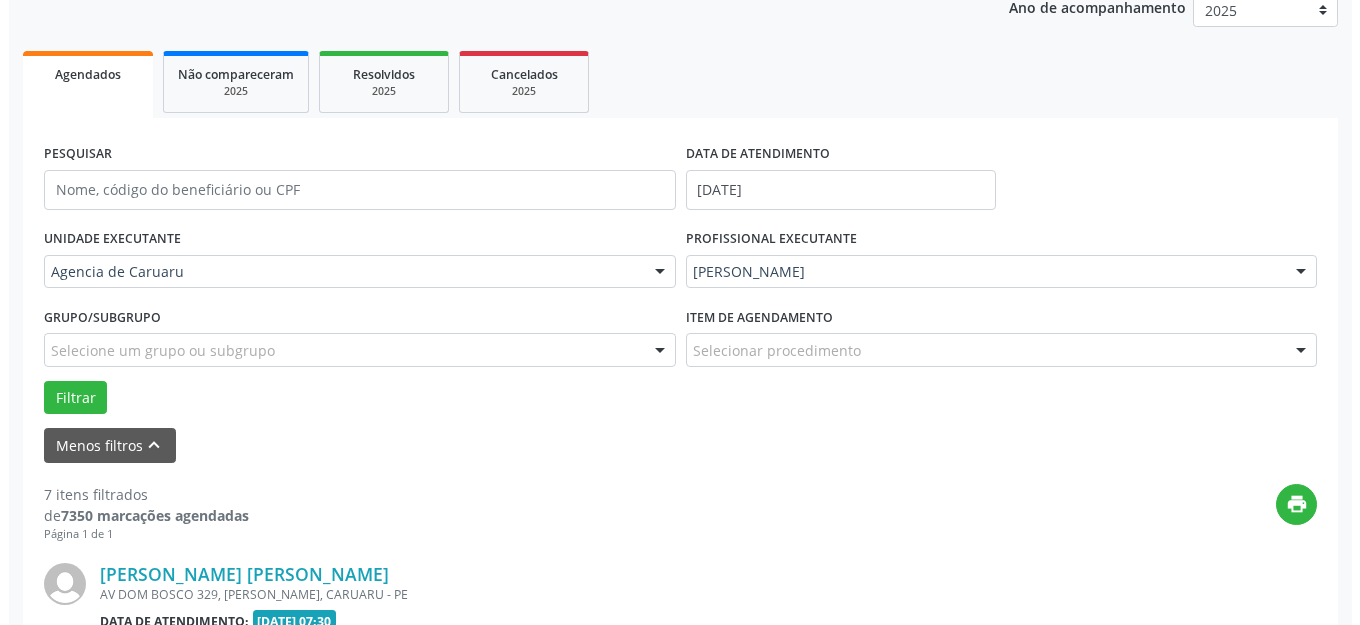 scroll, scrollTop: 448, scrollLeft: 0, axis: vertical 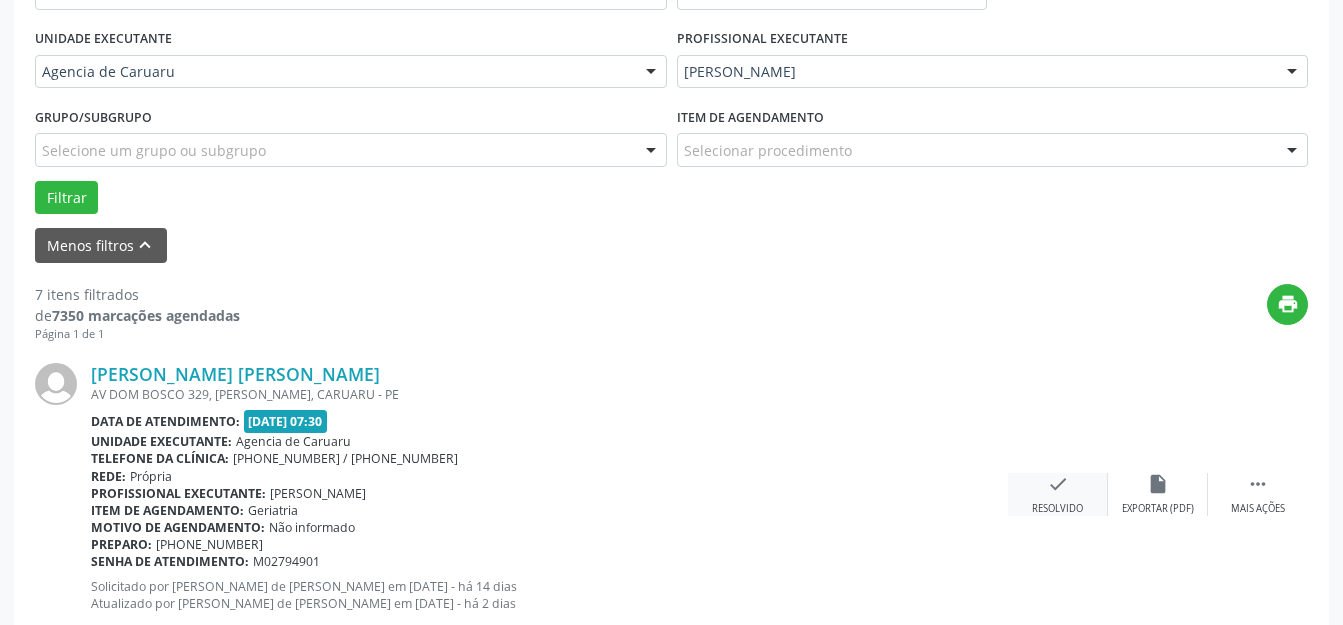 click on "check" at bounding box center [1058, 484] 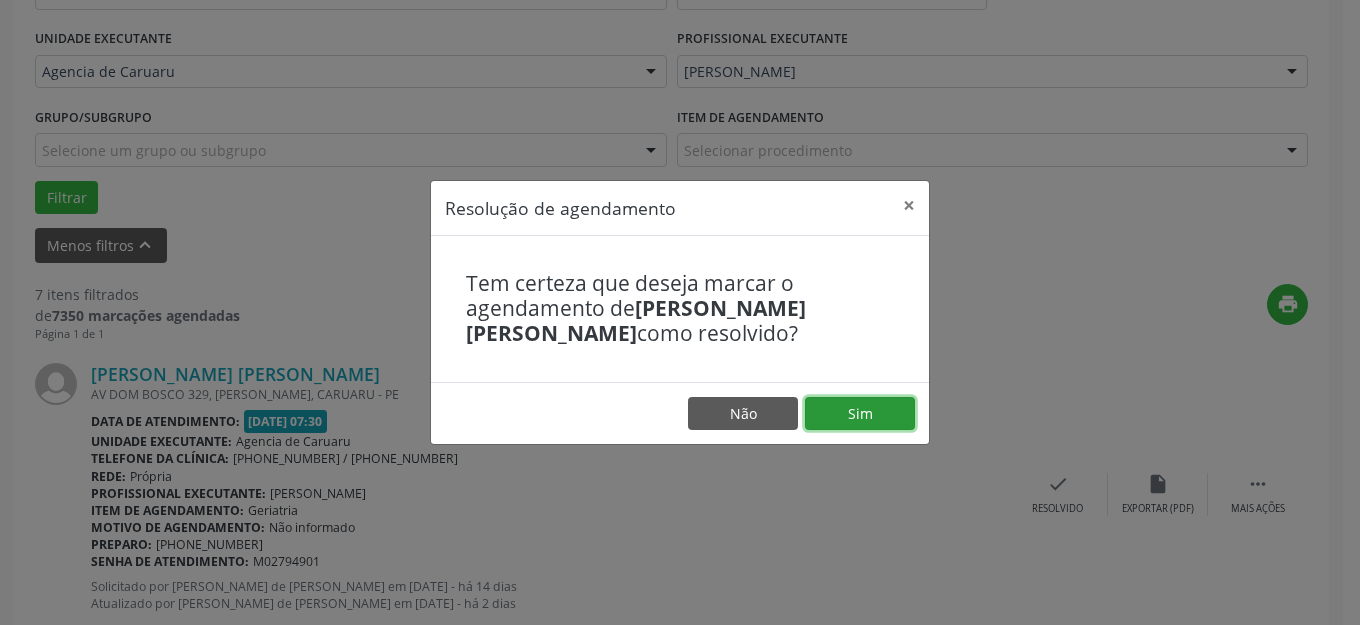 click on "Sim" at bounding box center [860, 414] 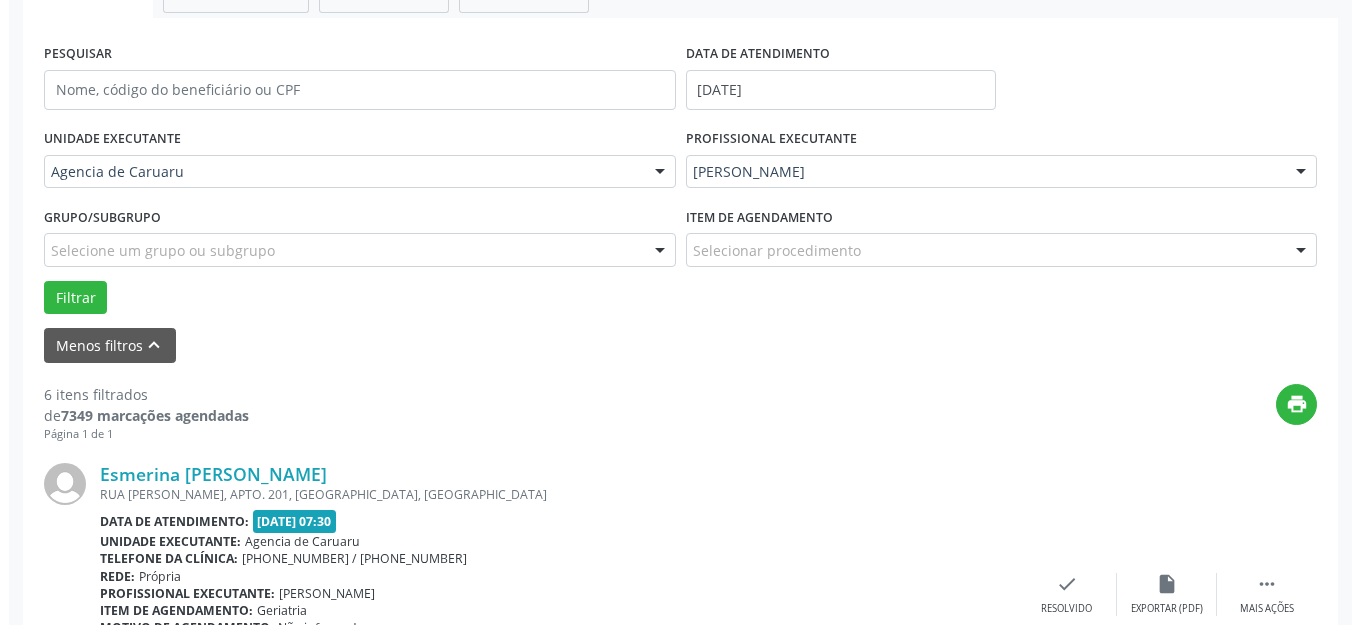 scroll, scrollTop: 548, scrollLeft: 0, axis: vertical 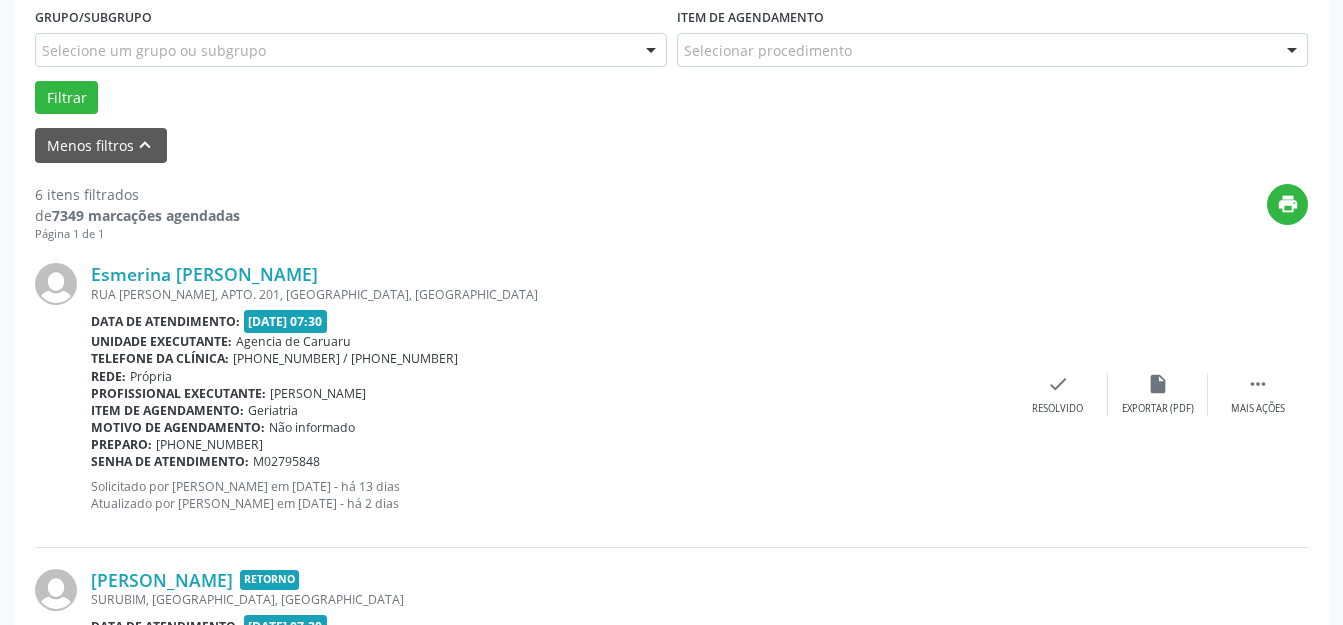 click on "Esmerina [PERSON_NAME]
[GEOGRAPHIC_DATA][PERSON_NAME], APTO. 201, [GEOGRAPHIC_DATA], [GEOGRAPHIC_DATA]
Data de atendimento:
[DATE] 07:30
Unidade executante:
Agencia de [GEOGRAPHIC_DATA]
Telefone da clínica:
[PHONE_NUMBER] / [PHONE_NUMBER]
Rede:
[GEOGRAPHIC_DATA]
Profissional executante:
[PERSON_NAME]
Item de agendamento:
Geriatria
Motivo de agendamento:
Não informado
Preparo:
[PHONE_NUMBER]
Senha de atendimento:
M02795848
Solicitado por [PERSON_NAME] em [DATE] - há 13 dias
Atualizado por [PERSON_NAME] em [DATE] - há 2 dias

Mais ações
insert_drive_file
Exportar (PDF)
check
Resolvido" at bounding box center [671, 394] 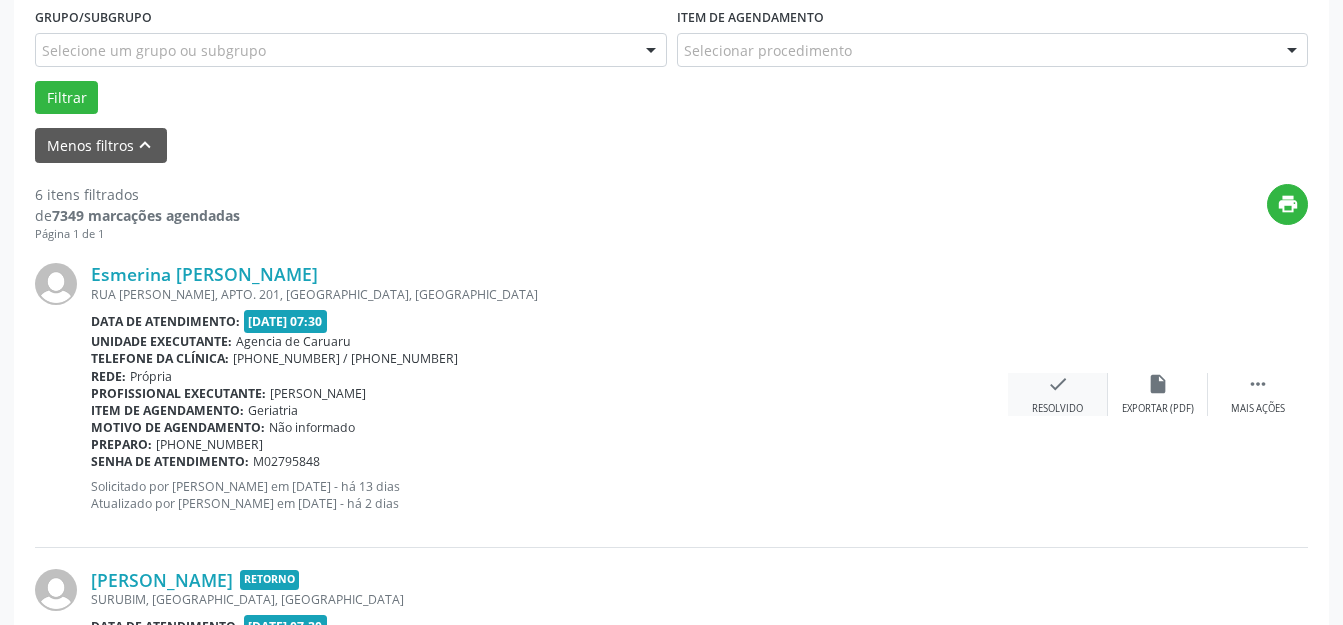 click on "Resolvido" at bounding box center (1057, 409) 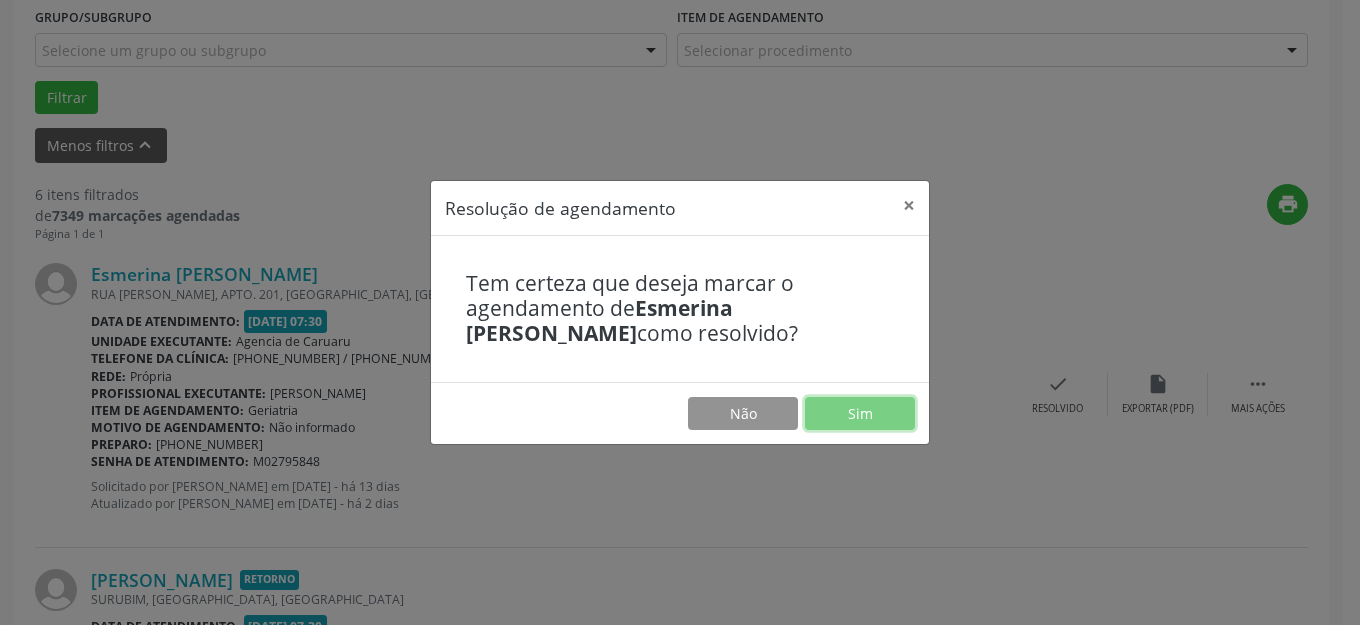 click on "Sim" at bounding box center [860, 414] 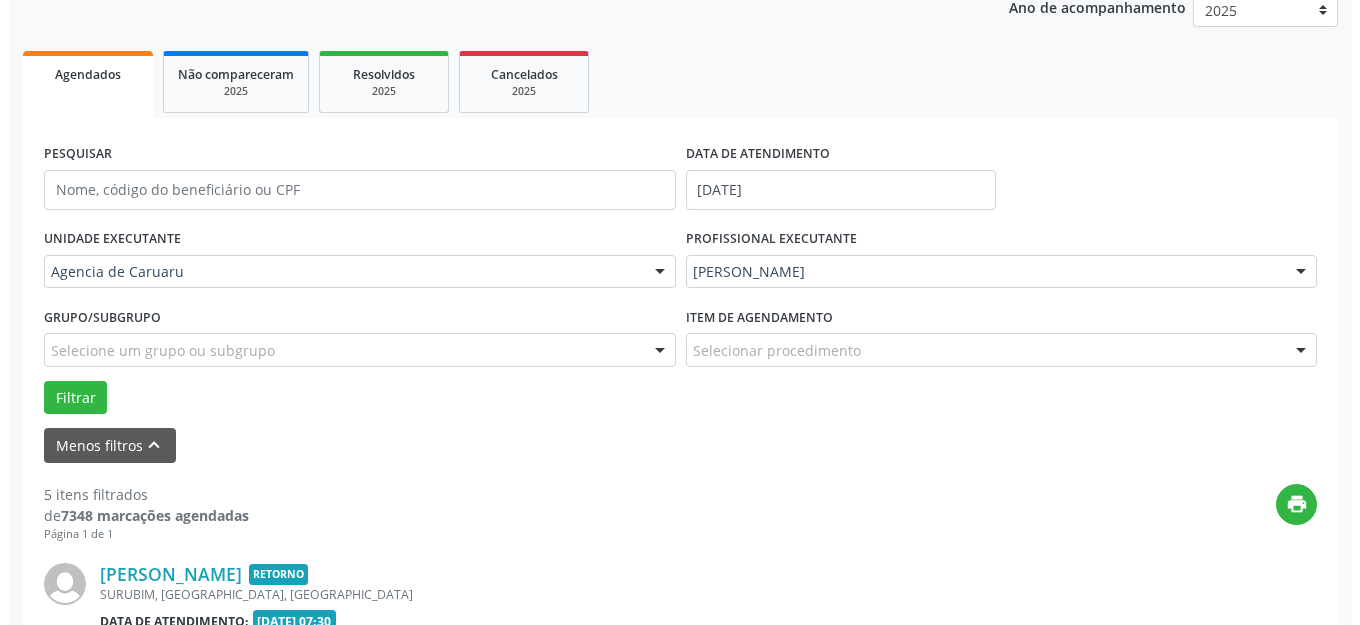 scroll, scrollTop: 648, scrollLeft: 0, axis: vertical 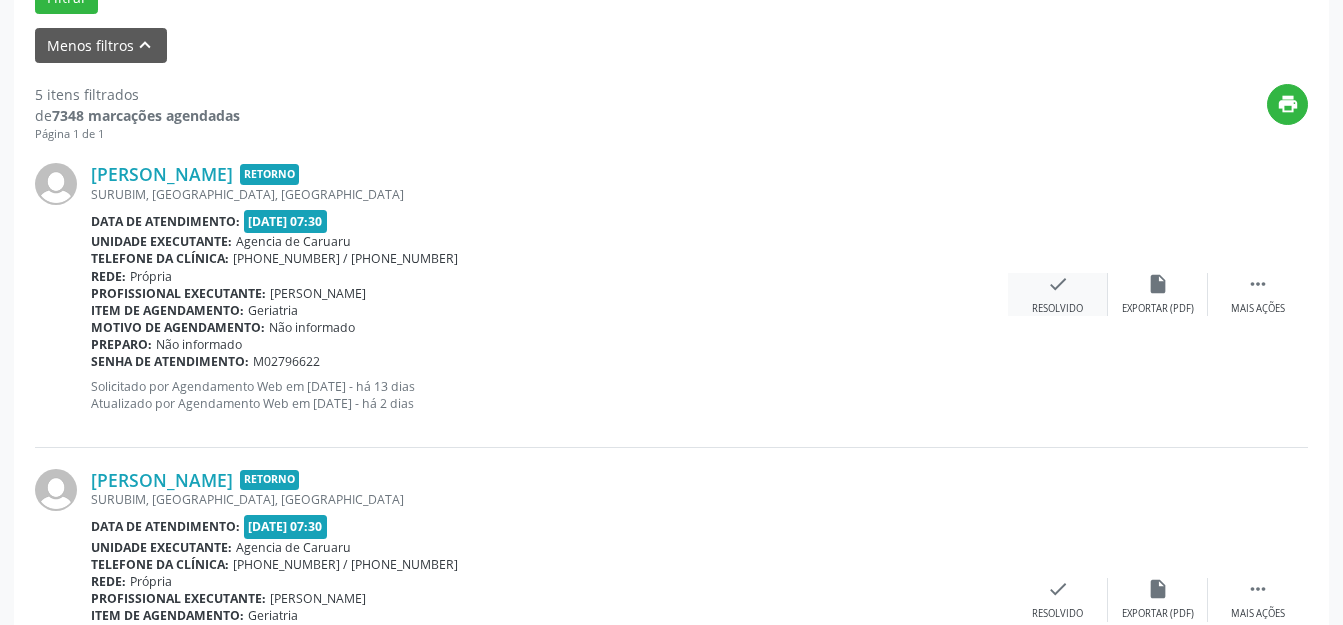 click on "check
Resolvido" at bounding box center (1058, 294) 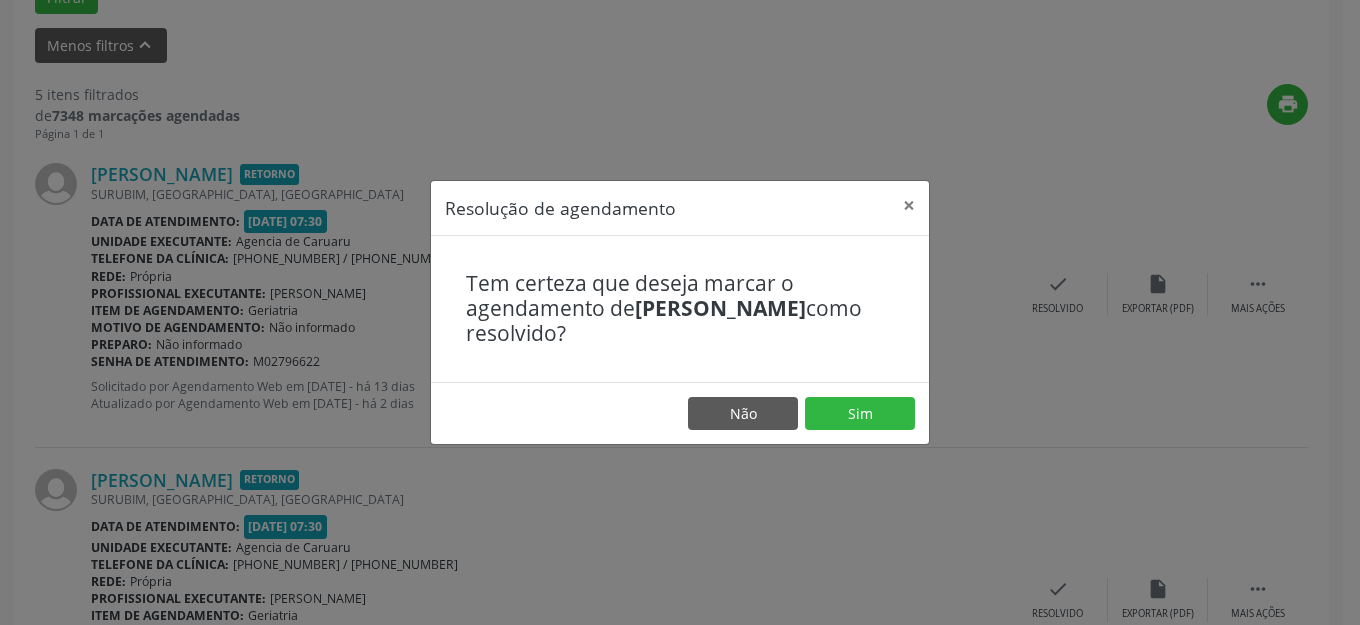 click on "Não Sim" at bounding box center (680, 413) 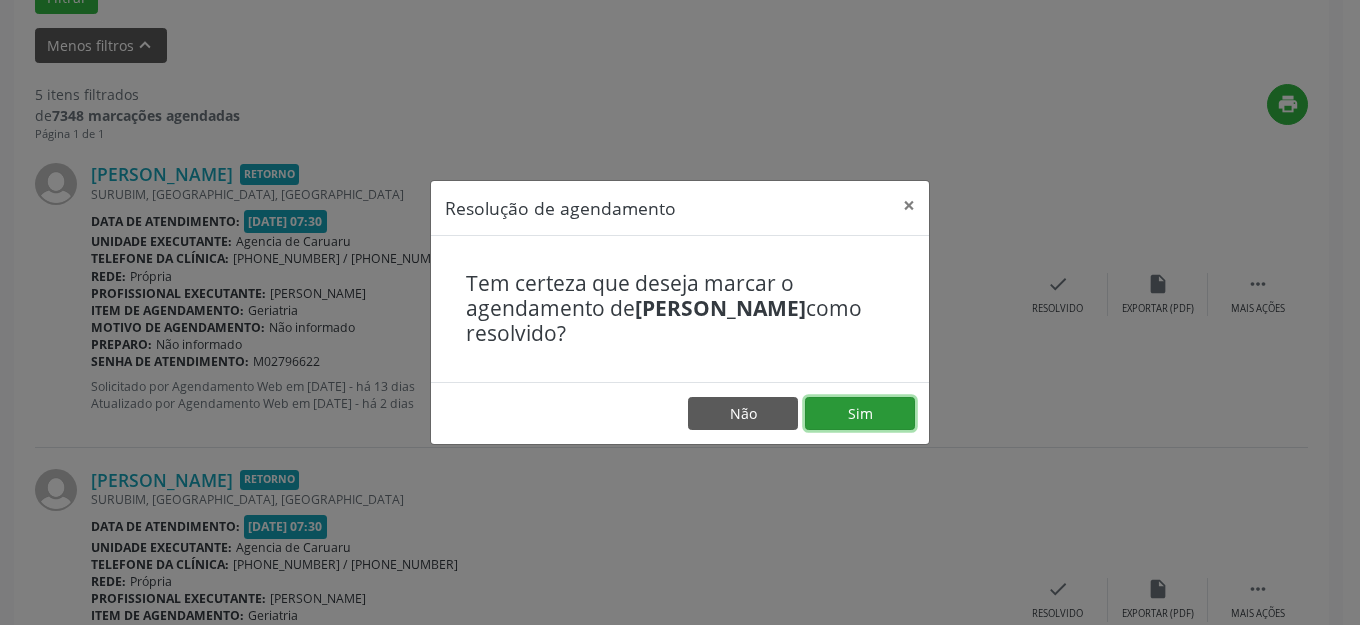 click on "Sim" at bounding box center [860, 414] 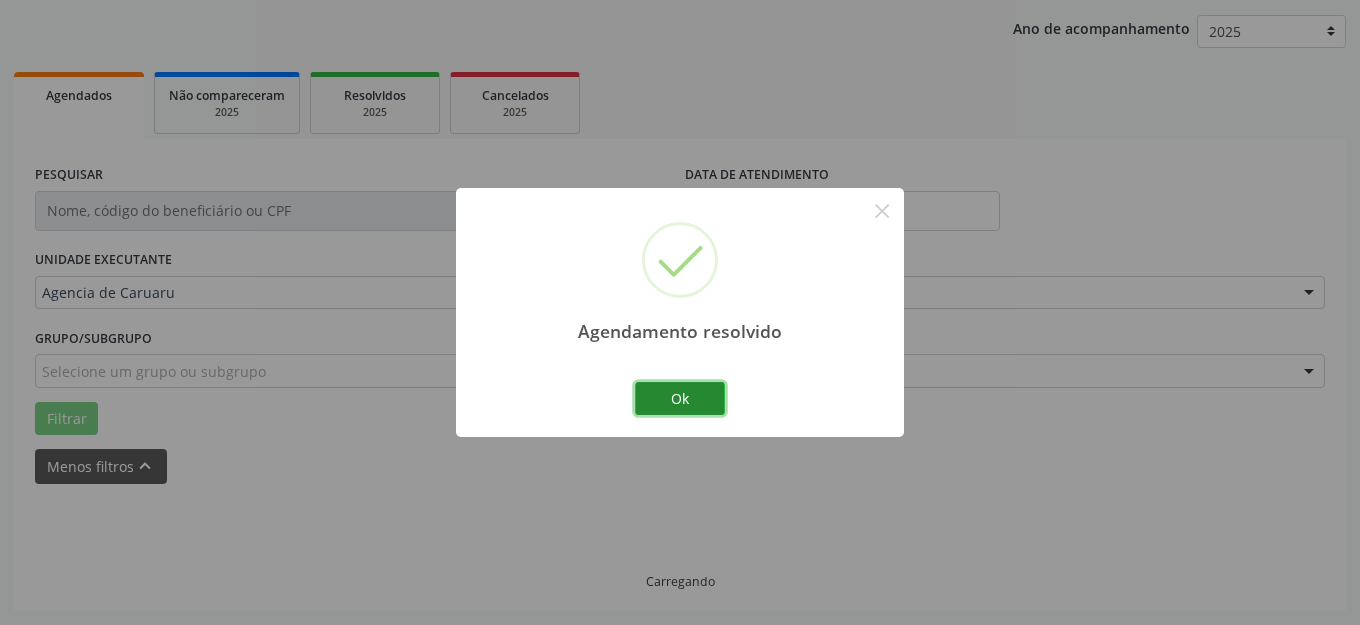 click on "Ok" at bounding box center [680, 399] 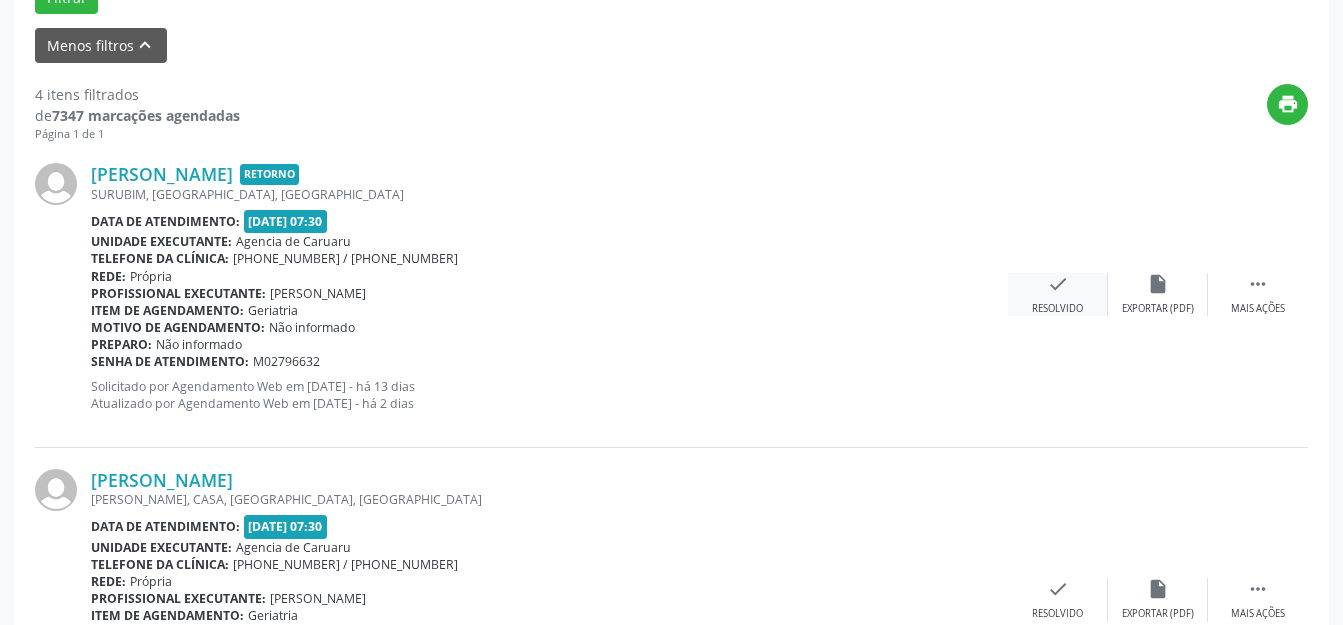 click on "check
Resolvido" at bounding box center (1058, 294) 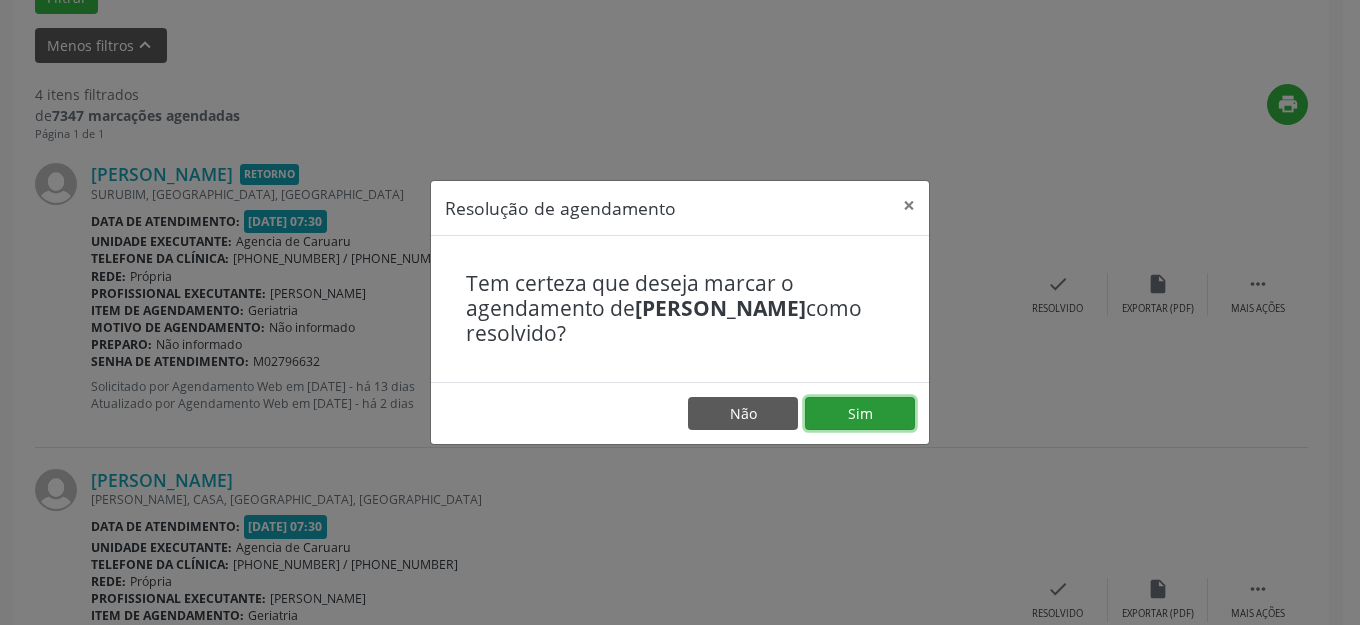 click on "Sim" at bounding box center (860, 414) 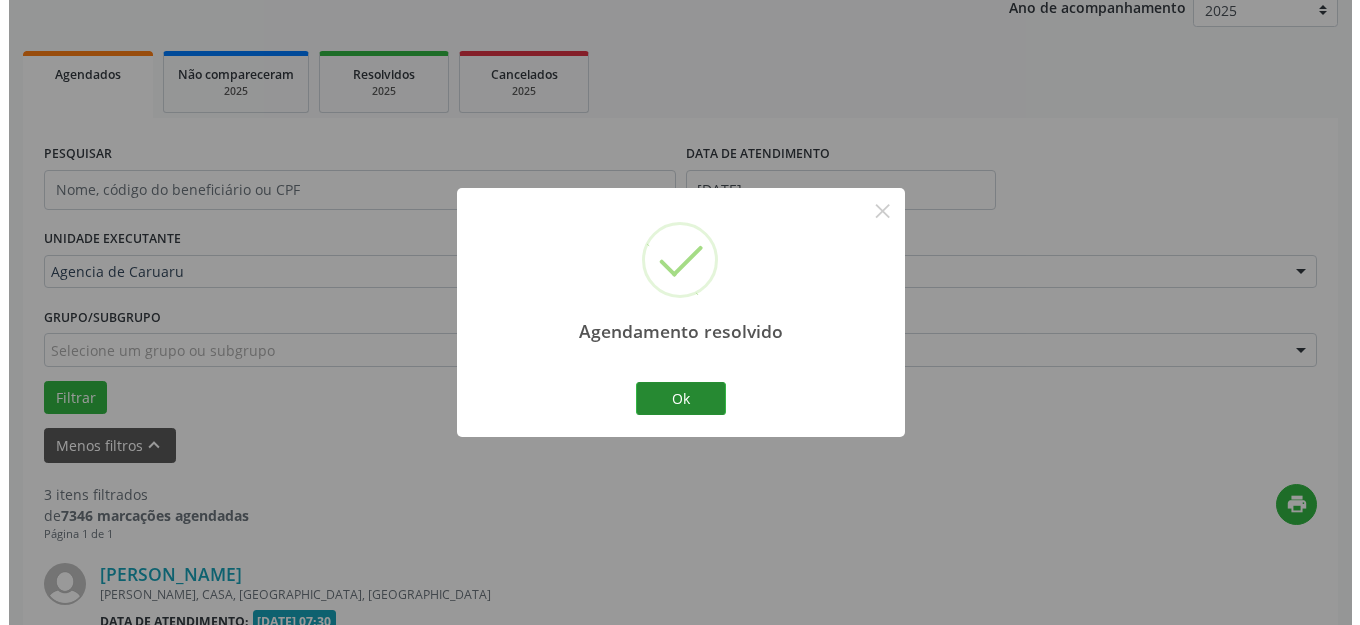 scroll, scrollTop: 648, scrollLeft: 0, axis: vertical 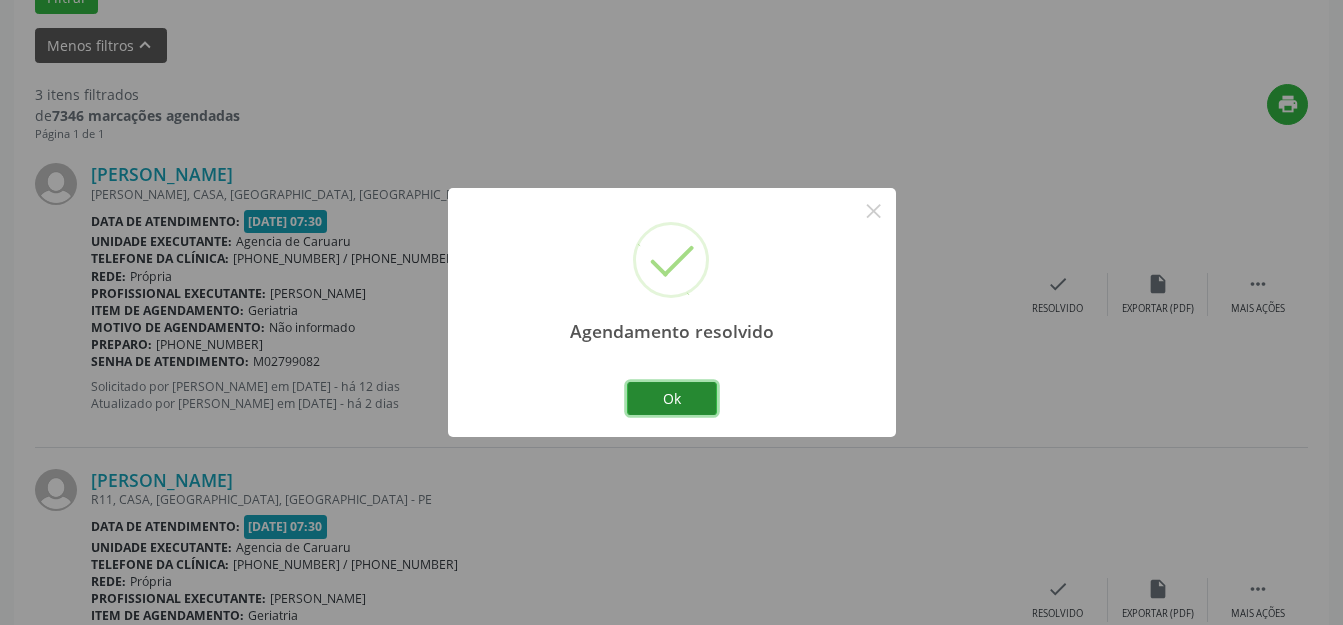 click on "Ok" at bounding box center (672, 399) 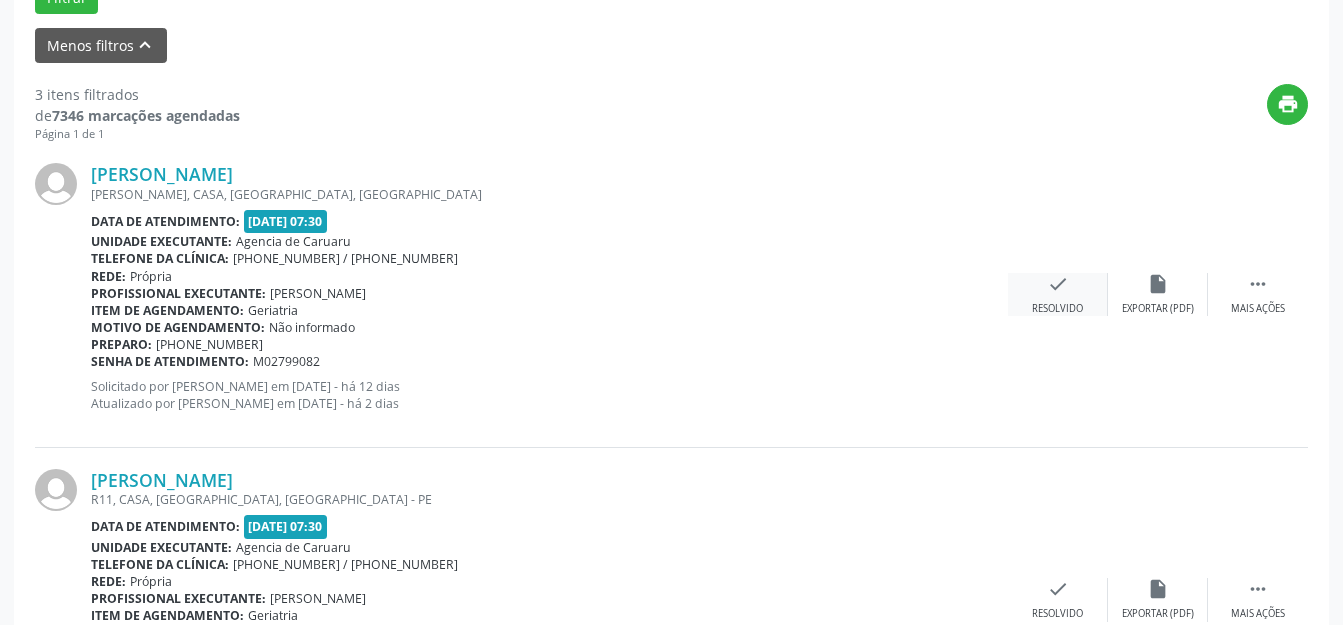 click on "check" at bounding box center [1058, 284] 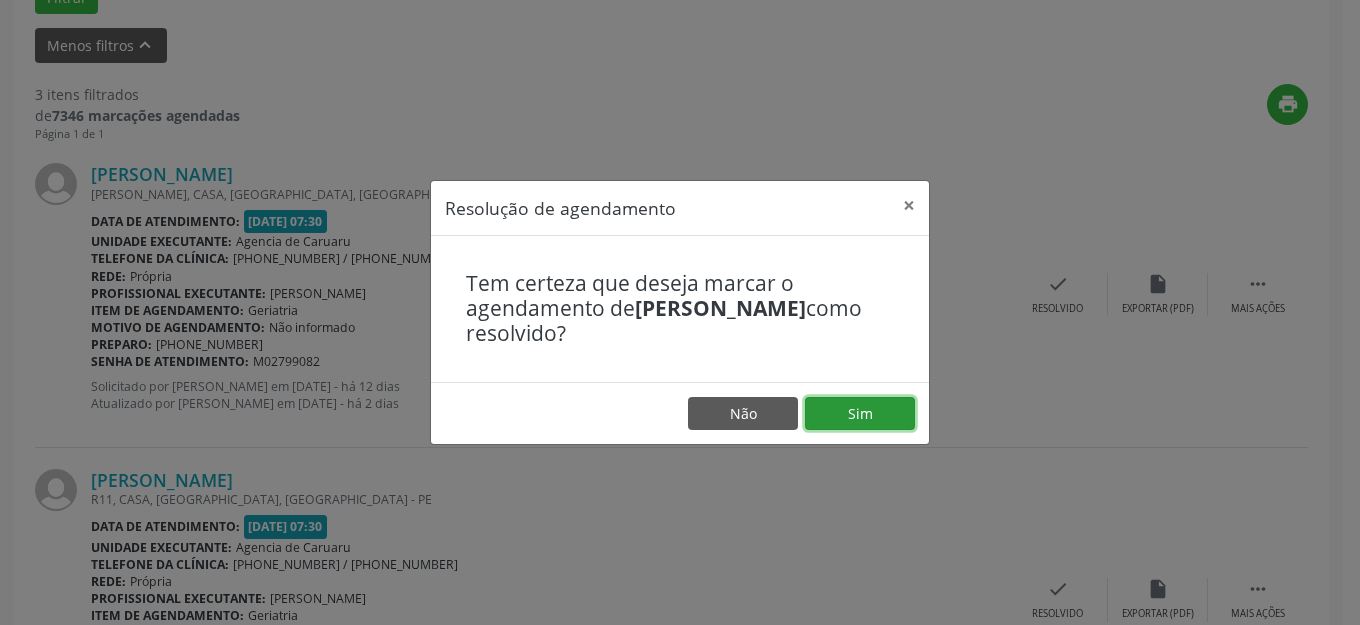 click on "Sim" at bounding box center (860, 414) 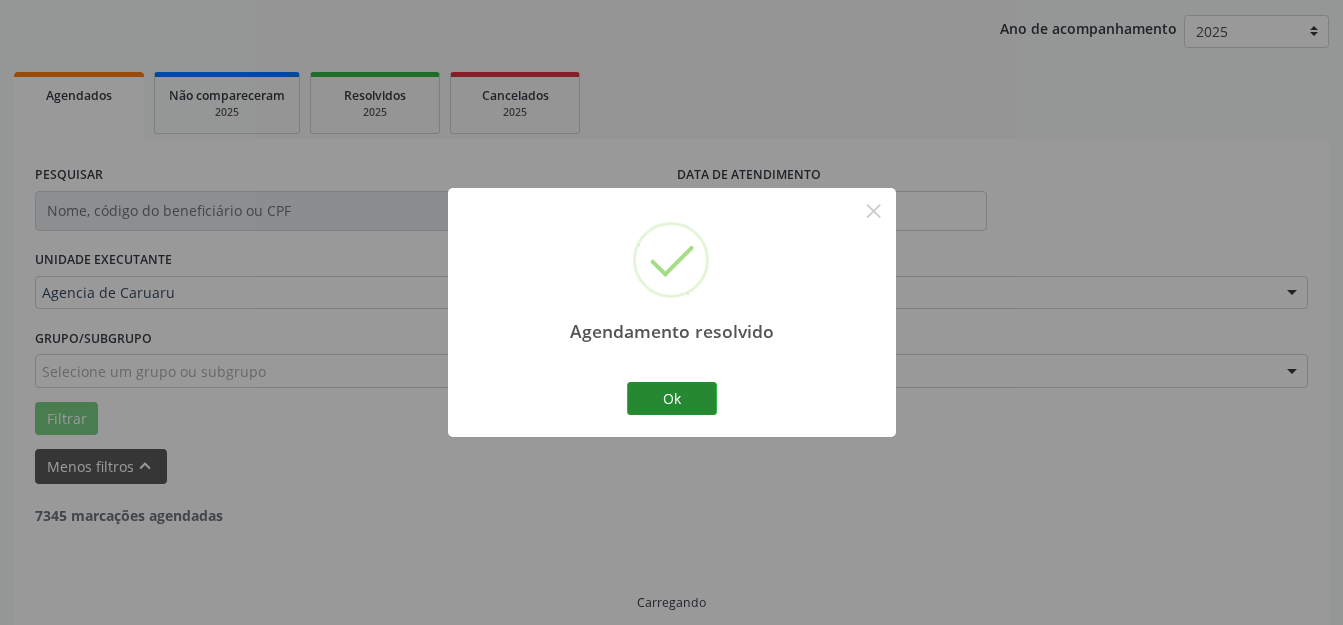 drag, startPoint x: 680, startPoint y: 374, endPoint x: 688, endPoint y: 403, distance: 30.083218 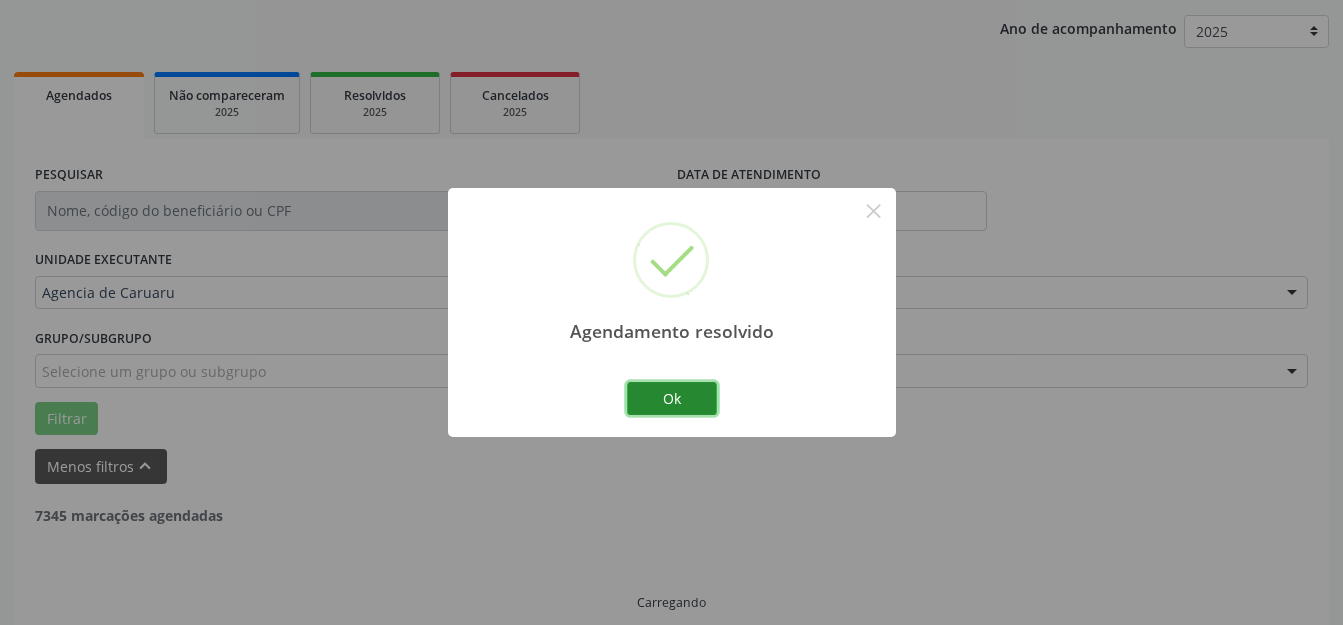 click on "Ok" at bounding box center (672, 399) 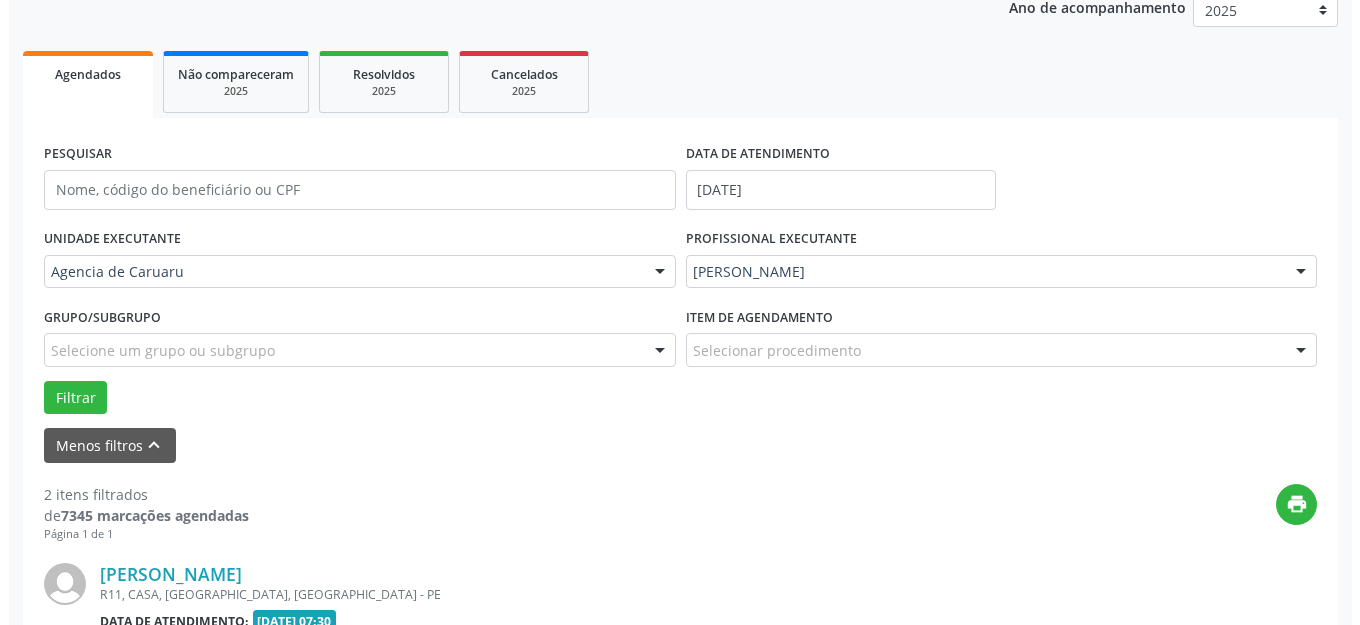 scroll, scrollTop: 448, scrollLeft: 0, axis: vertical 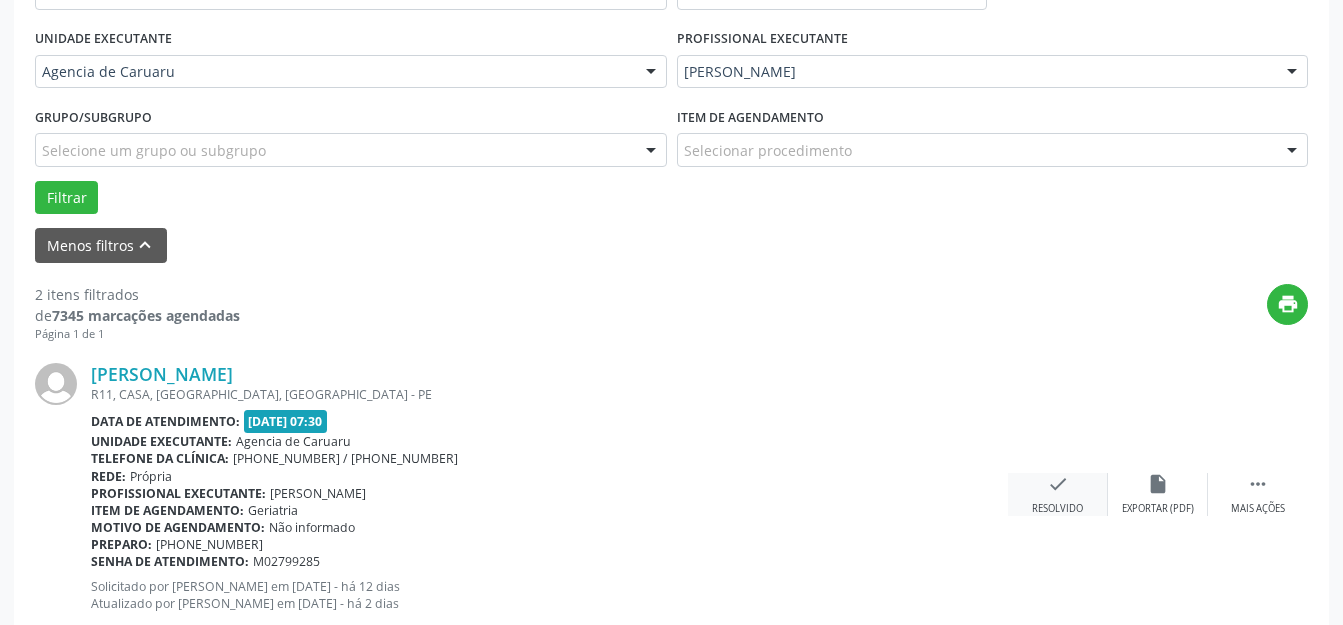 click on "check
Resolvido" at bounding box center [1058, 494] 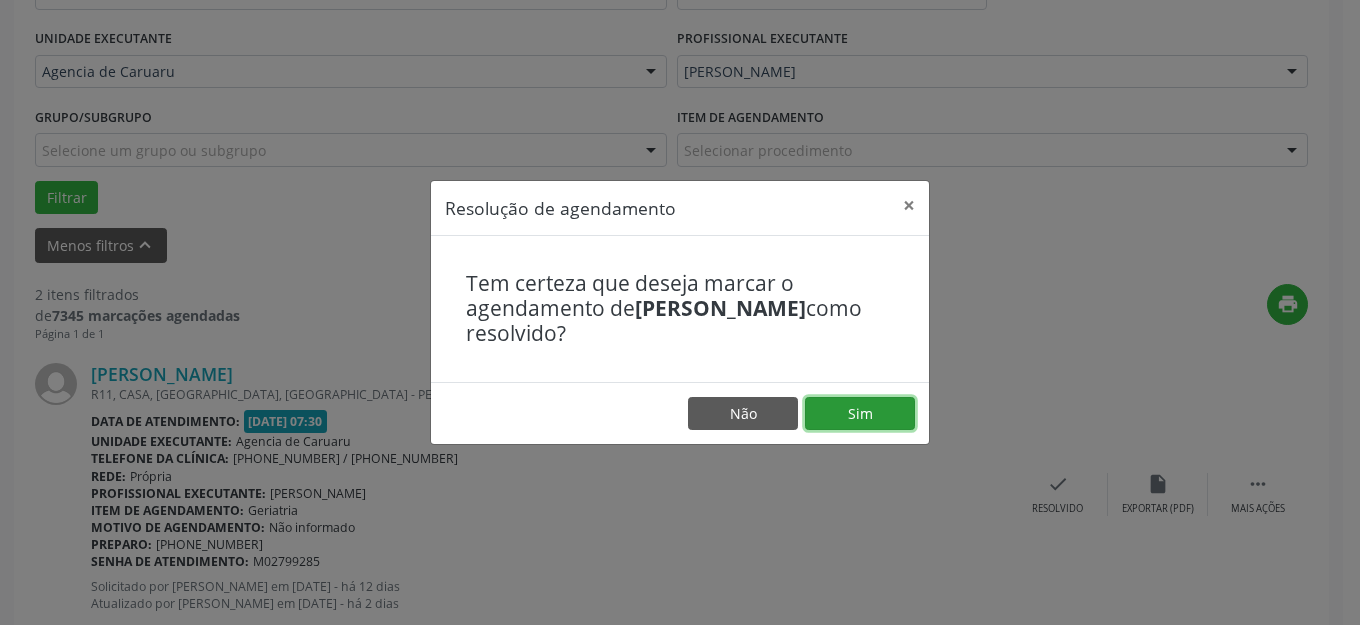 click on "Sim" at bounding box center [860, 414] 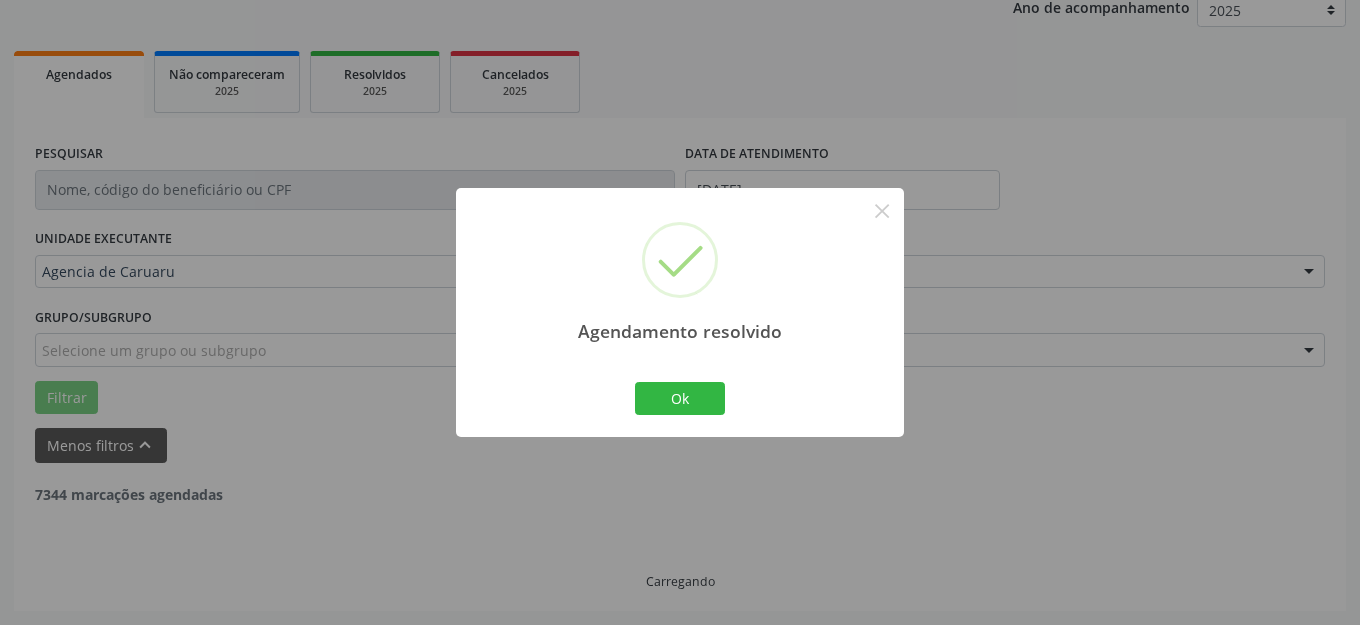 click on "Ok" at bounding box center [680, 399] 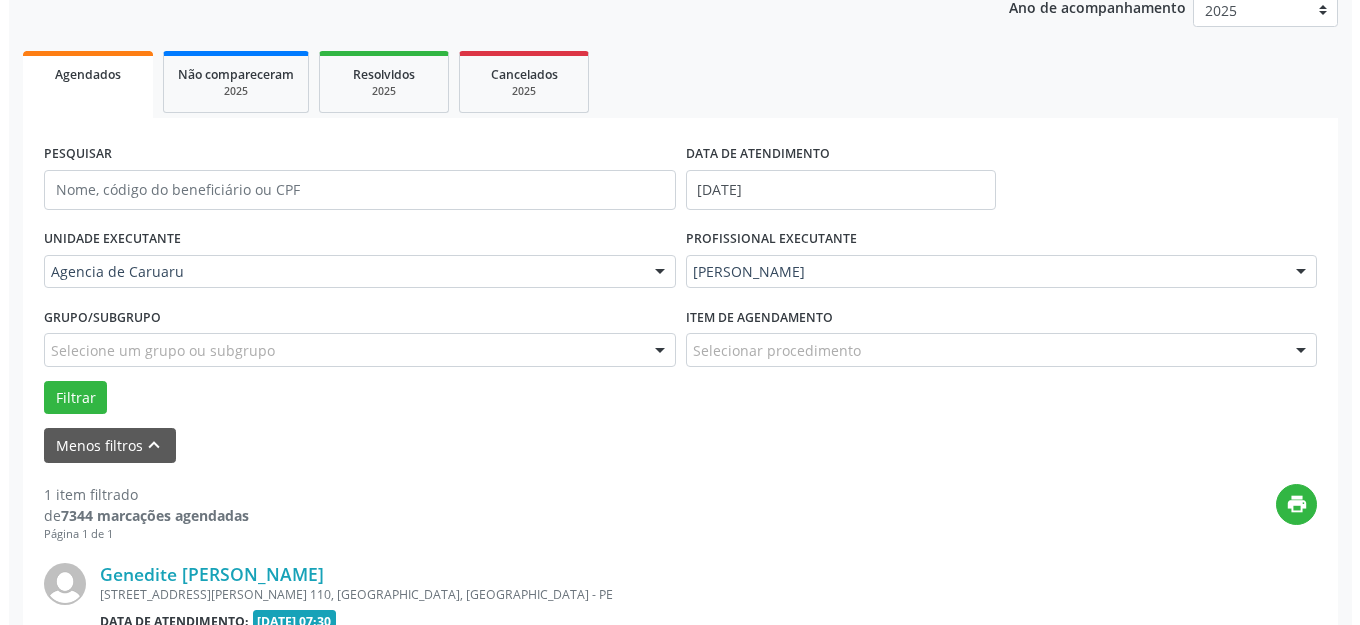 scroll, scrollTop: 505, scrollLeft: 0, axis: vertical 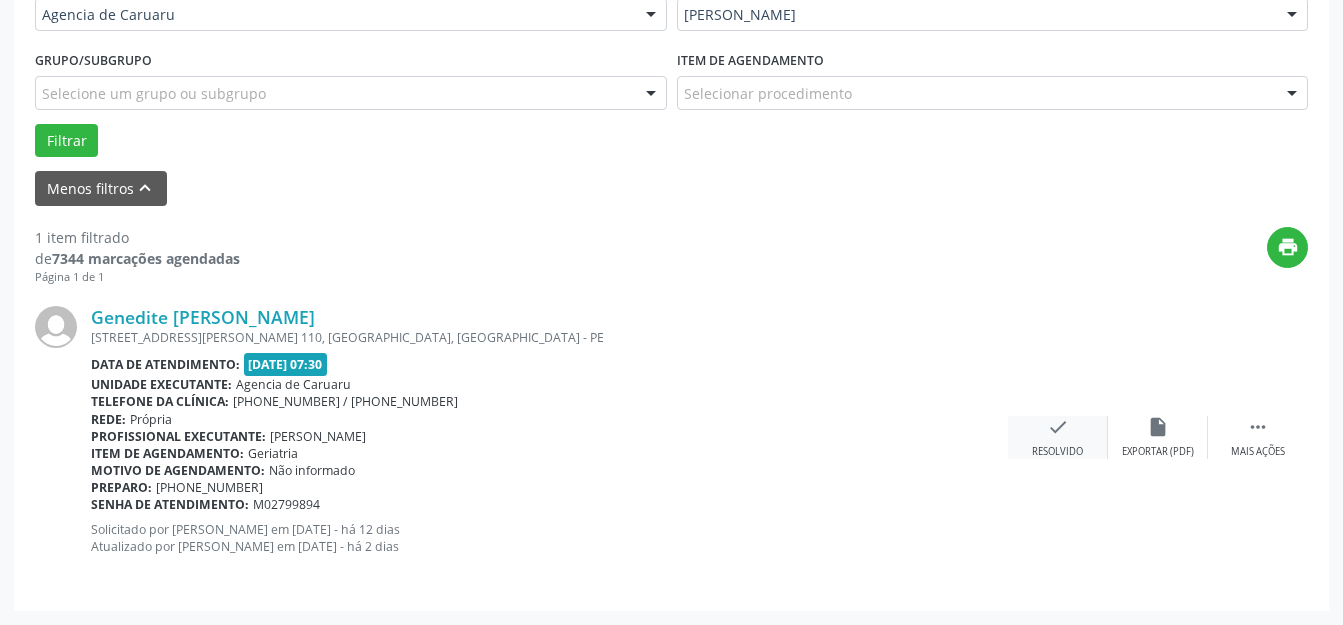 click on "check
Resolvido" at bounding box center [1058, 437] 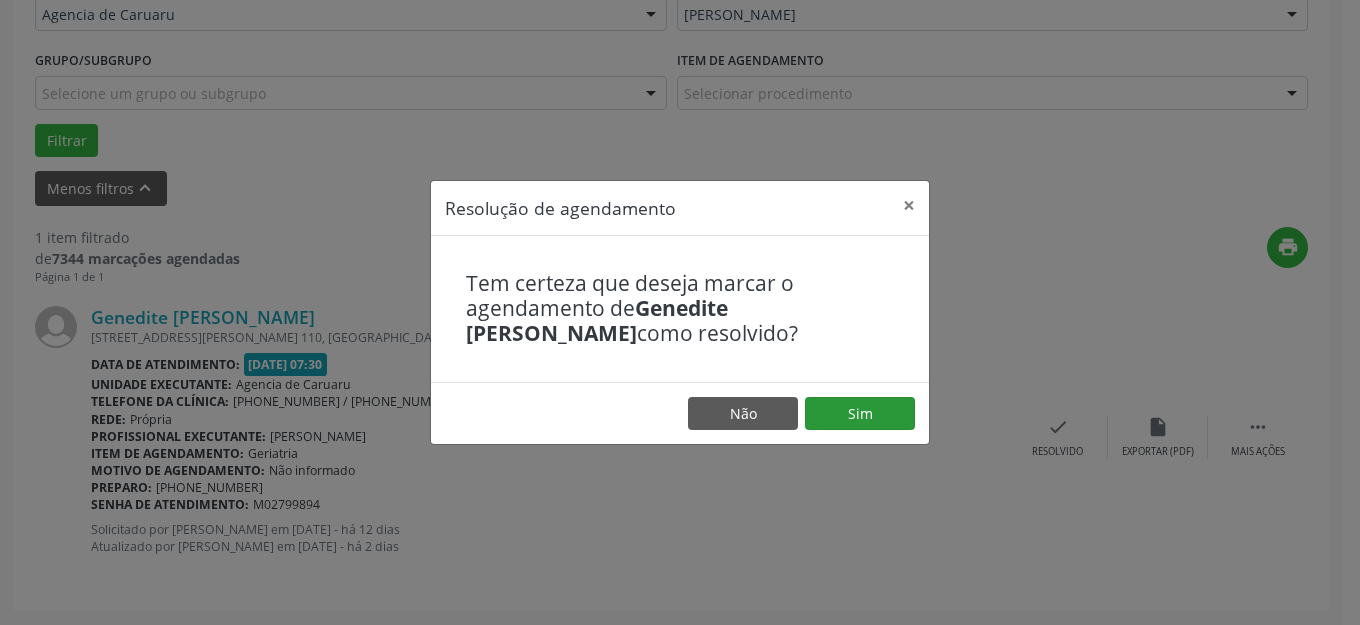 click on "Sim" at bounding box center (860, 414) 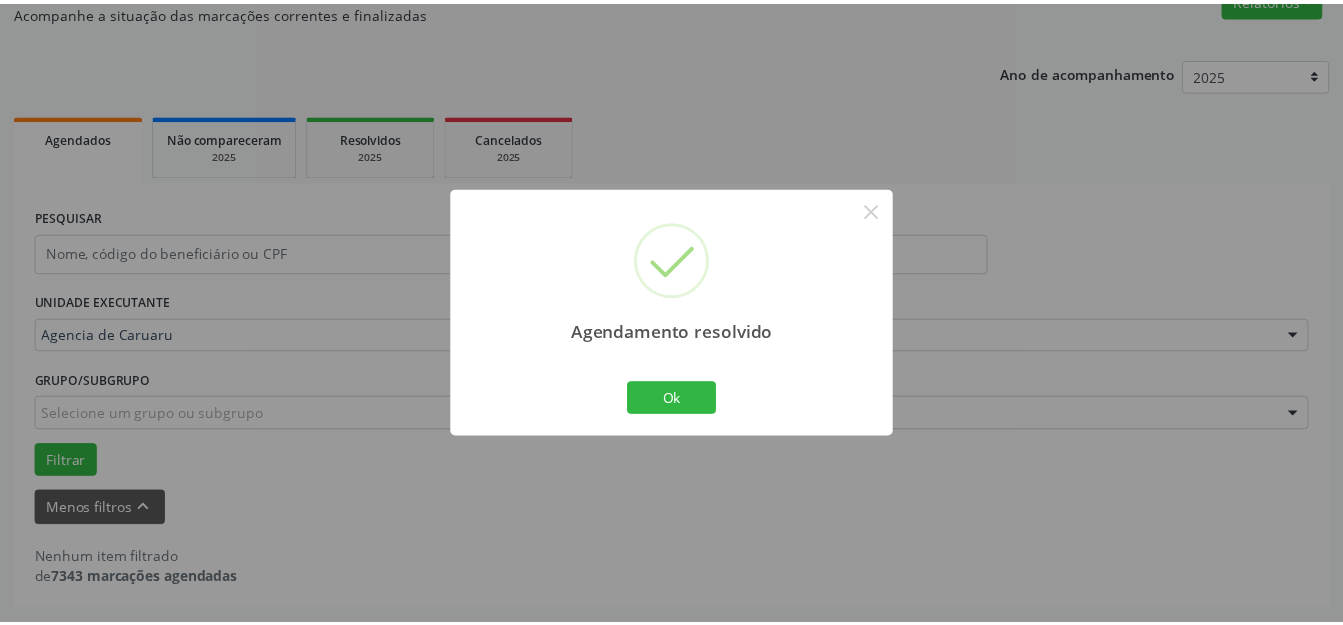 scroll, scrollTop: 184, scrollLeft: 0, axis: vertical 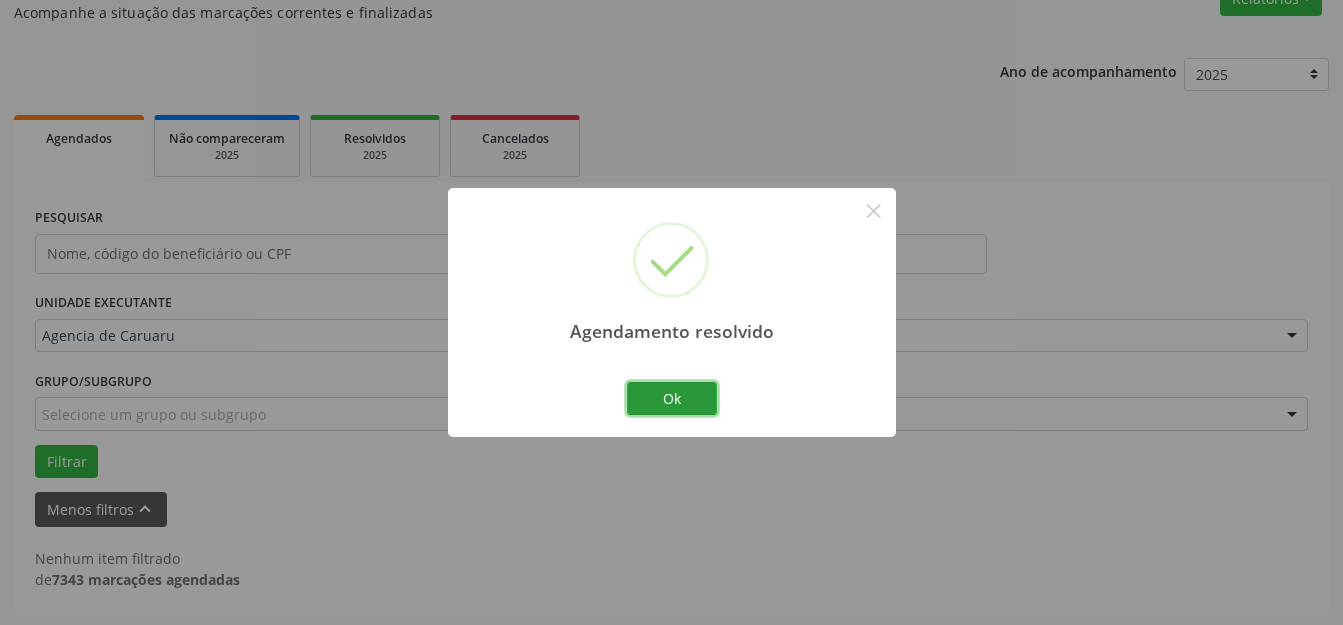 click on "Ok" at bounding box center (672, 399) 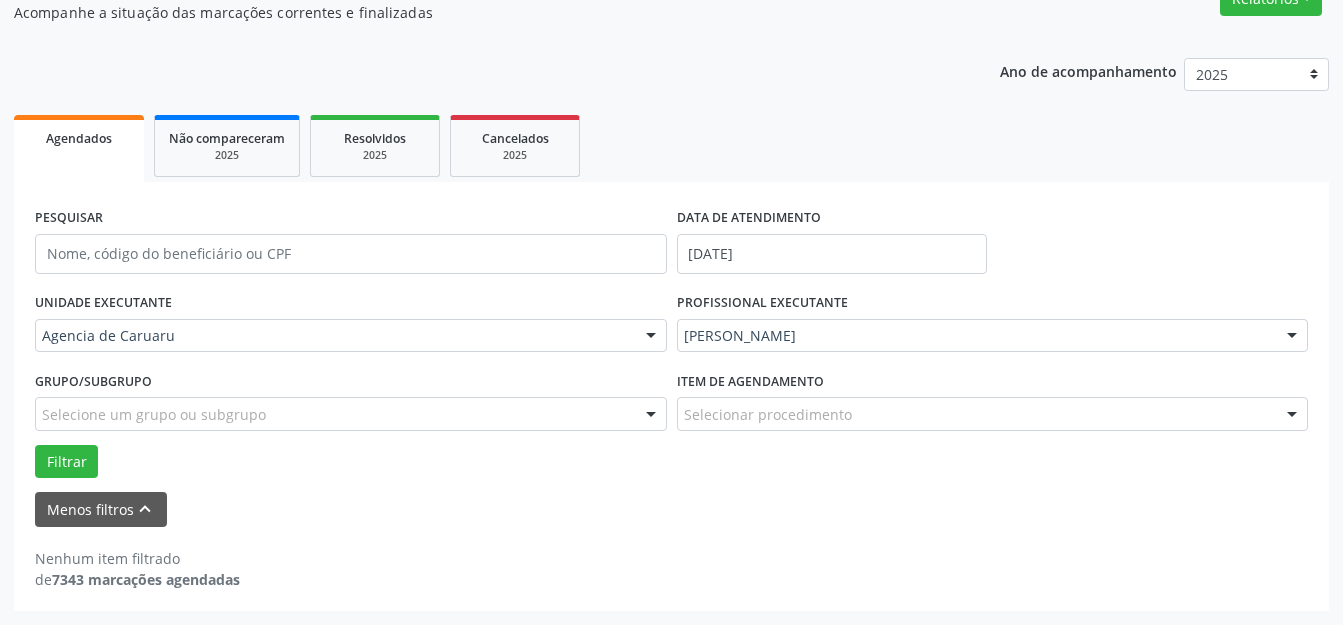 click on "PROFISSIONAL EXECUTANTE
[PERSON_NAME]         Todos os profissionais   [PERSON_NAME]   [PERSON_NAME]   [PERSON_NAME] [PERSON_NAME]   [PERSON_NAME]   [PERSON_NAME] [PERSON_NAME] Case   [PERSON_NAME]   Inativo - [PERSON_NAME]   Inativo - [PERSON_NAME] - [PERSON_NAME]   [PERSON_NAME]   [PERSON_NAME]   [PERSON_NAME]   [PERSON_NAME]   [PERSON_NAME] - Ombro   [PERSON_NAME] de M de Mora   [PERSON_NAME] das [PERSON_NAME]   [PERSON_NAME] [PERSON_NAME] do [PERSON_NAME]" at bounding box center [993, 327] 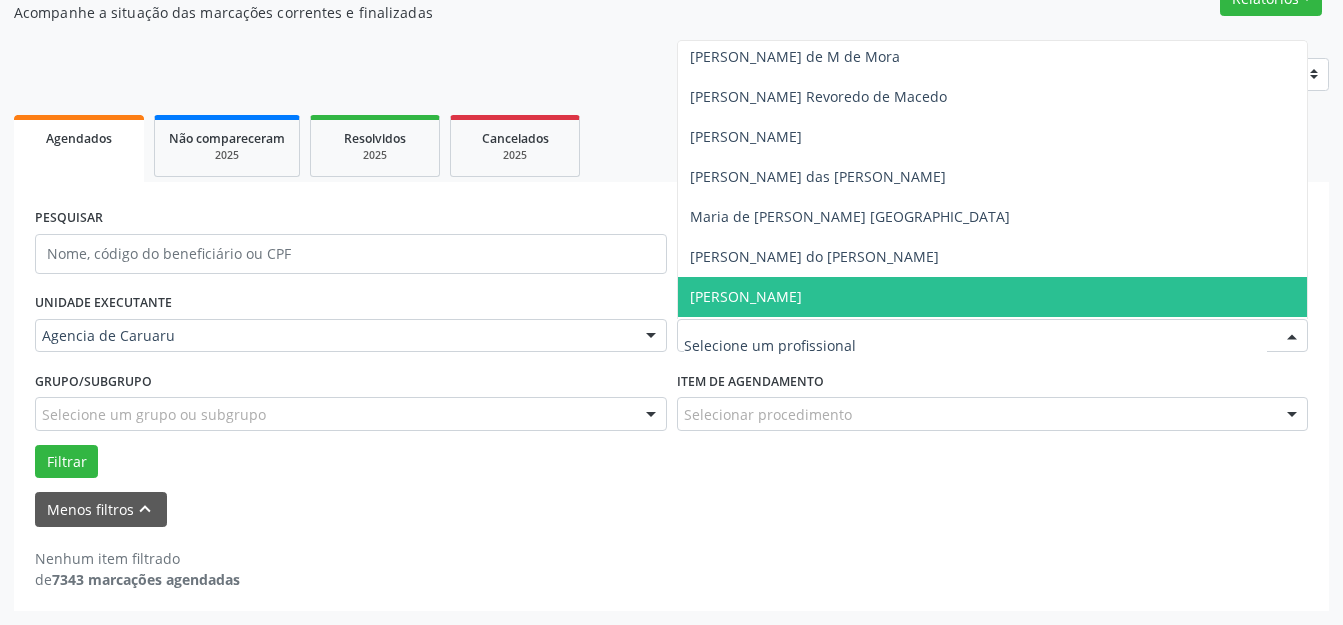 scroll, scrollTop: 800, scrollLeft: 0, axis: vertical 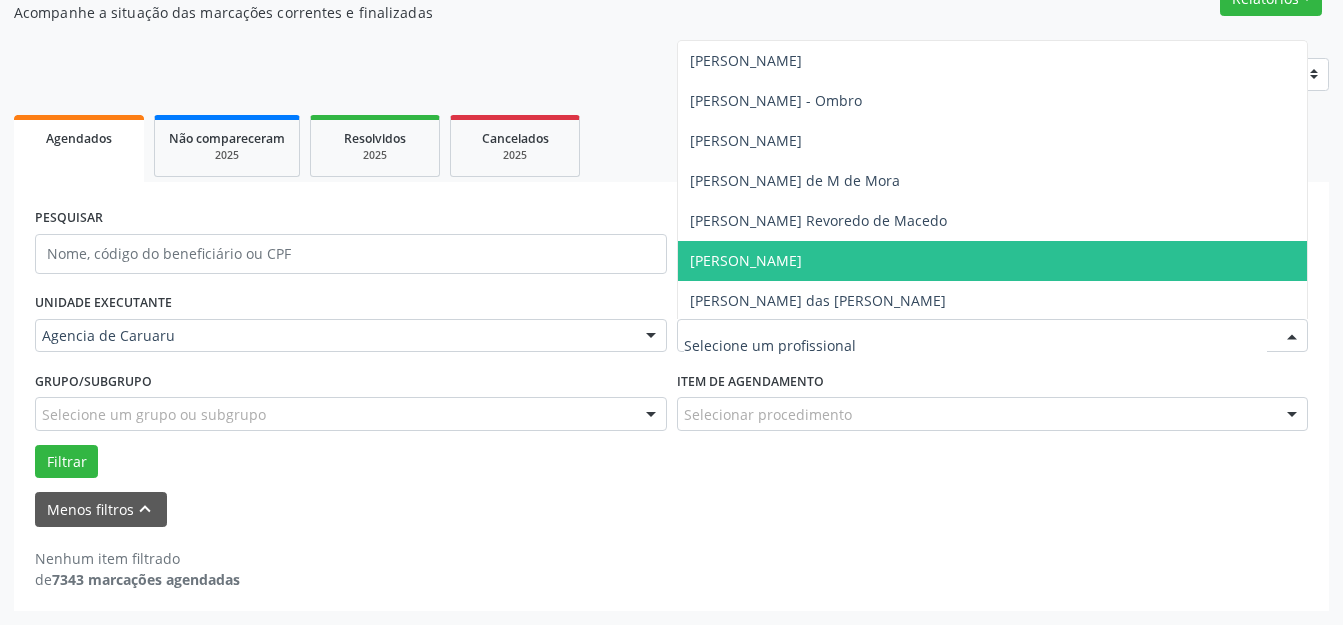 click on "[PERSON_NAME]" at bounding box center (993, 261) 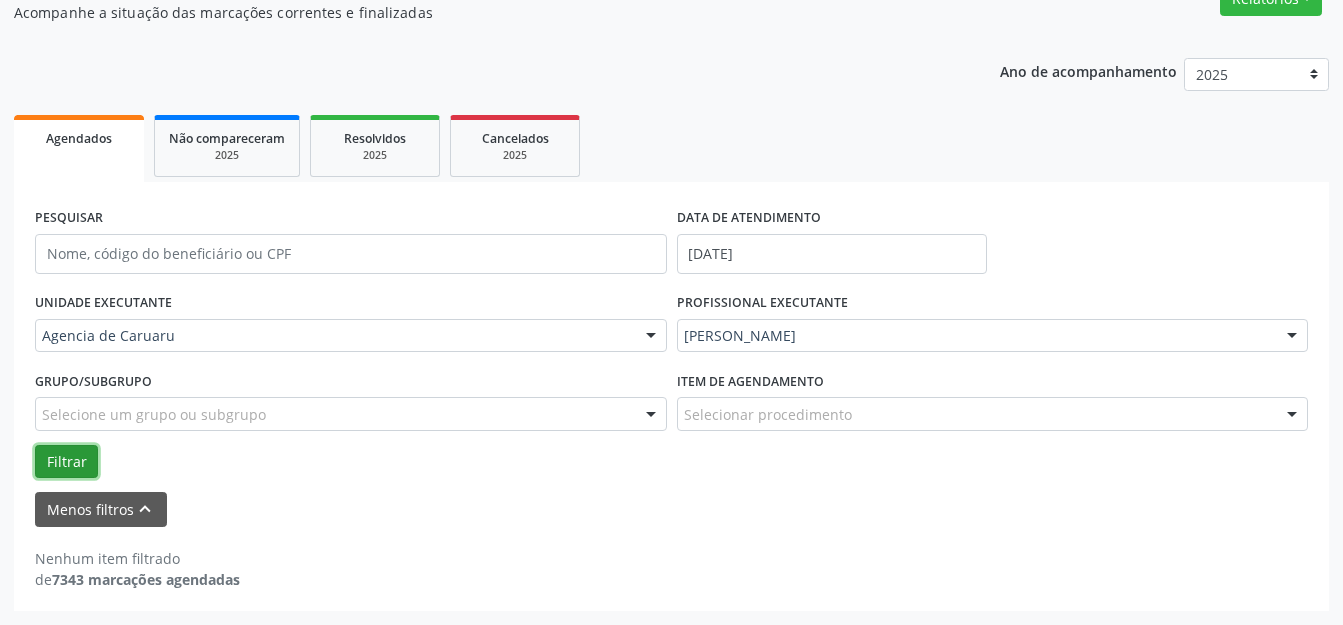 click on "Filtrar" at bounding box center [66, 462] 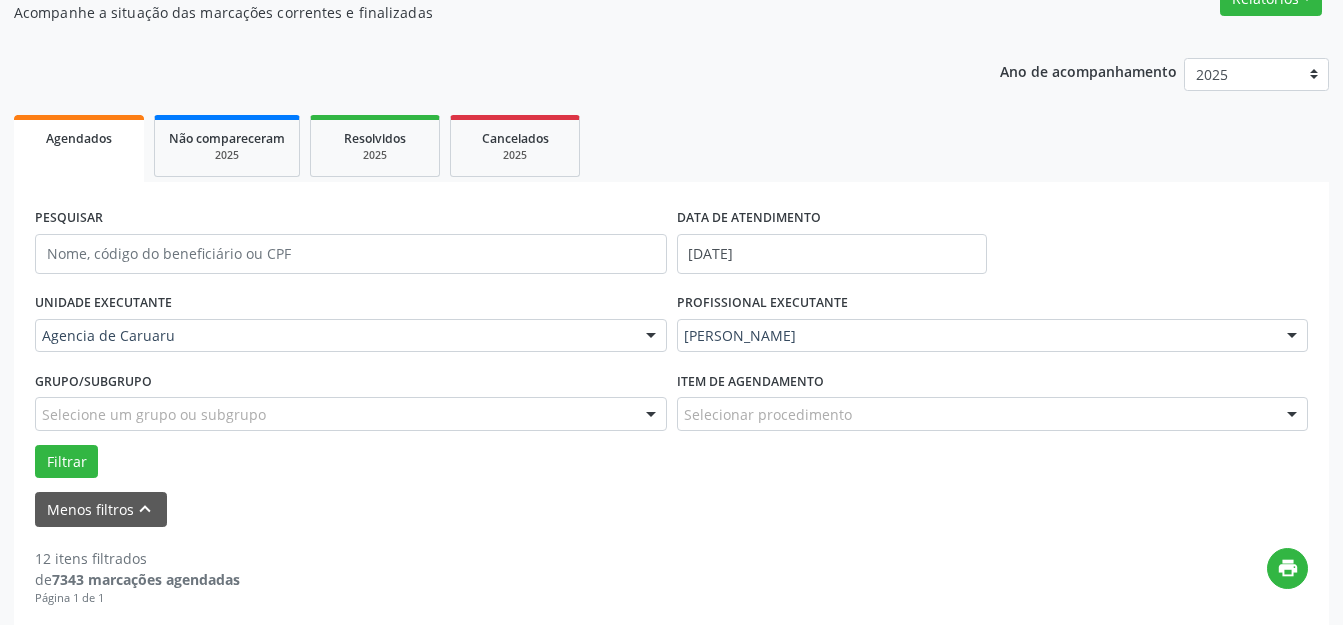 click on "Ano de acompanhamento
2025 2024 2023 2022 2021   Agendados   Não compareceram
2025
Resolvidos
2025
Cancelados
2025
PESQUISAR
DATA DE ATENDIMENTO
[DATE]
UNIDADE EXECUTANTE
Agencia de Caruaru         Todos as unidades   Agencia de Caruaru
Nenhum resultado encontrado para: "   "
Não há nenhuma opção para ser exibida.
PROFISSIONAL EXECUTANTE
[PERSON_NAME]         Todos os profissionais   [PERSON_NAME]   [PERSON_NAME]   [PERSON_NAME]   [PERSON_NAME]   [PERSON_NAME]   [PERSON_NAME] [PERSON_NAME] Case   [PERSON_NAME]   Inativo - [PERSON_NAME]   Inativo - [PERSON_NAME]       [PERSON_NAME]" at bounding box center [671, 2168] 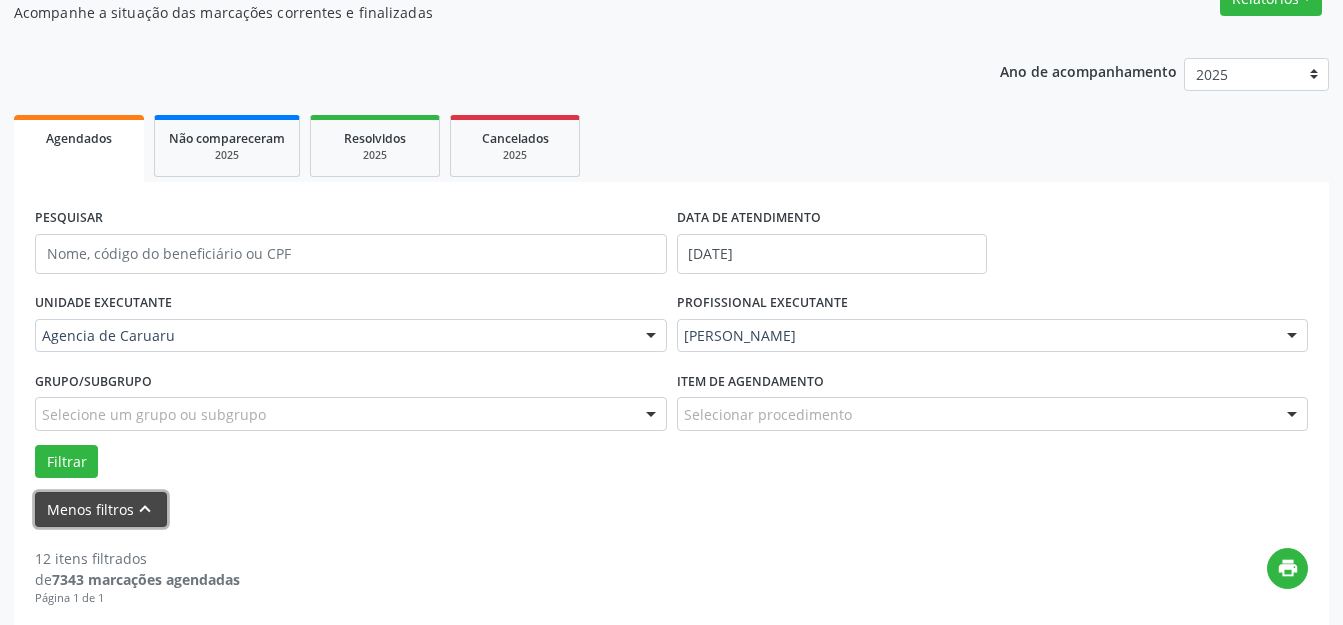 click on "Menos filtros
keyboard_arrow_up" at bounding box center (101, 509) 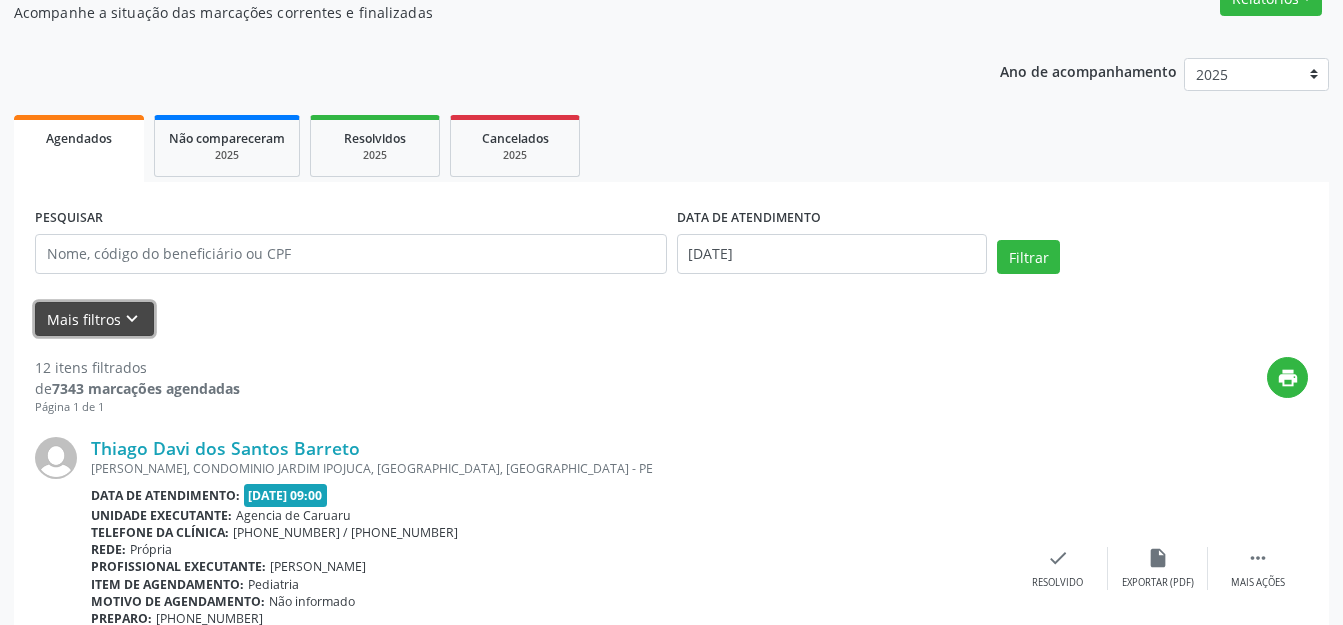 click on "Mais filtros
keyboard_arrow_down" at bounding box center (94, 319) 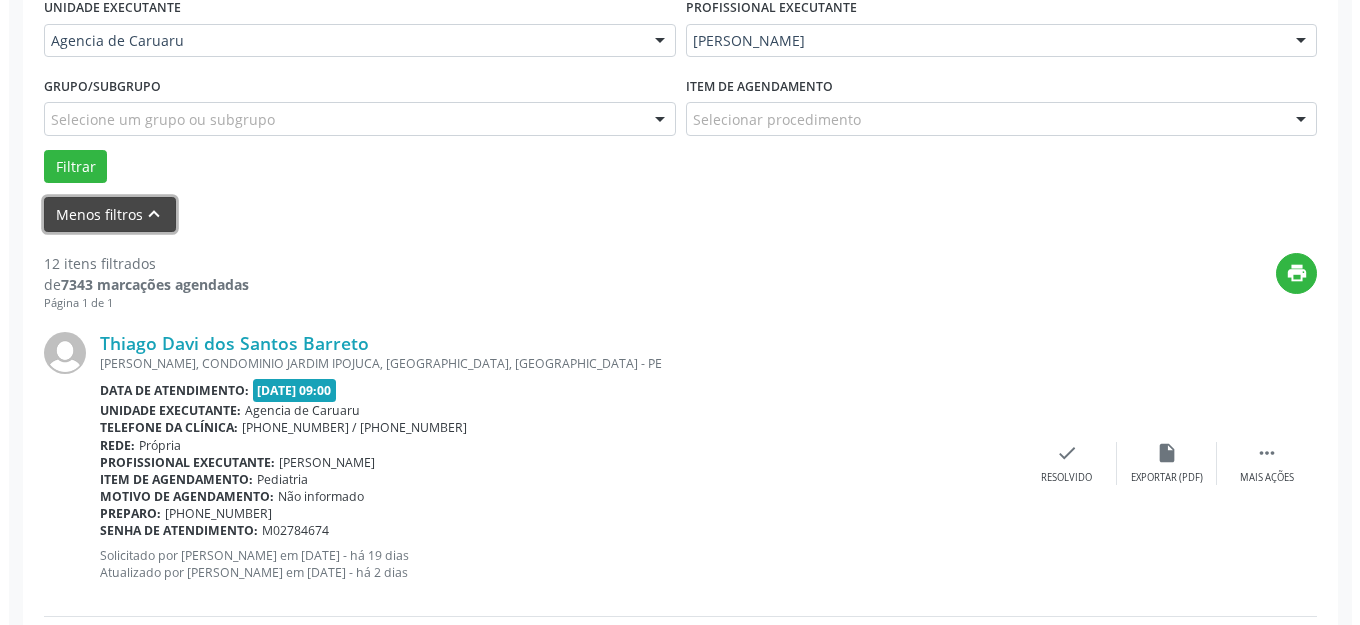 scroll, scrollTop: 484, scrollLeft: 0, axis: vertical 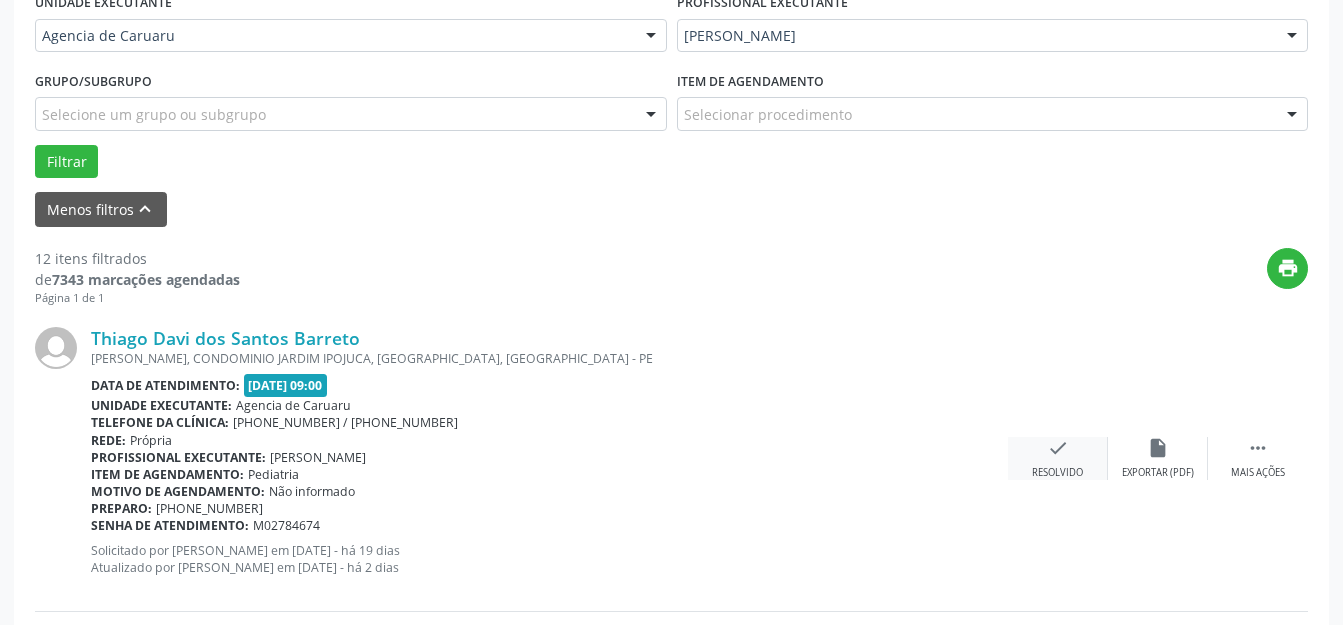 click on "check" at bounding box center [1058, 448] 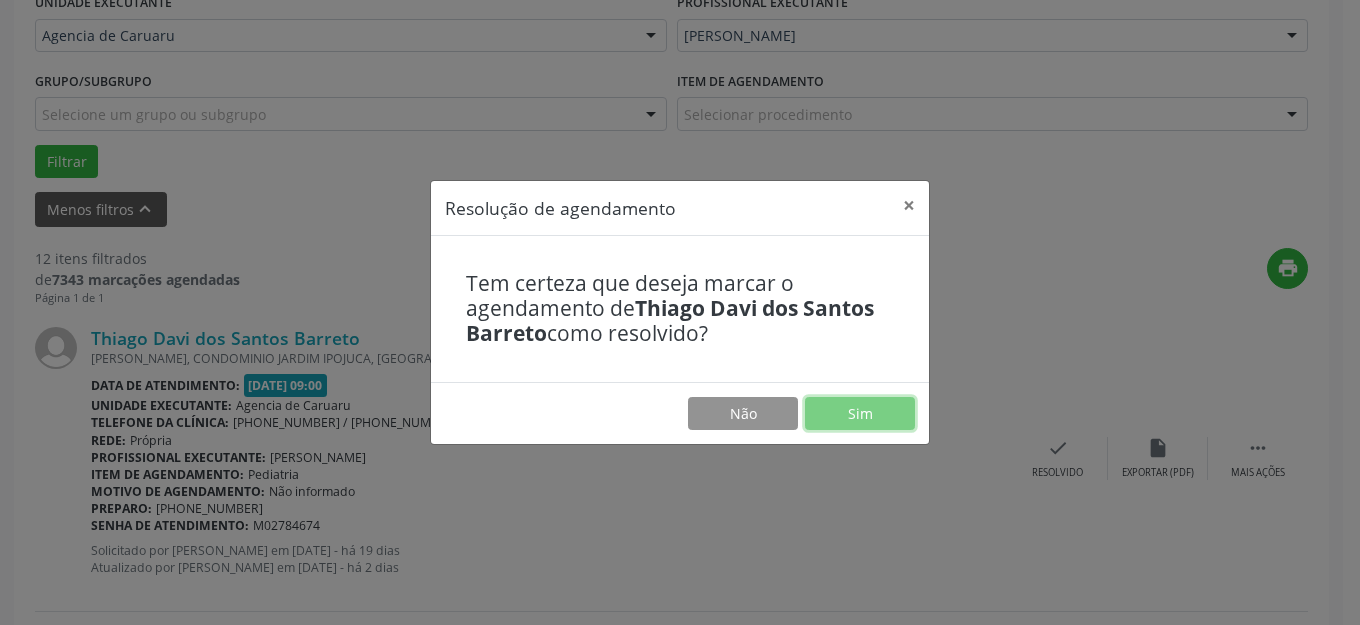 click on "Sim" at bounding box center [860, 414] 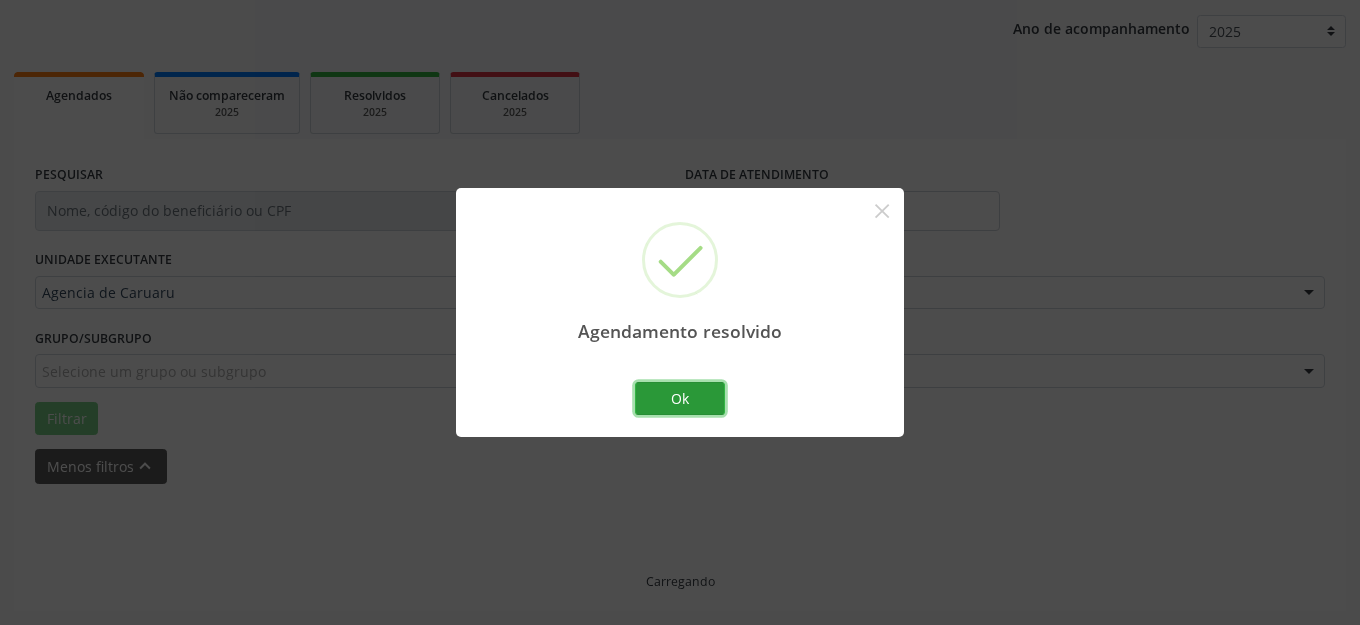 click on "Ok" at bounding box center (680, 399) 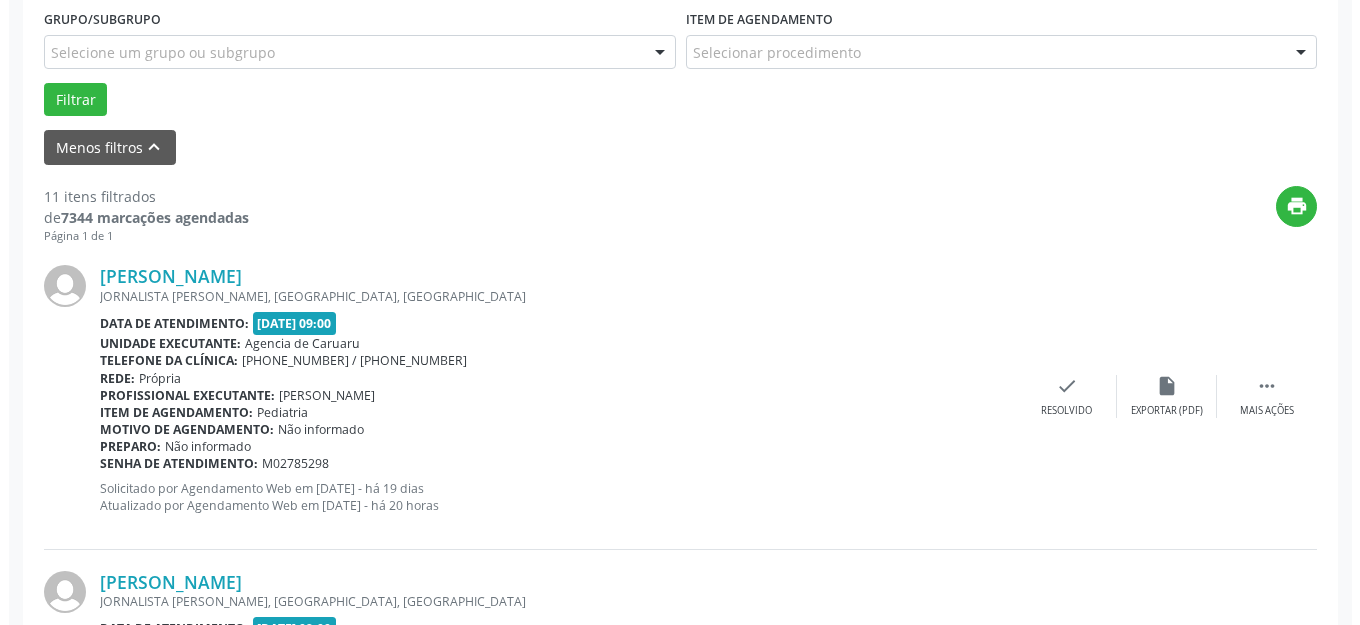 scroll, scrollTop: 548, scrollLeft: 0, axis: vertical 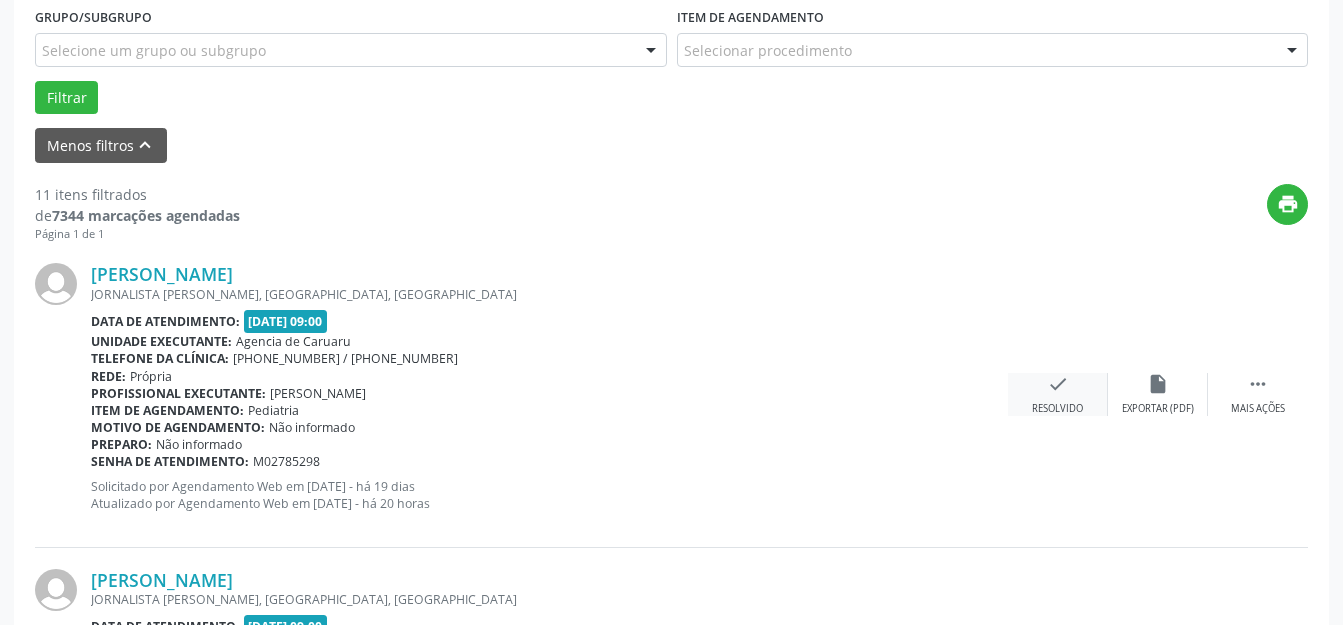 click on "check
Resolvido" at bounding box center [1058, 394] 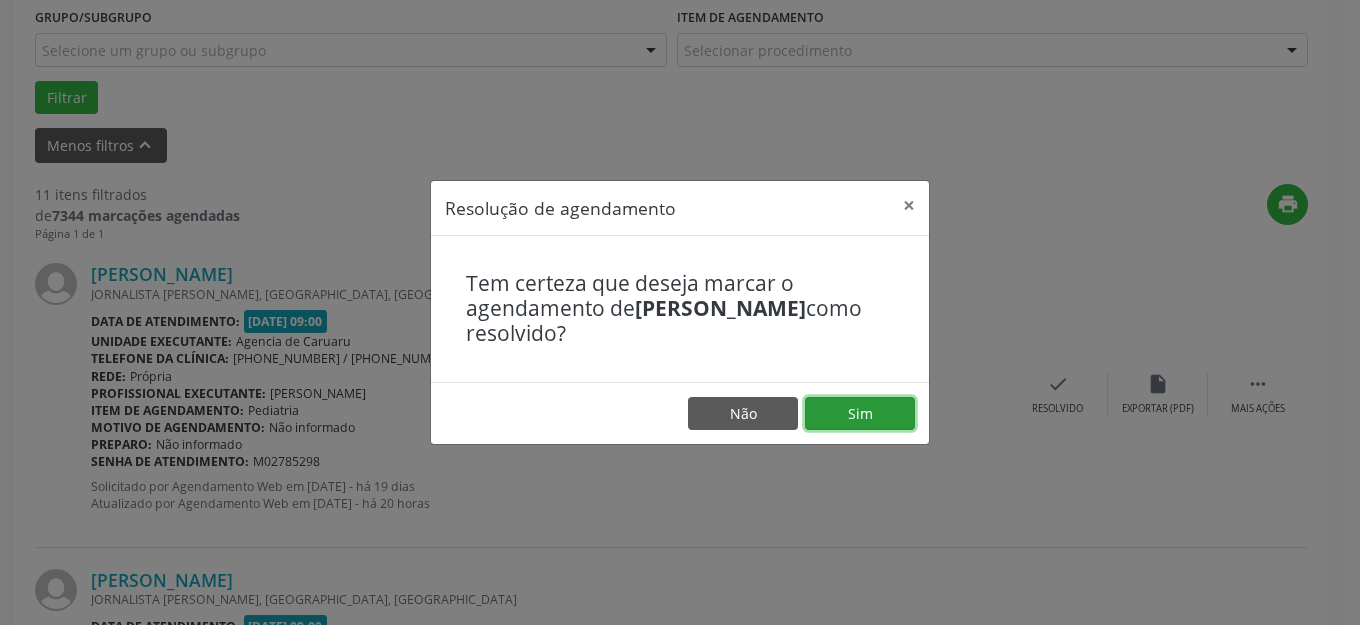 click on "Sim" at bounding box center (860, 414) 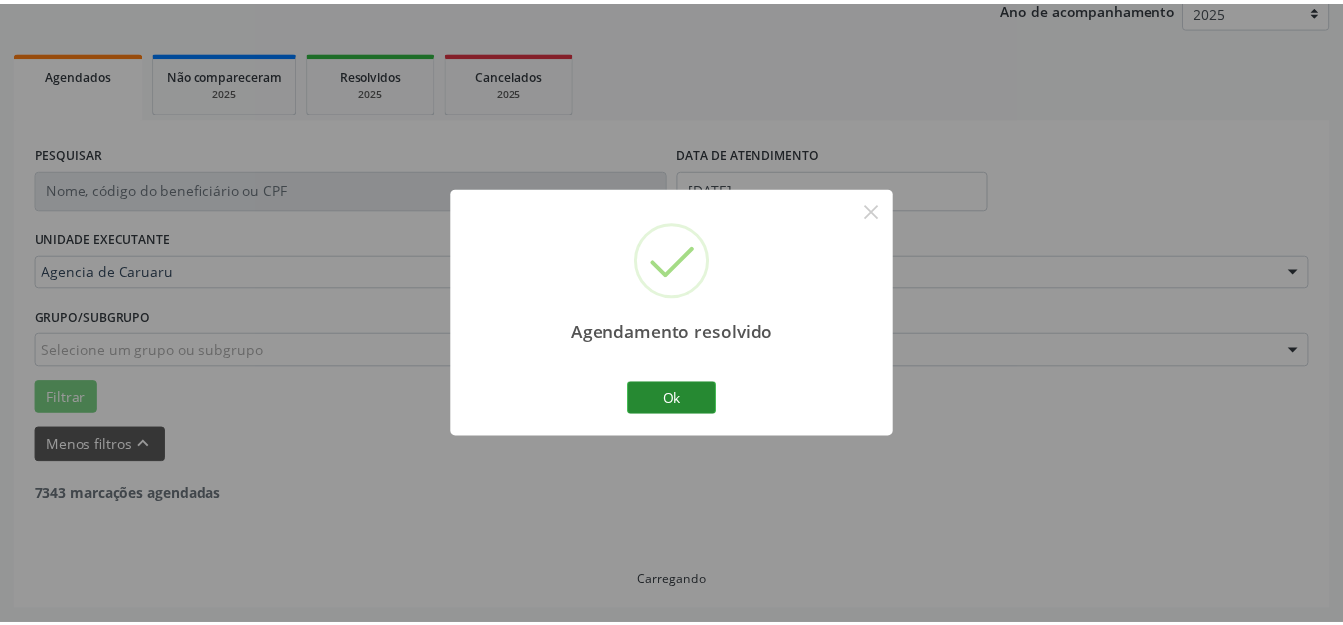 scroll, scrollTop: 248, scrollLeft: 0, axis: vertical 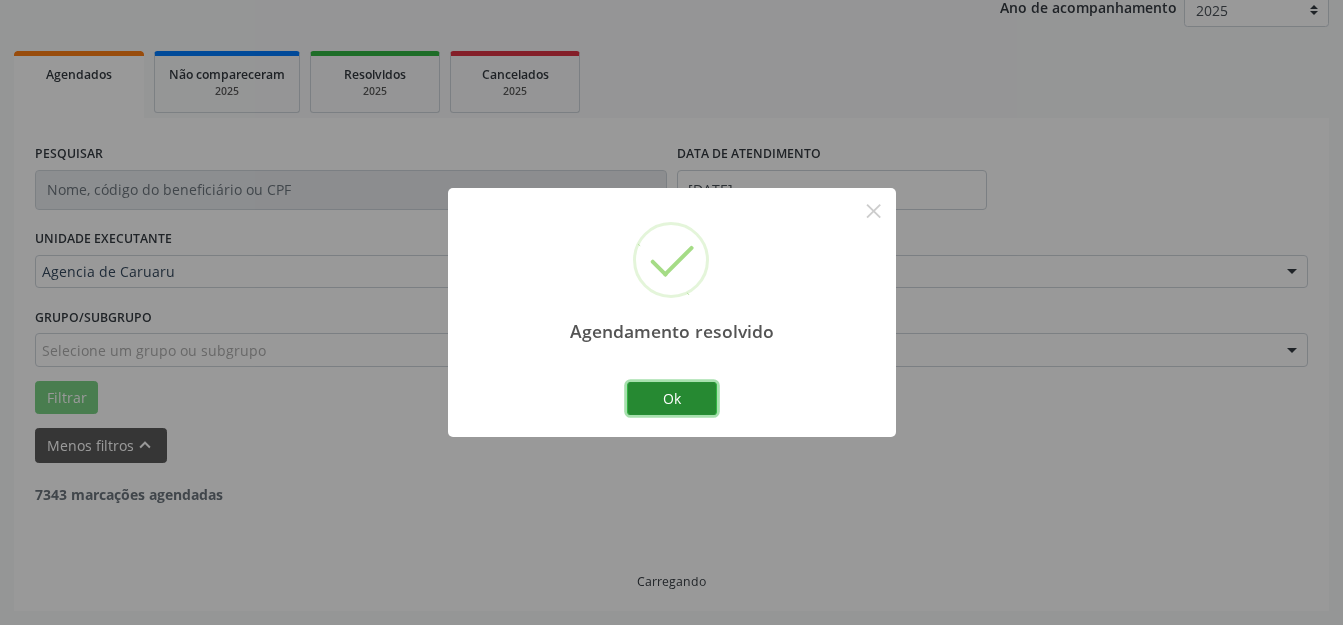click on "Ok" at bounding box center [672, 399] 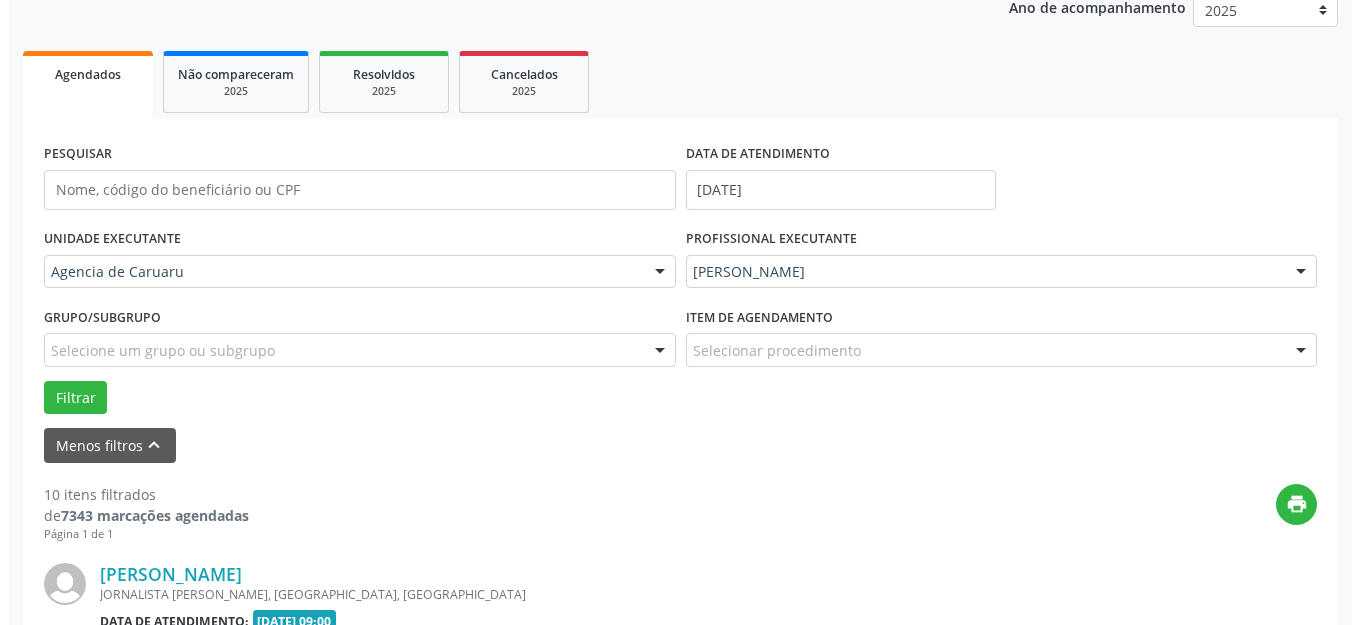 scroll, scrollTop: 448, scrollLeft: 0, axis: vertical 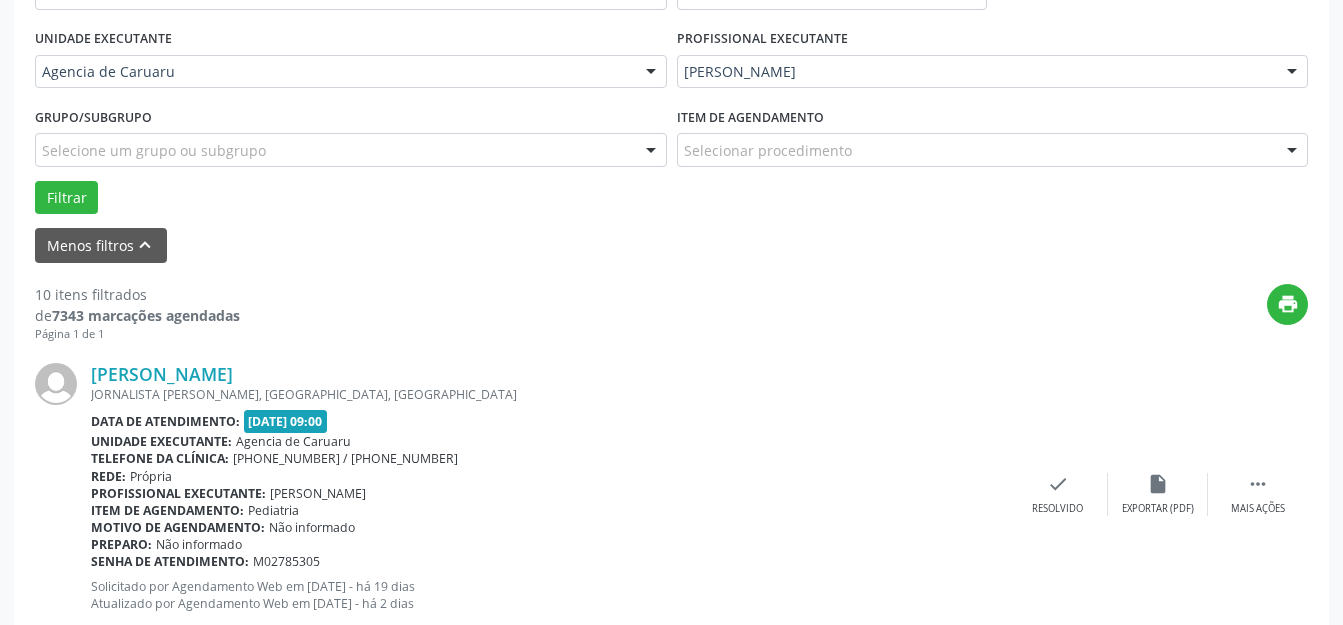 drag, startPoint x: 1047, startPoint y: 486, endPoint x: 909, endPoint y: 469, distance: 139.04315 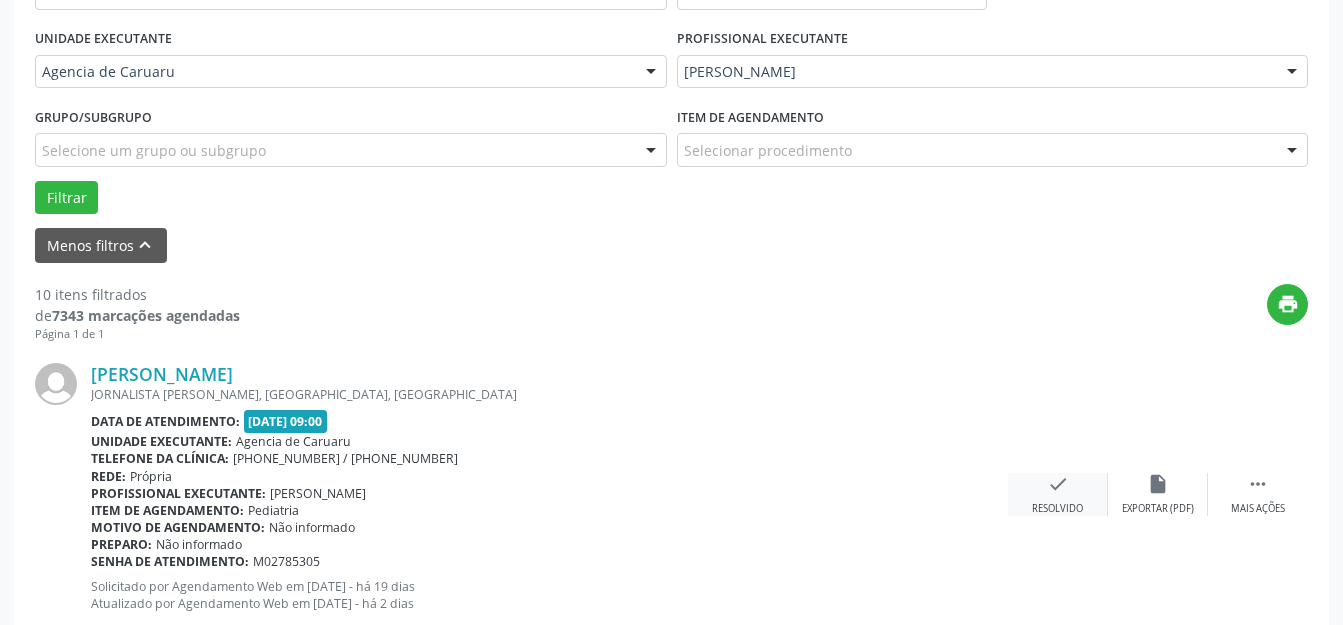 click on "check
Resolvido" at bounding box center (1058, 494) 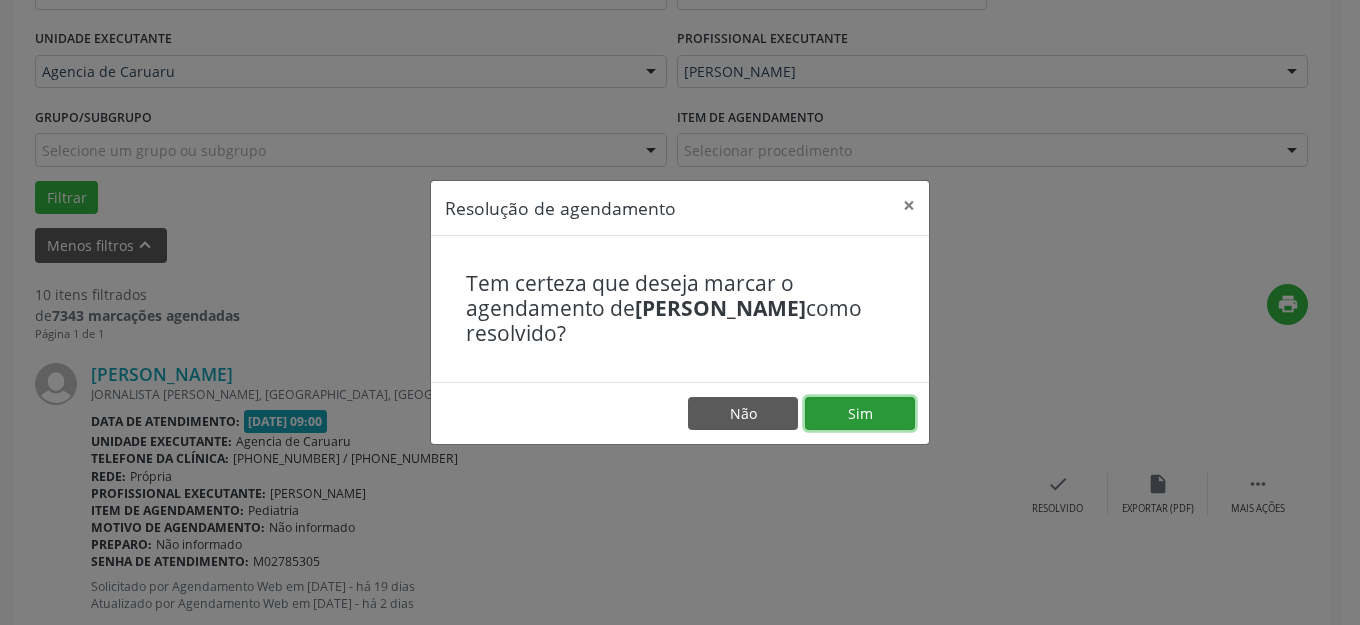 click on "Sim" at bounding box center [860, 414] 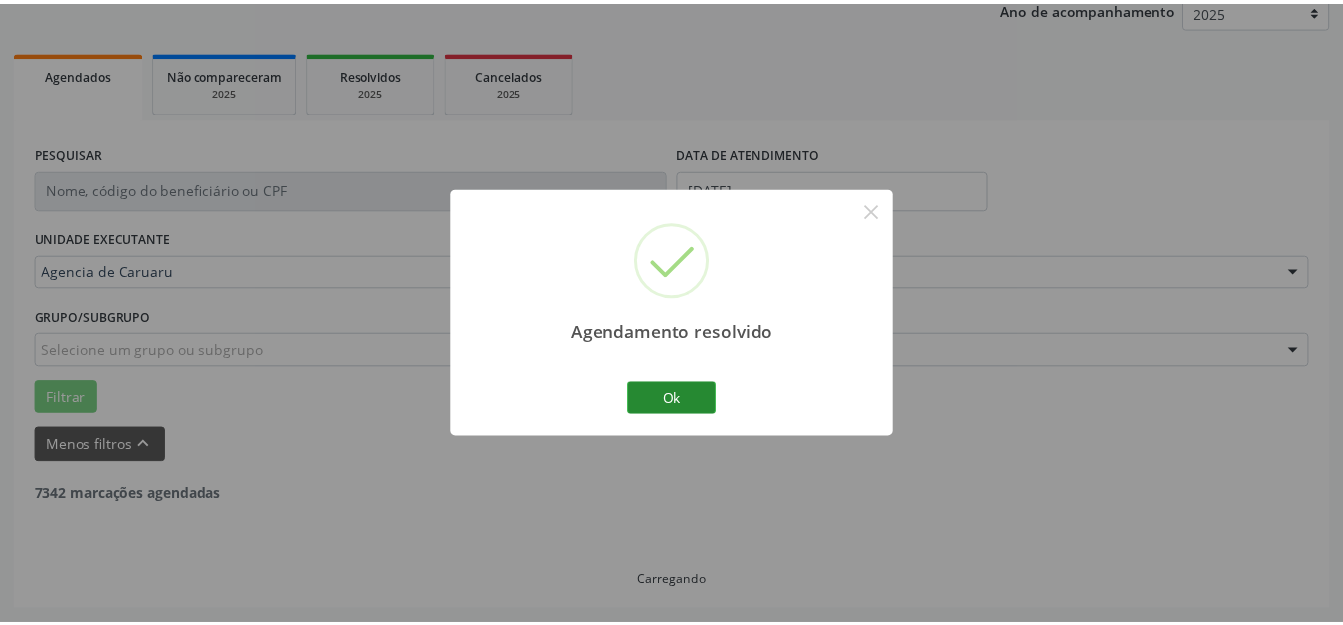 scroll, scrollTop: 248, scrollLeft: 0, axis: vertical 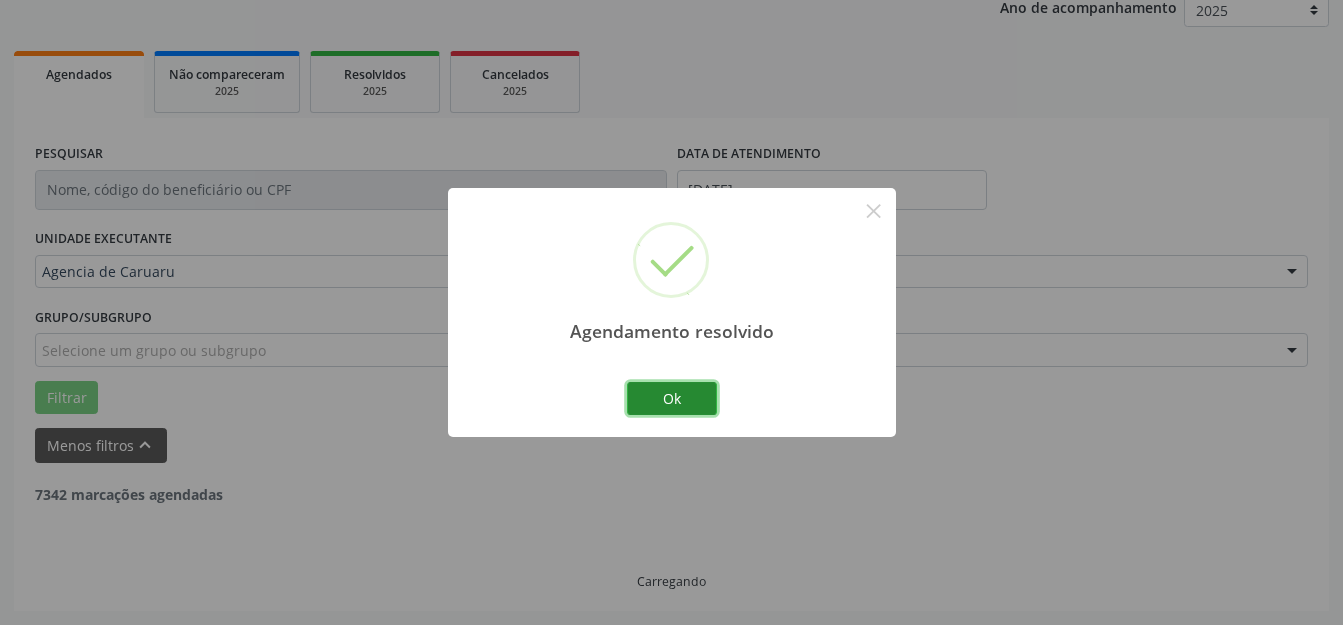 click on "Ok" at bounding box center [672, 399] 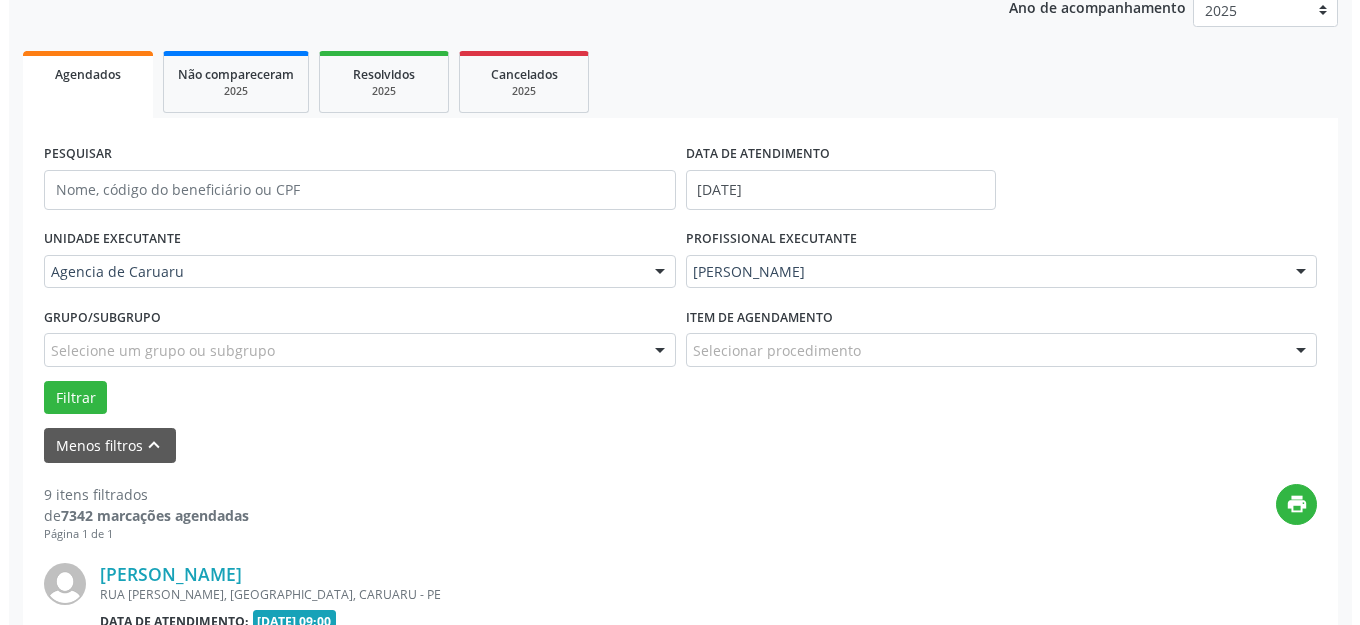 scroll, scrollTop: 548, scrollLeft: 0, axis: vertical 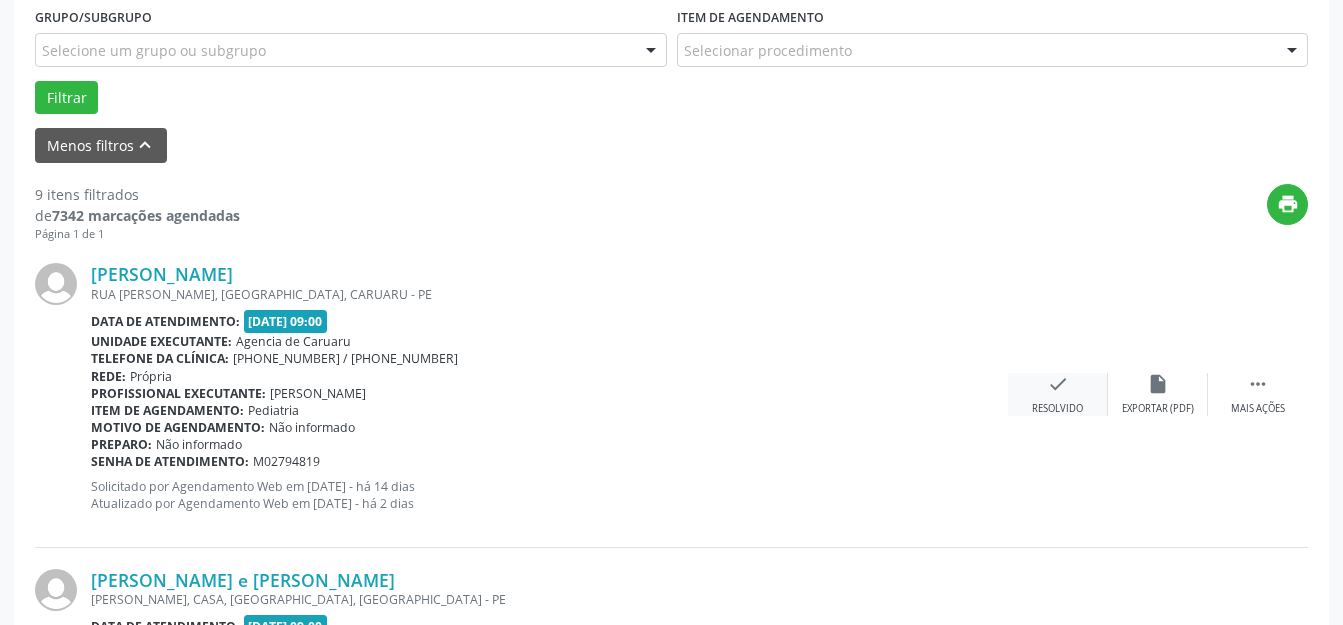 click on "check
Resolvido" at bounding box center [1058, 394] 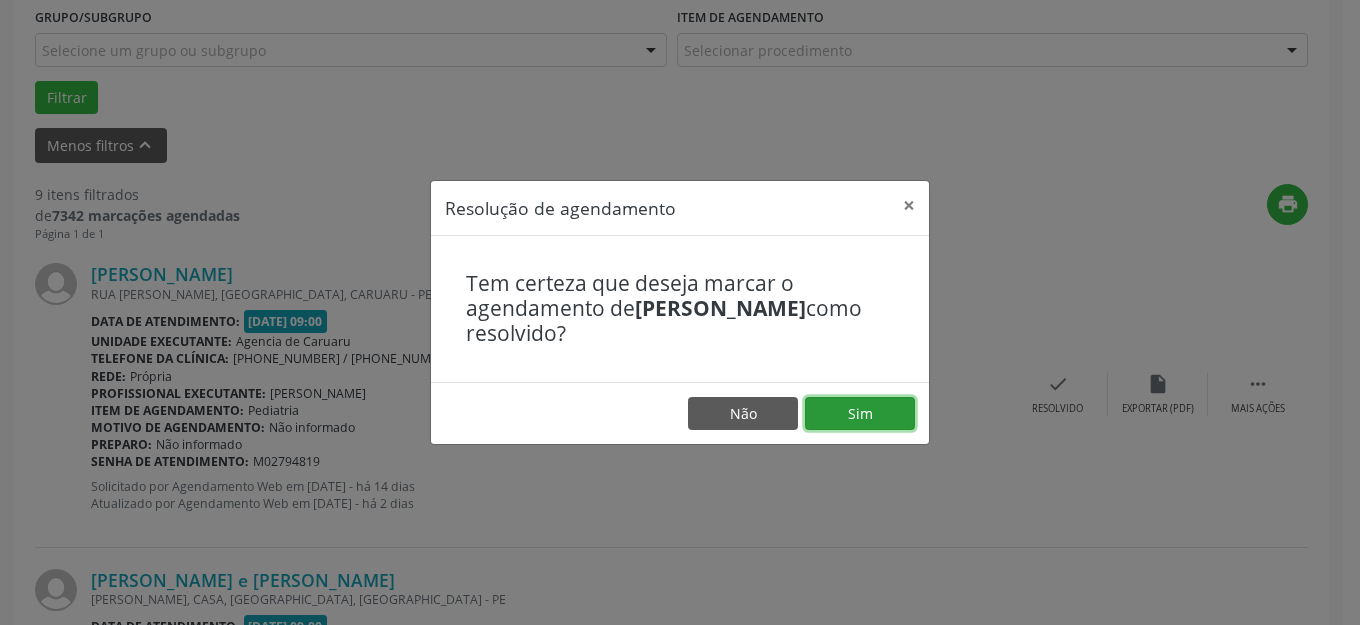 click on "Sim" at bounding box center [860, 414] 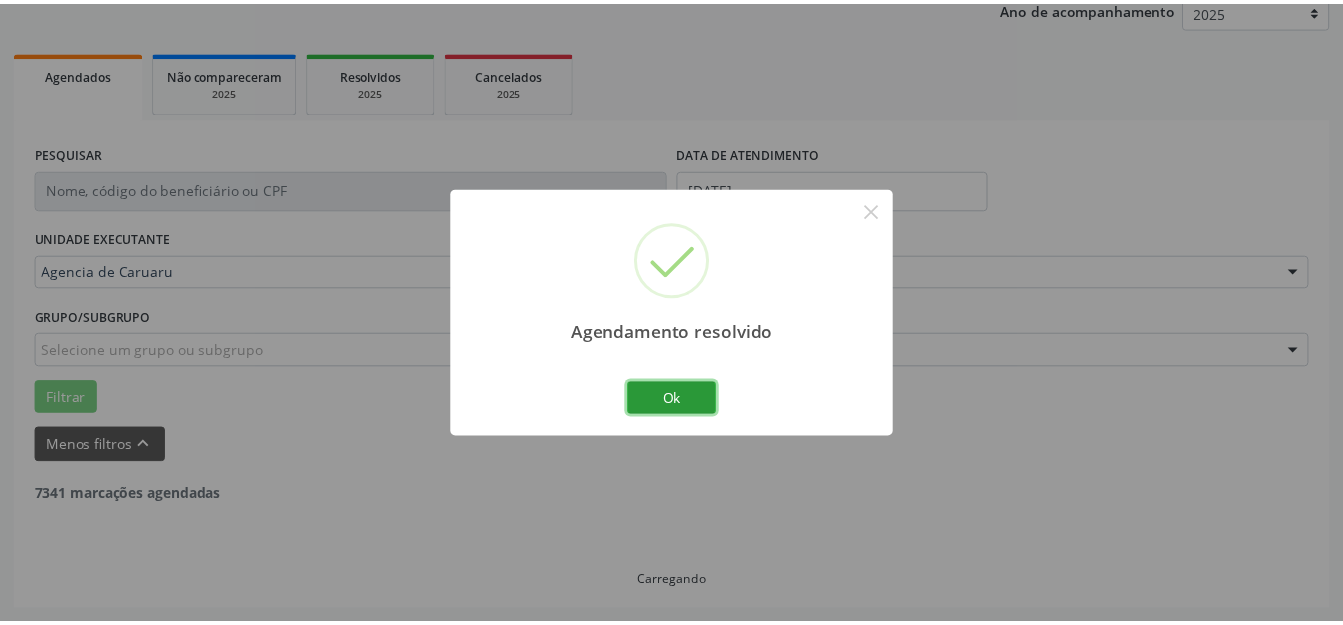 scroll, scrollTop: 248, scrollLeft: 0, axis: vertical 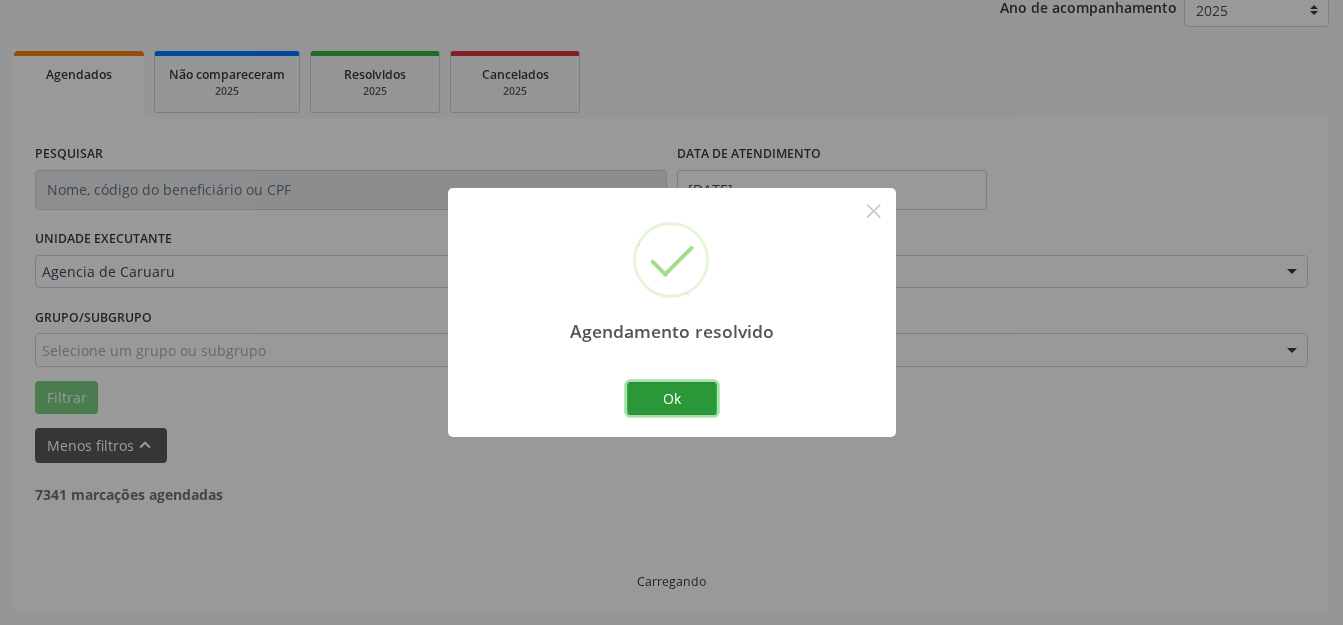 click on "Ok" at bounding box center (672, 399) 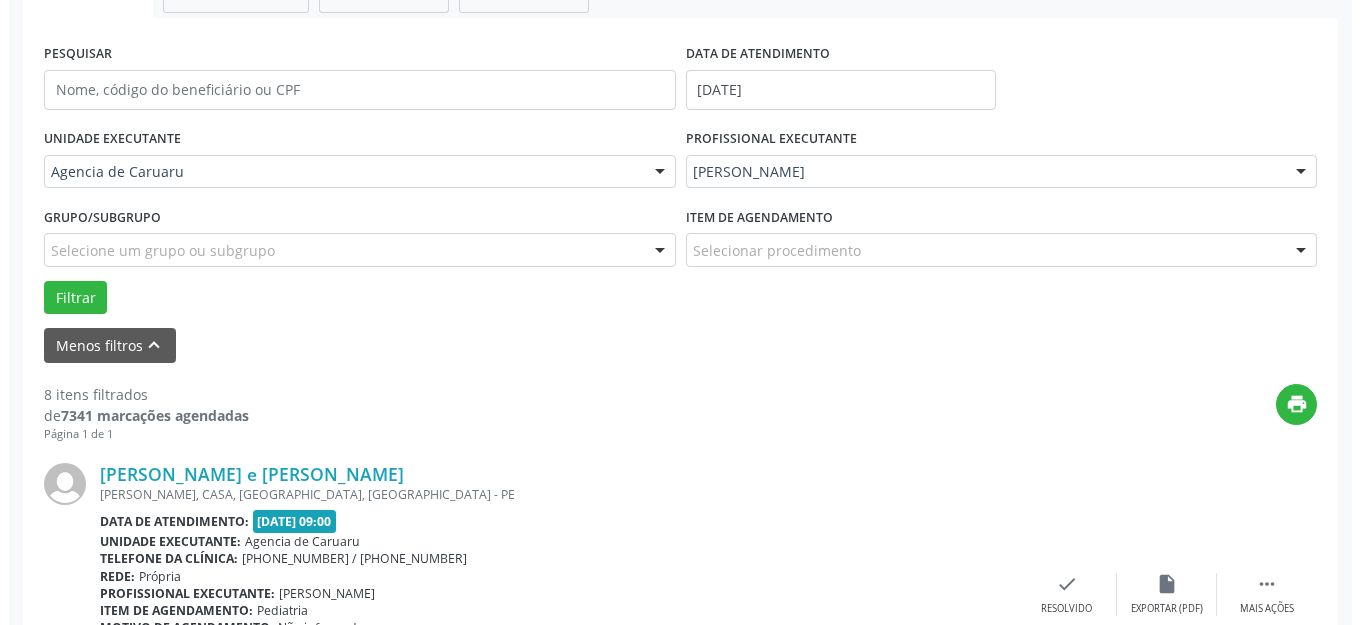 scroll, scrollTop: 548, scrollLeft: 0, axis: vertical 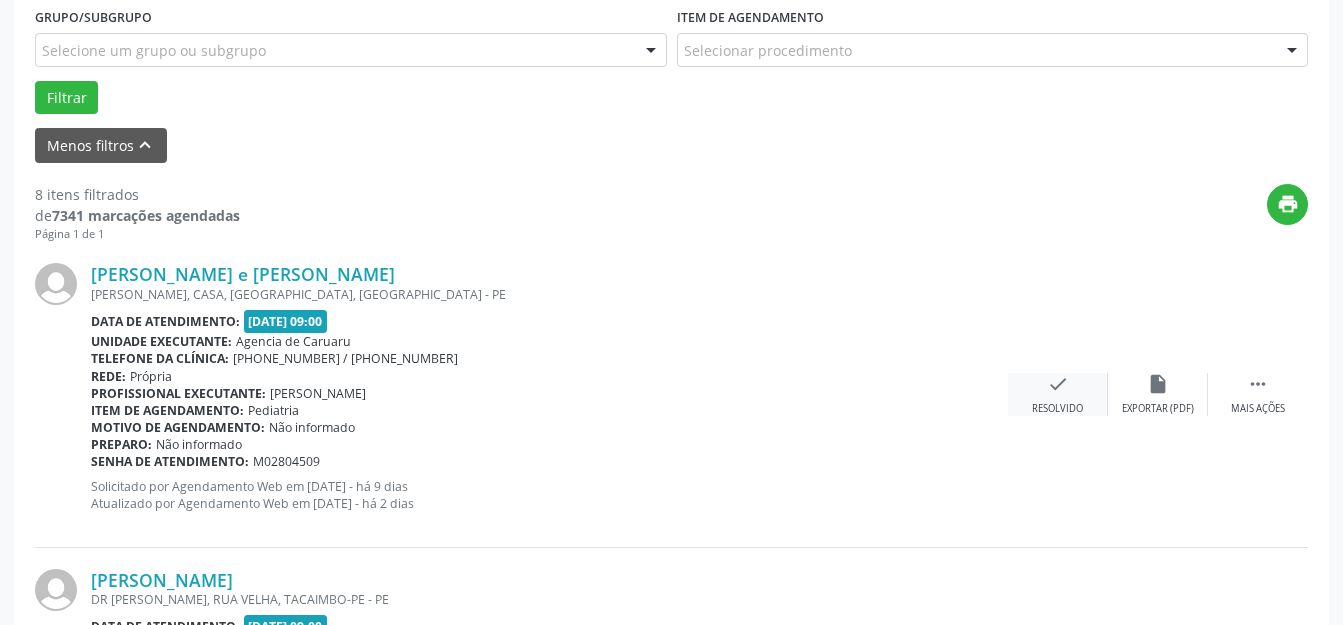 click on "check
Resolvido" at bounding box center [1058, 394] 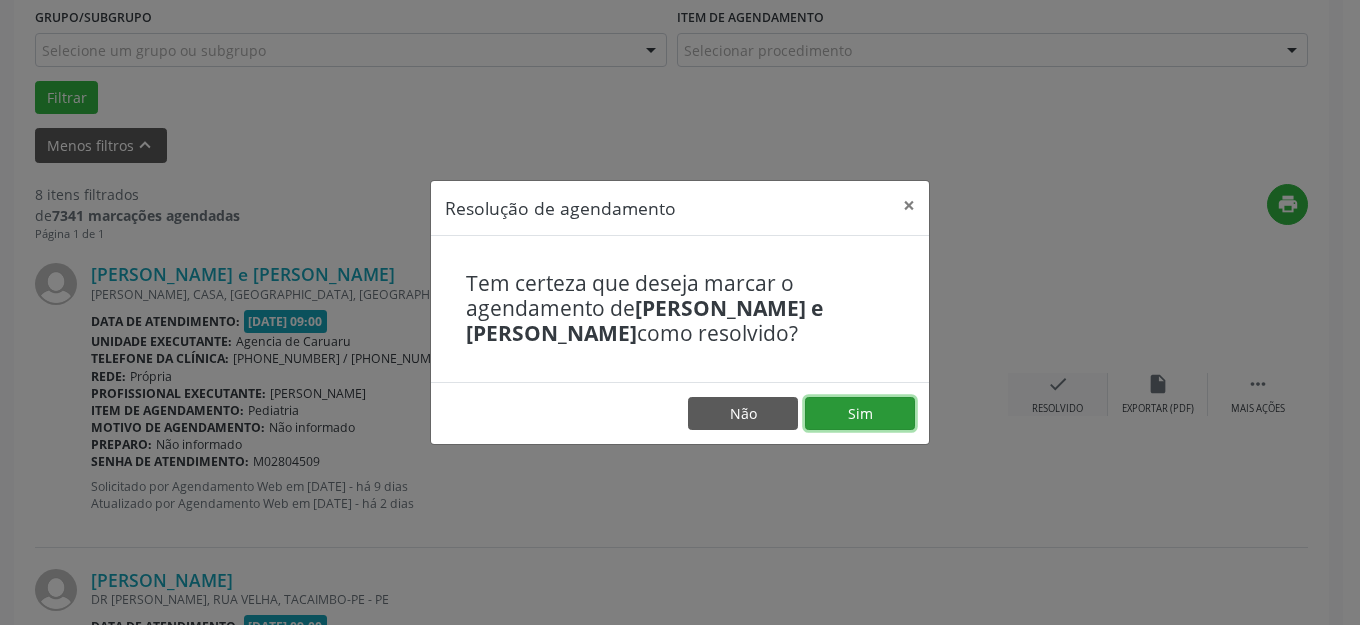 click on "Sim" at bounding box center [860, 414] 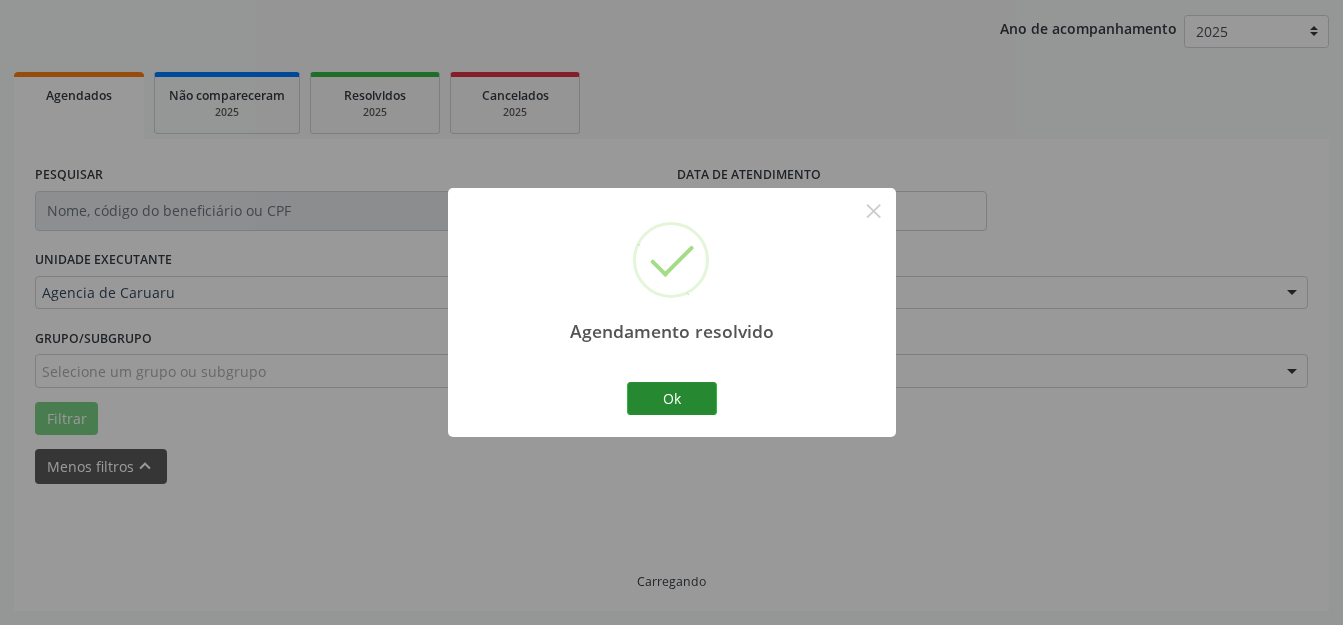 scroll, scrollTop: 248, scrollLeft: 0, axis: vertical 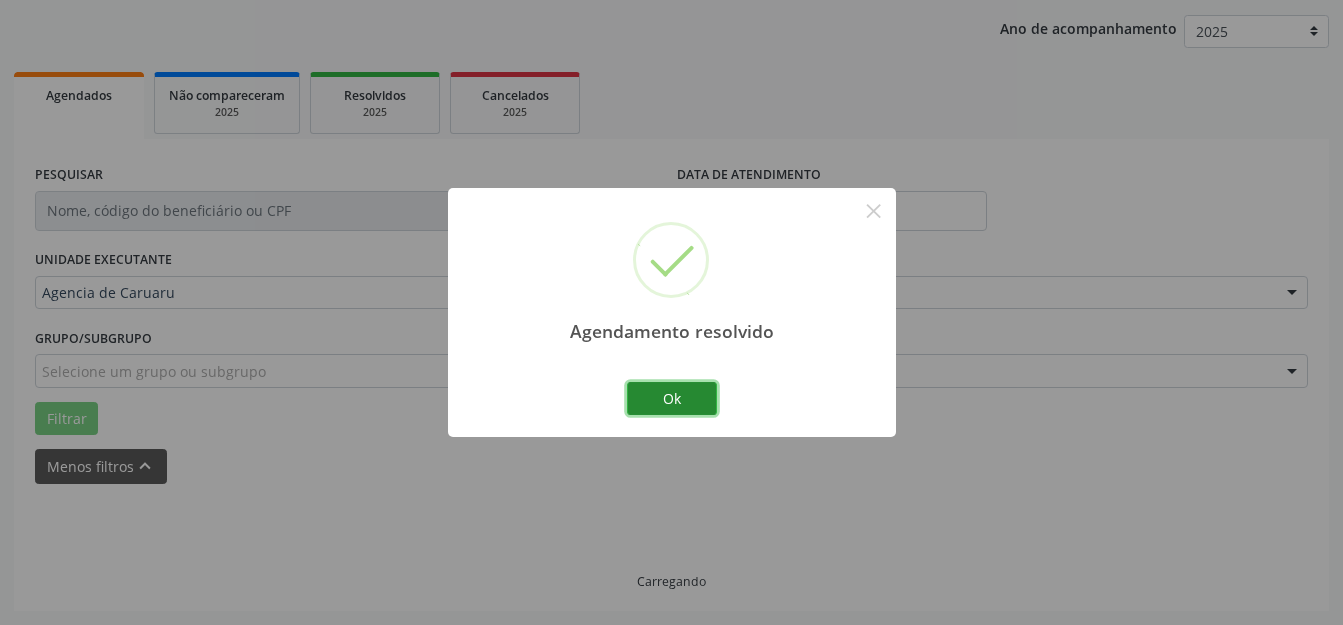 click on "Ok" at bounding box center (672, 399) 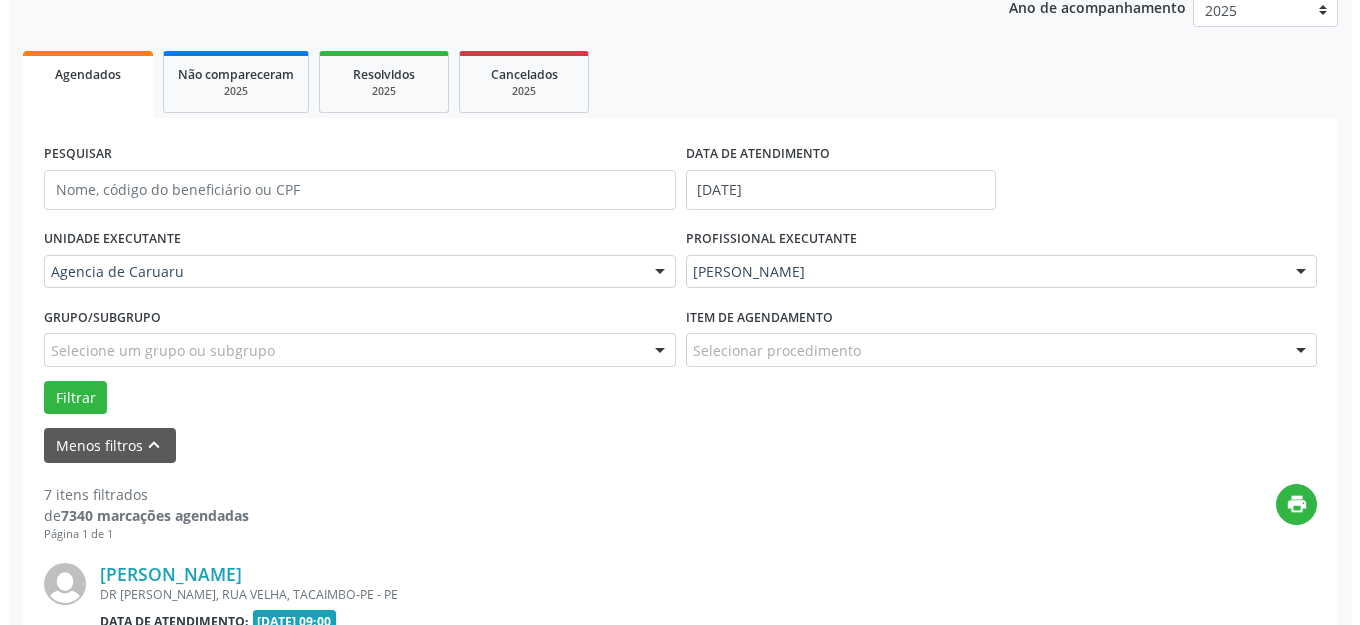 scroll, scrollTop: 548, scrollLeft: 0, axis: vertical 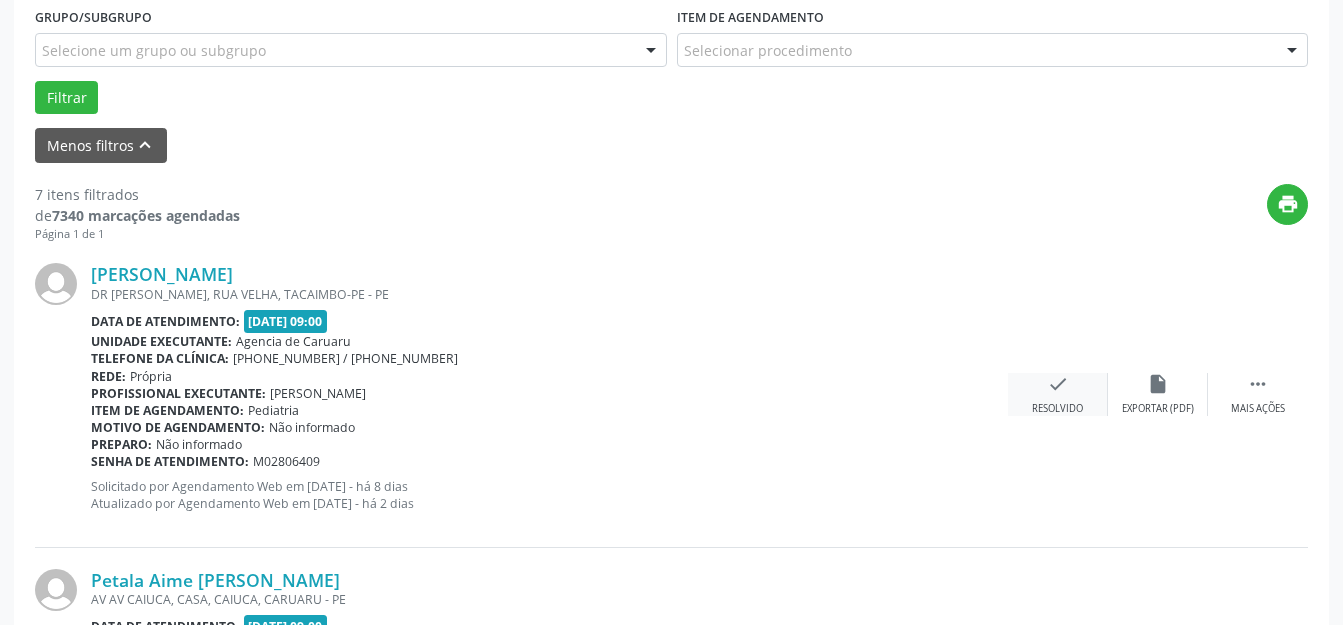 click on "check
Resolvido" at bounding box center (1058, 394) 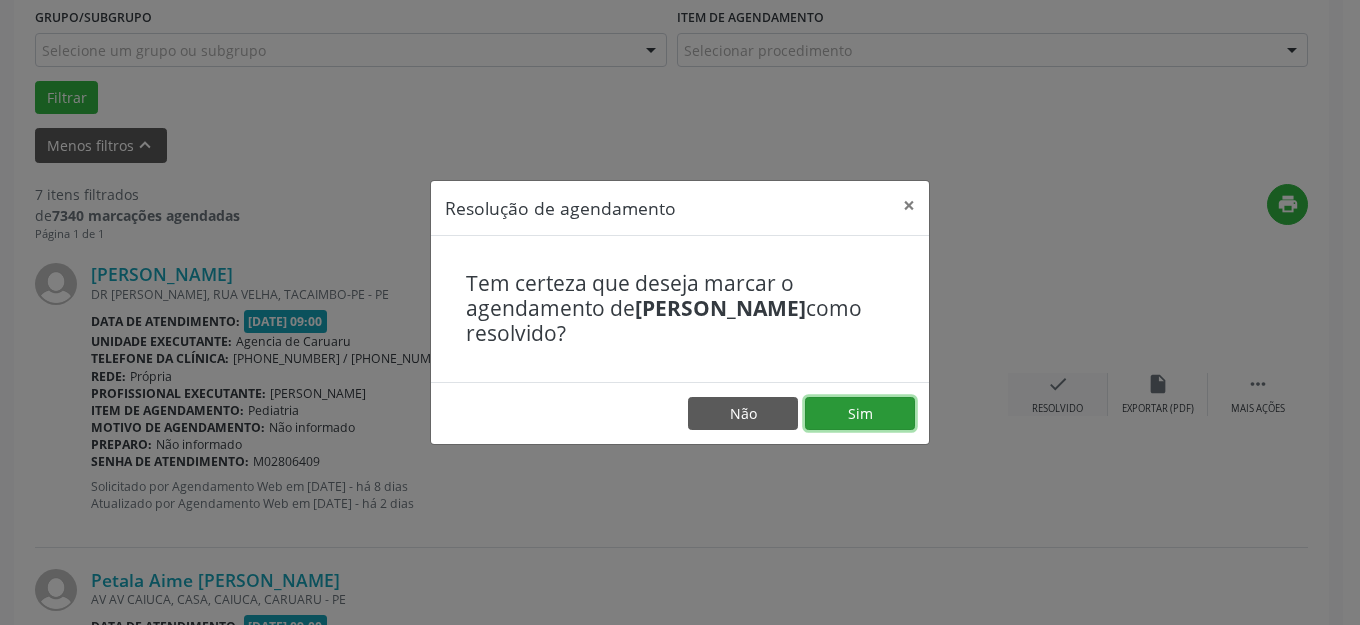 click on "Sim" at bounding box center [860, 414] 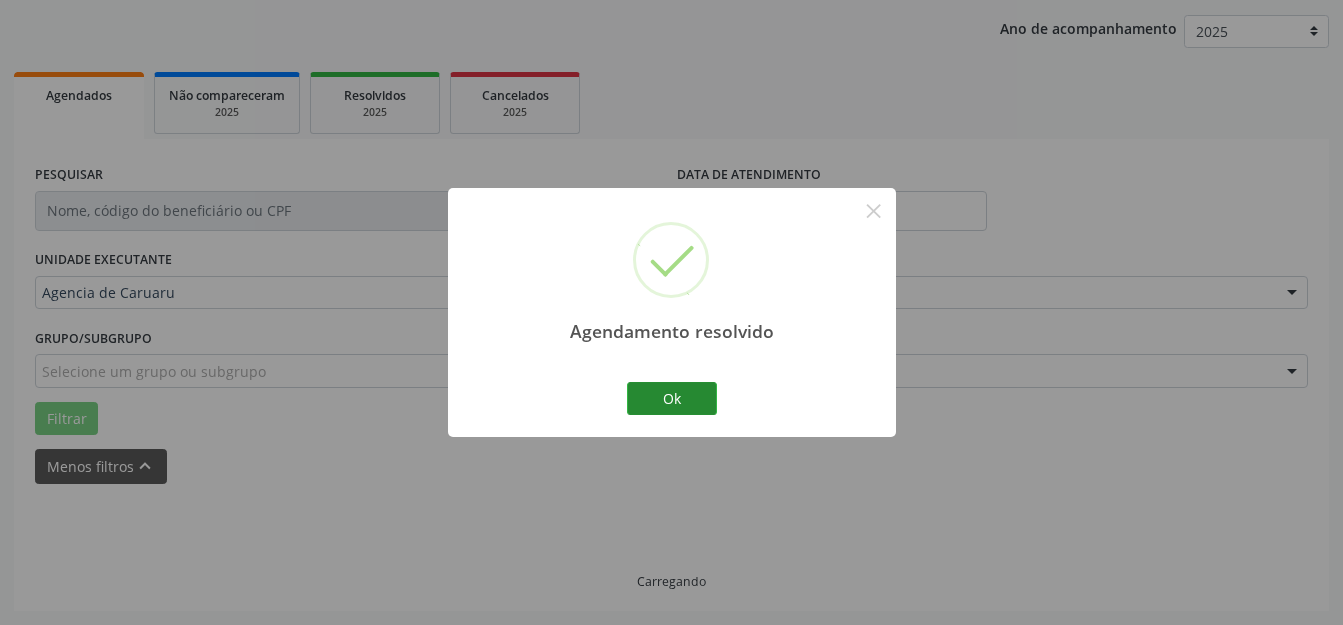 scroll, scrollTop: 248, scrollLeft: 0, axis: vertical 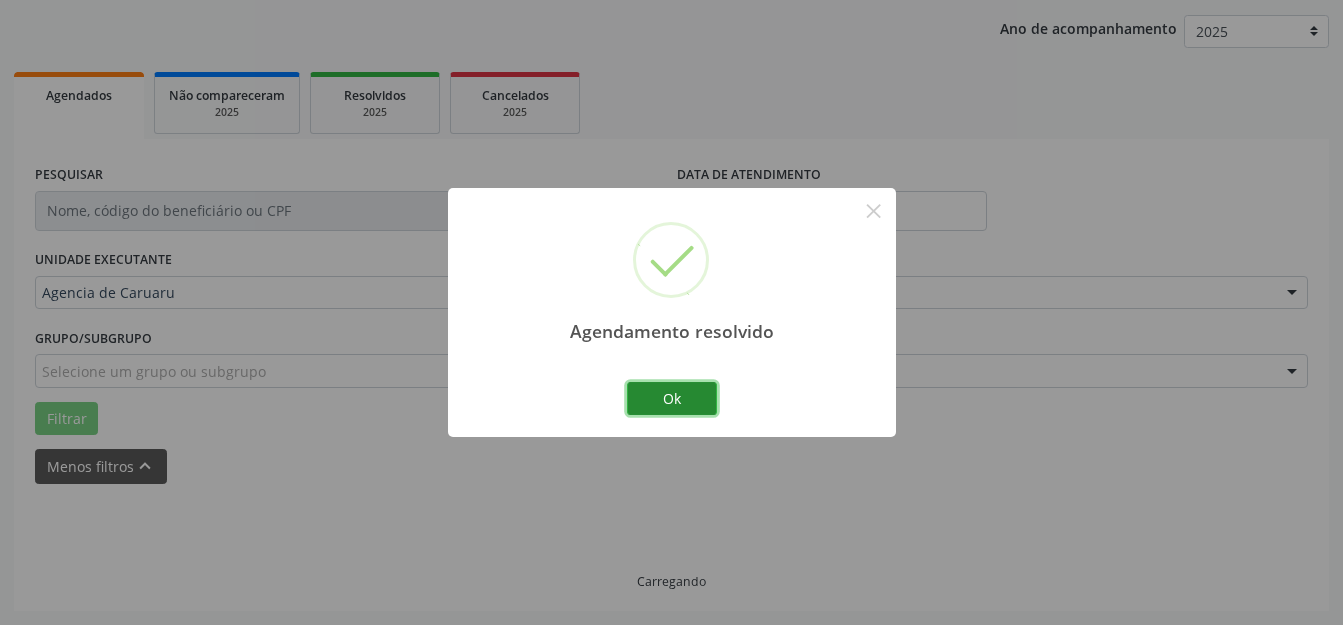 click on "Ok" at bounding box center (672, 399) 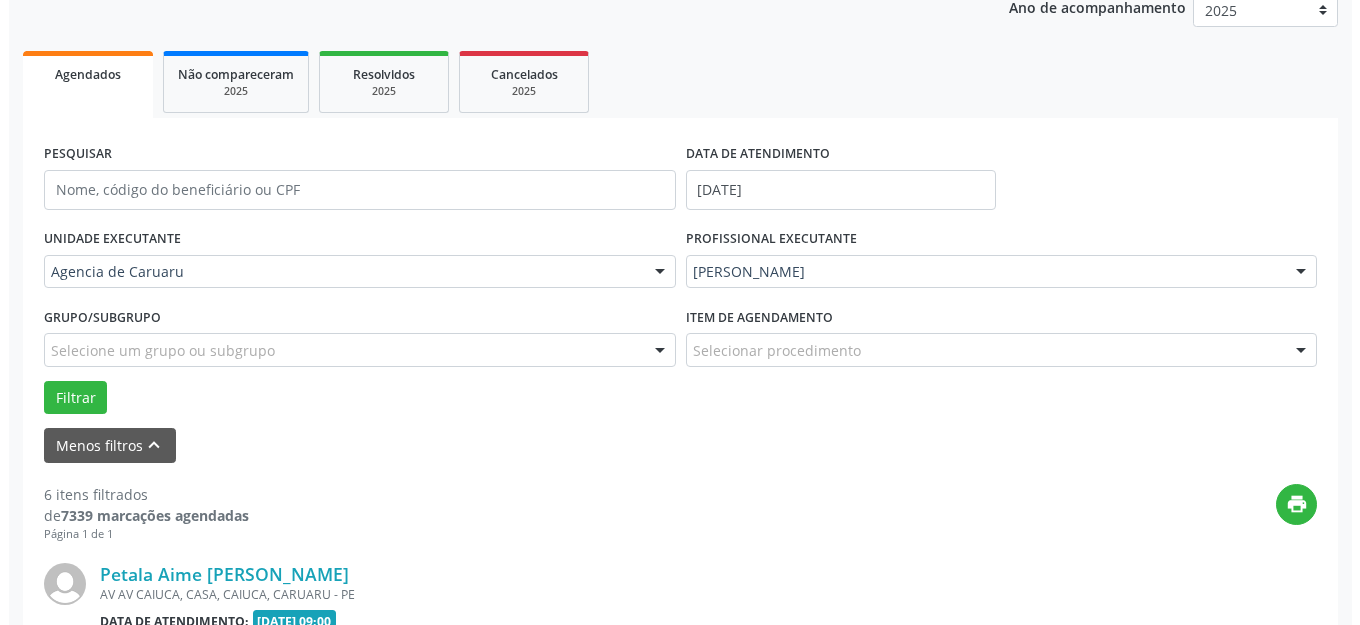scroll, scrollTop: 448, scrollLeft: 0, axis: vertical 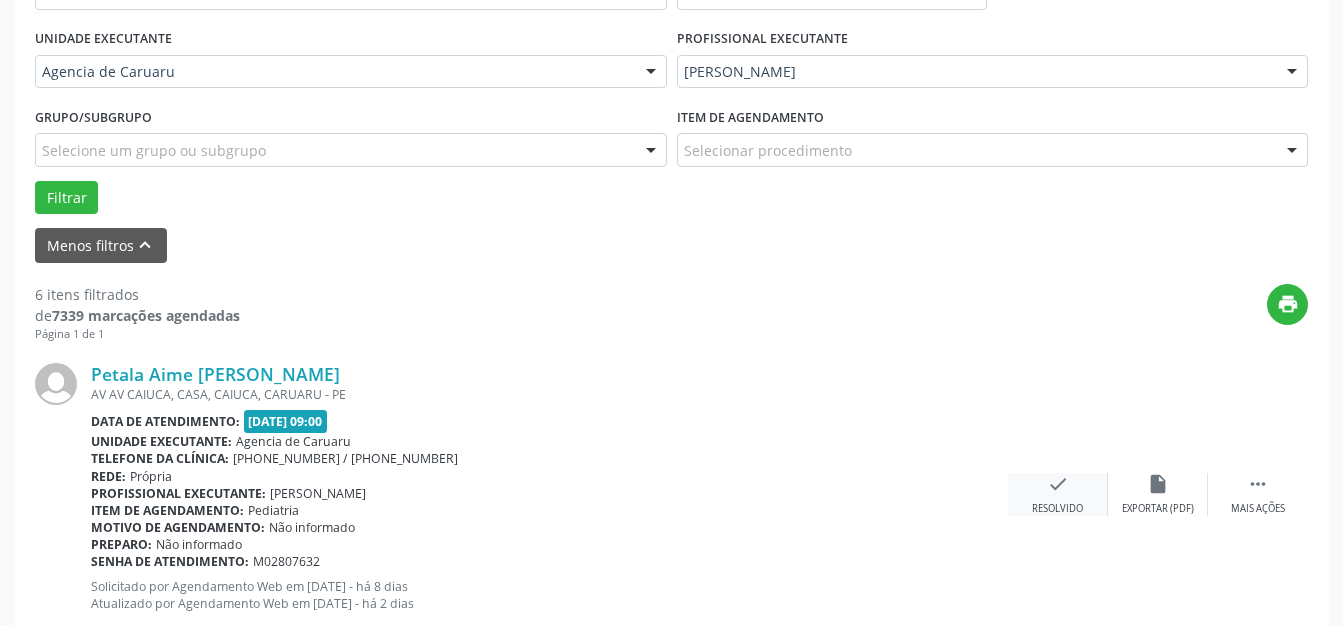 click on "check" at bounding box center [1058, 484] 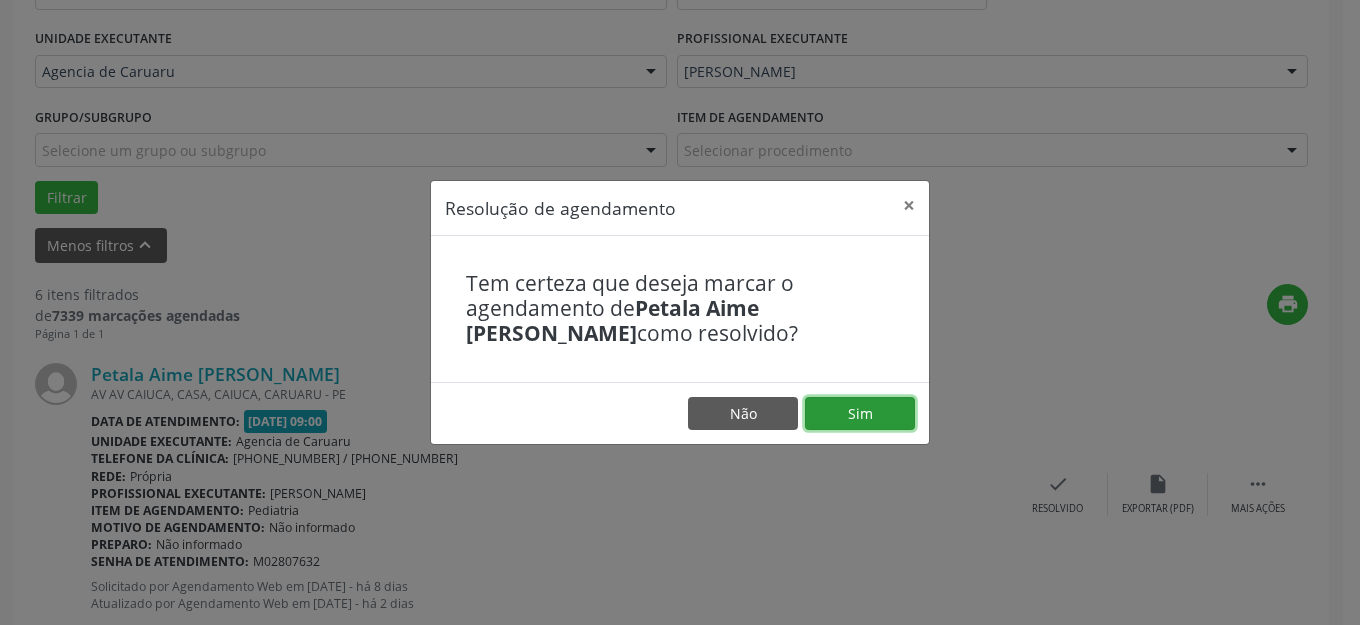 click on "Sim" at bounding box center [860, 414] 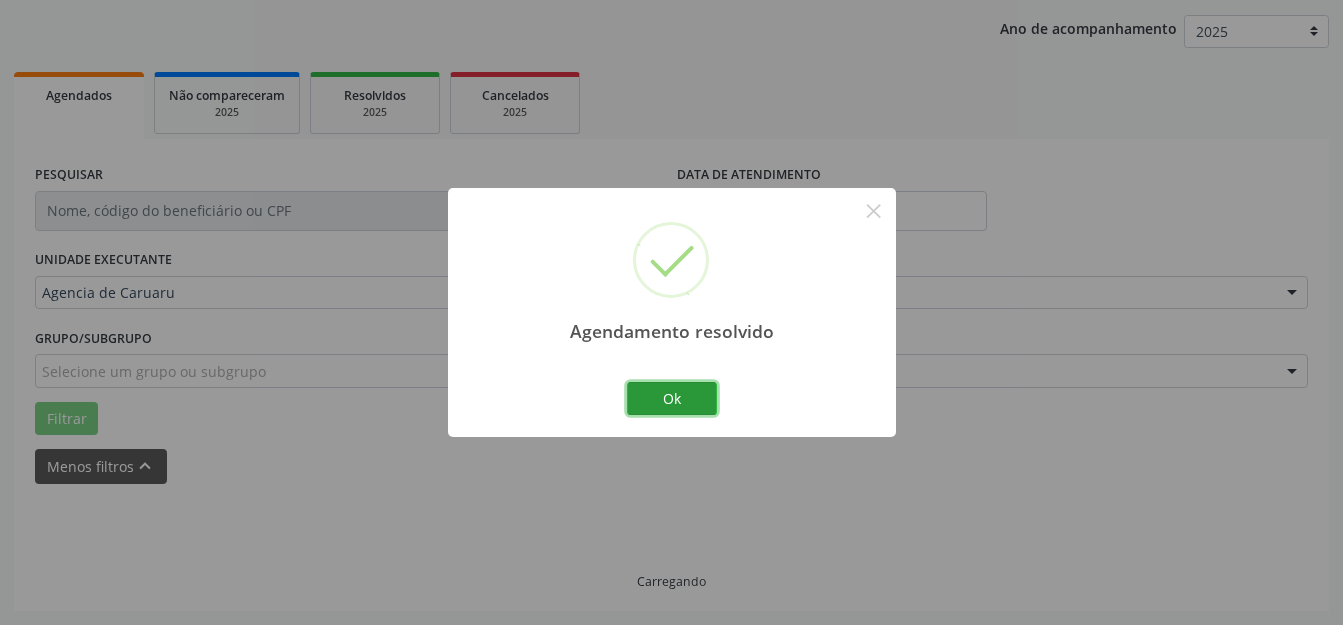 click on "Ok" at bounding box center [672, 399] 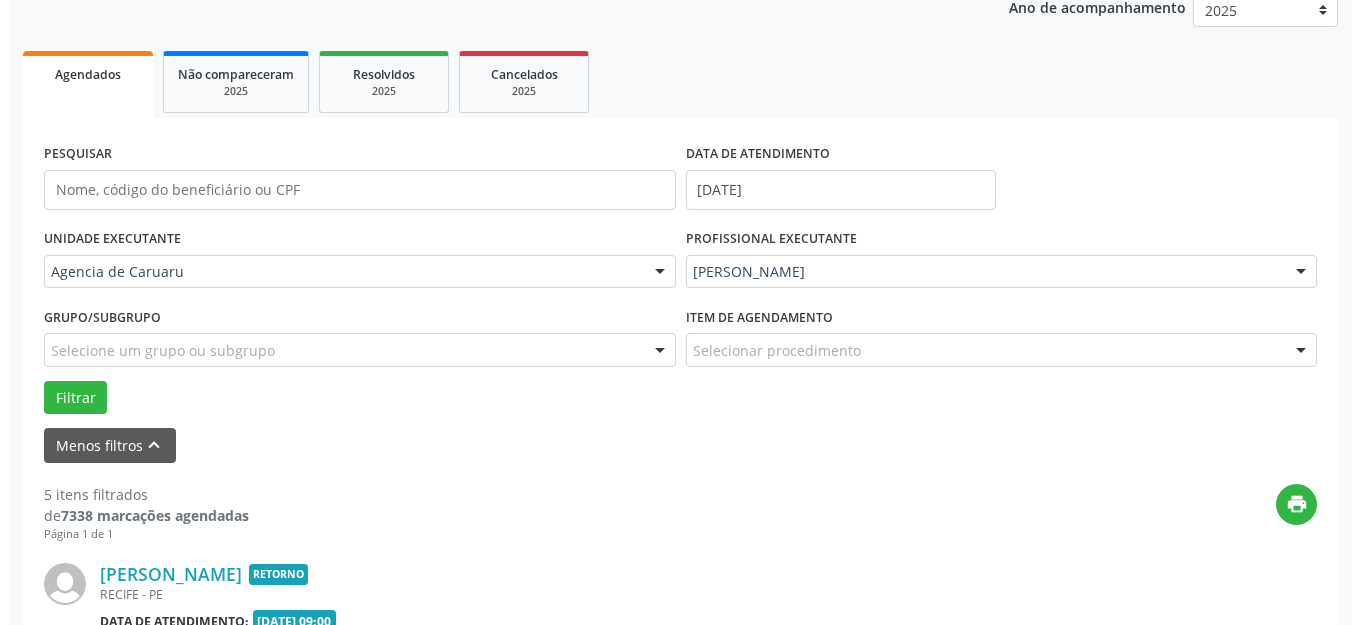 scroll, scrollTop: 548, scrollLeft: 0, axis: vertical 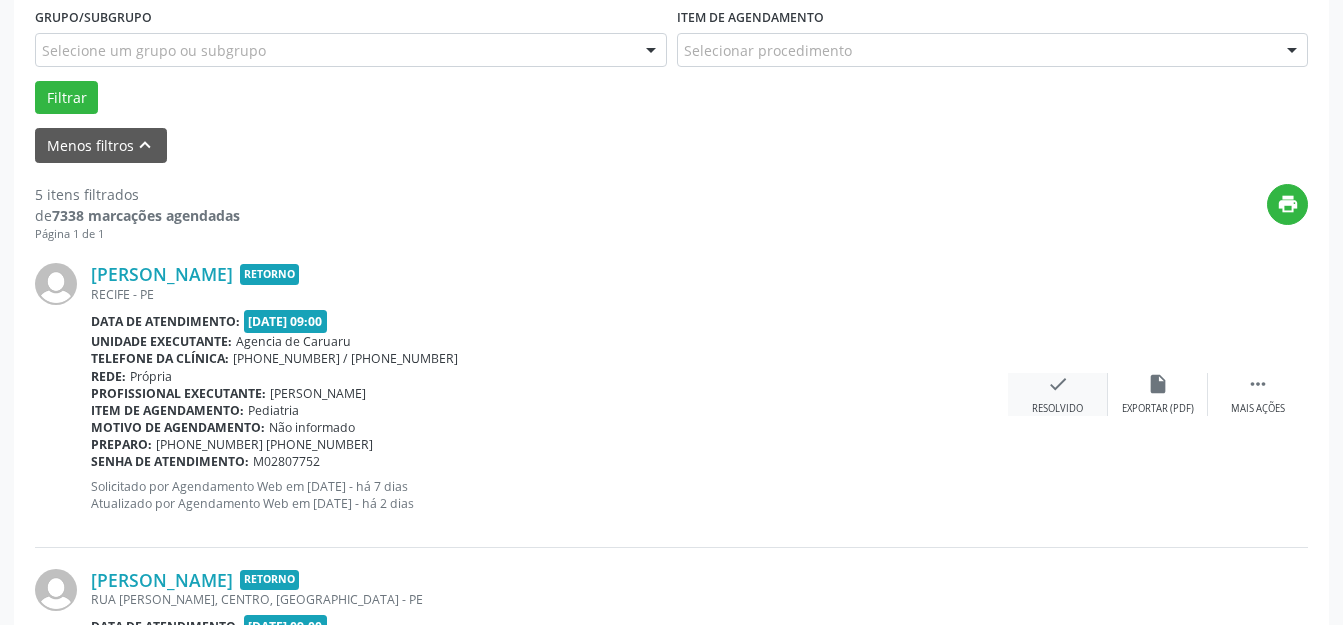 click on "check
Resolvido" at bounding box center (1058, 394) 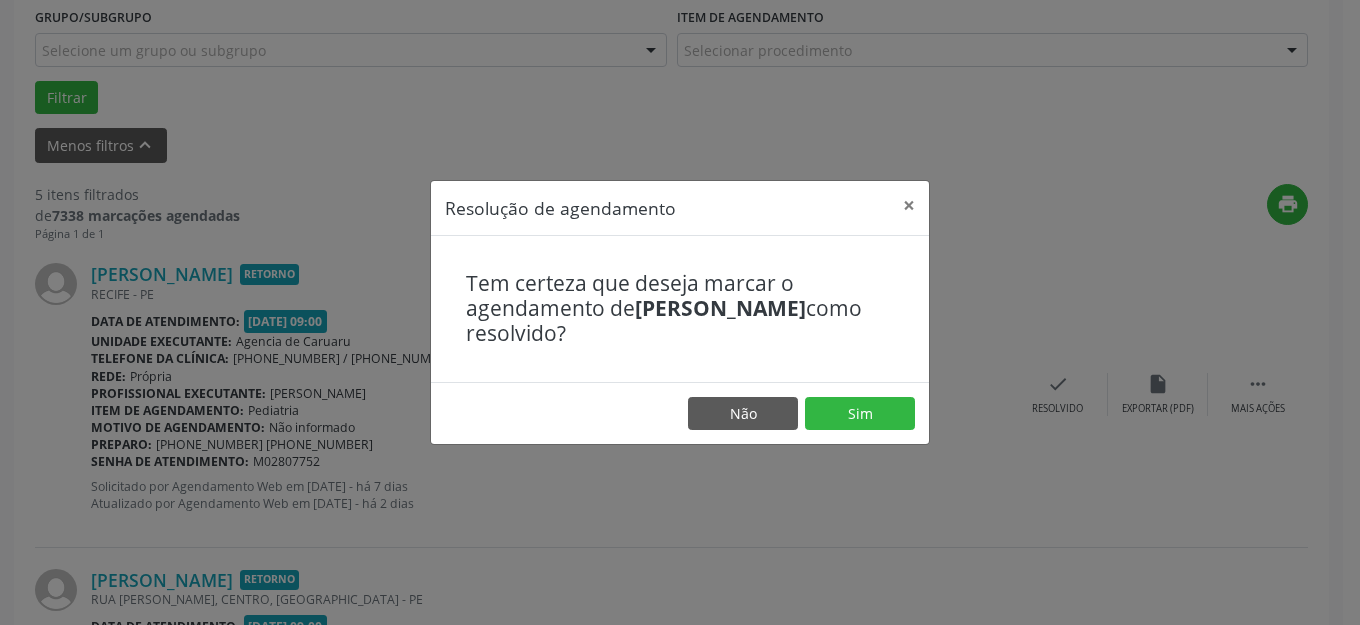 click on "Não Sim" at bounding box center [680, 413] 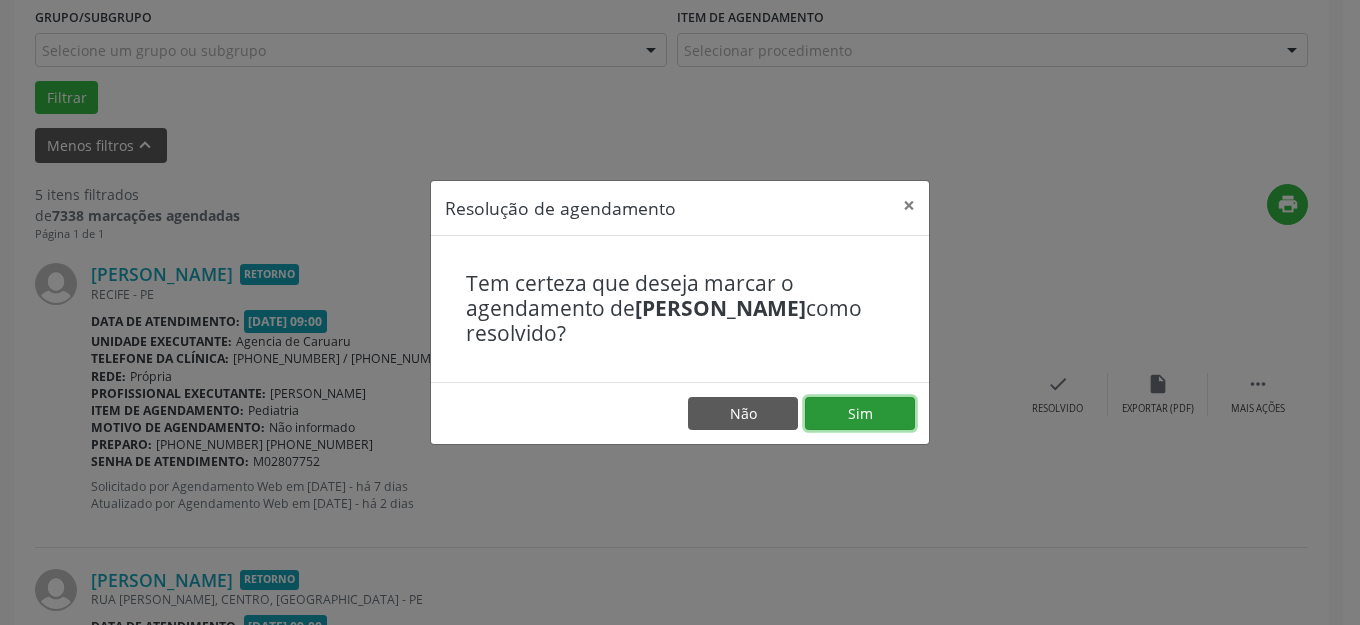 click on "Sim" at bounding box center [860, 414] 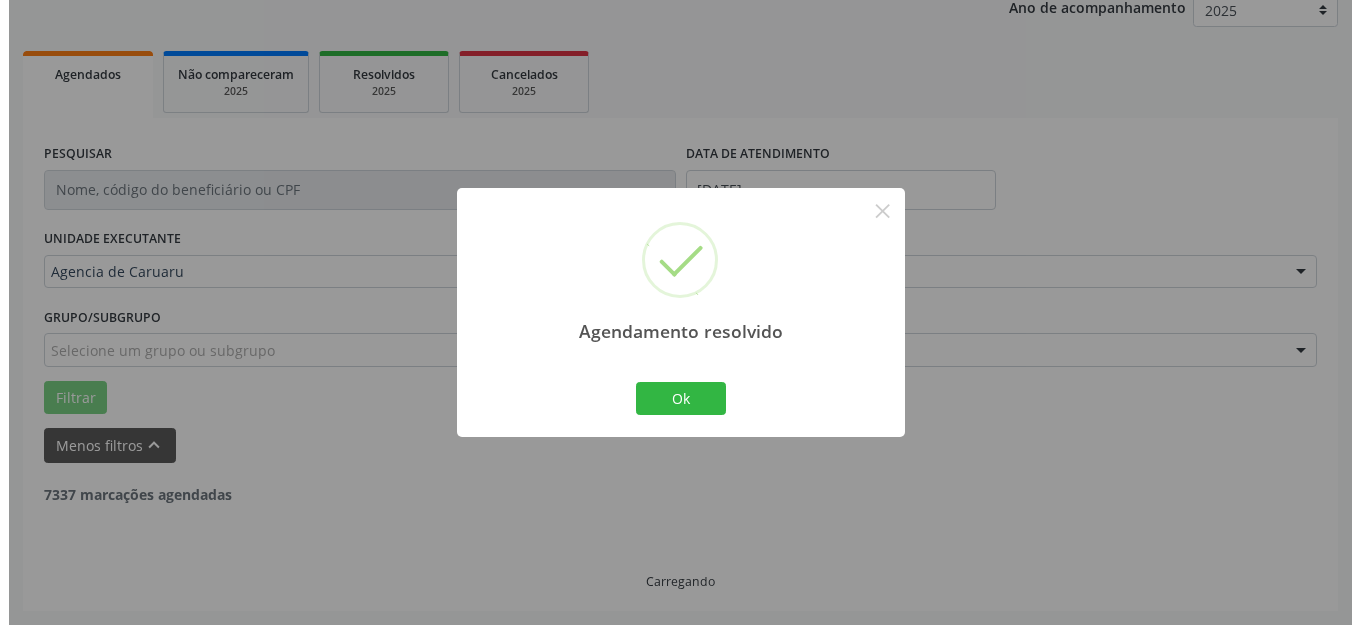 scroll, scrollTop: 548, scrollLeft: 0, axis: vertical 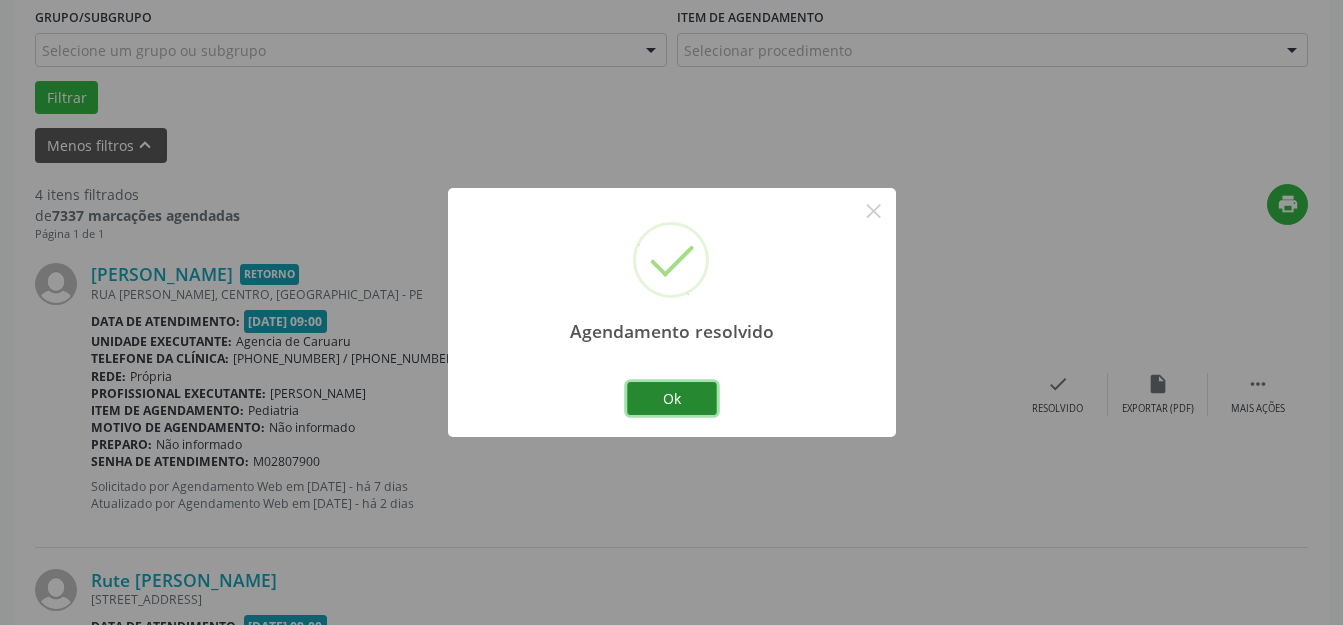 click on "Ok" at bounding box center [672, 399] 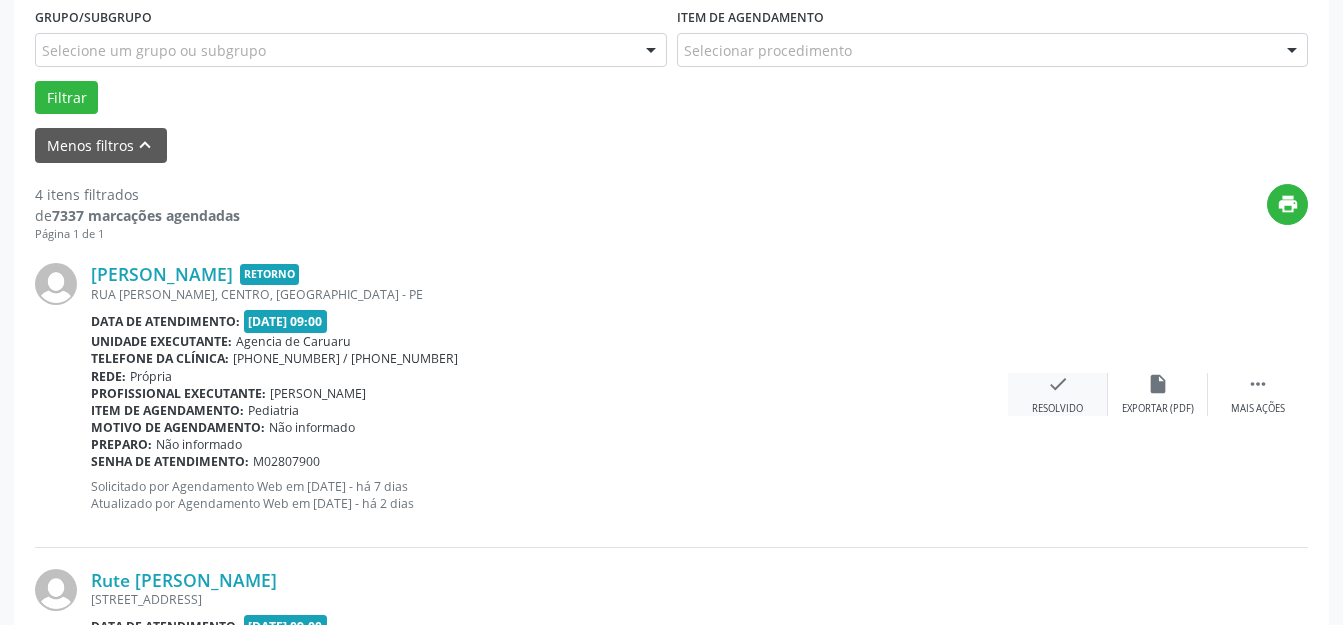 click on "[PERSON_NAME]
Retorno
[GEOGRAPHIC_DATA][PERSON_NAME], CENTRO, [GEOGRAPHIC_DATA]
Data de atendimento:
[DATE] 09:00
Unidade executante:
Agencia de [GEOGRAPHIC_DATA]
Telefone da clínica:
[PHONE_NUMBER] / [PHONE_NUMBER]
Rede:
[GEOGRAPHIC_DATA]
Profissional executante:
[PERSON_NAME]
Item de agendamento:
Pediatria
Motivo de agendamento:
Não informado
Preparo:
Não informado
Senha de atendimento:
M02807900
Solicitado por Agendamento Web em [DATE] - há 7 dias
Atualizado por Agendamento Web em [DATE] - há 2 dias

Mais ações
insert_drive_file
Exportar (PDF)
check
Resolvido" at bounding box center [671, 394] 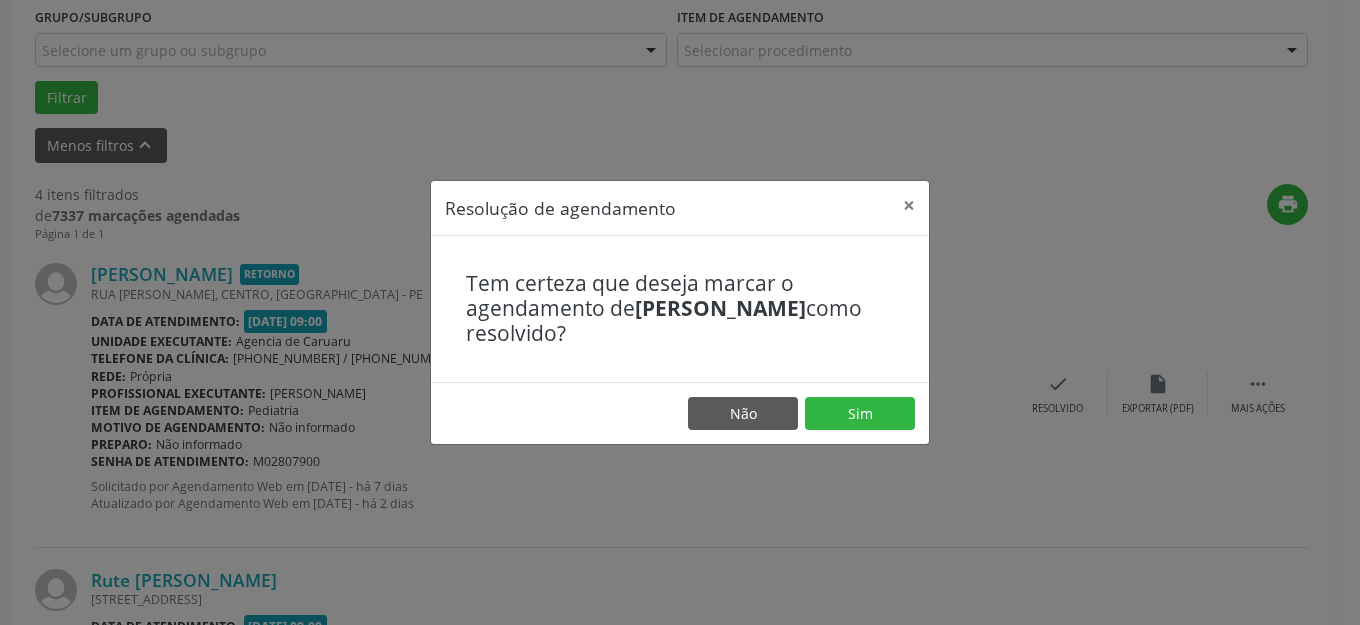 click on "Não Sim" at bounding box center [680, 413] 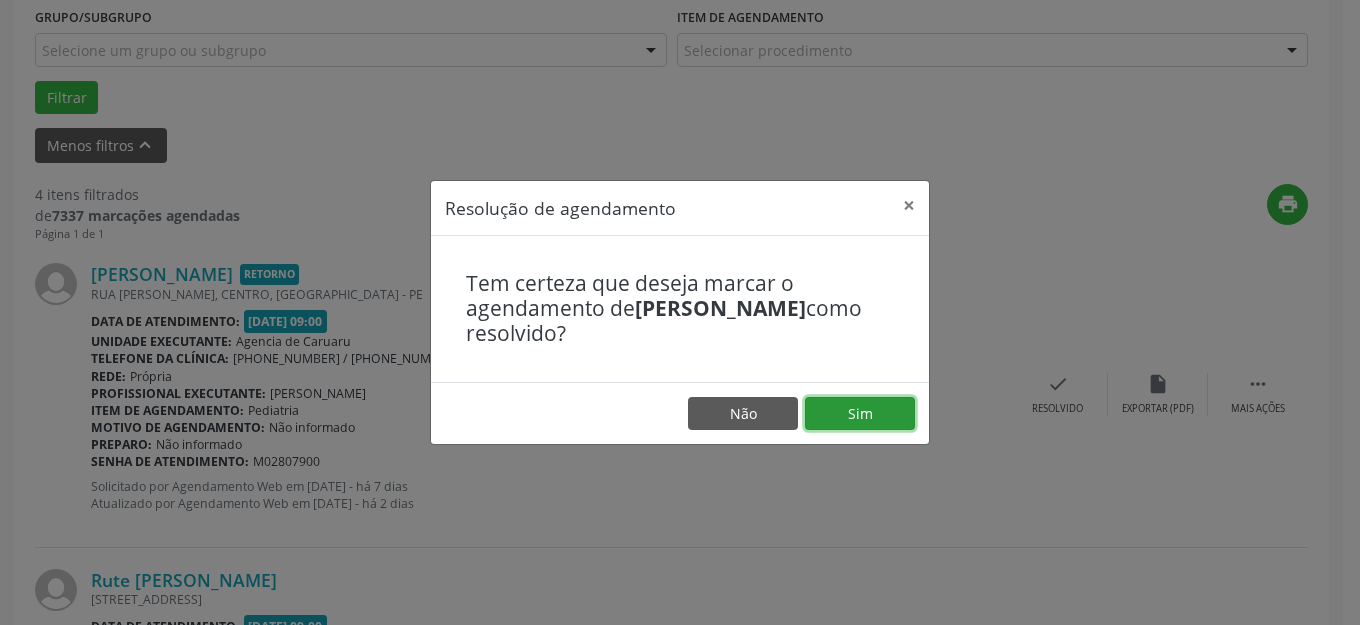 click on "Sim" at bounding box center [860, 414] 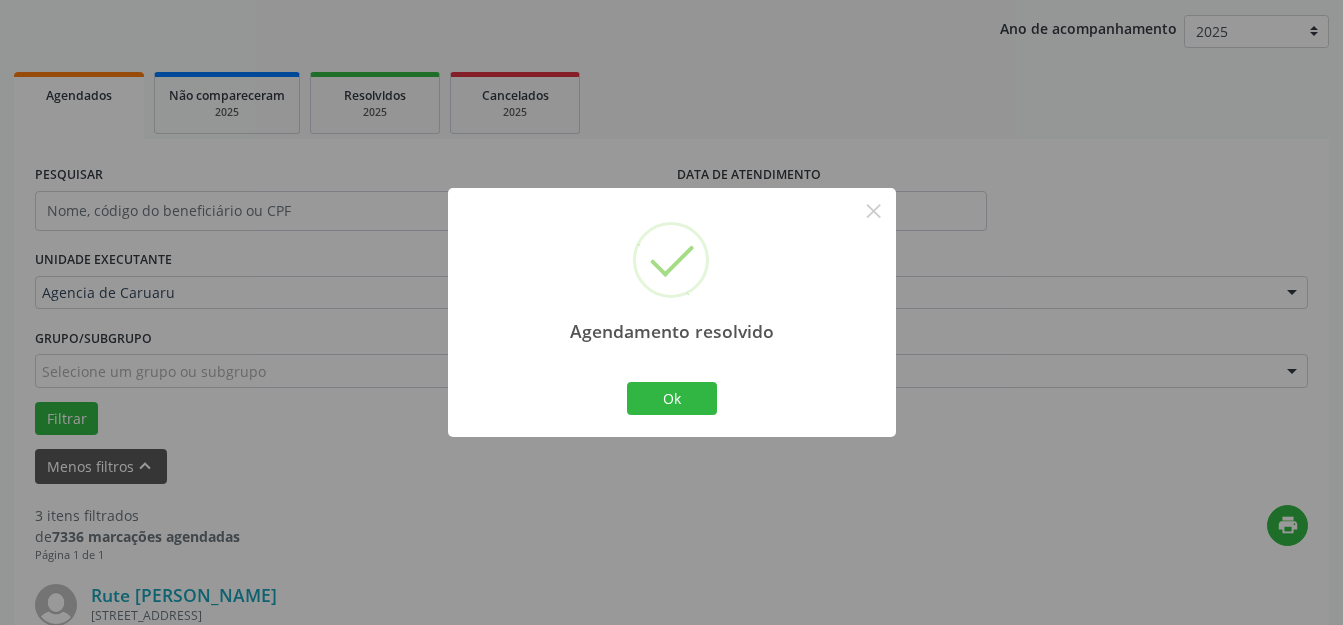 scroll, scrollTop: 548, scrollLeft: 0, axis: vertical 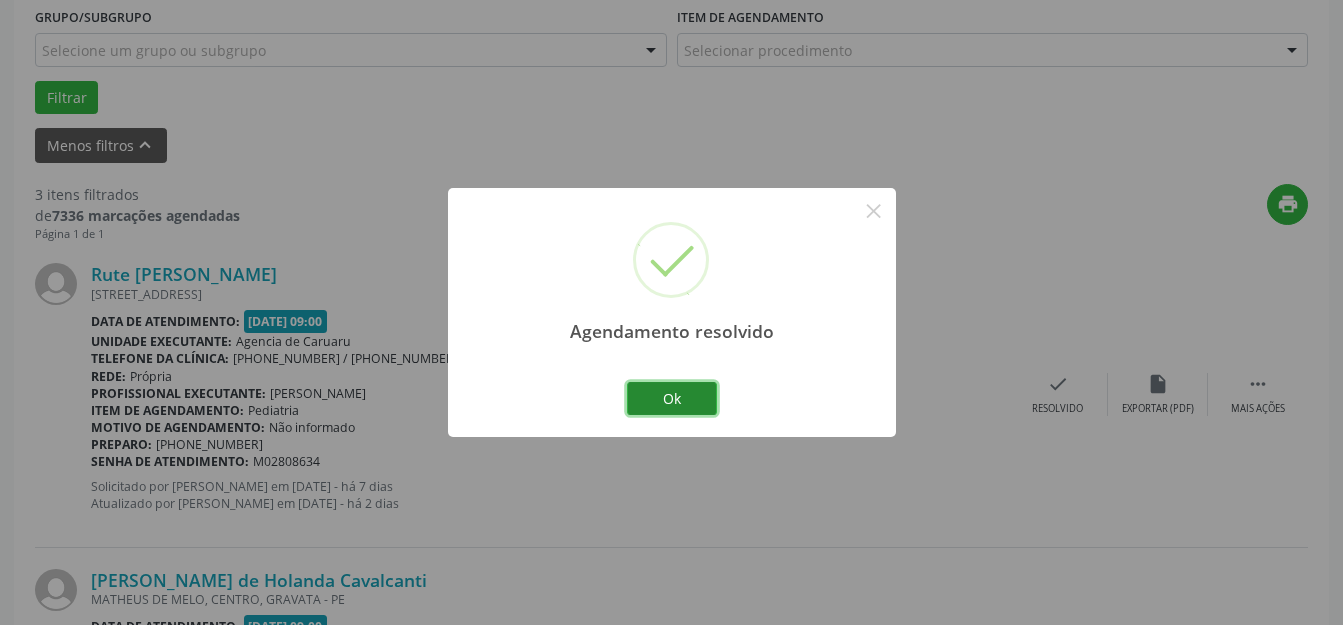 click on "Ok" at bounding box center [672, 399] 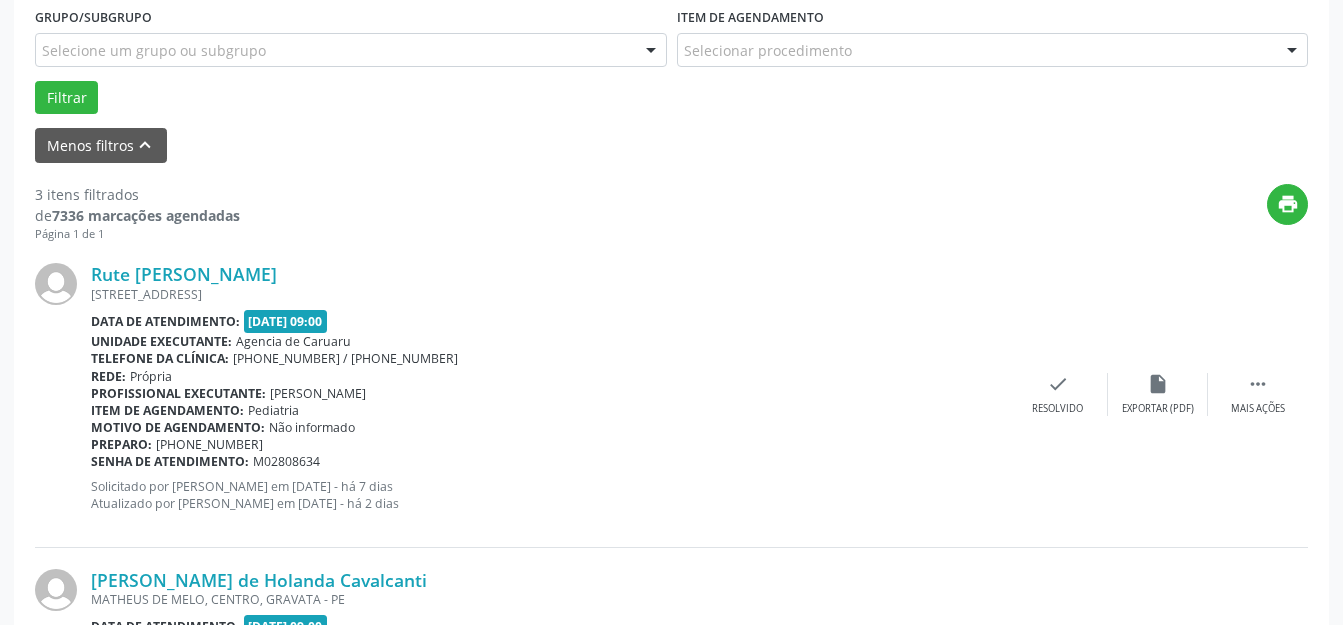 click on "print" at bounding box center (774, 213) 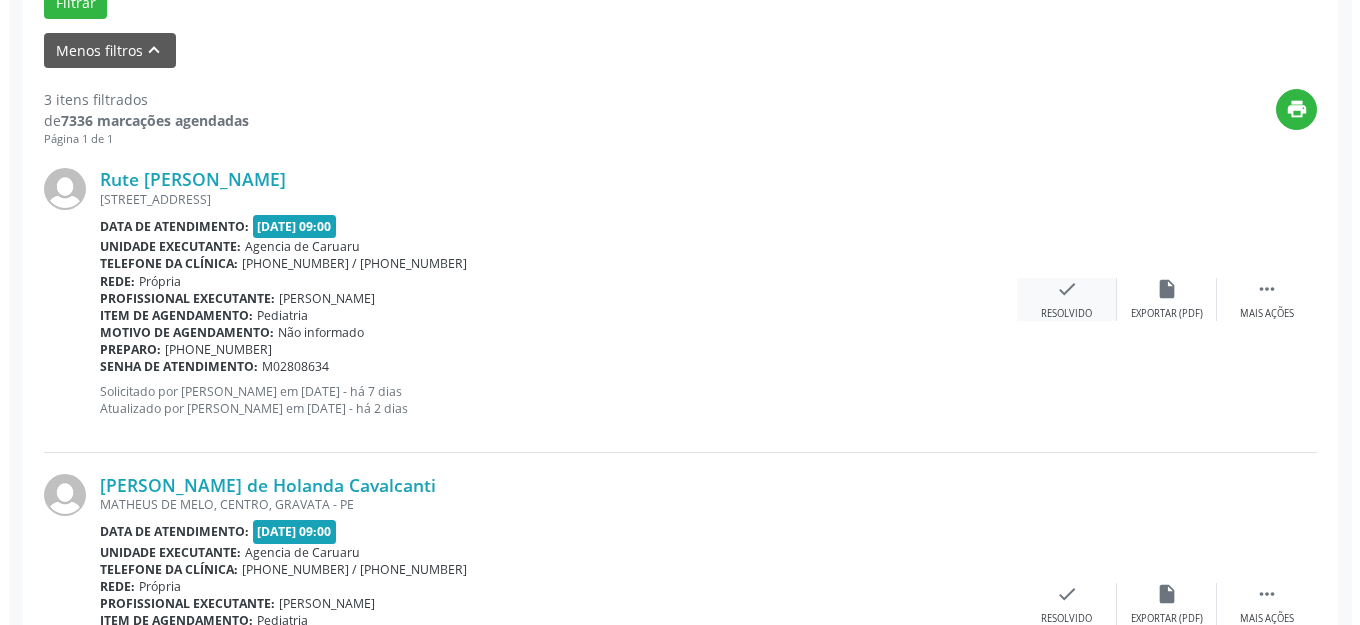 scroll, scrollTop: 648, scrollLeft: 0, axis: vertical 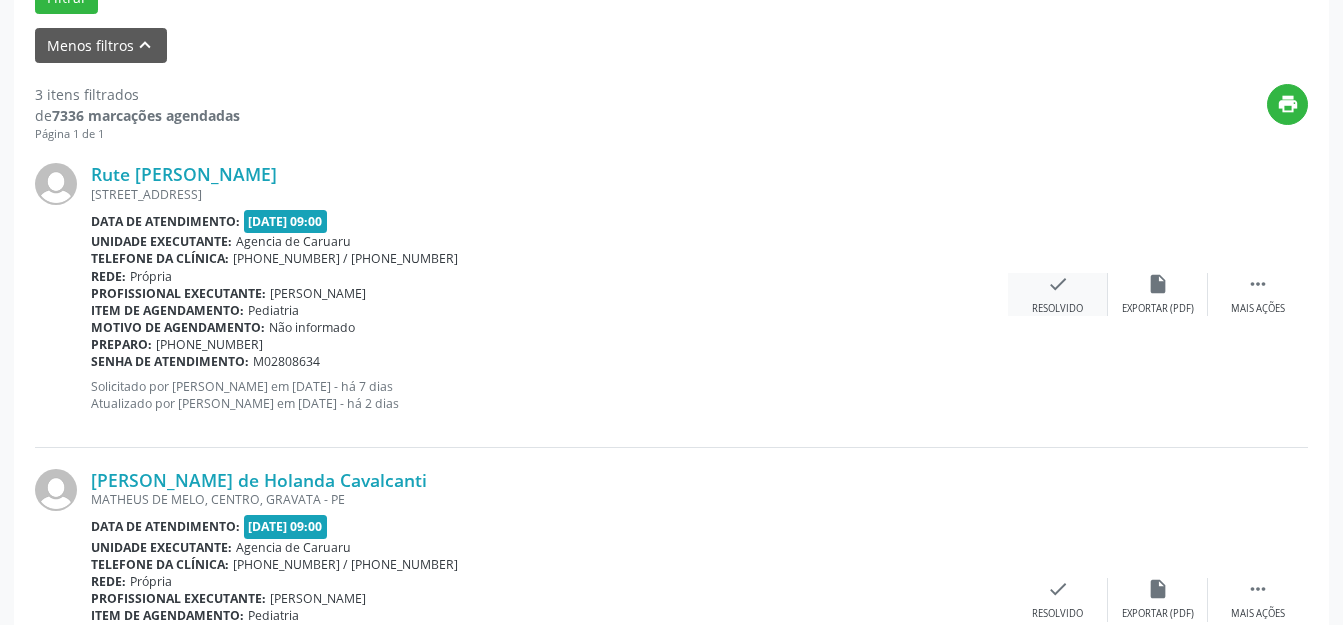 click on "check" at bounding box center (1058, 284) 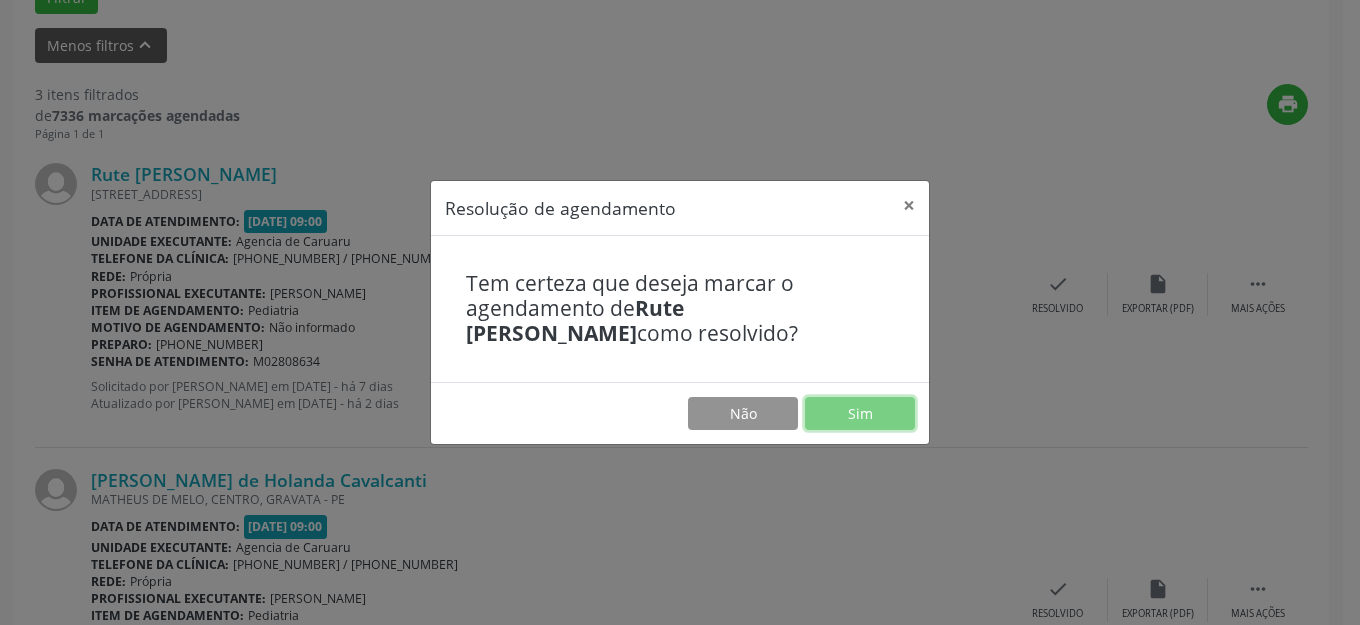 click on "Sim" at bounding box center [860, 414] 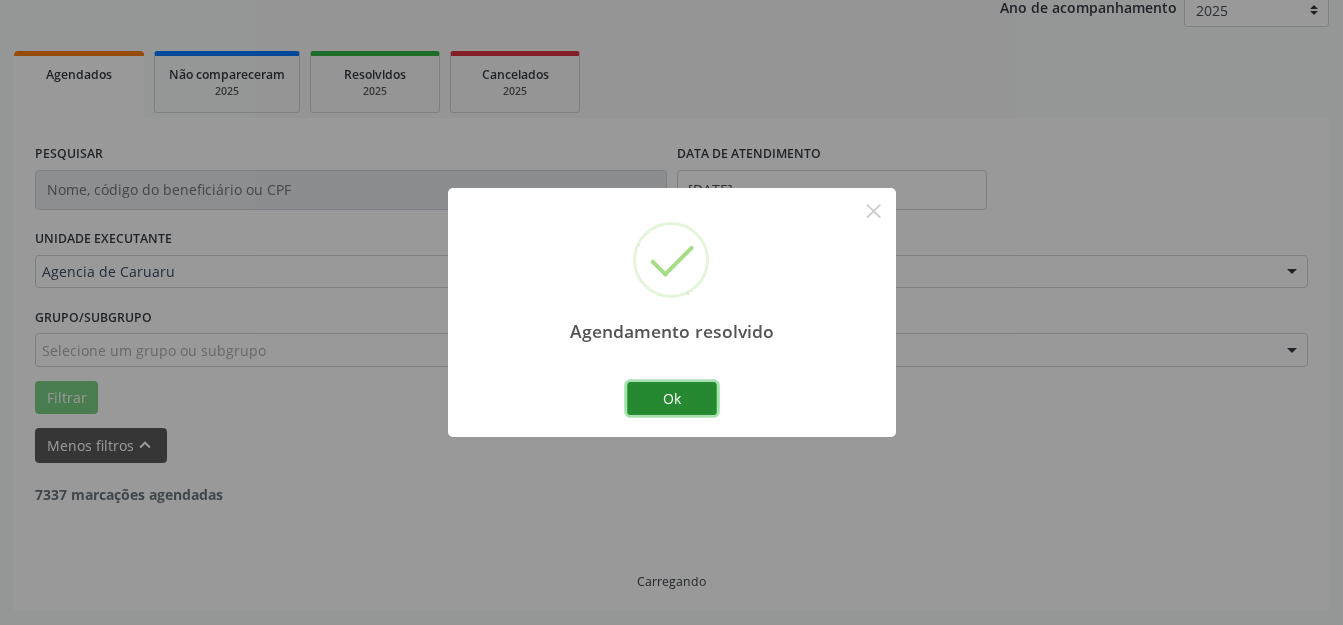 click on "Ok" at bounding box center (672, 399) 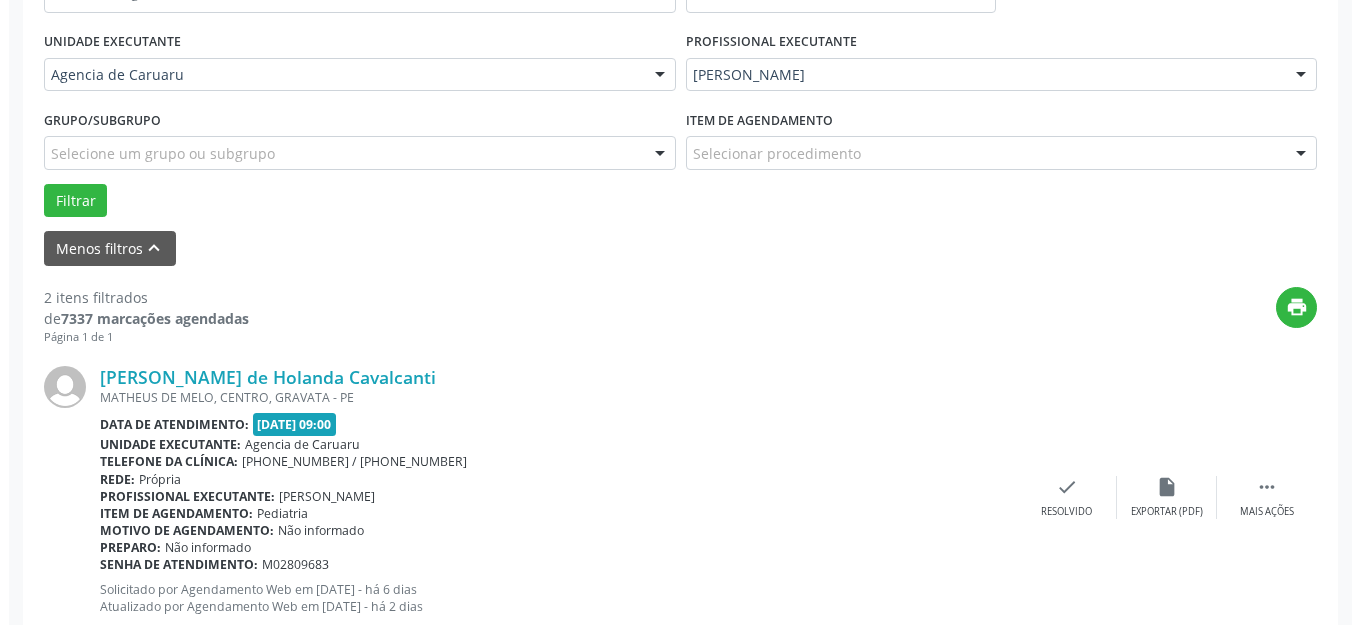 scroll, scrollTop: 448, scrollLeft: 0, axis: vertical 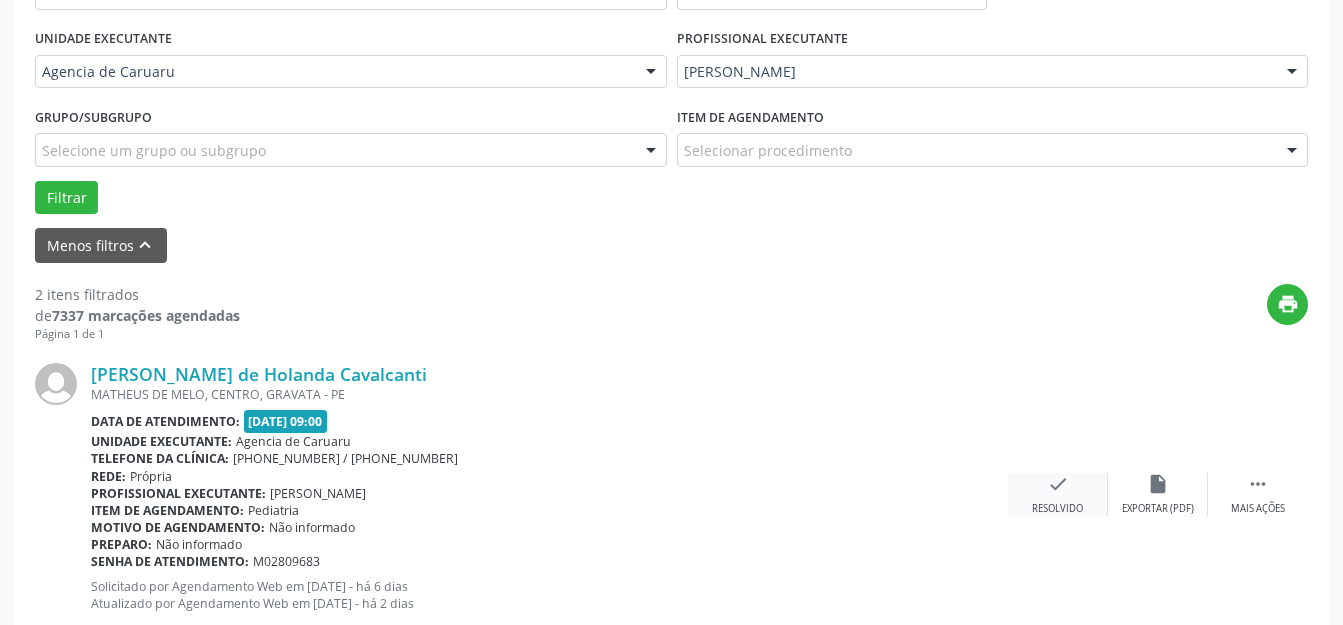 click on "check" at bounding box center [1058, 484] 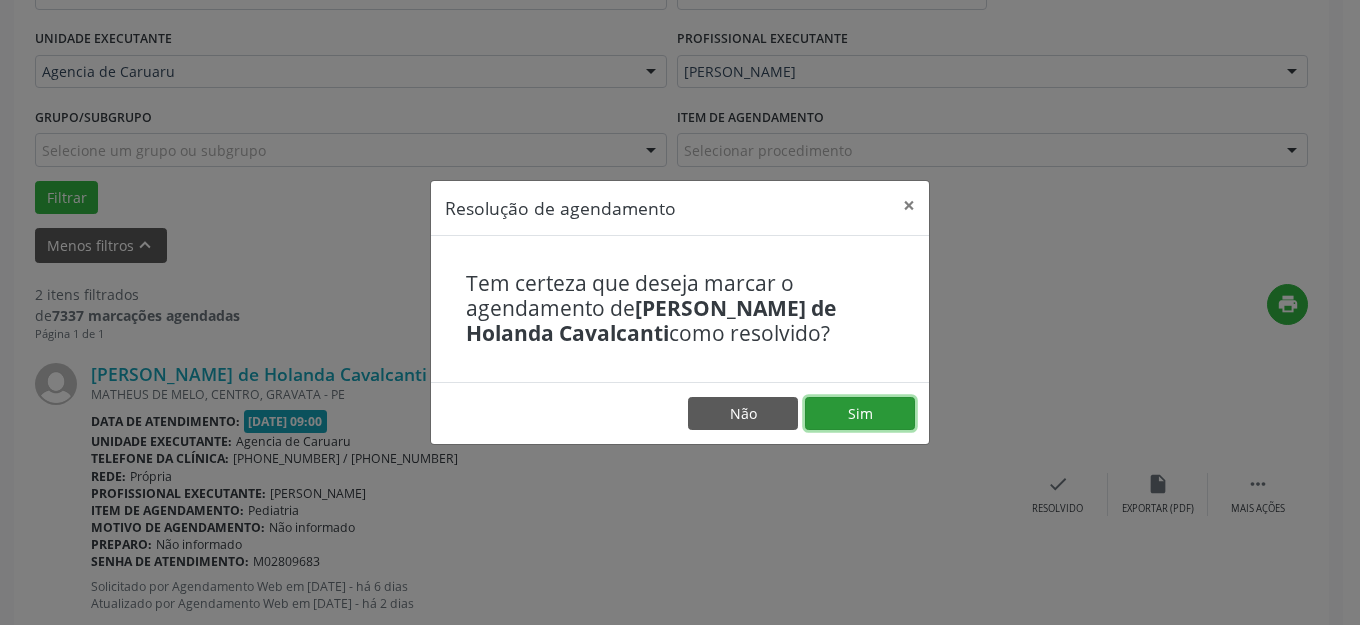 click on "Sim" at bounding box center (860, 414) 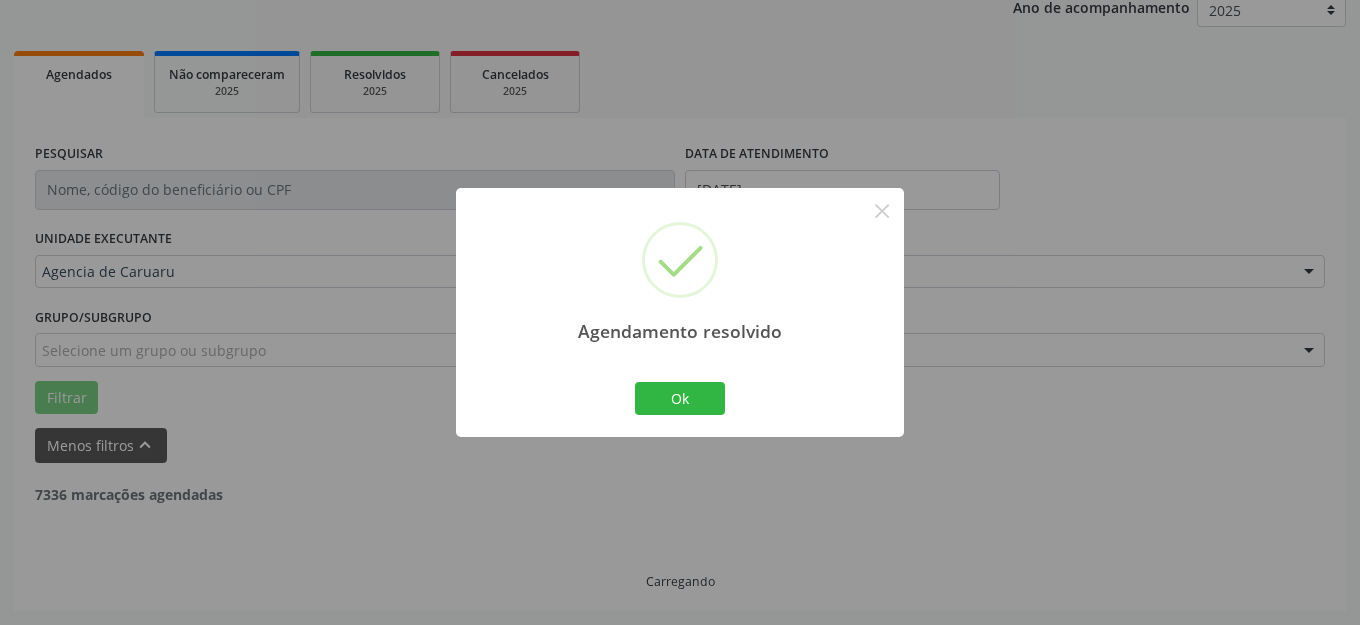click on "Ok Cancel" at bounding box center (680, 398) 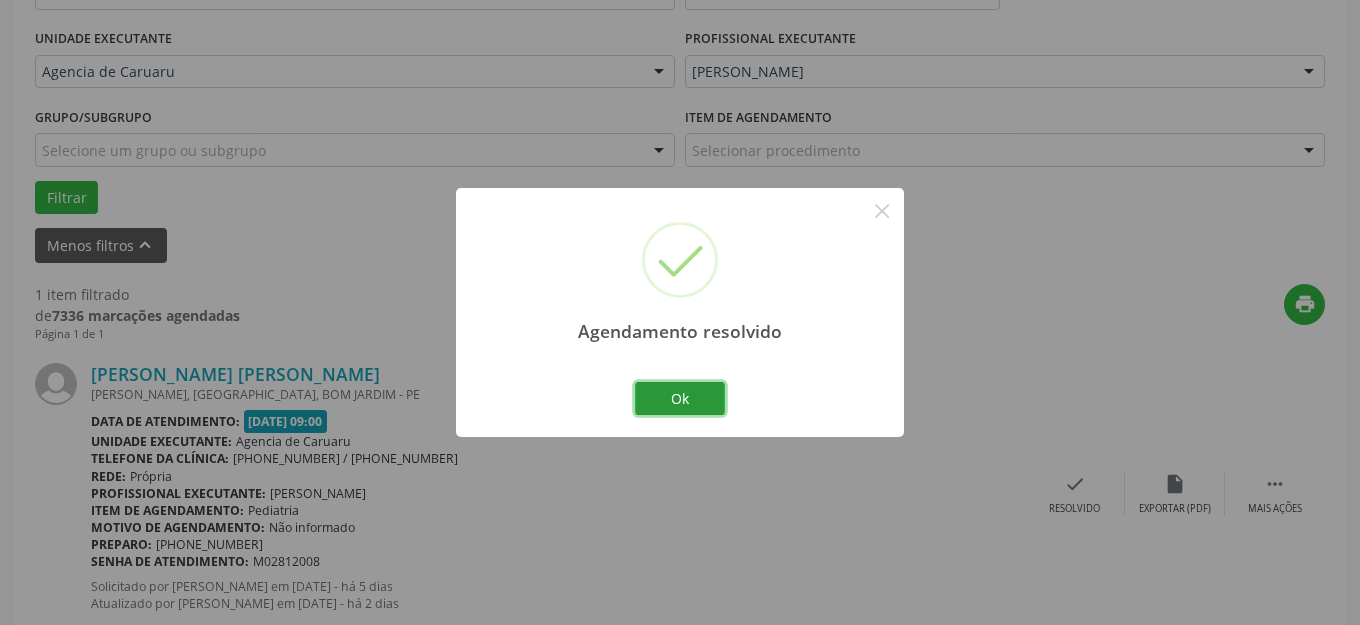 drag, startPoint x: 708, startPoint y: 395, endPoint x: 743, endPoint y: 389, distance: 35.510563 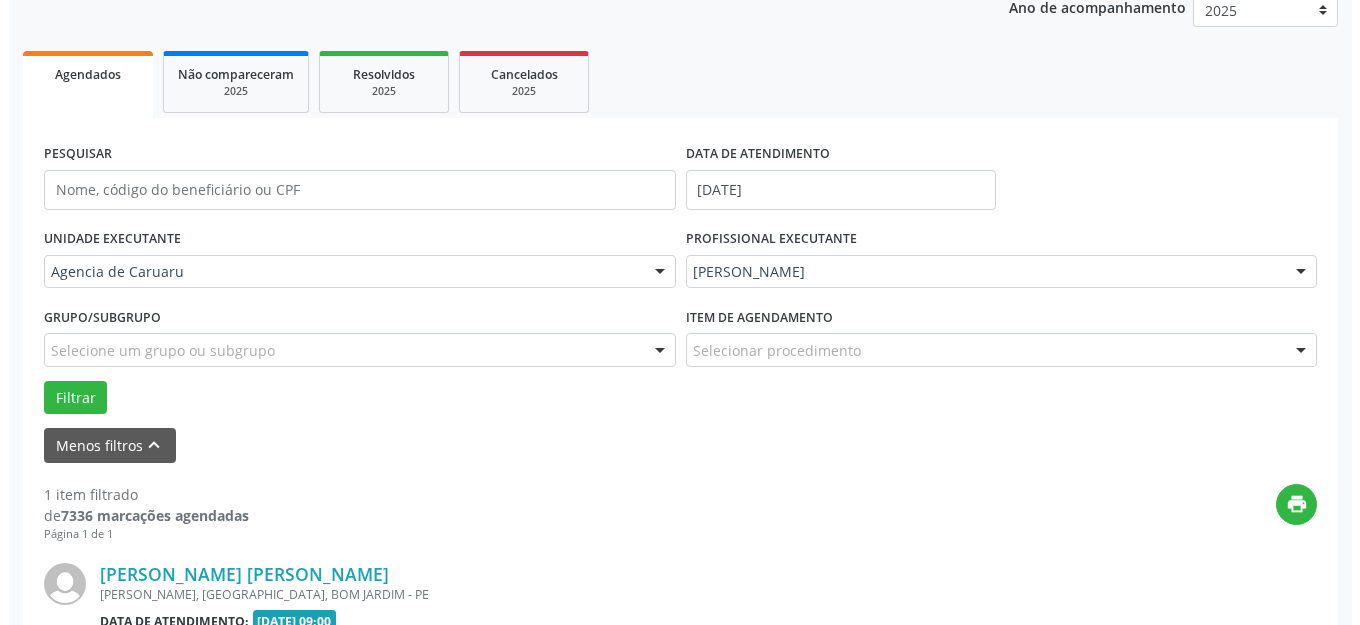 scroll, scrollTop: 505, scrollLeft: 0, axis: vertical 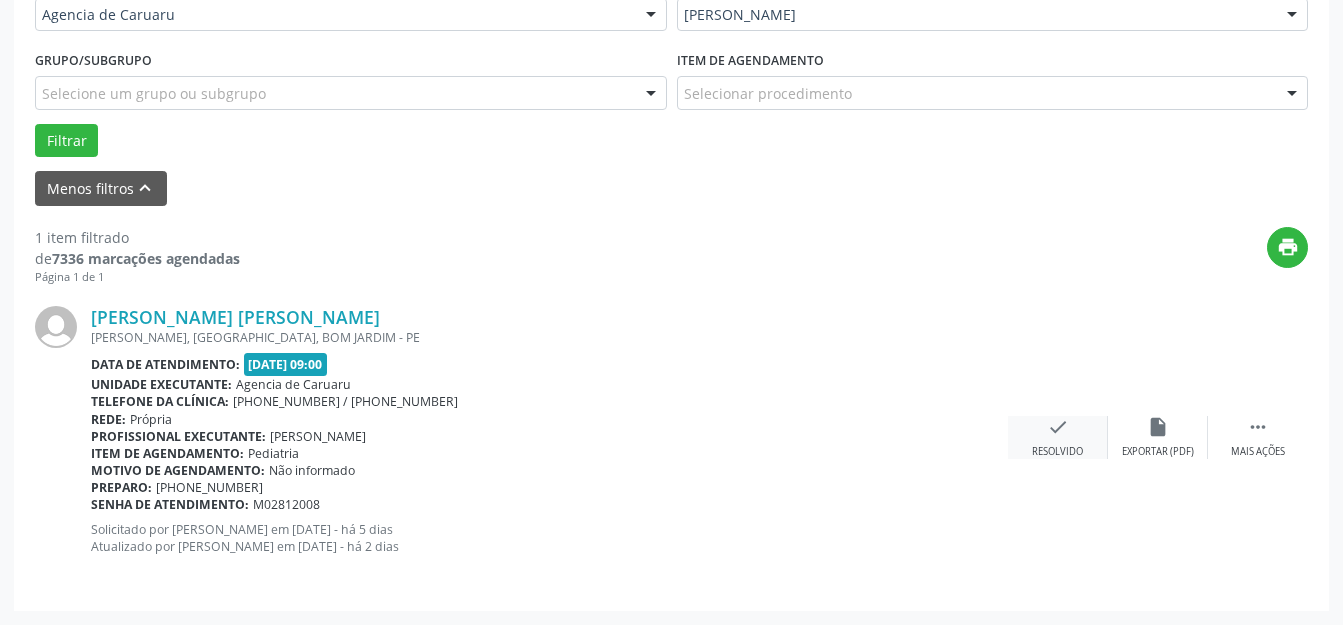 click on "check
Resolvido" at bounding box center (1058, 437) 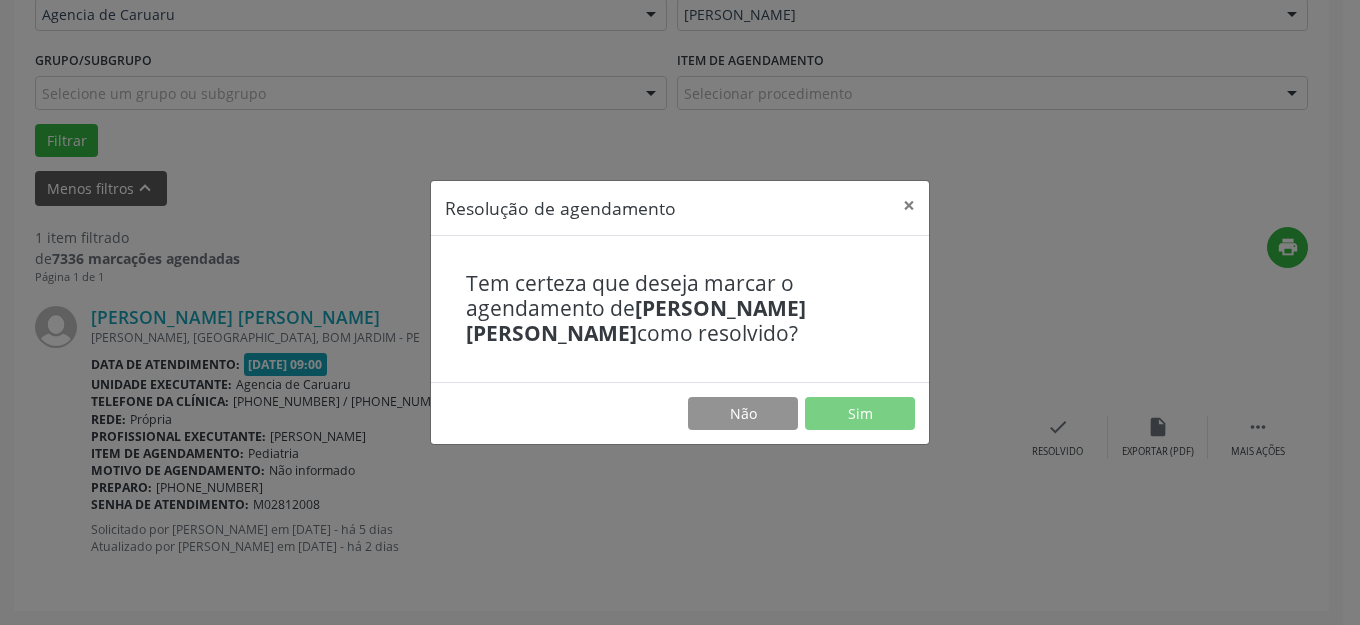 click on "Resolução de agendamento ×
Tem certeza que deseja marcar o agendamento de  [PERSON_NAME]  como resolvido?
Não Sim" at bounding box center [680, 312] 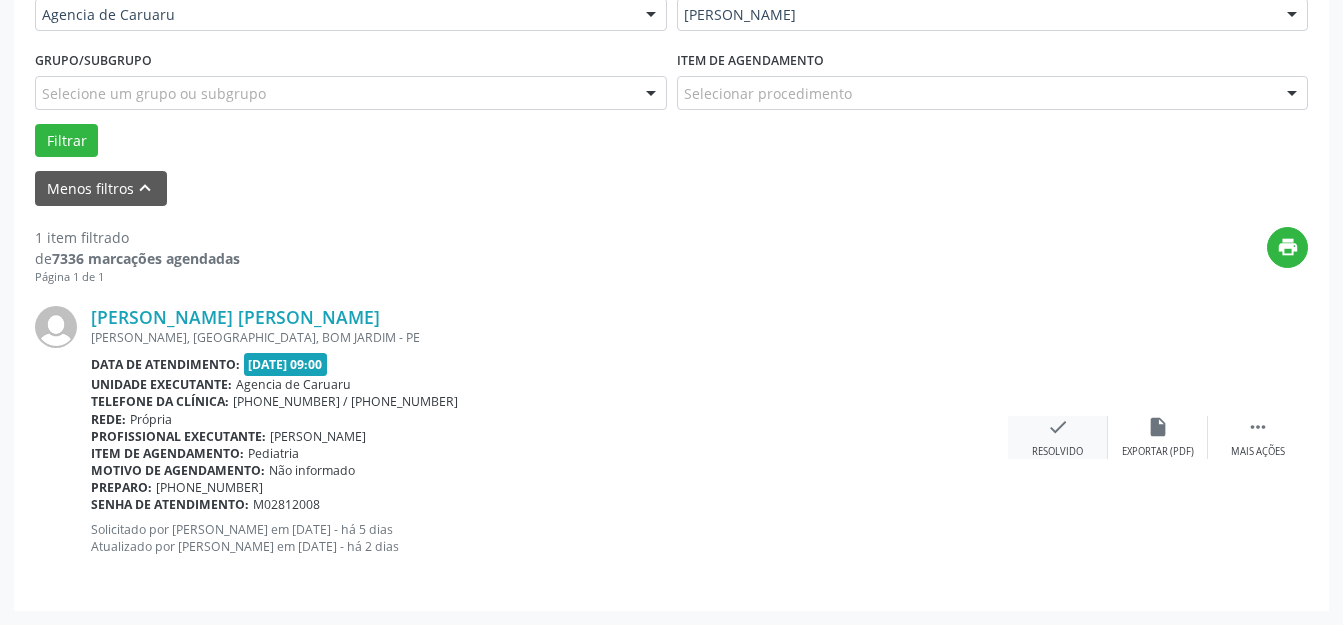click on "check
Resolvido" at bounding box center [1058, 437] 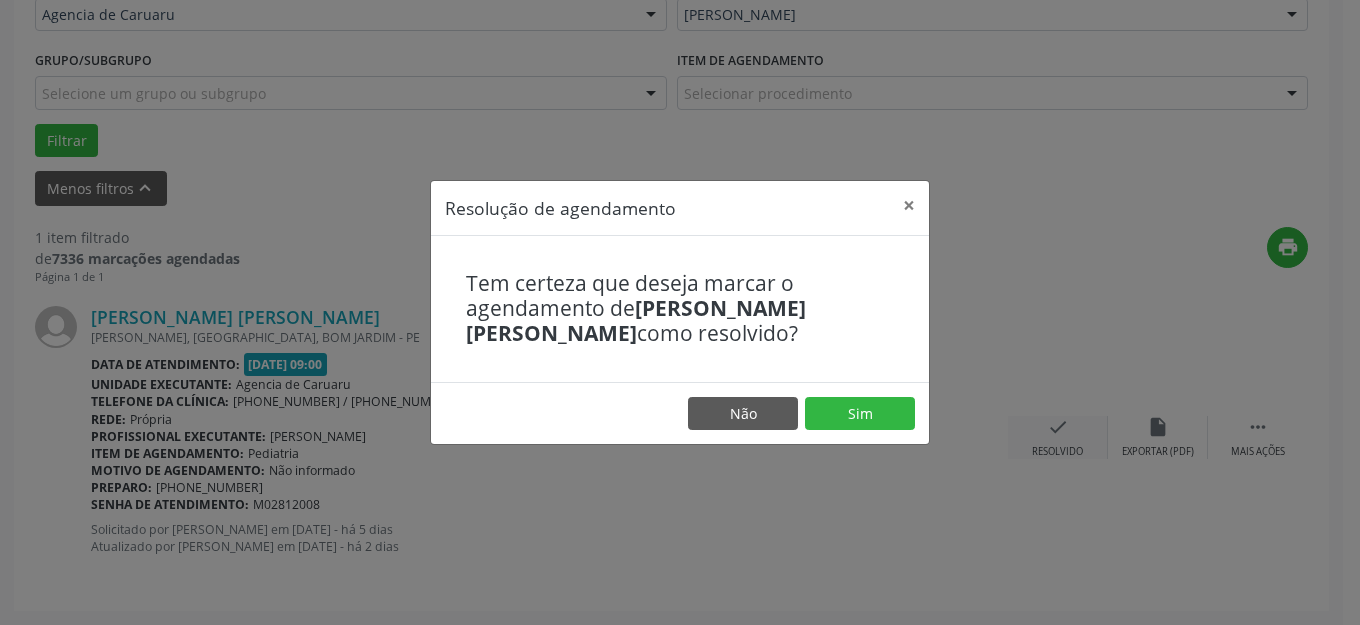 click on "Sim" at bounding box center (860, 414) 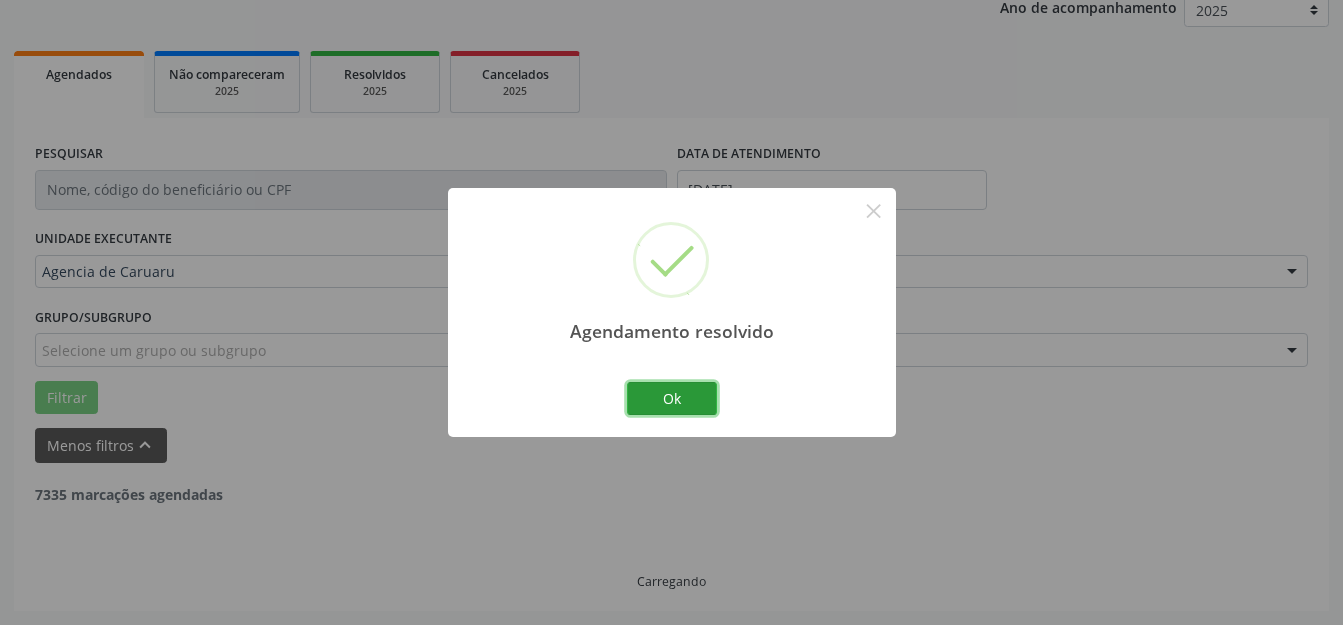 click on "Ok" at bounding box center (672, 399) 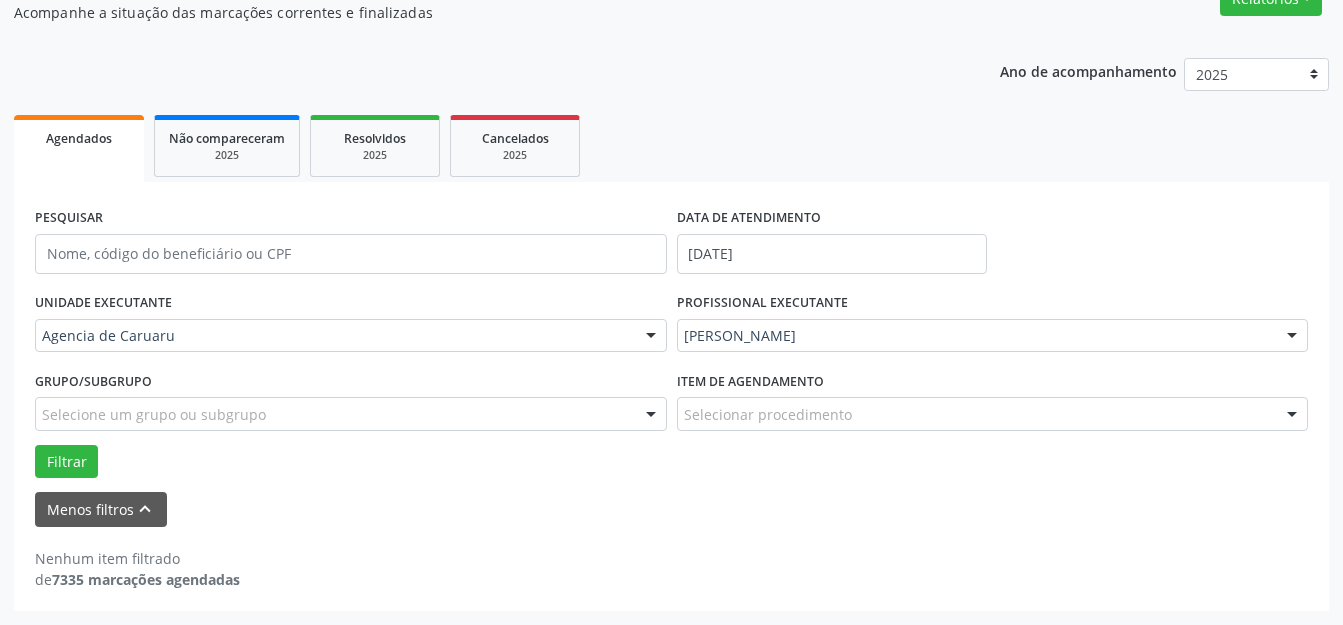 scroll, scrollTop: 184, scrollLeft: 0, axis: vertical 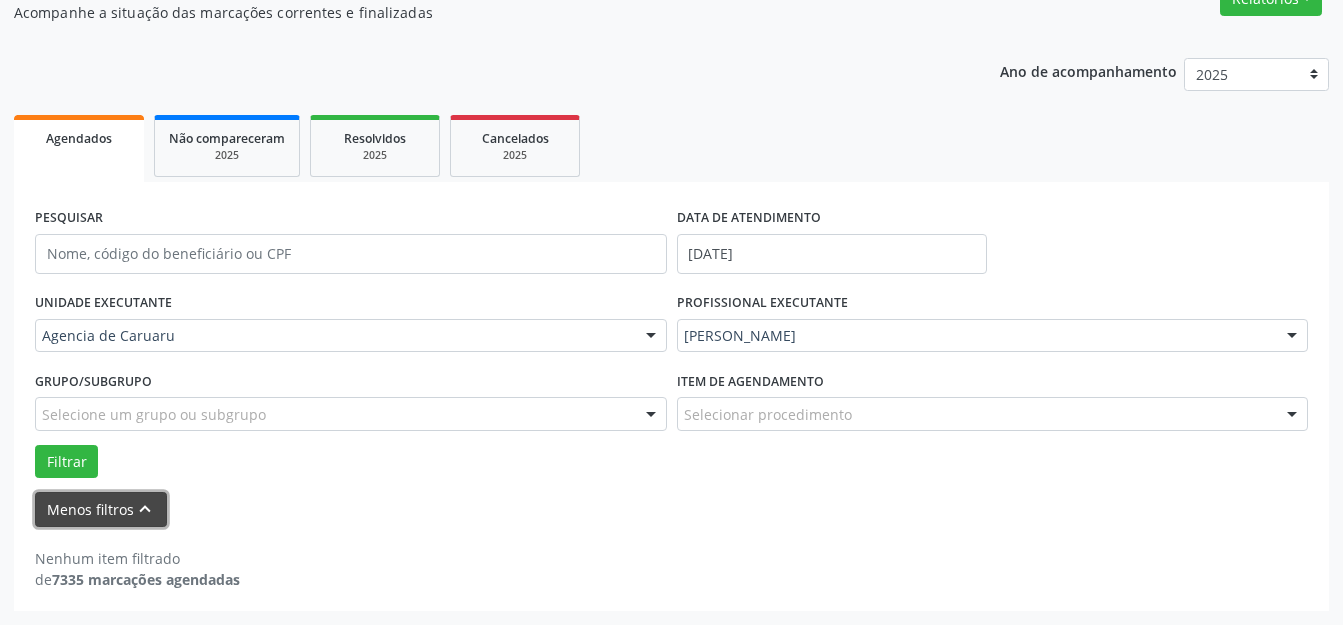 click on "keyboard_arrow_up" at bounding box center [145, 509] 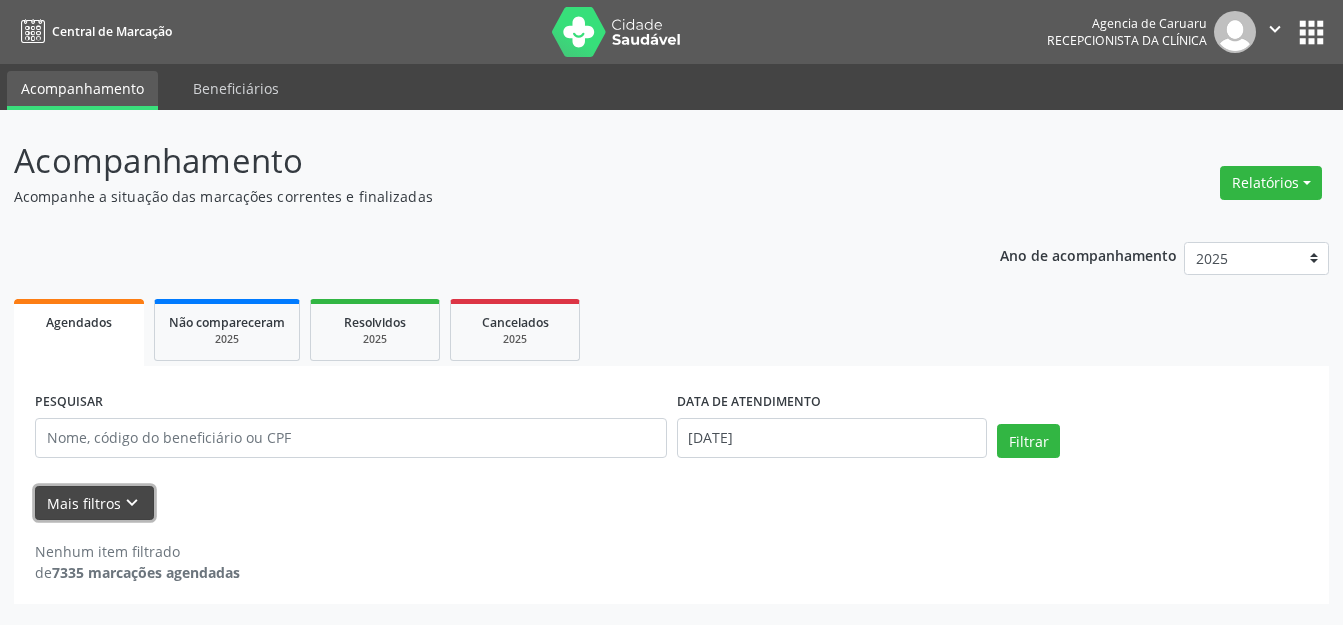 scroll, scrollTop: 0, scrollLeft: 0, axis: both 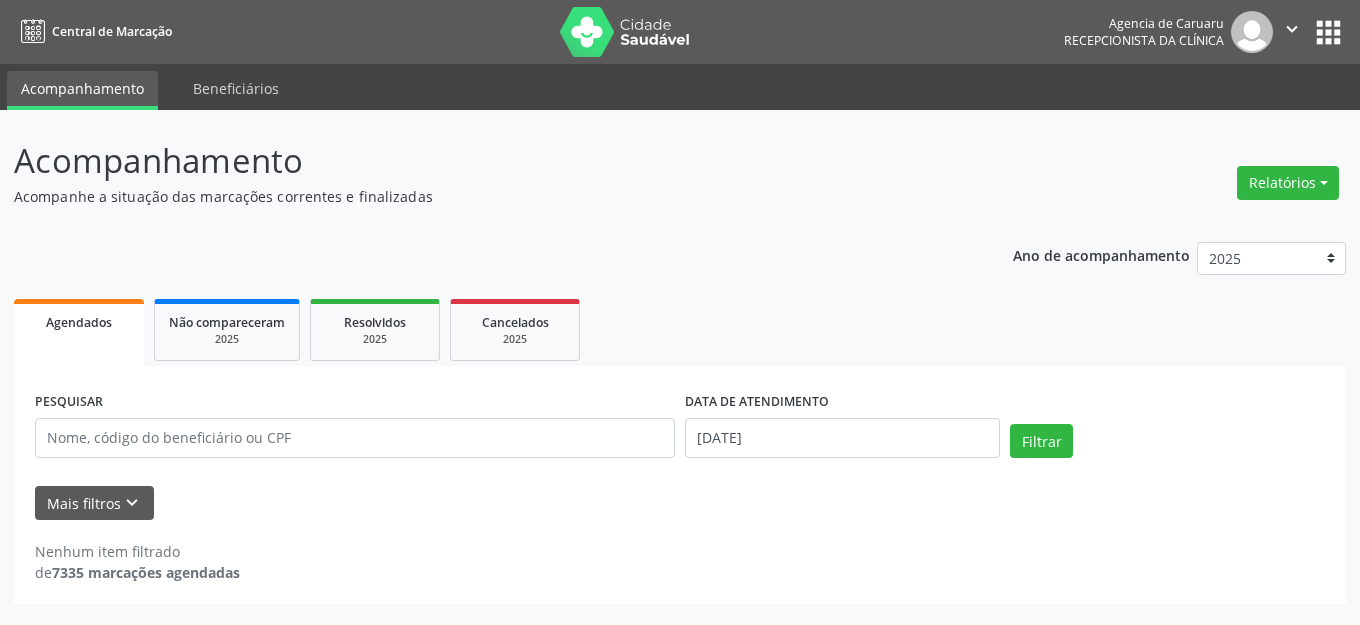 click on "Acompanhamento
Acompanhe a situação das marcações correntes e finalizadas
Relatórios
Agendamentos
Procedimentos realizados
Ano de acompanhamento
2025 2024 2023 2022 2021   Agendados   Não compareceram
2025
Resolvidos
2025
Cancelados
2025
PESQUISAR
DATA DE ATENDIMENTO
[DATE]
Filtrar
UNIDADE EXECUTANTE
Agencia de Caruaru         Todos as unidades   Agencia de Caruaru
Nenhum resultado encontrado para: "   "
Não há nenhuma opção para ser exibida.
PROFISSIONAL EXECUTANTE
[PERSON_NAME]         Todos os profissionais   Adalberto de Lima   [PERSON_NAME]   Ana de [PERSON_NAME]   [PERSON_NAME]   [PERSON_NAME] Lima   [PERSON_NAME]" at bounding box center [680, 370] 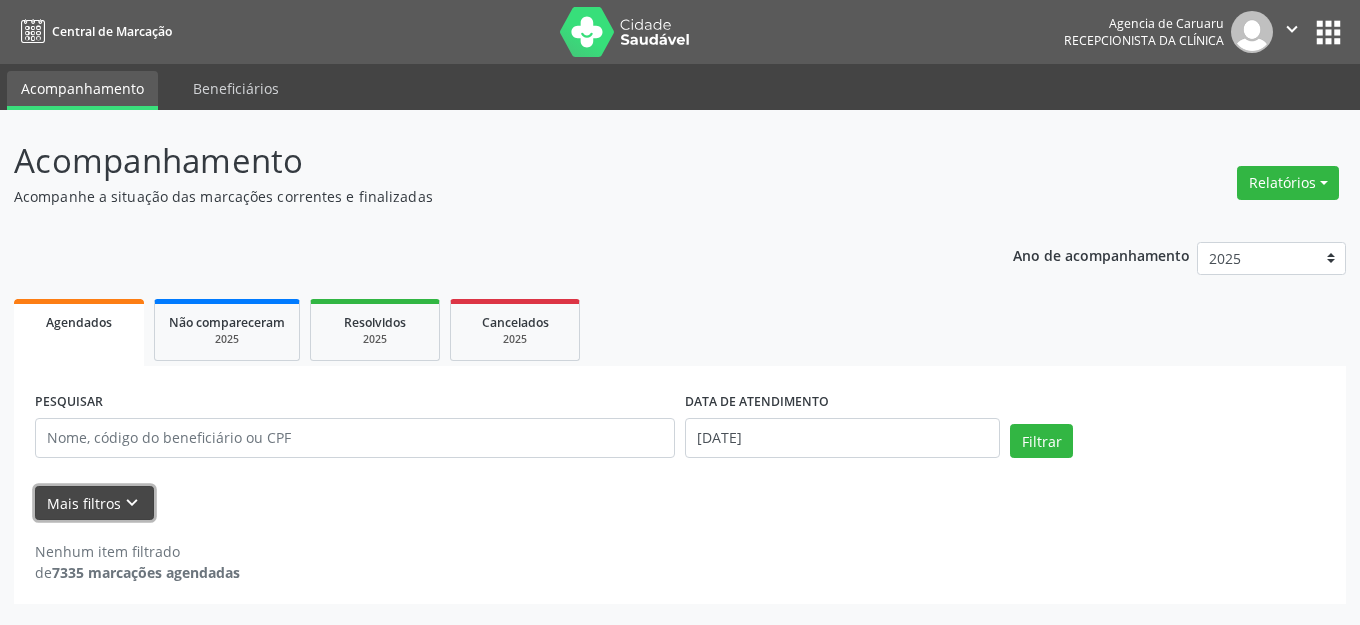 click on "Mais filtros
keyboard_arrow_down" at bounding box center (94, 503) 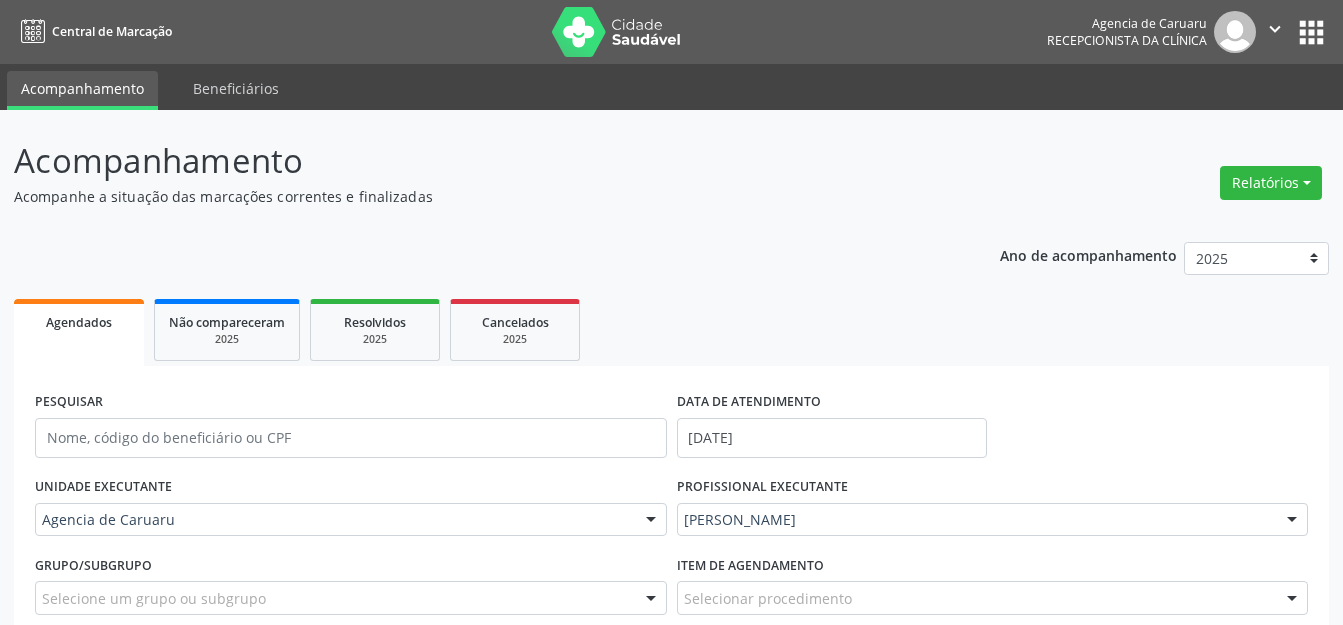 scroll, scrollTop: 184, scrollLeft: 0, axis: vertical 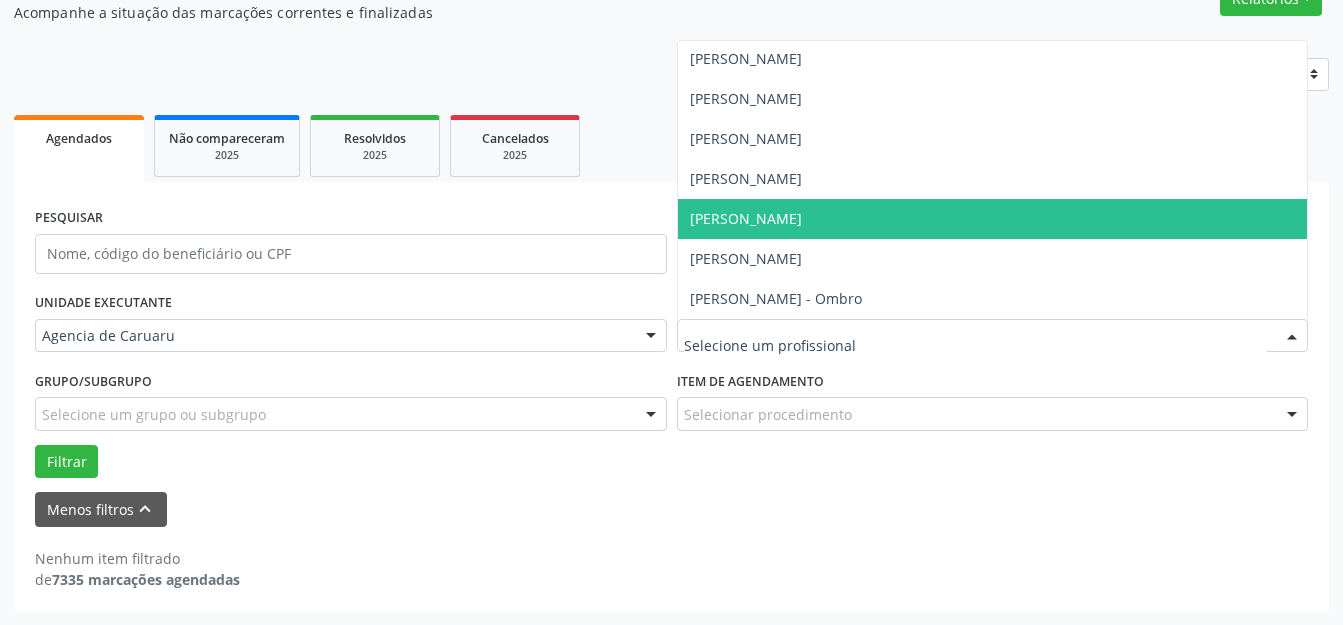 drag, startPoint x: 732, startPoint y: 234, endPoint x: 716, endPoint y: 233, distance: 16.03122 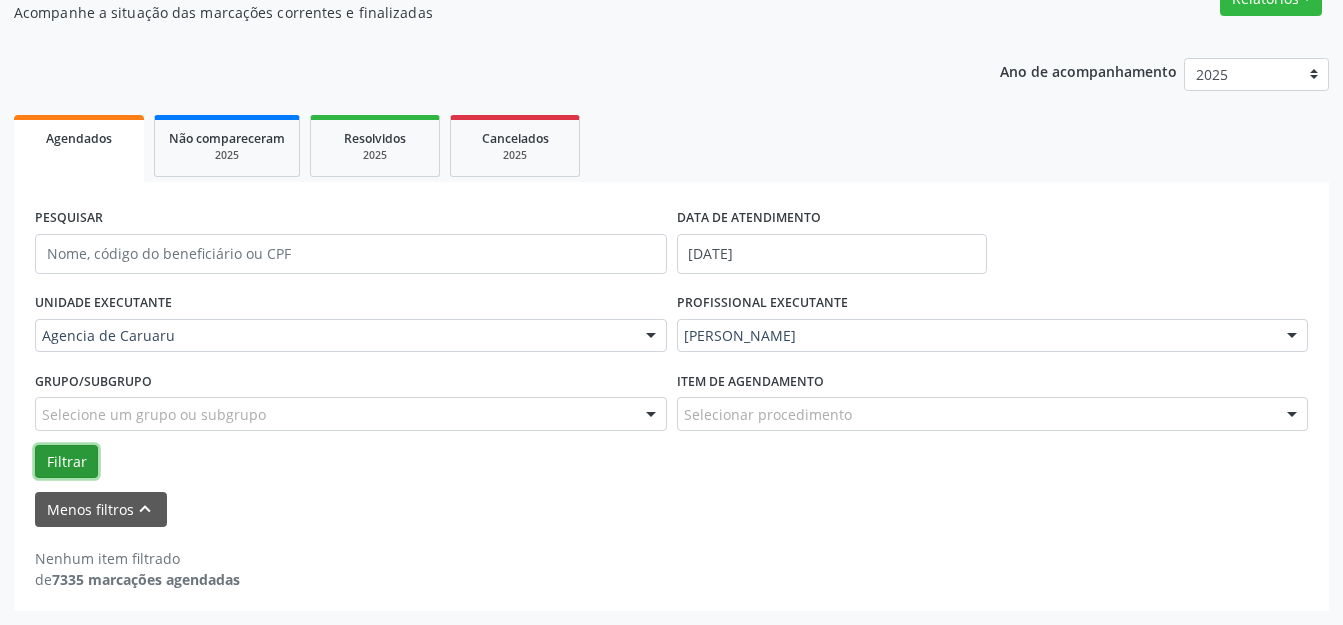 click on "Filtrar" at bounding box center (66, 462) 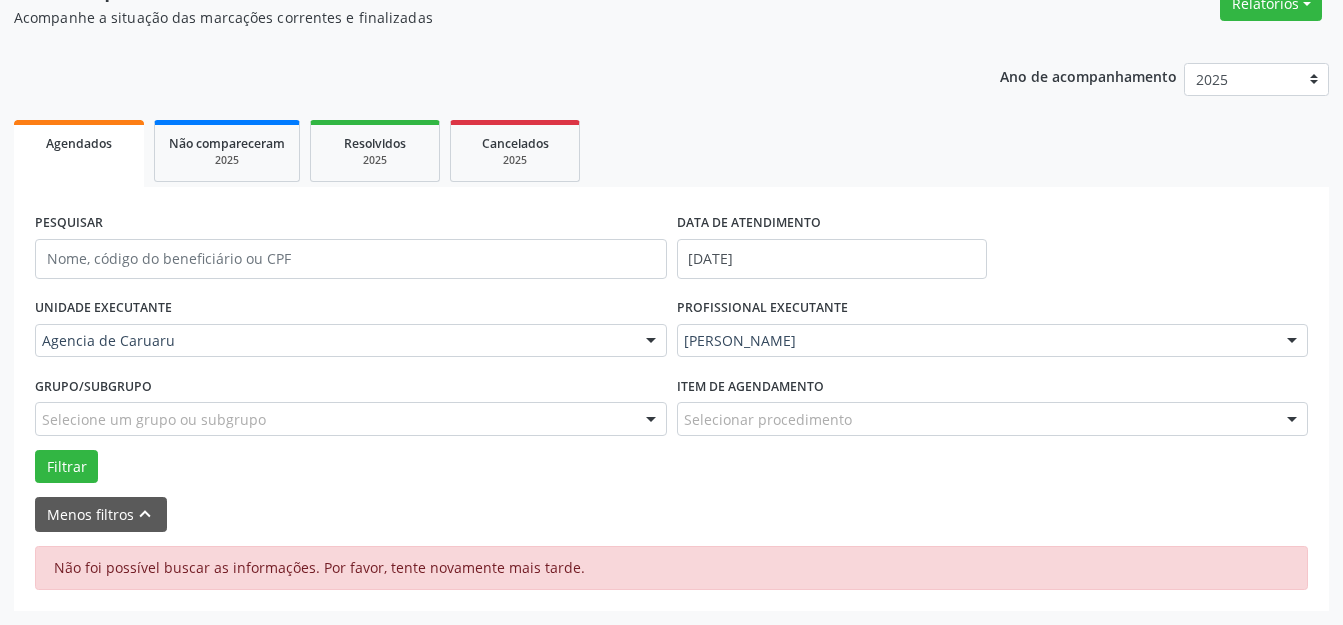 scroll, scrollTop: 179, scrollLeft: 0, axis: vertical 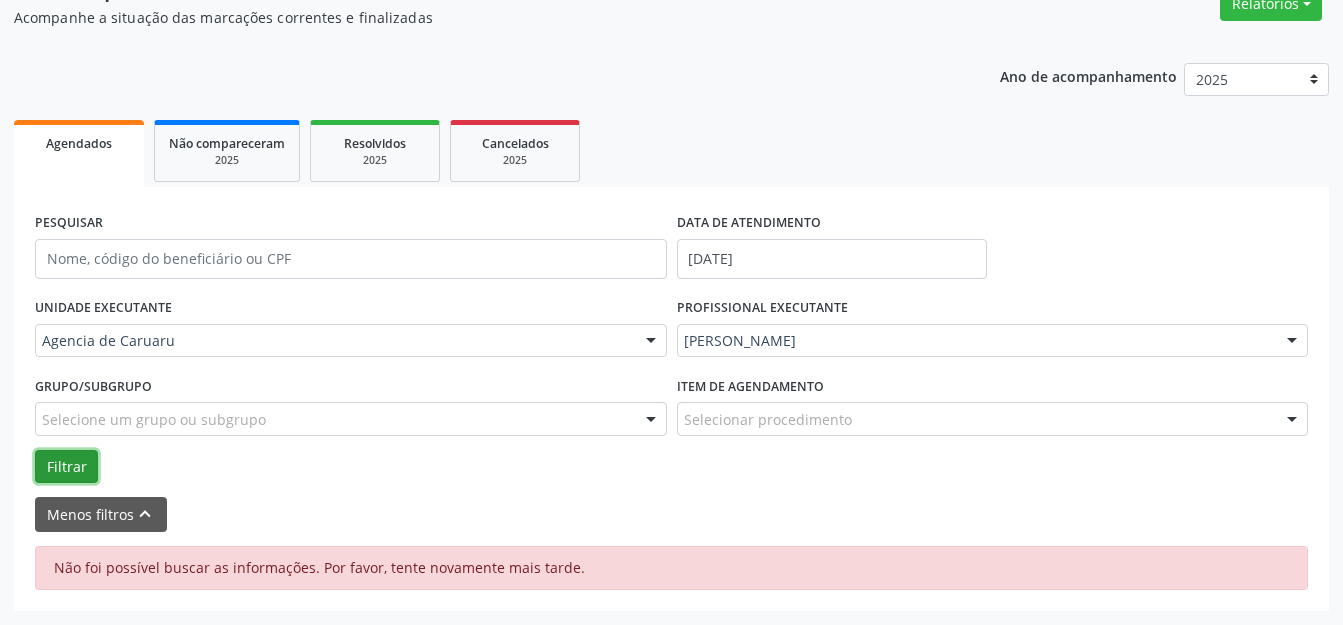 click on "Filtrar" at bounding box center [66, 467] 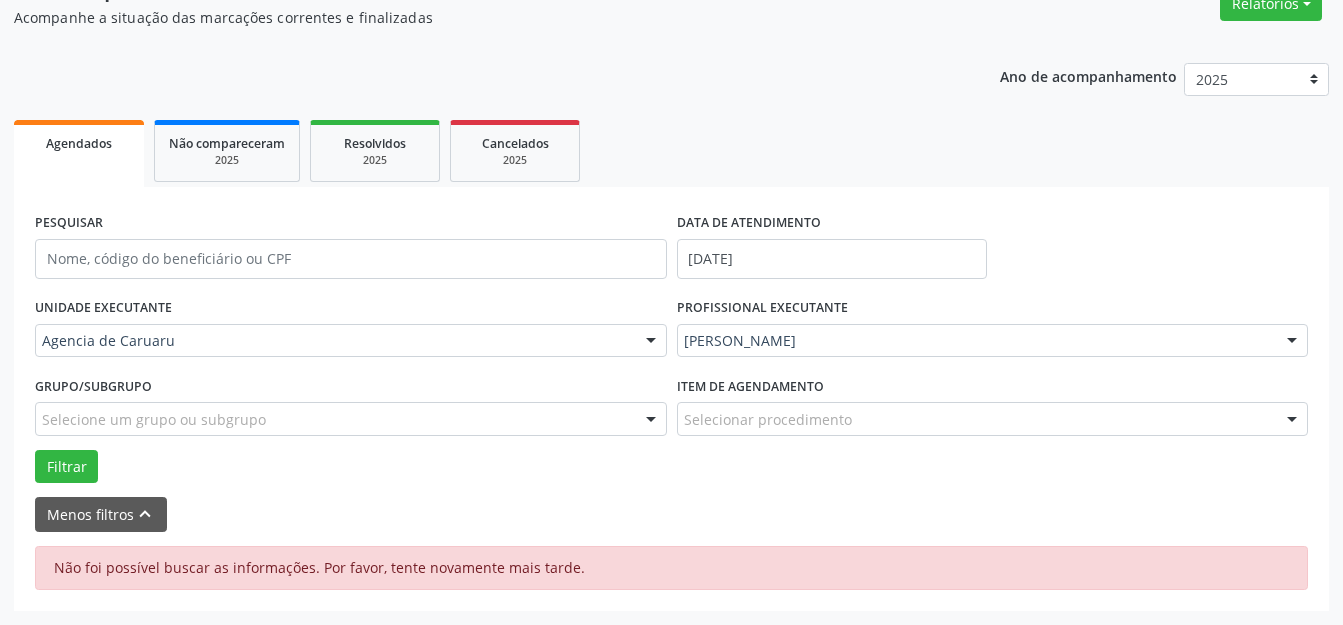 scroll, scrollTop: 179, scrollLeft: 0, axis: vertical 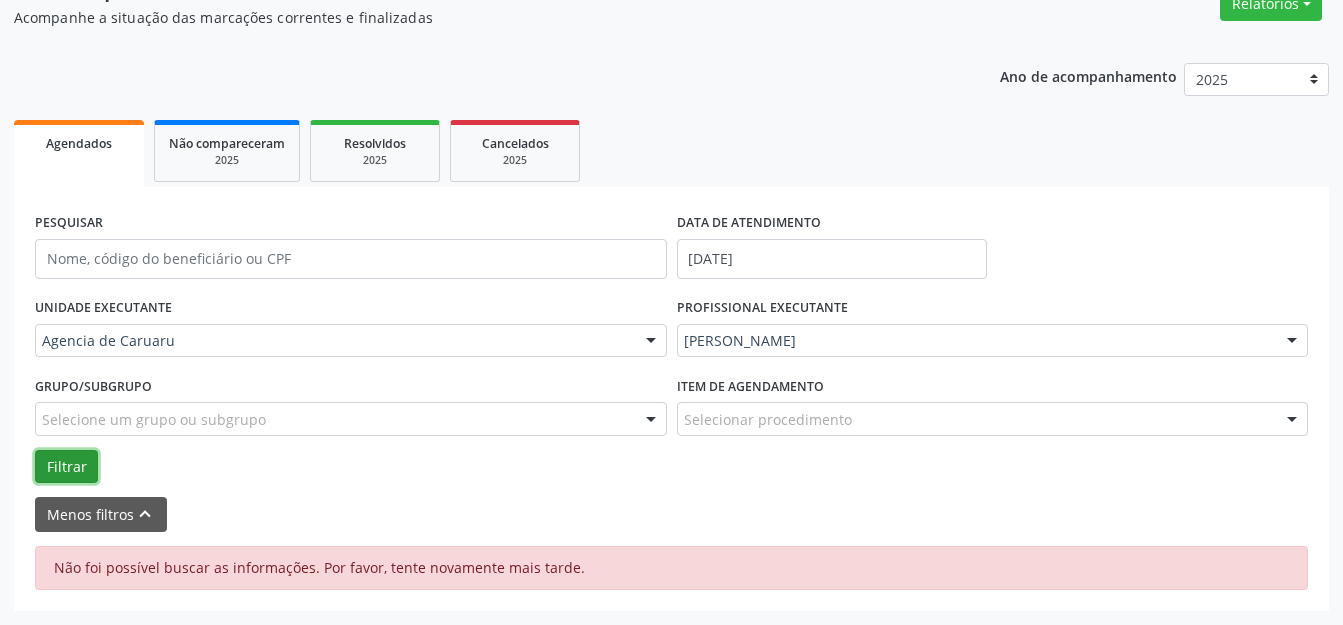 click on "Filtrar" at bounding box center (66, 467) 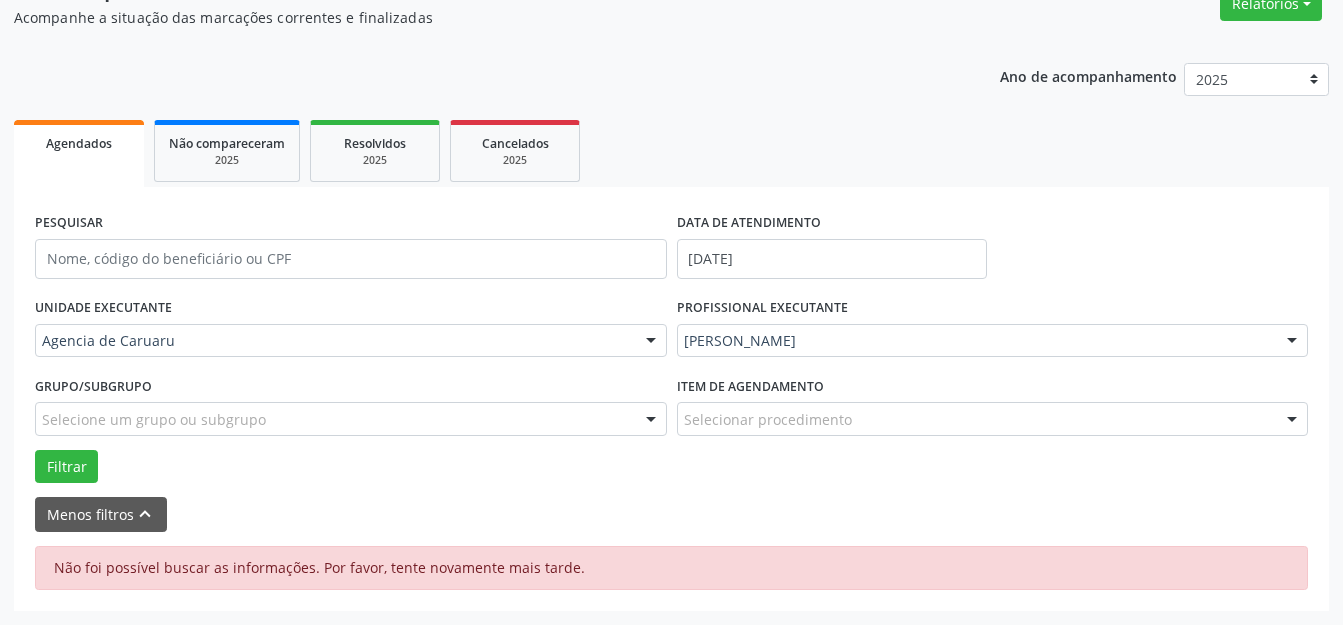 click on "Menos filtros
keyboard_arrow_up" at bounding box center (671, 514) 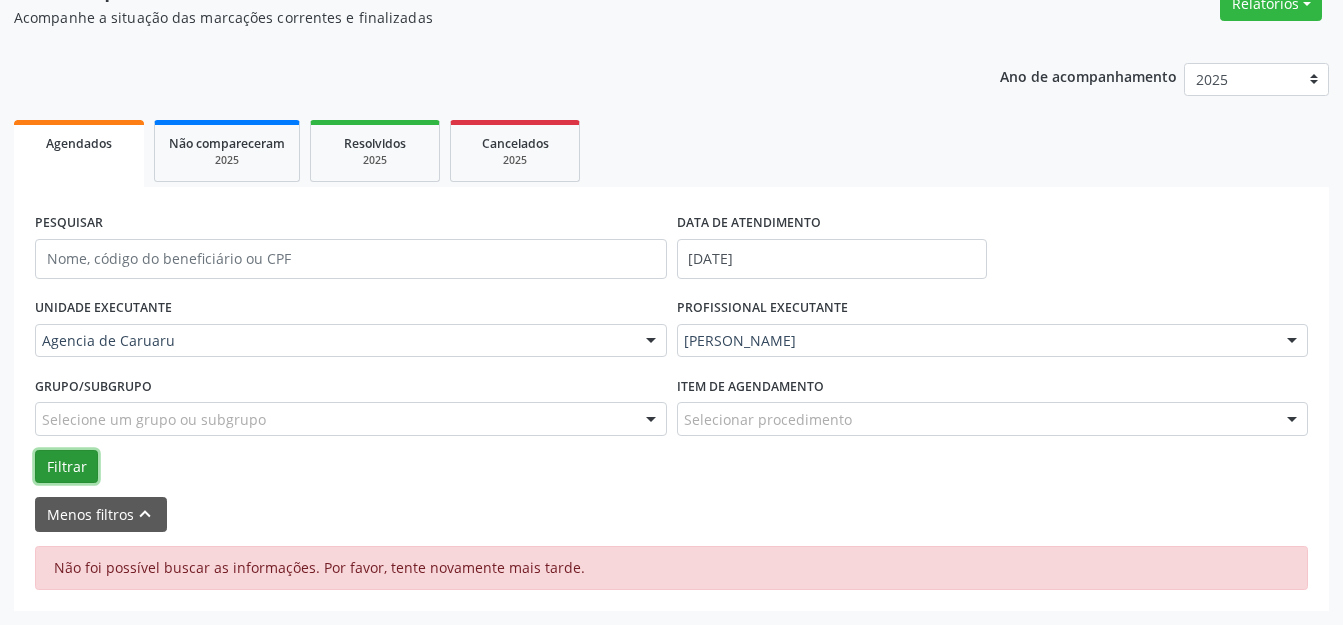 click on "Filtrar" at bounding box center [66, 467] 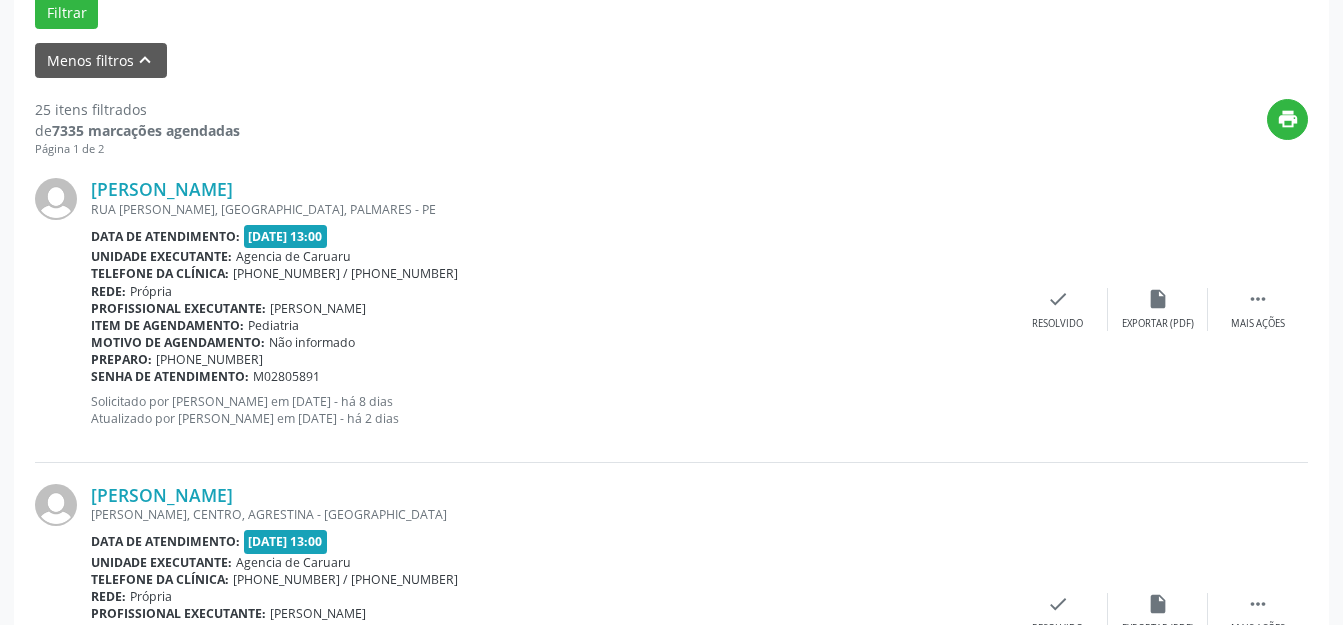 scroll, scrollTop: 448, scrollLeft: 0, axis: vertical 